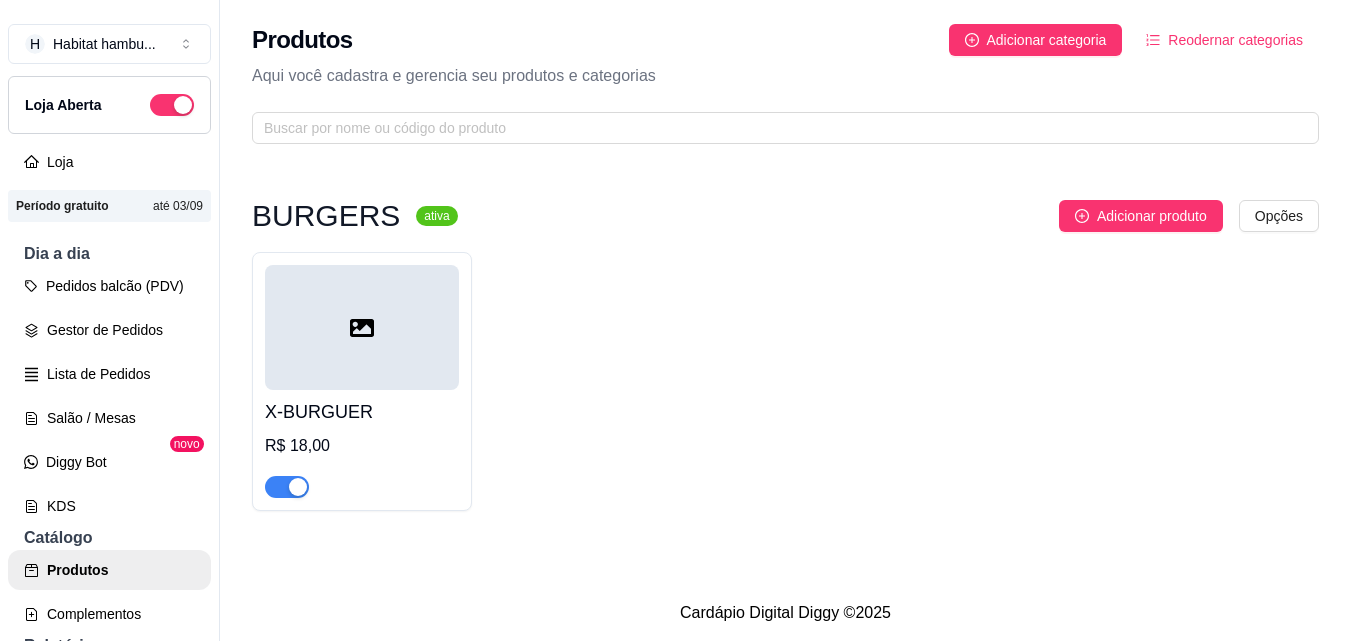 scroll, scrollTop: 0, scrollLeft: 0, axis: both 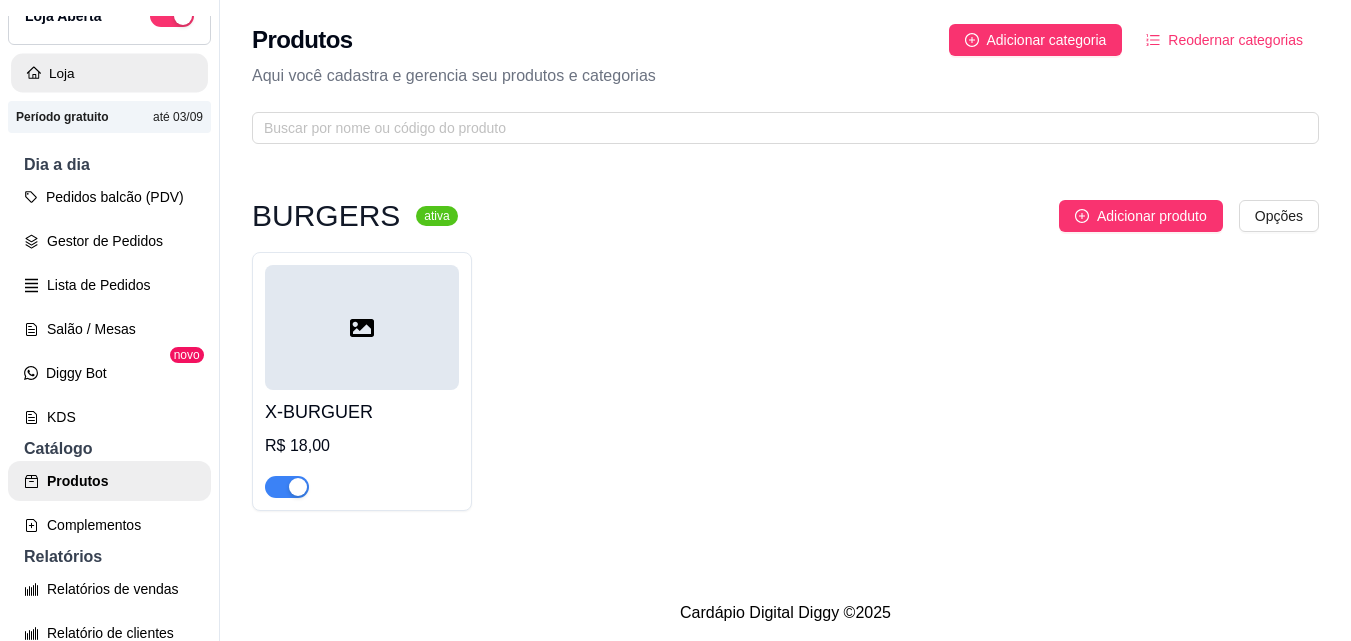 click on "Loja" at bounding box center (109, 73) 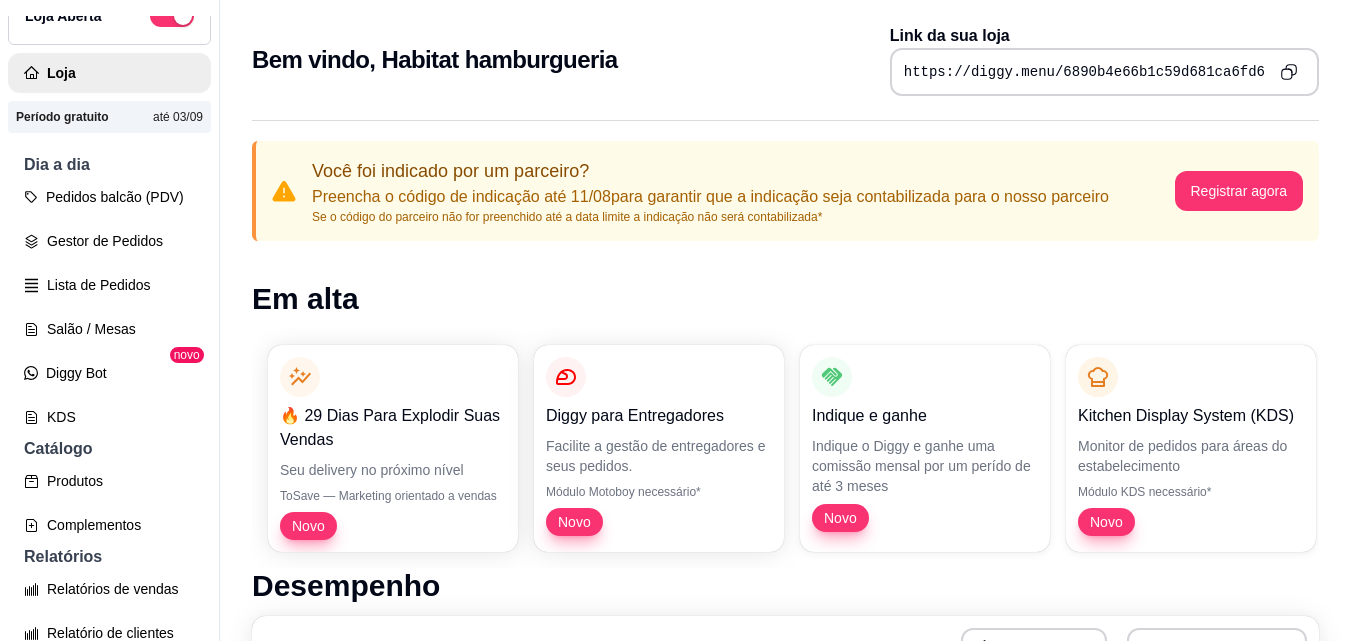 click 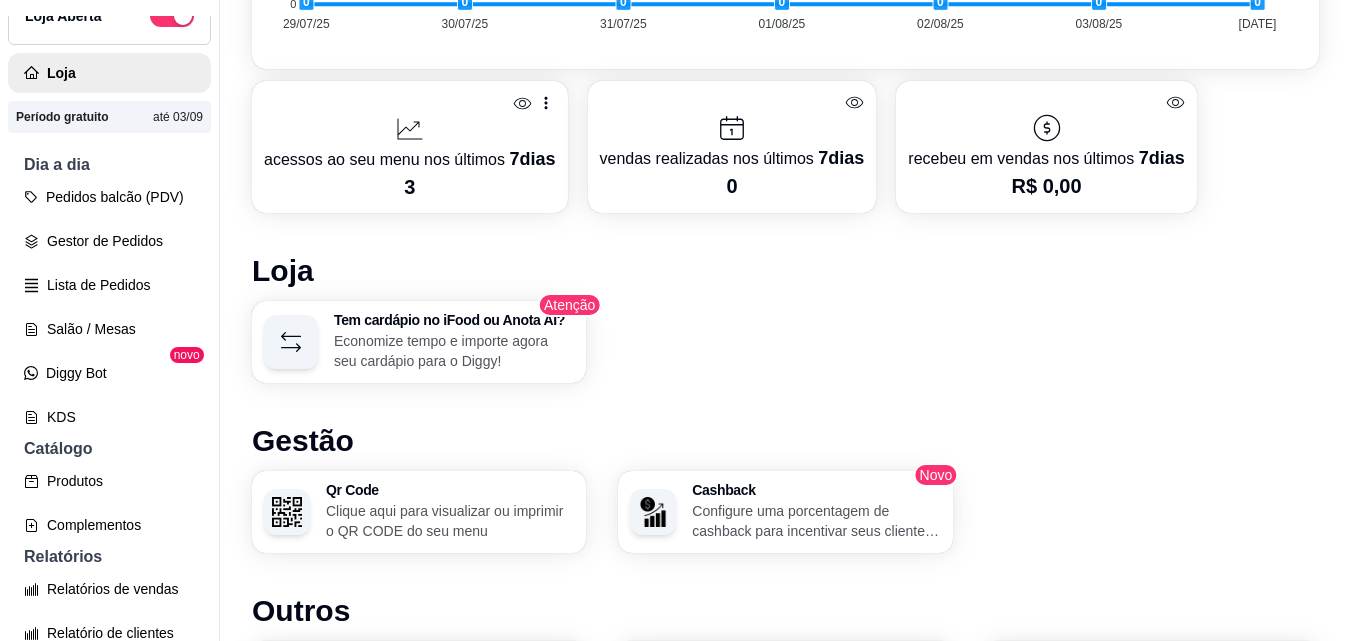 scroll, scrollTop: 994, scrollLeft: 0, axis: vertical 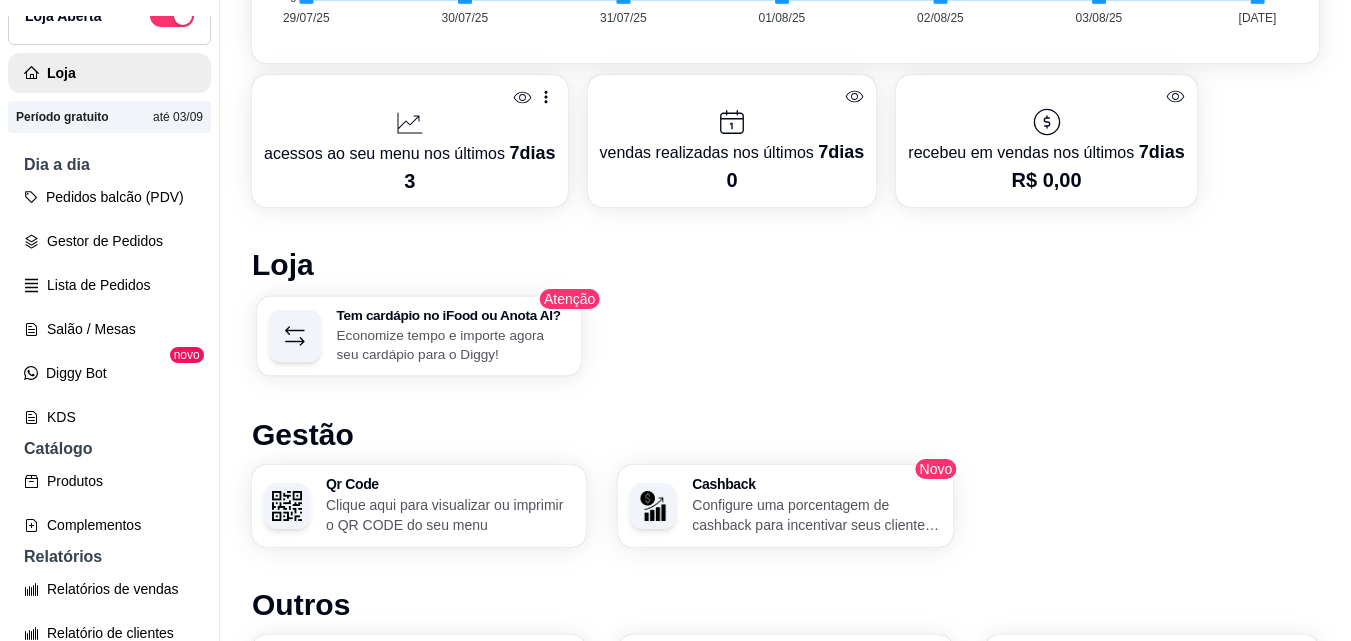 click on "Tem cardápio no iFood ou Anota AI?" at bounding box center (453, 315) 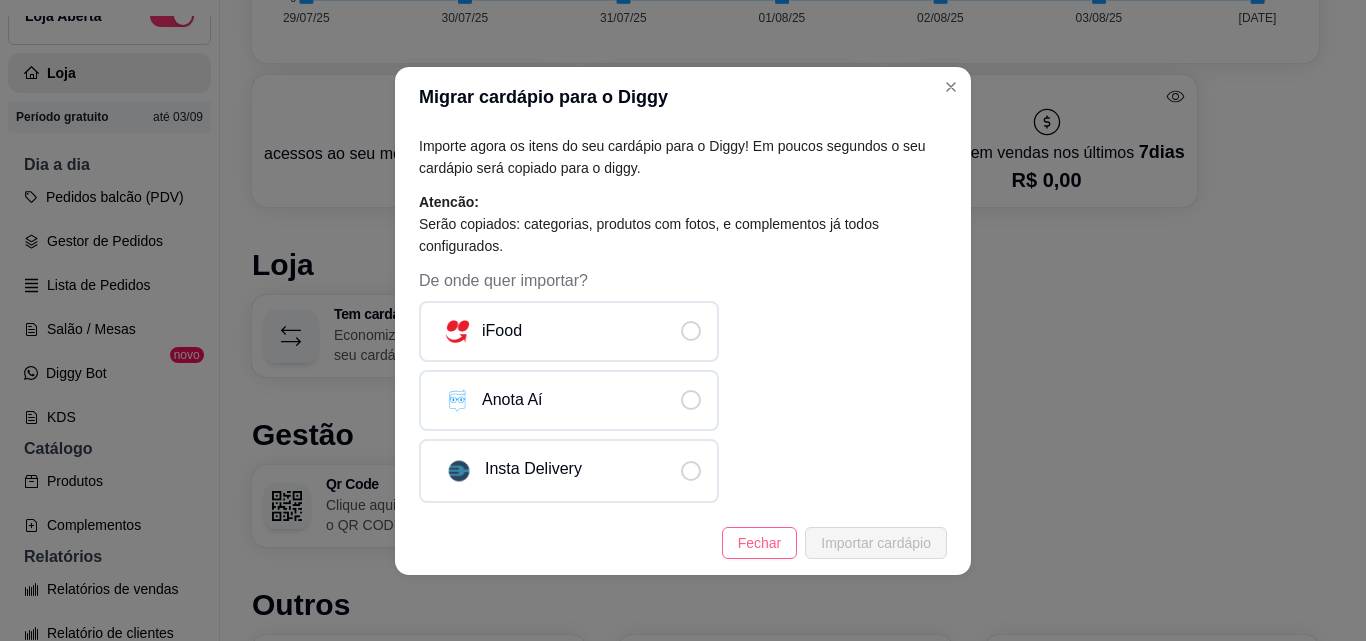 click on "Fechar" at bounding box center [760, 543] 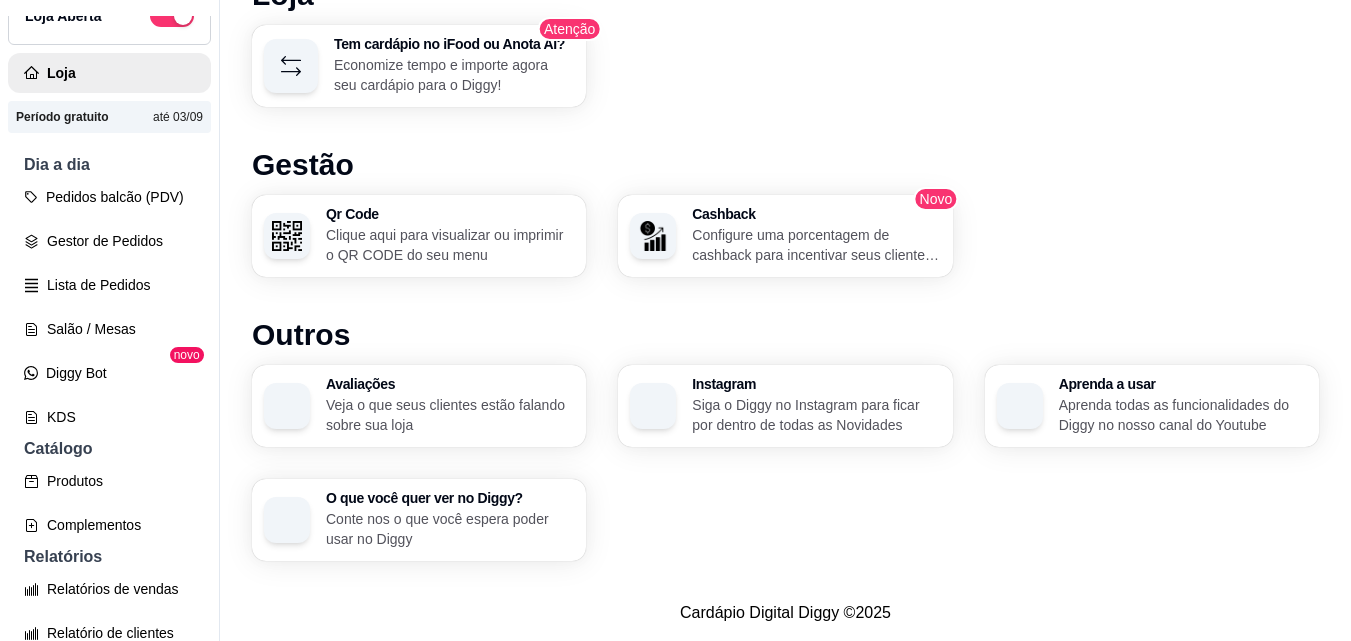 scroll, scrollTop: 1278, scrollLeft: 0, axis: vertical 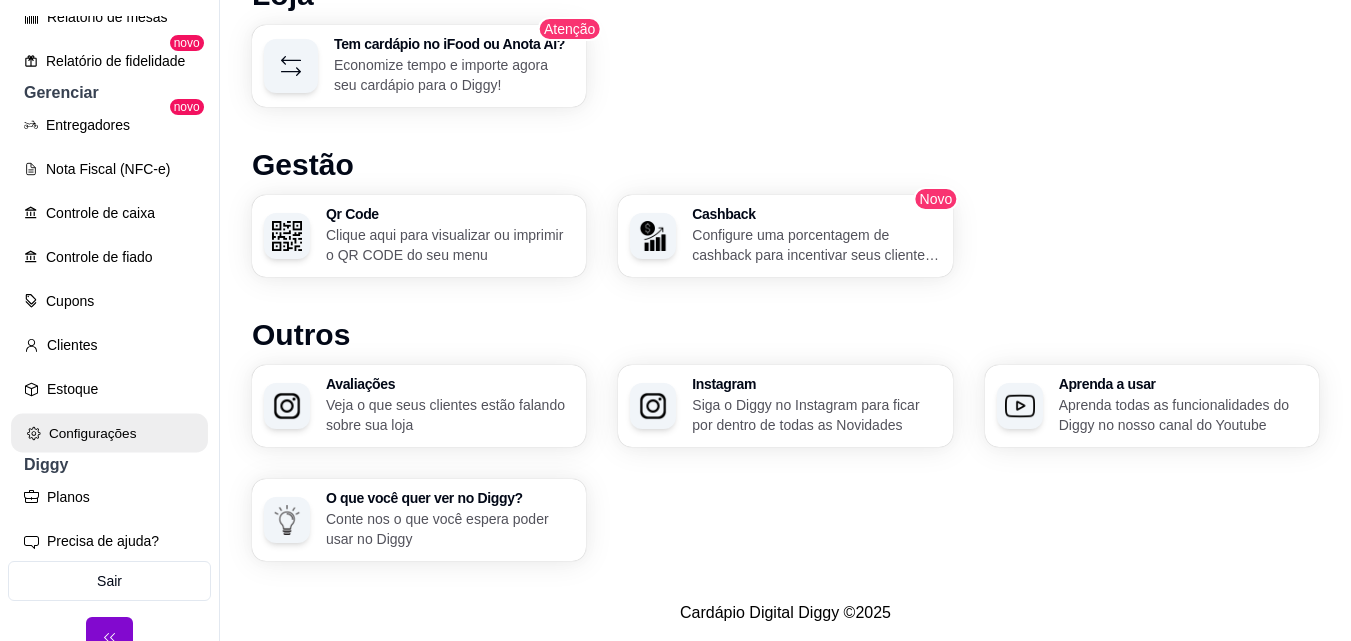 click on "Configurações" at bounding box center [109, 433] 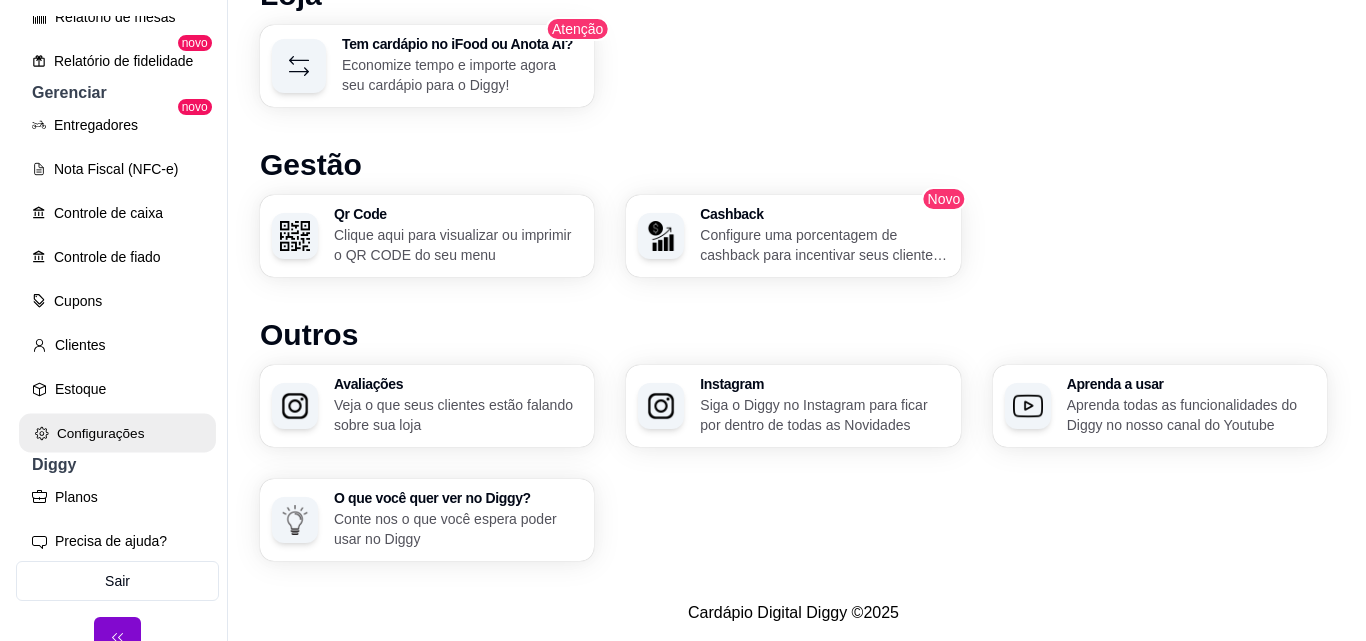 scroll, scrollTop: 0, scrollLeft: 0, axis: both 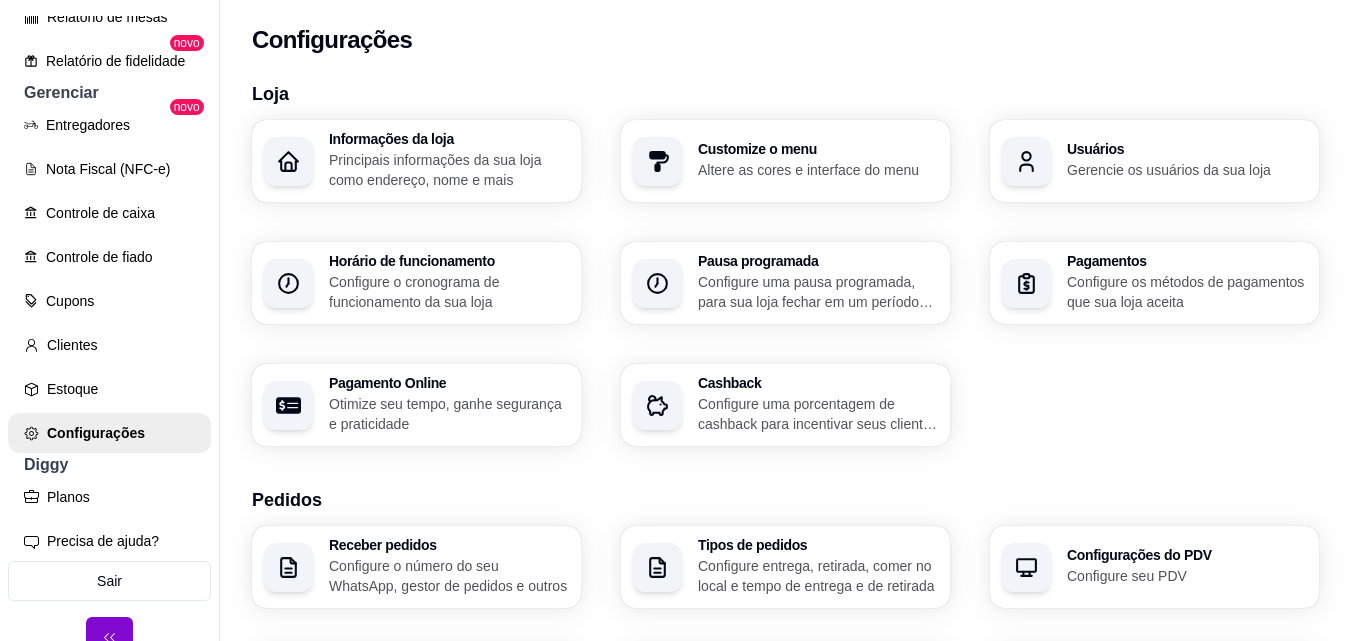 click on "Principais informações da sua loja como endereço, nome e mais" at bounding box center (449, 170) 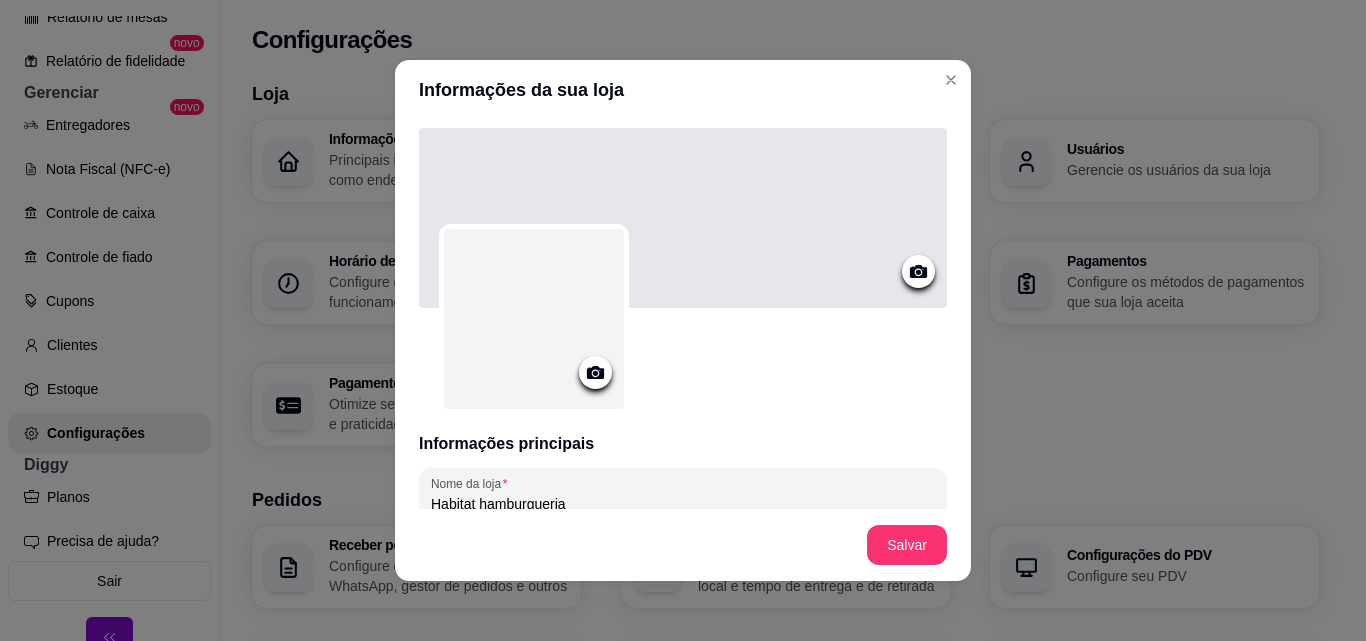 click 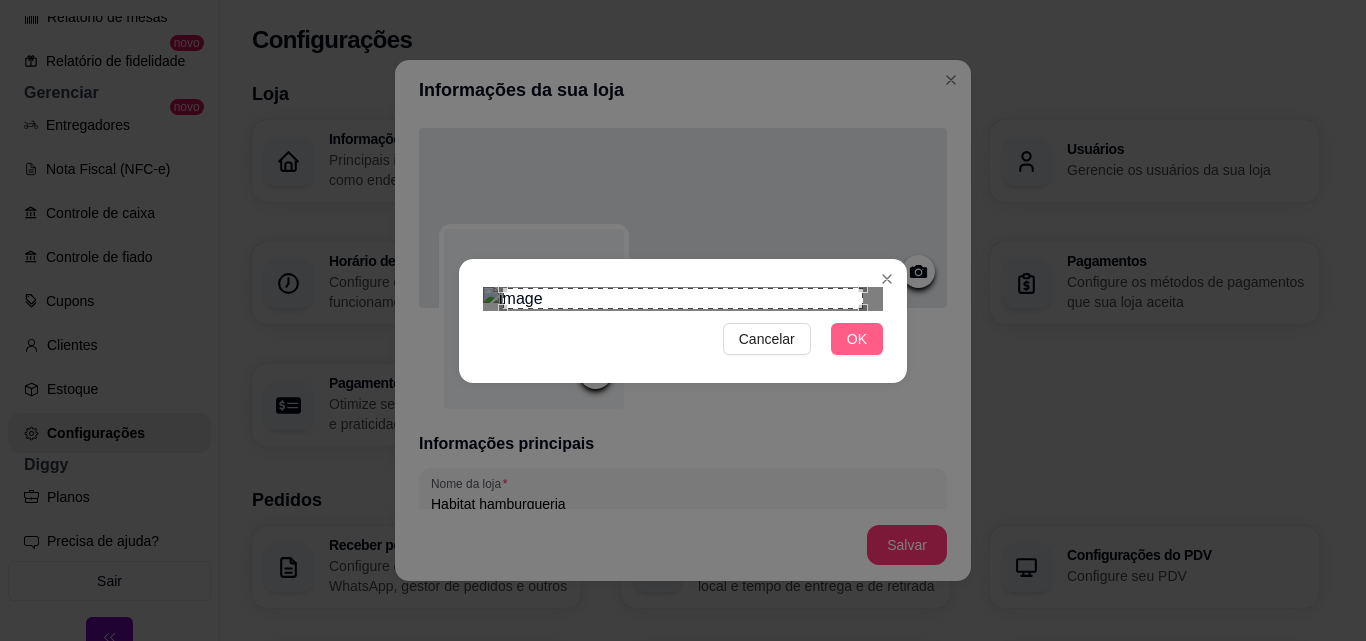click on "OK" at bounding box center [857, 339] 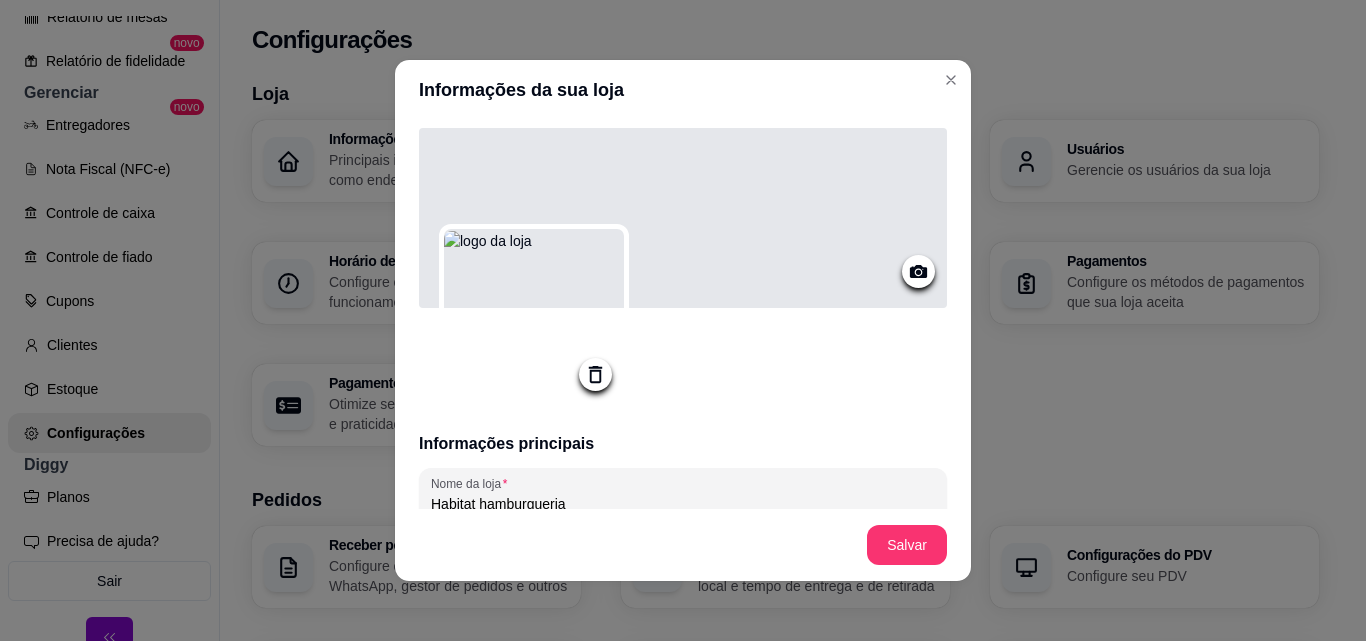 click on "Informações principais Nome da loja Habitat hamburgueria Número de contato (47) 9 9754-5051 Descrição 0/300 Mensagem de boas vindas 0/150 CNPJ Link customizado Customize seu link com o nome do seu estabelecimento, ficando mais fácil para seus clientes identificarem a sua loja. https://diggy.menu/ Redes sociais Instagram Tiktok Endereço CEP Rua Número Bairro Cidade Vidal Ramos Estado SC Complemento" at bounding box center (683, 314) 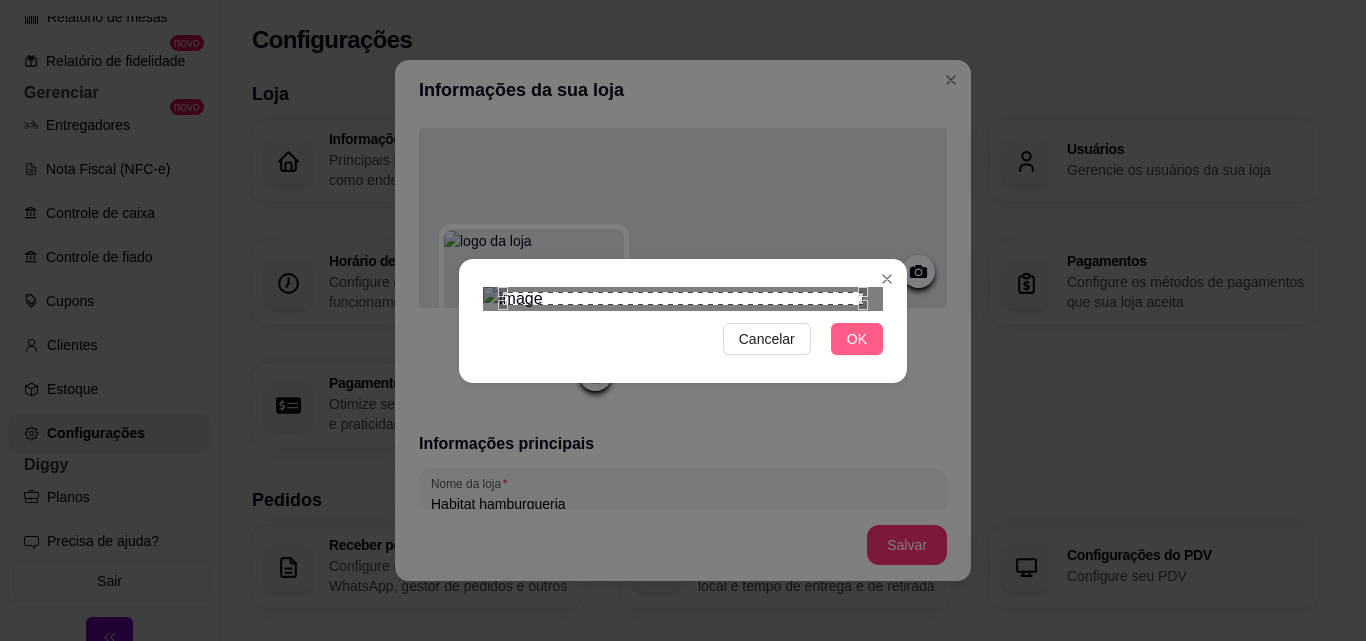 click on "OK" at bounding box center (857, 339) 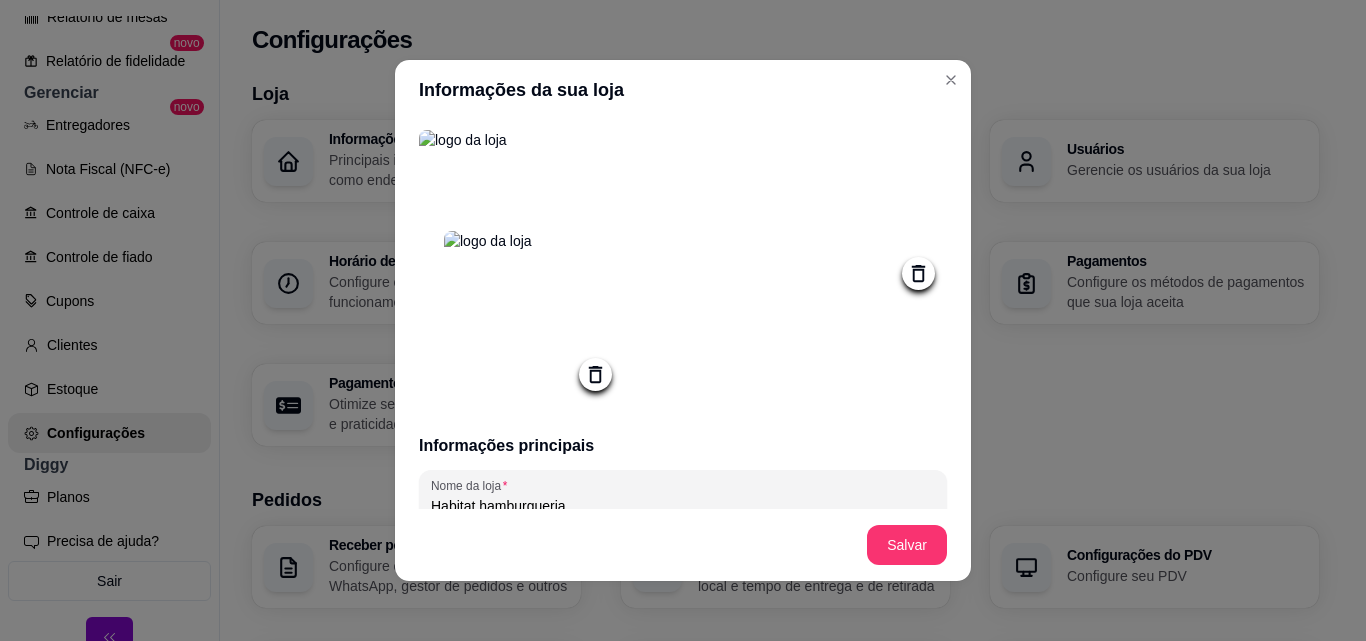 click 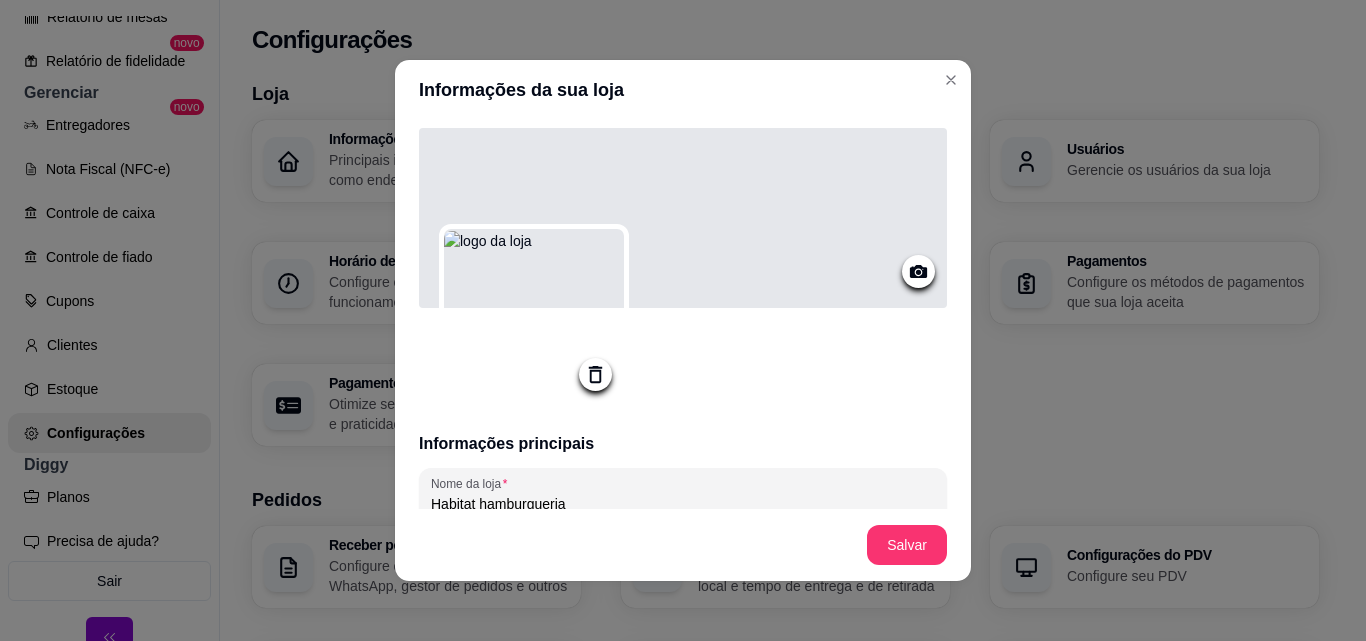 click 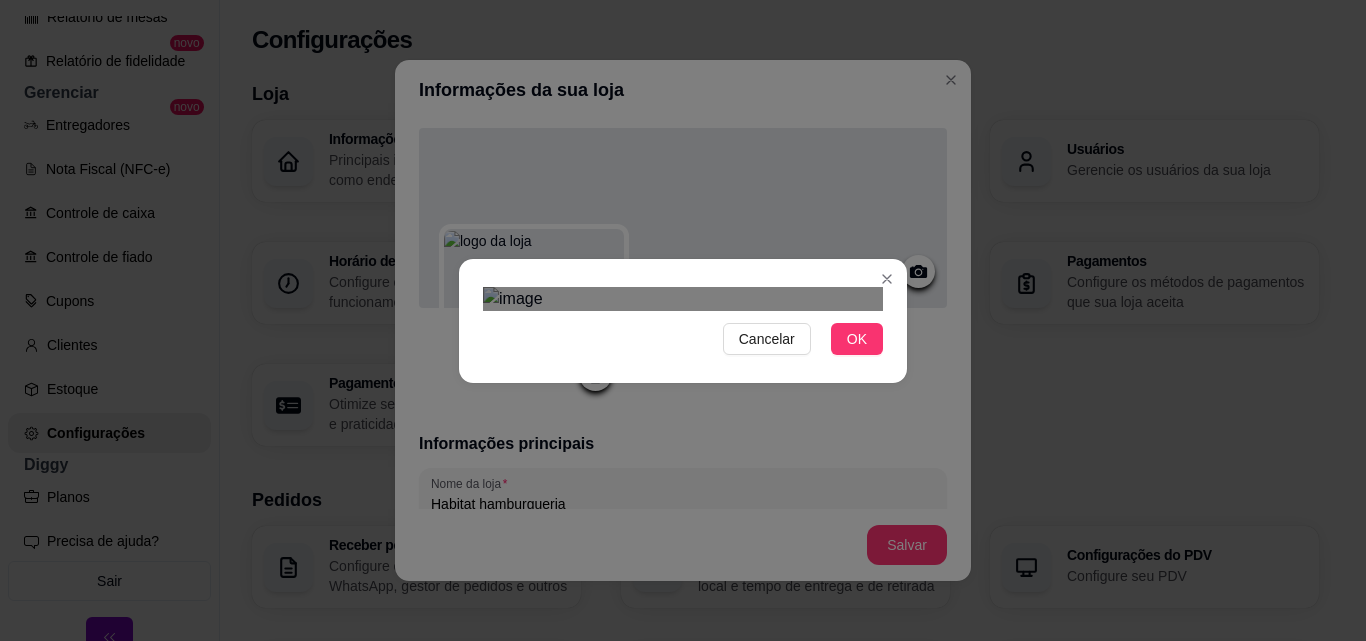 click at bounding box center (663, 670) 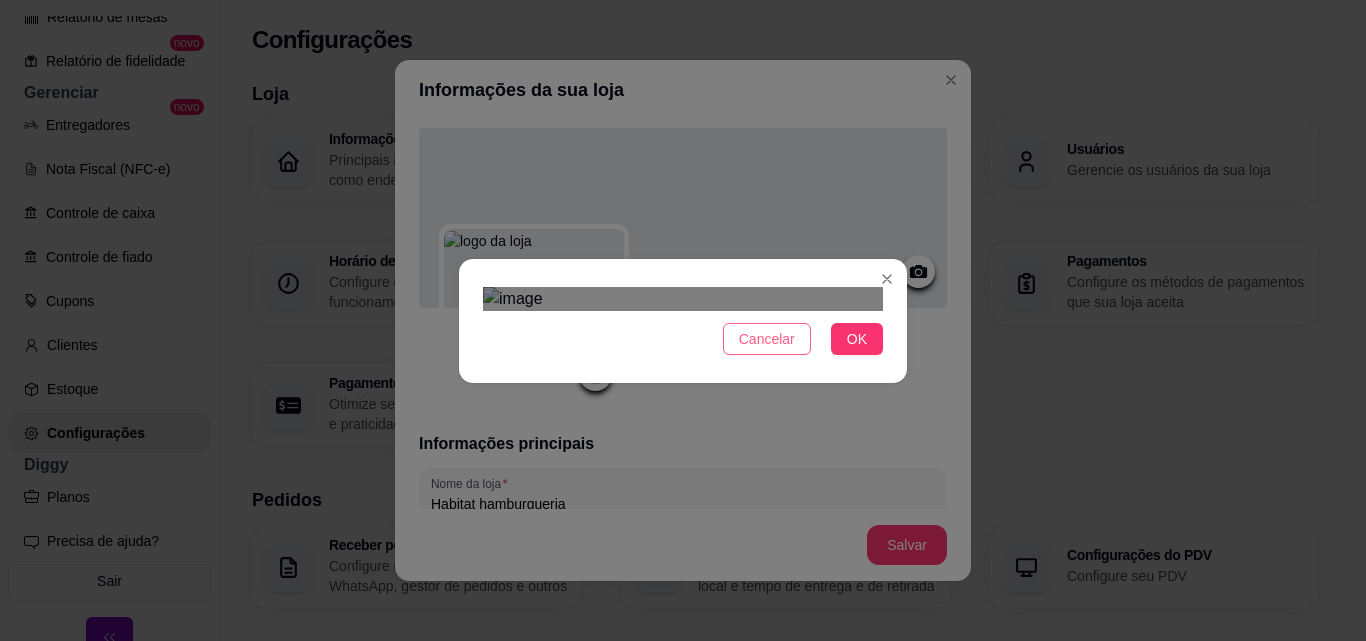click on "Cancelar" at bounding box center [767, 339] 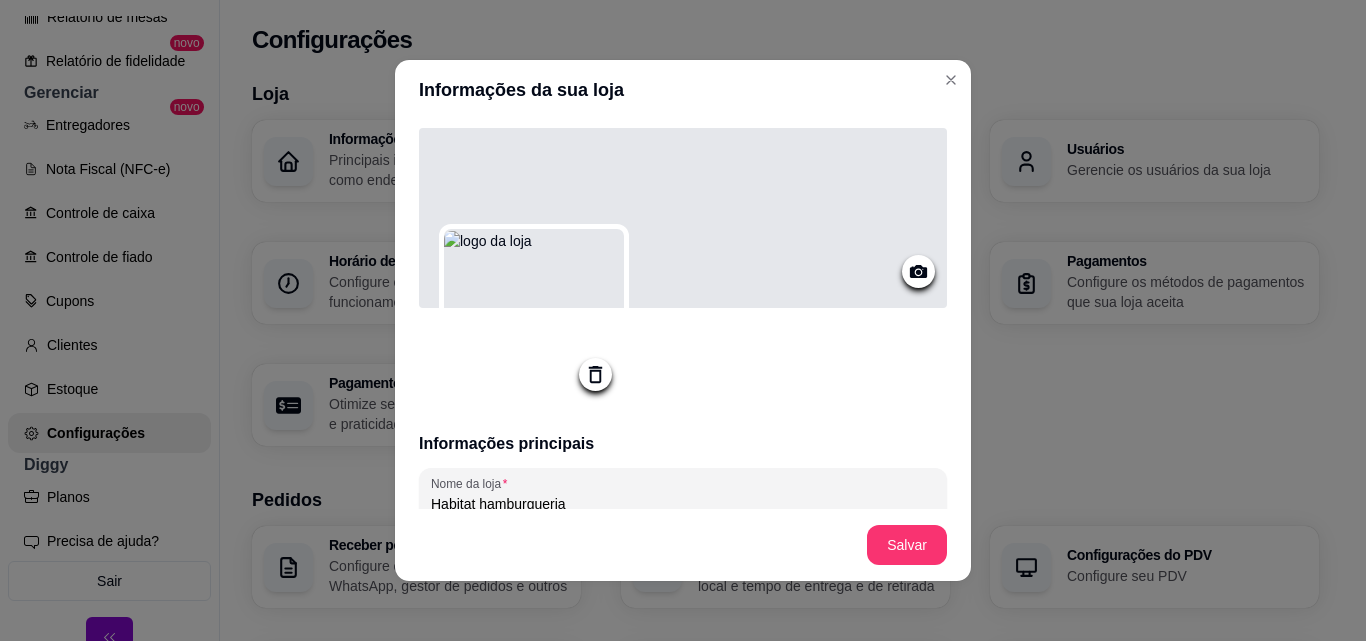 click 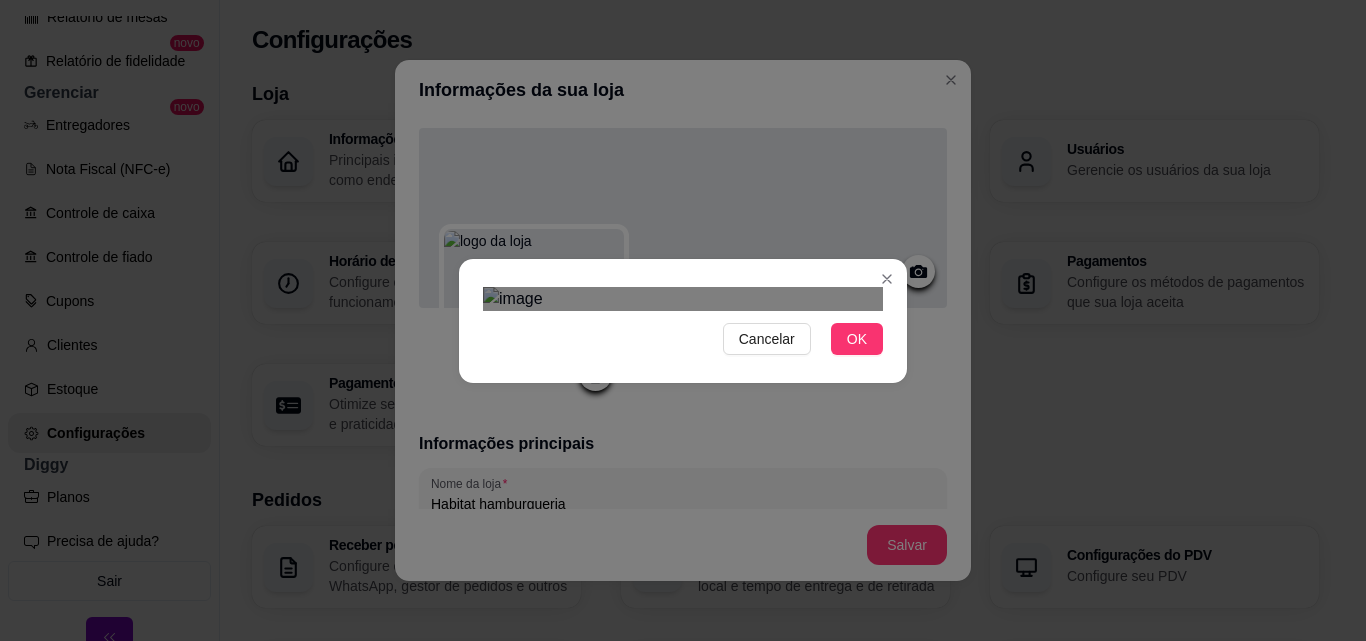 click on "Cancelar OK" at bounding box center [683, 320] 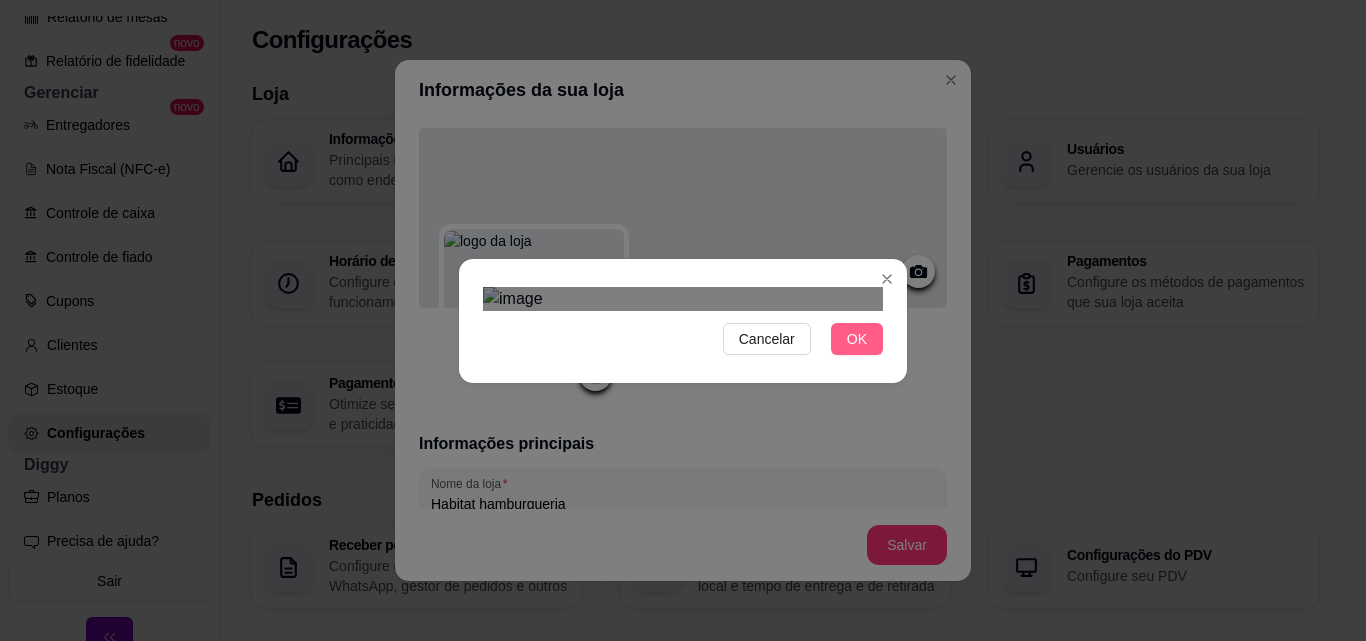 click on "OK" at bounding box center (857, 339) 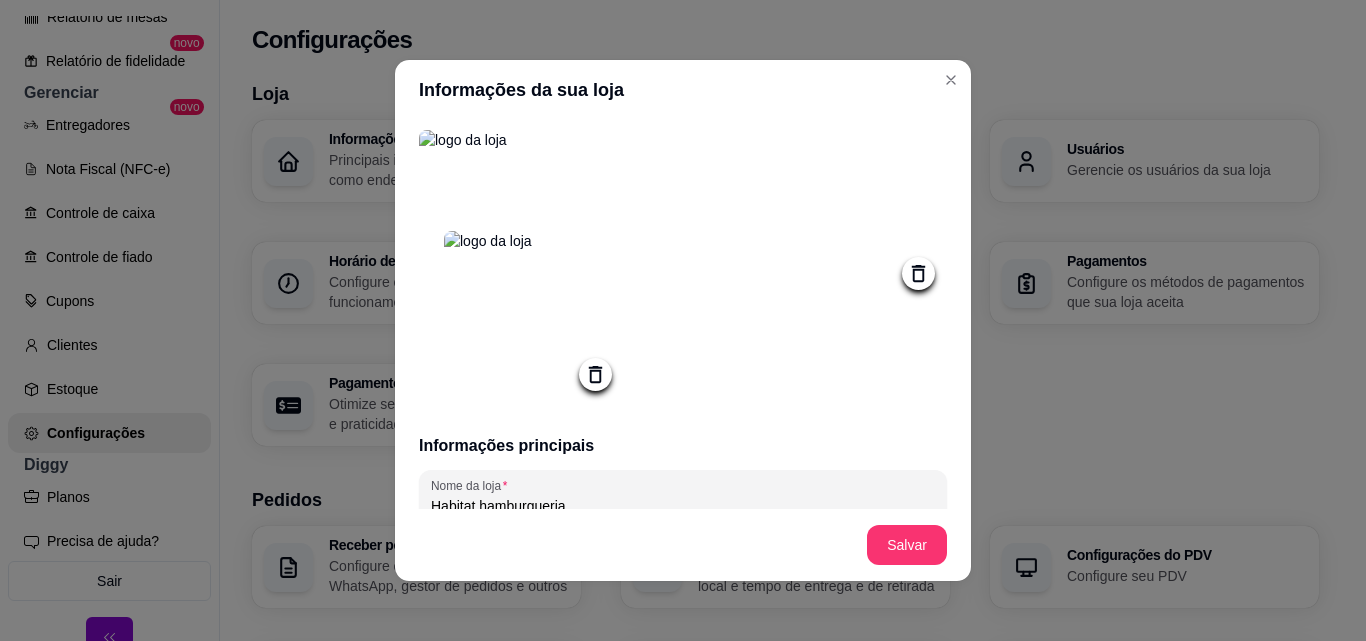 click 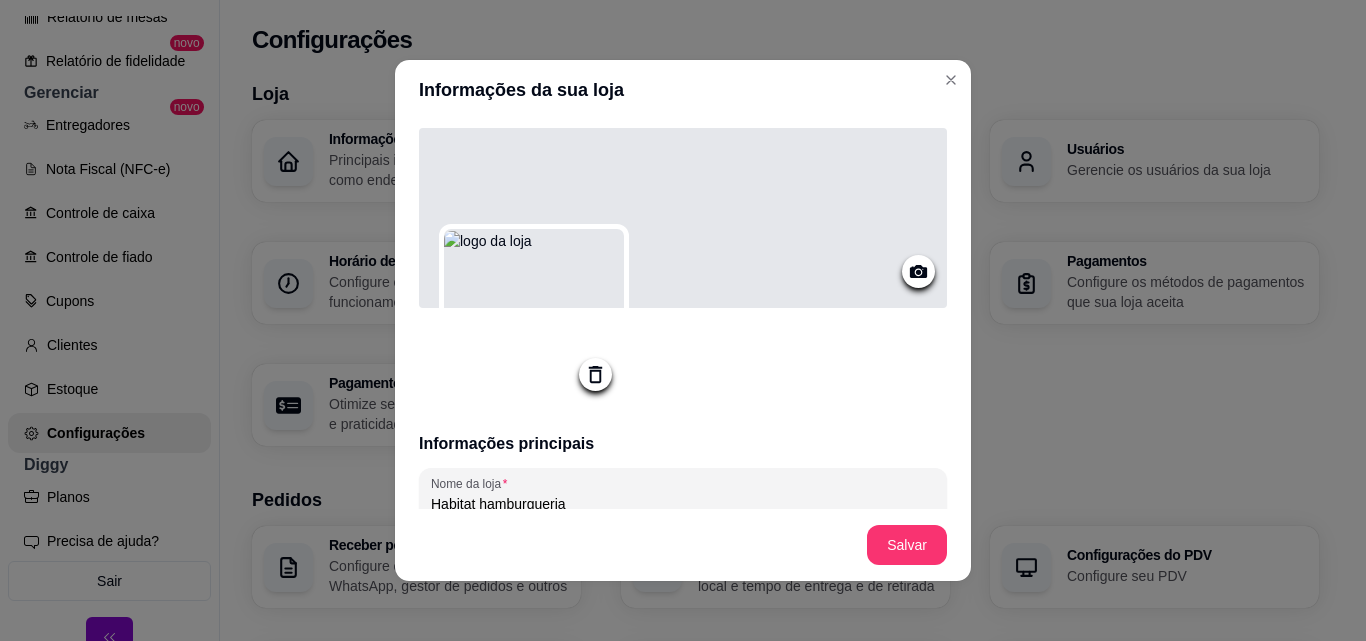 click 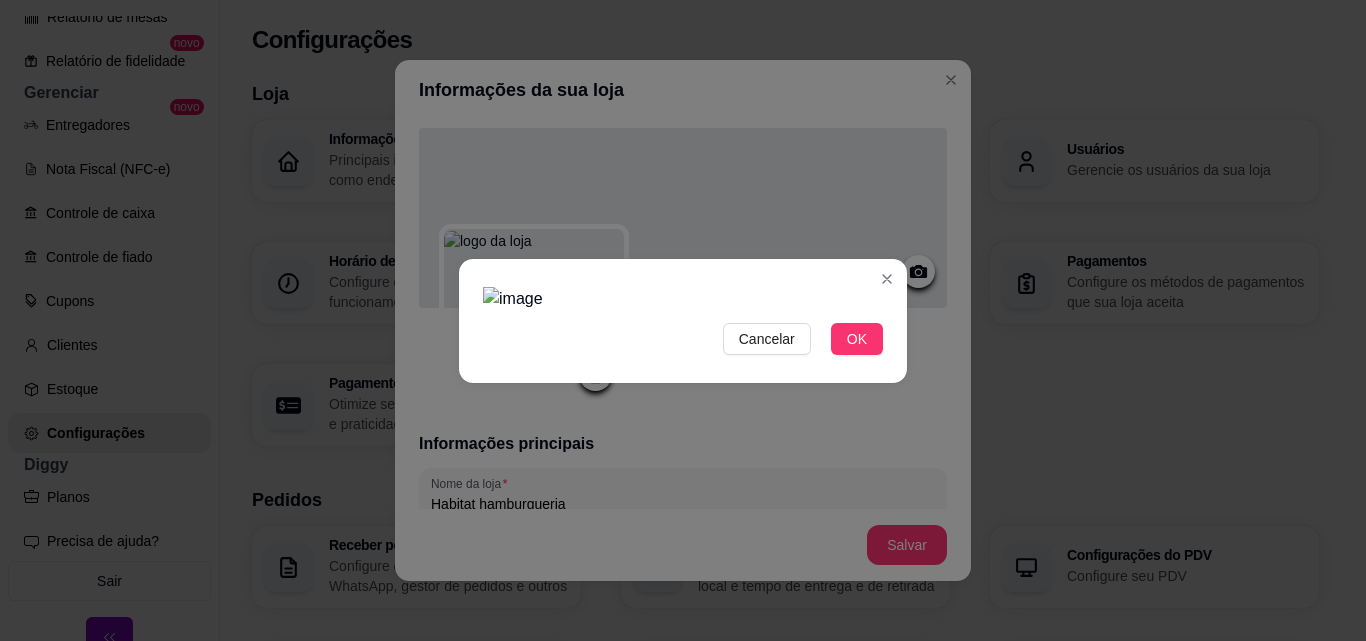 click at bounding box center (683, 299) 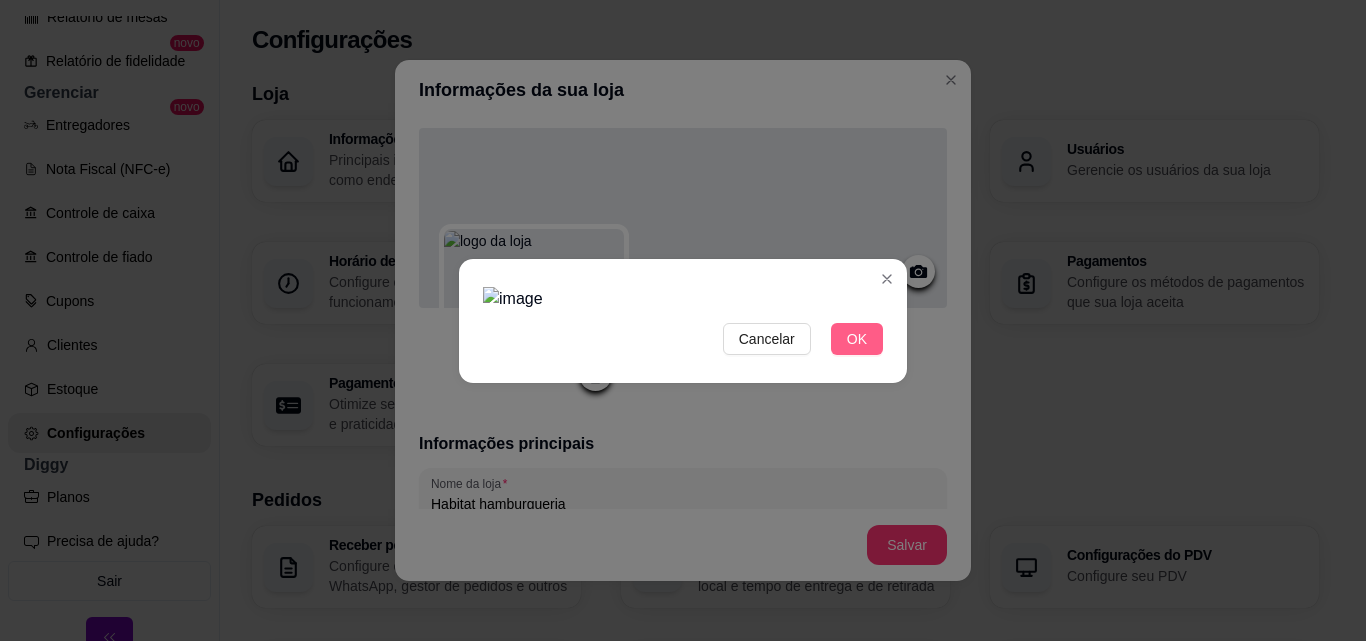 click on "OK" at bounding box center (857, 339) 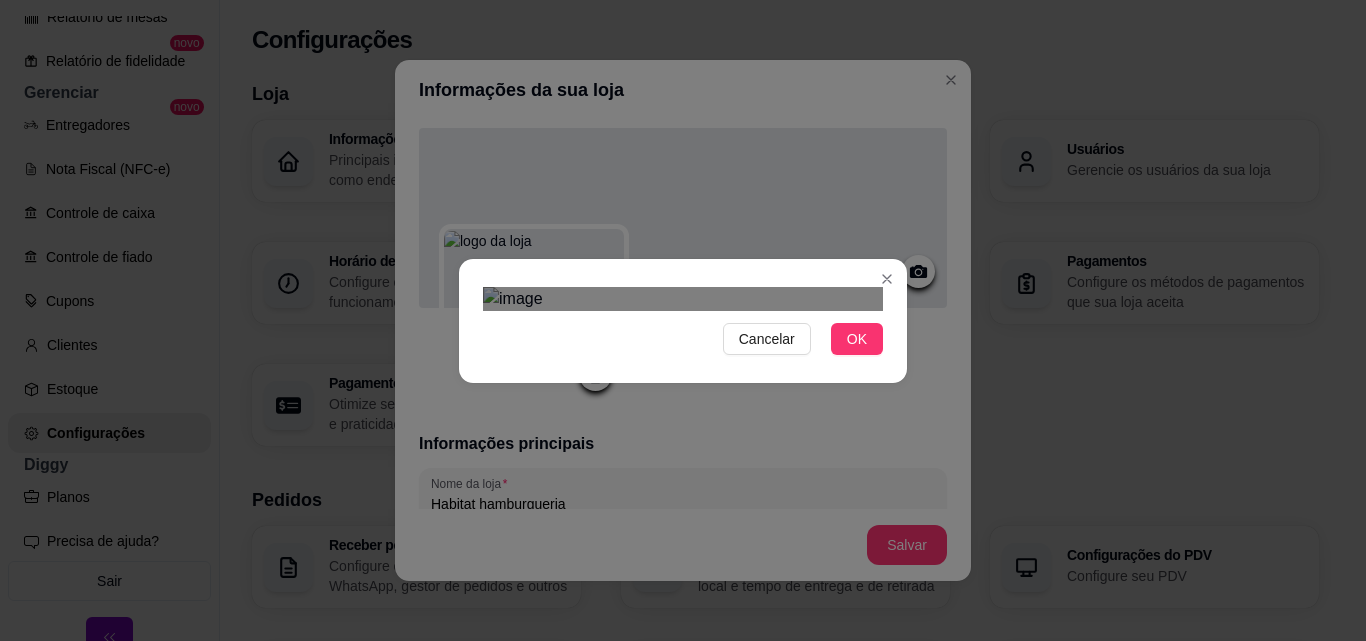 click on "Cancelar OK" at bounding box center (683, 320) 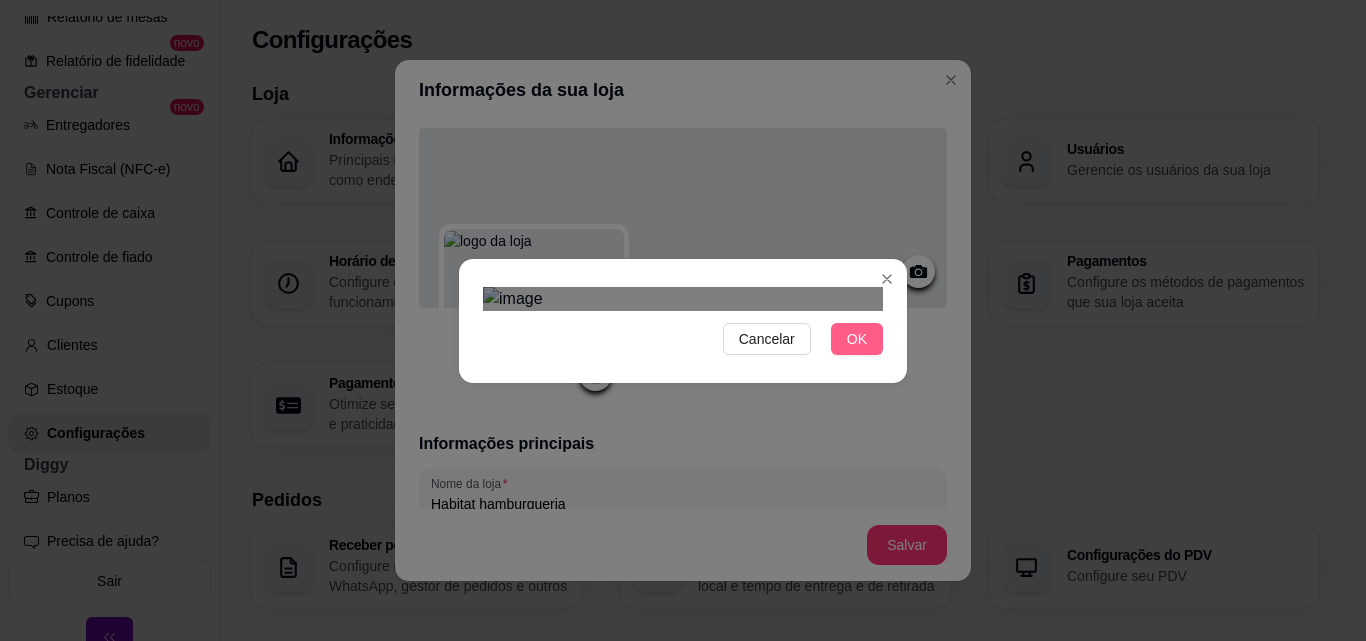 click on "OK" at bounding box center (857, 339) 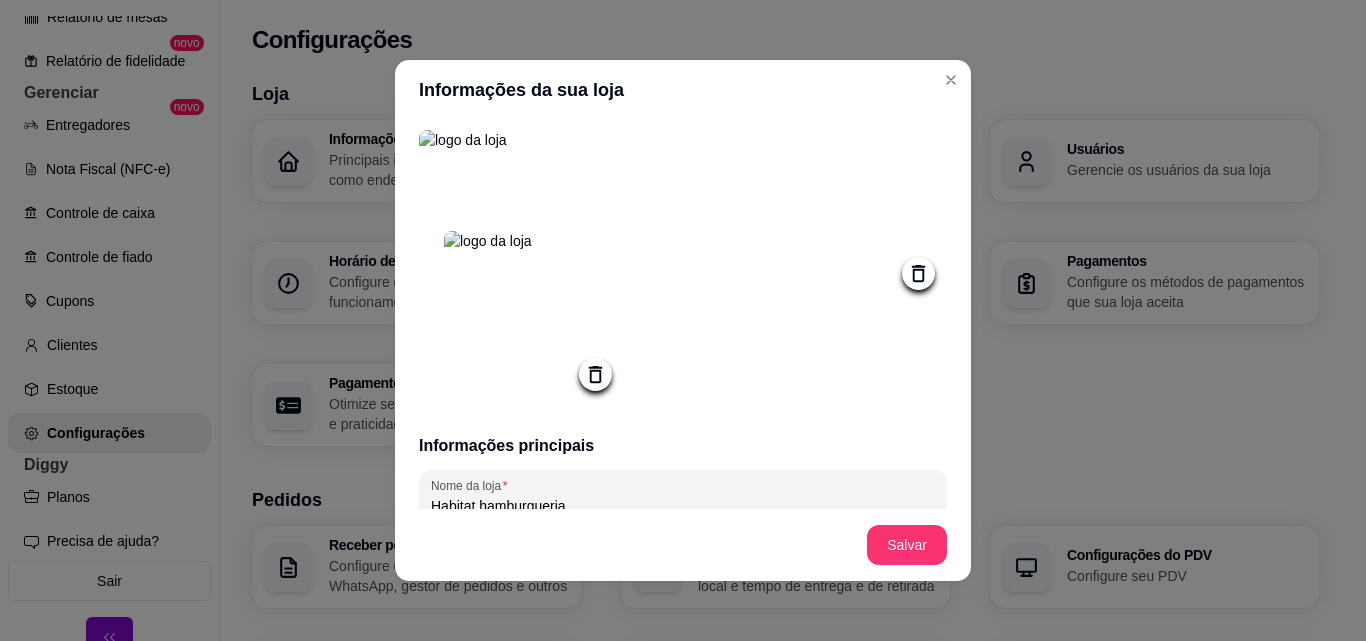 click 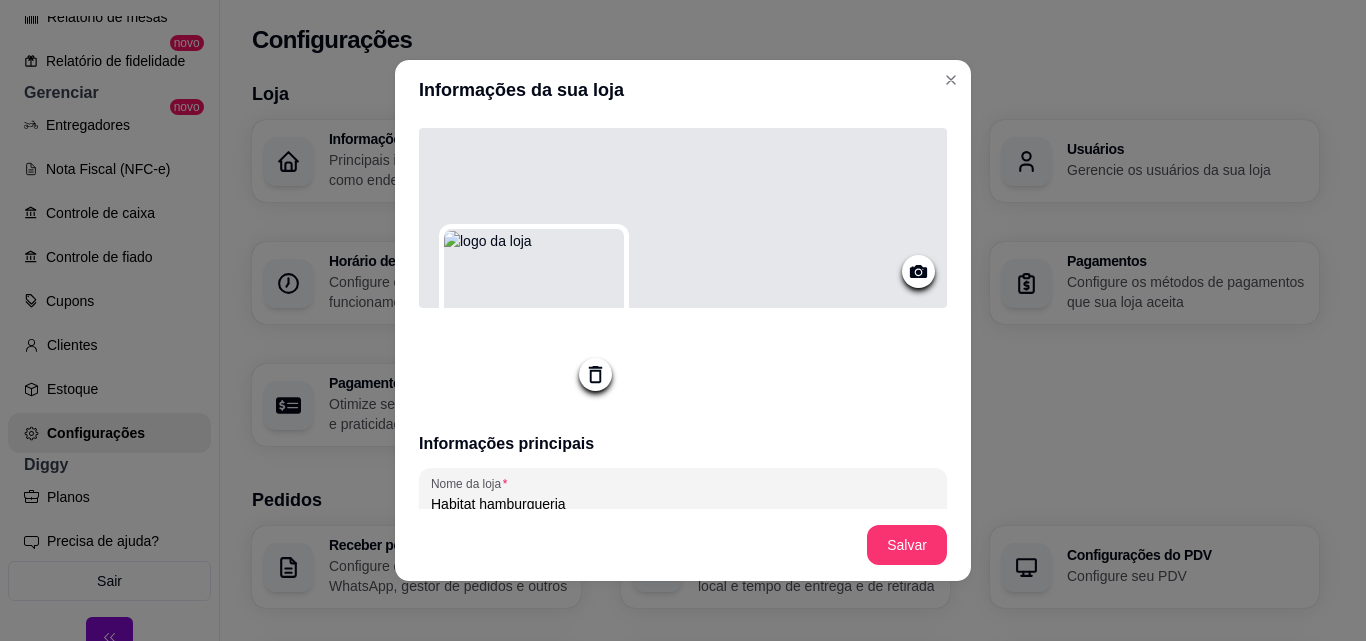 click 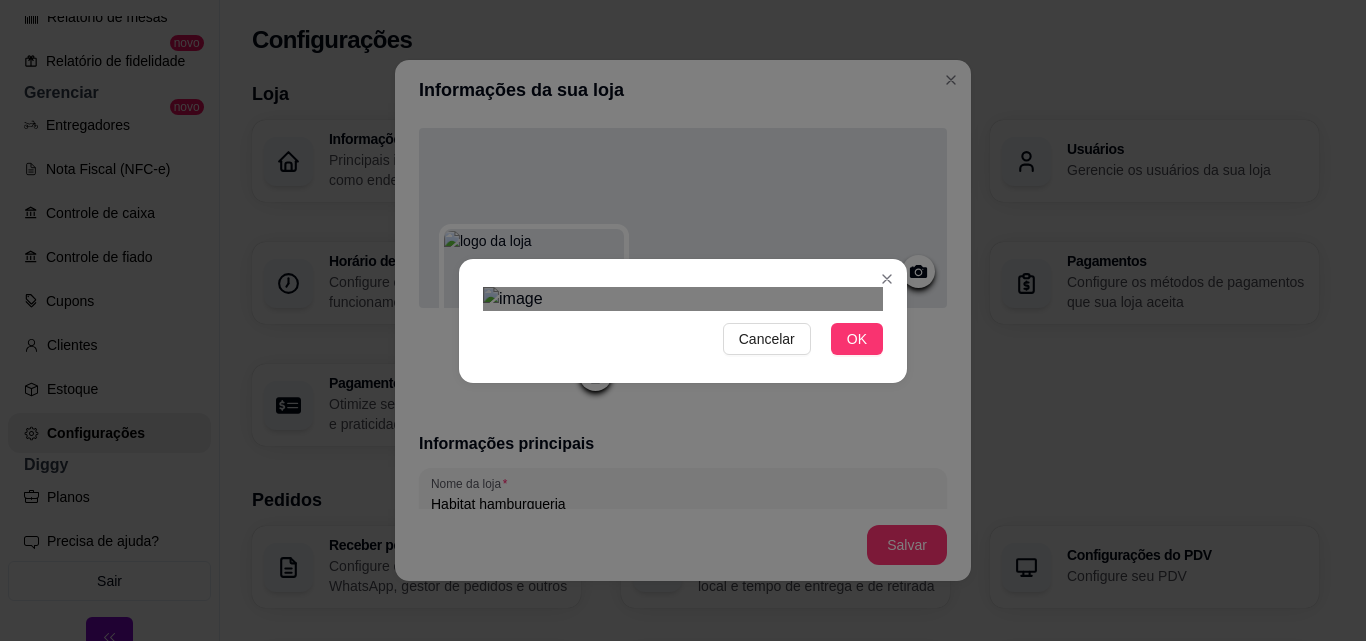 click at bounding box center [703, 540] 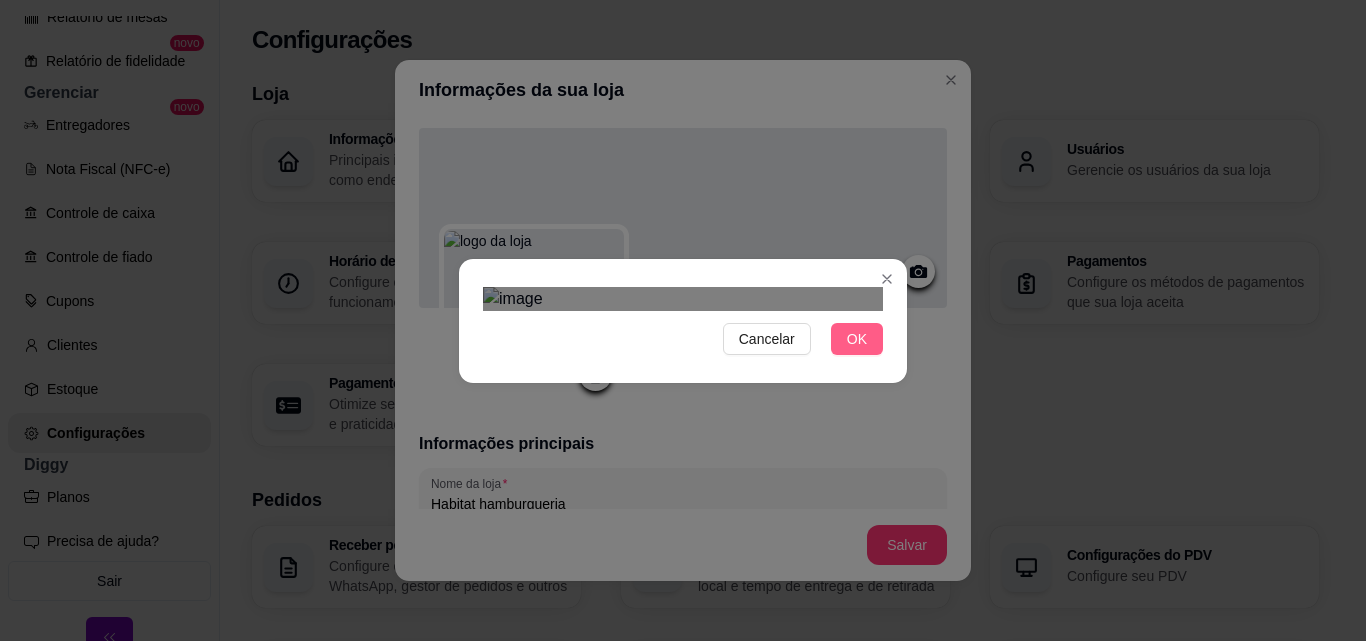 click on "OK" at bounding box center (857, 339) 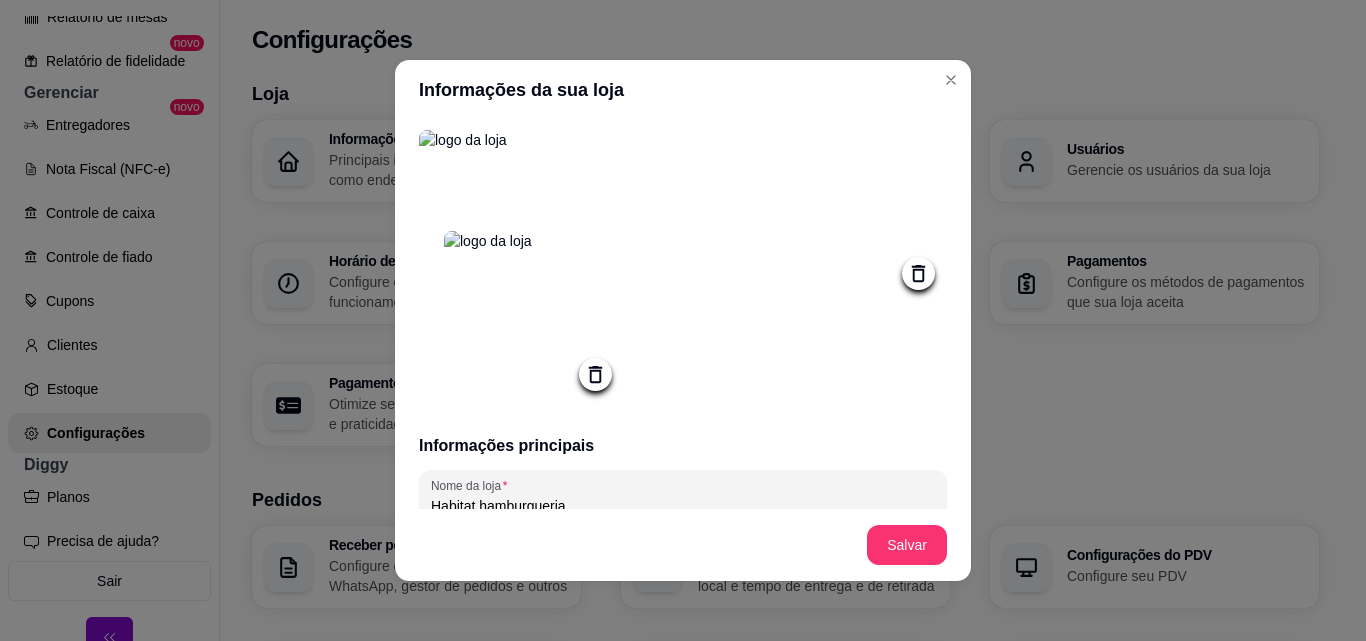 click at bounding box center [534, 321] 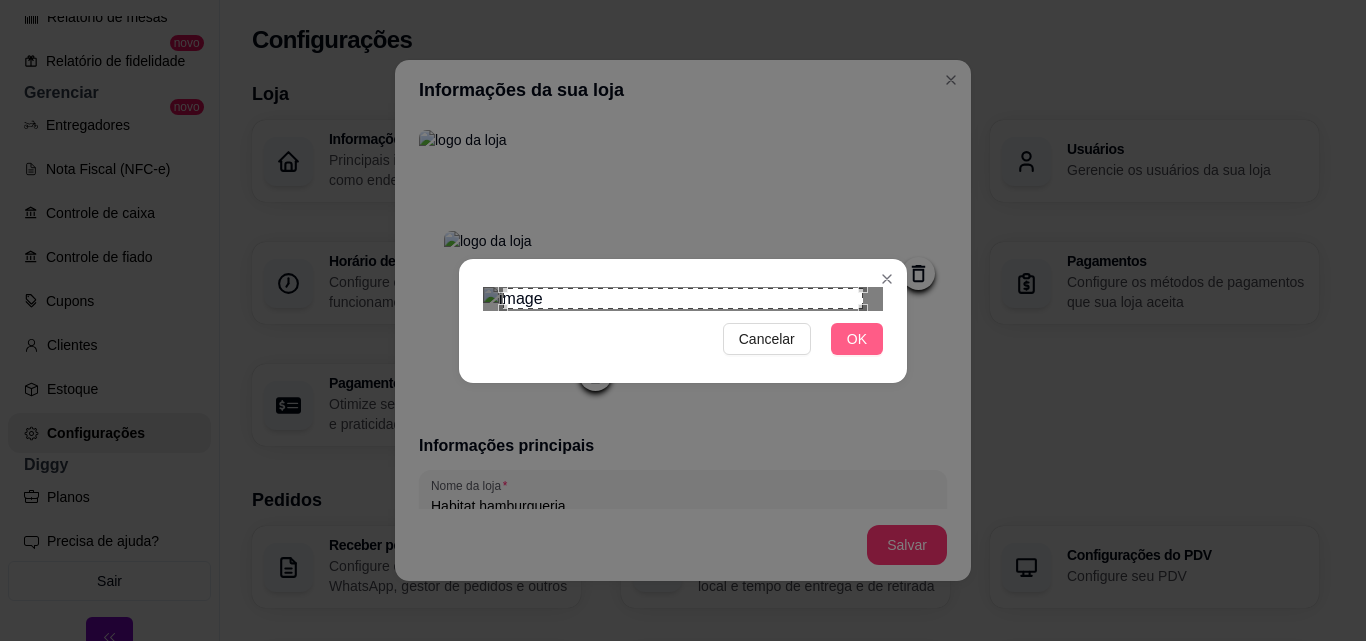 click on "OK" at bounding box center [857, 339] 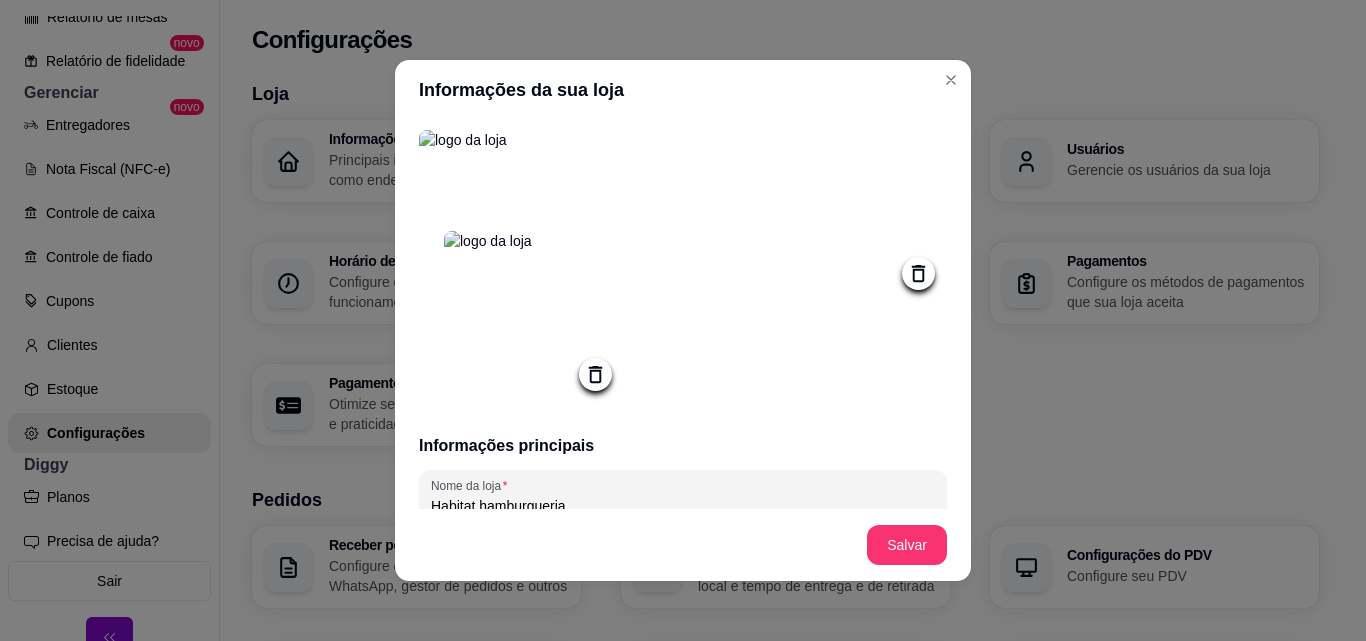 click at bounding box center (534, 321) 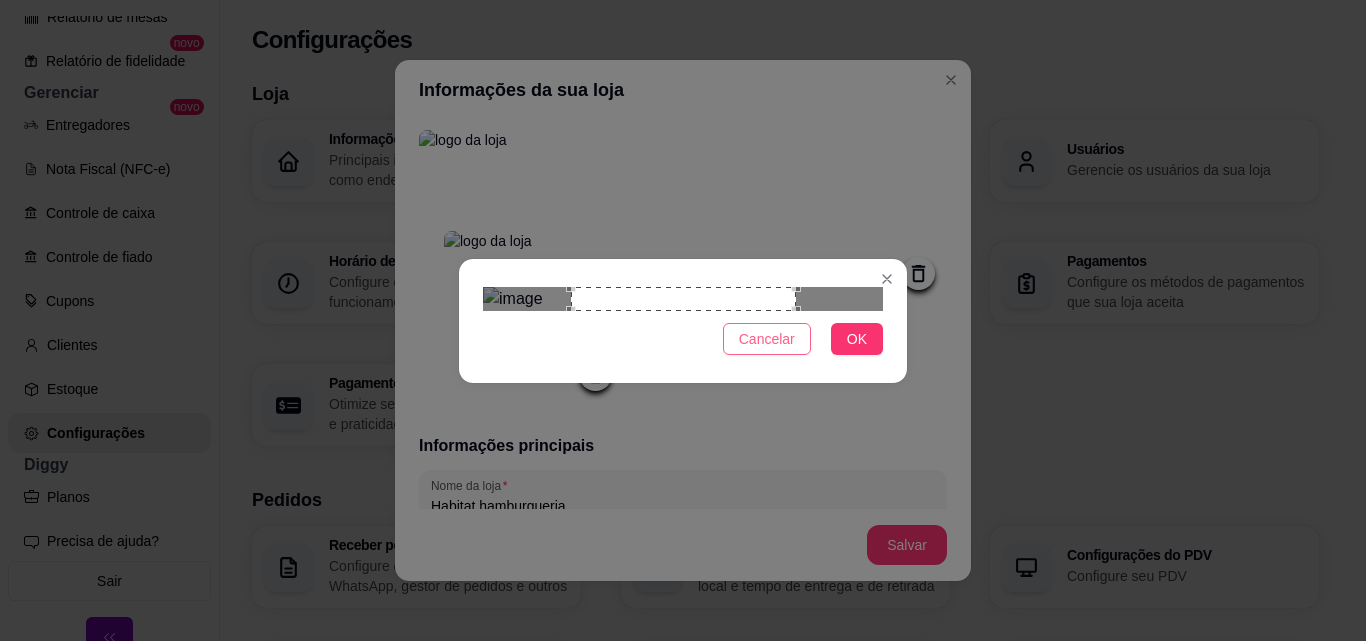 click on "Cancelar" at bounding box center [767, 339] 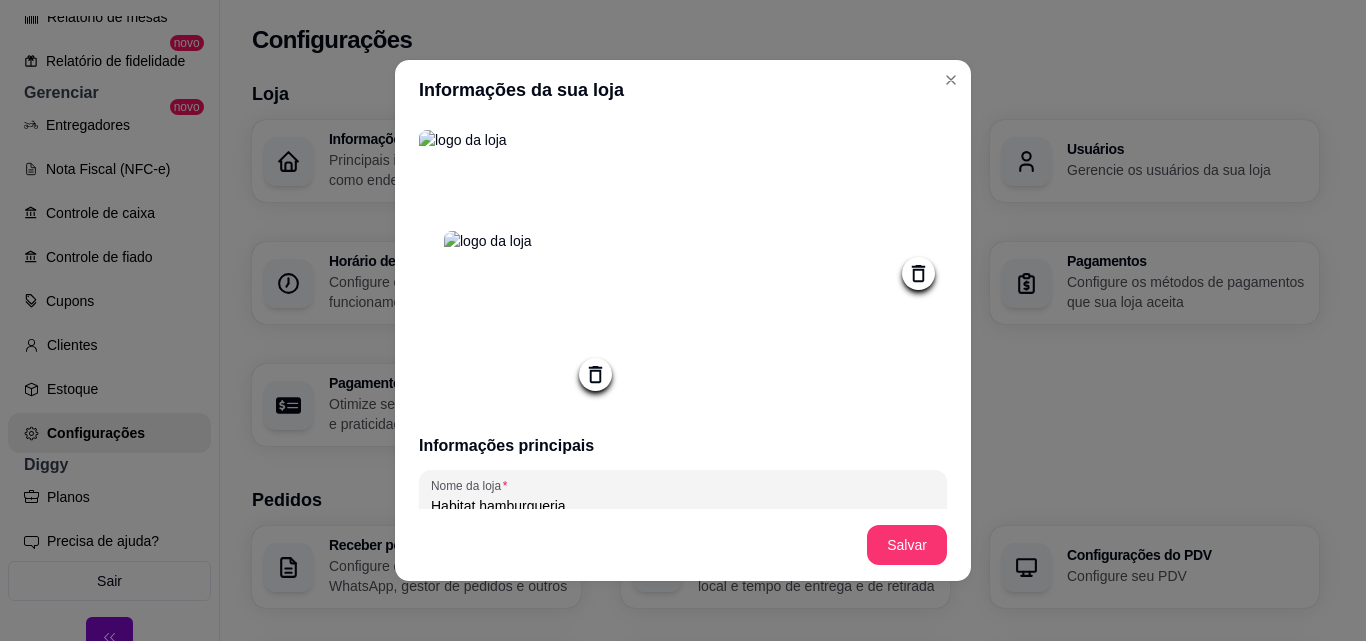 click at bounding box center (534, 321) 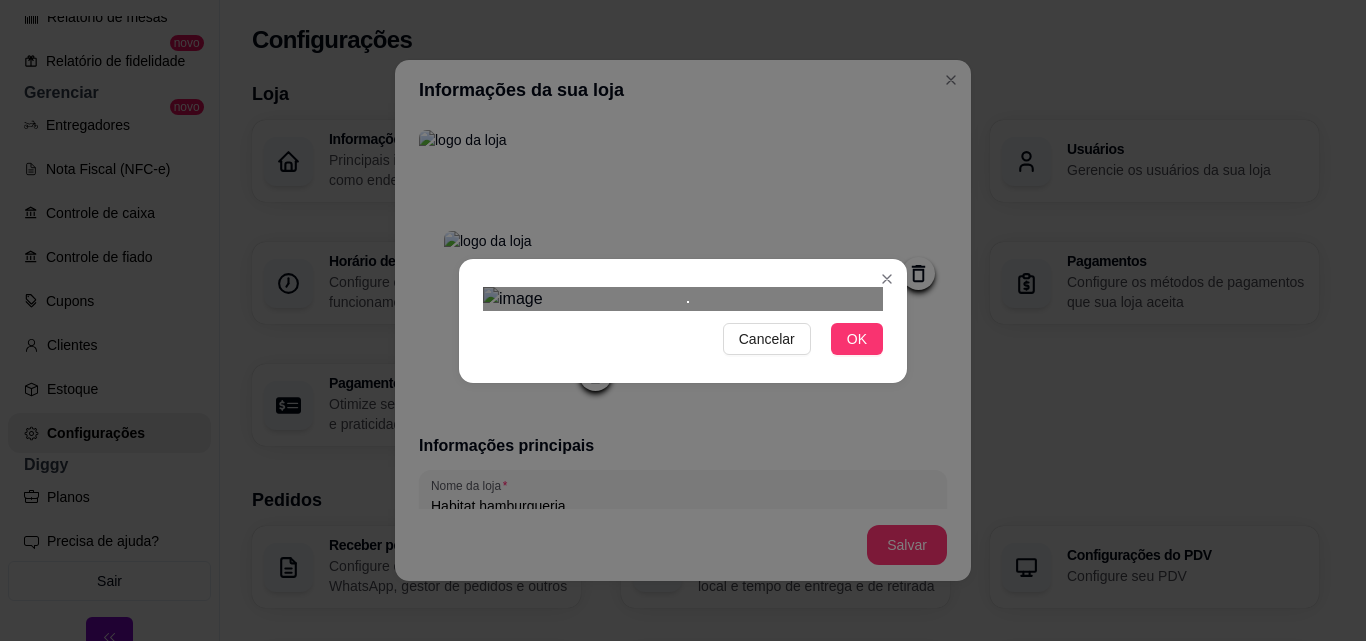 click at bounding box center [683, 299] 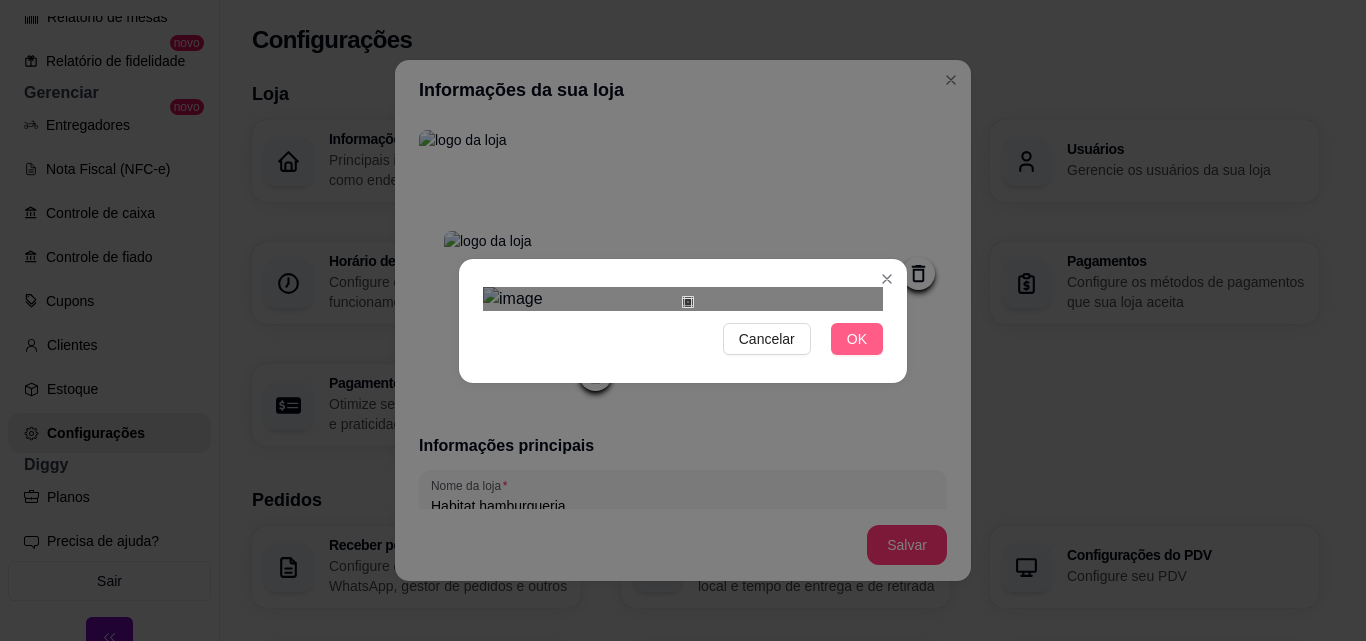 click on "OK" at bounding box center [857, 339] 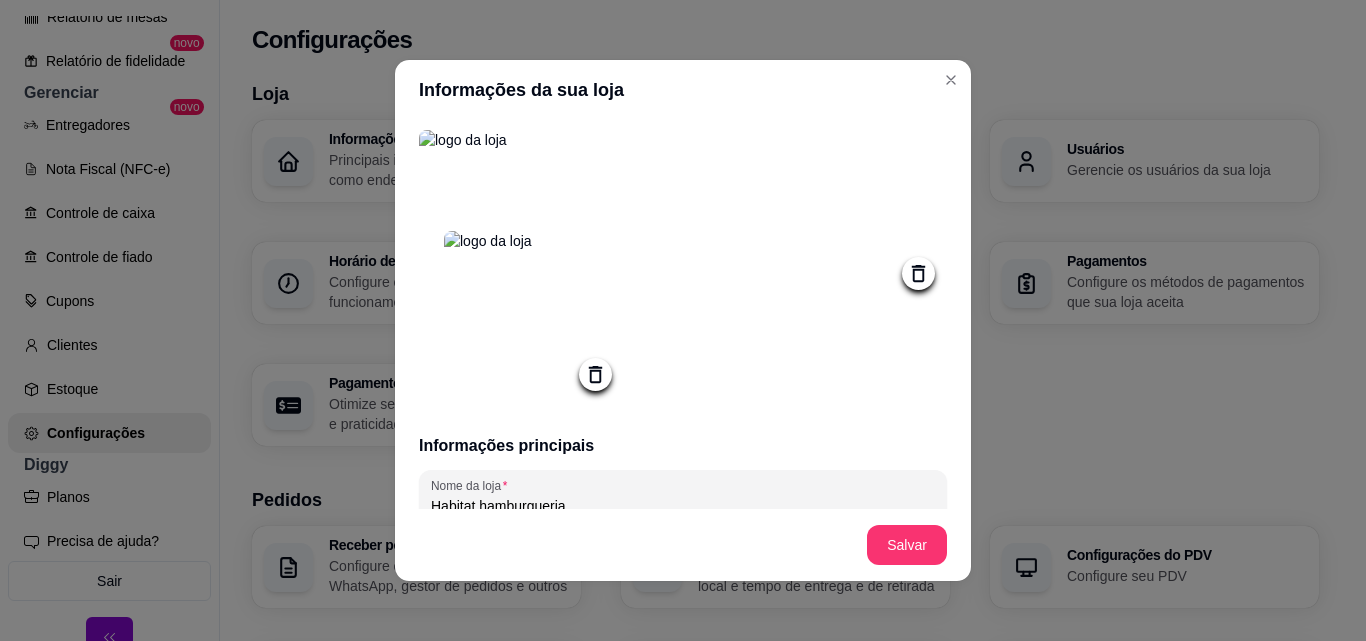 click at bounding box center [534, 321] 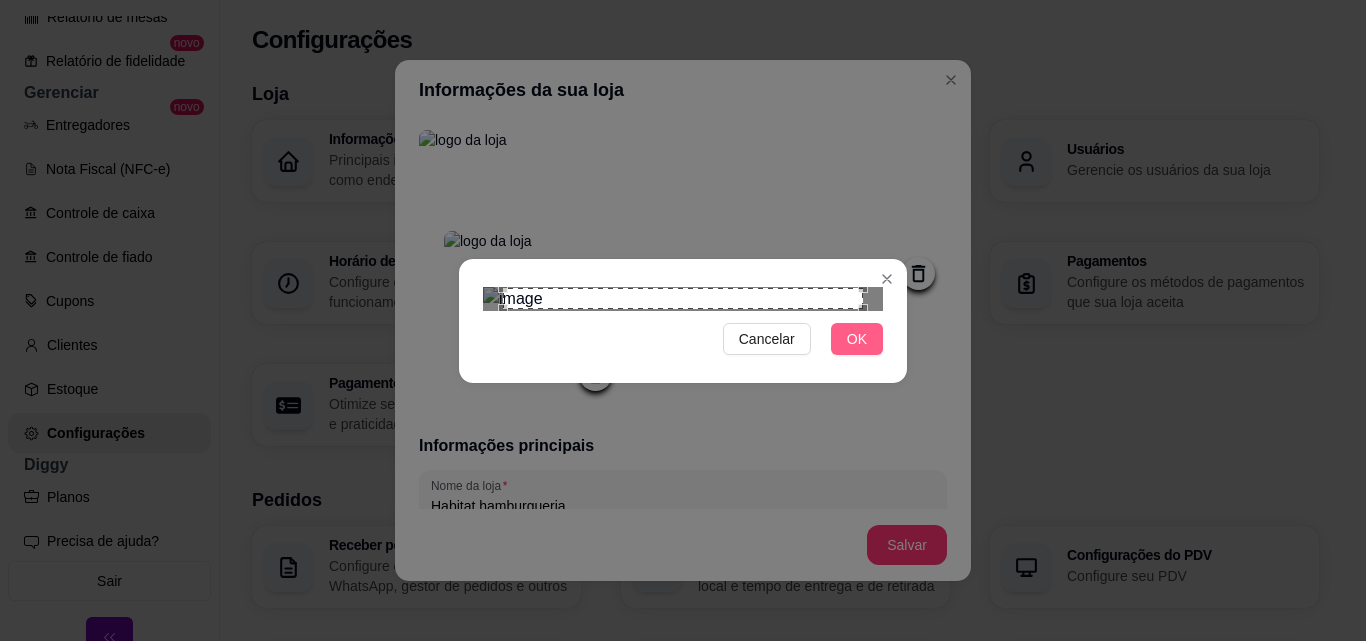 click on "OK" at bounding box center (857, 339) 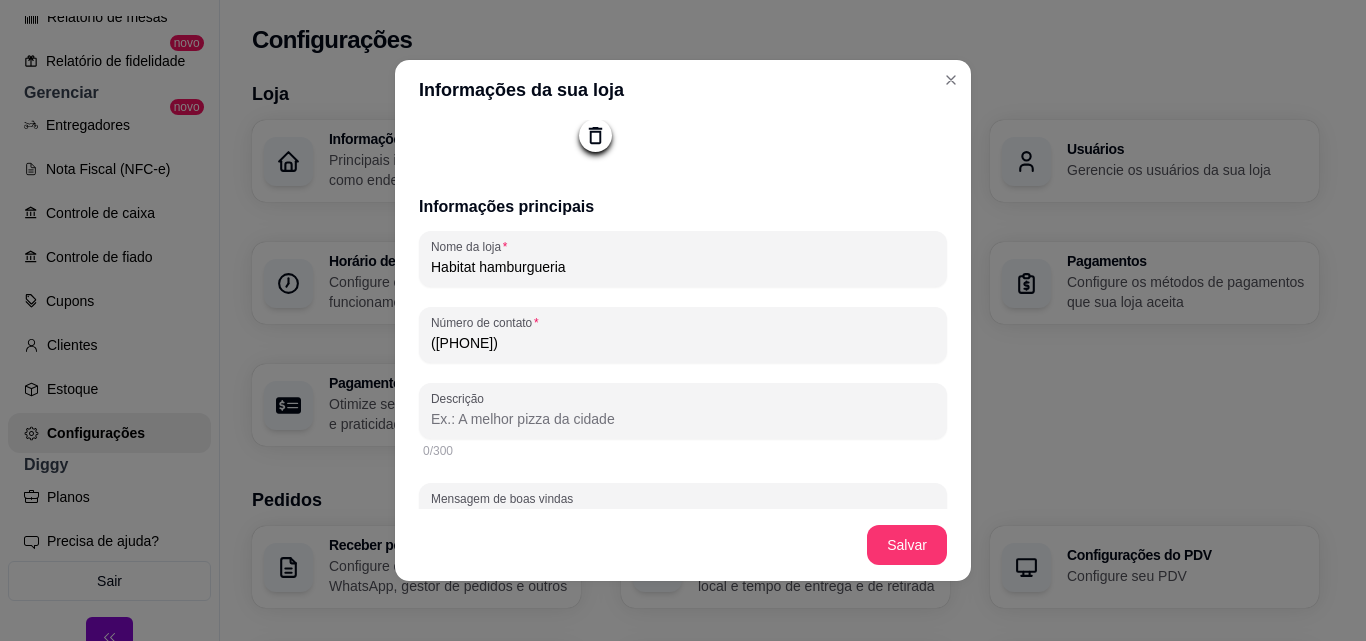 scroll, scrollTop: 240, scrollLeft: 0, axis: vertical 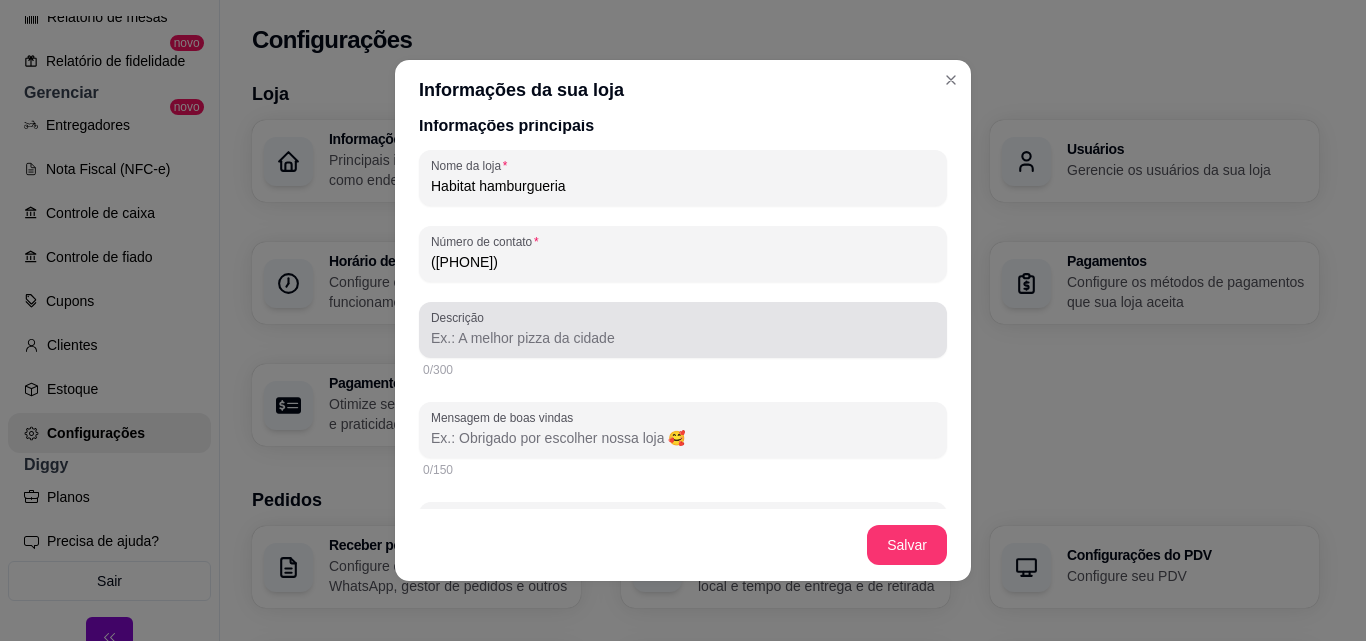 click on "Descrição" at bounding box center [683, 338] 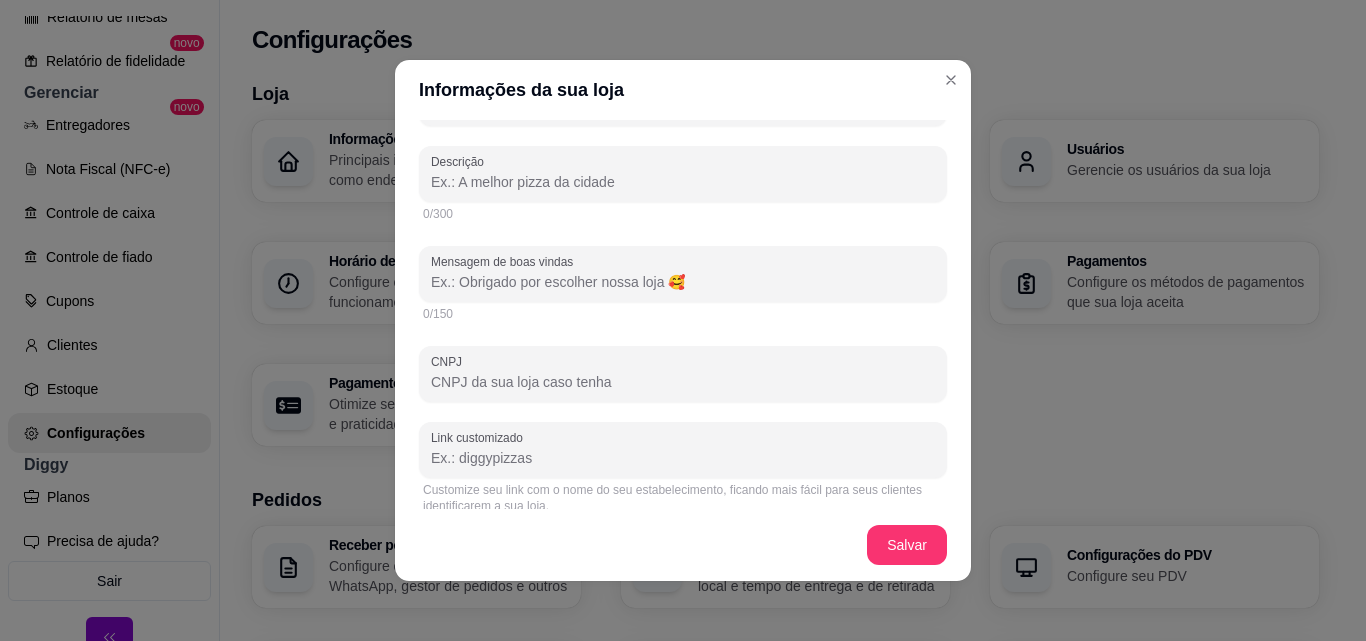 scroll, scrollTop: 480, scrollLeft: 0, axis: vertical 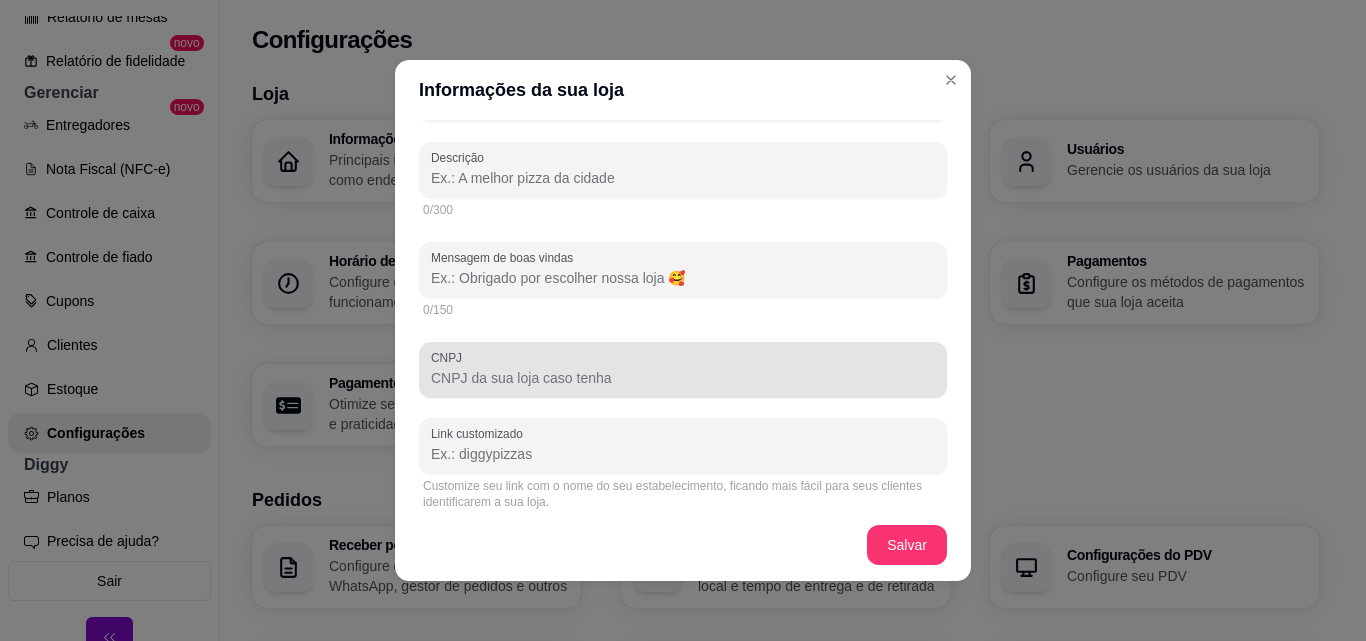 click at bounding box center [683, 370] 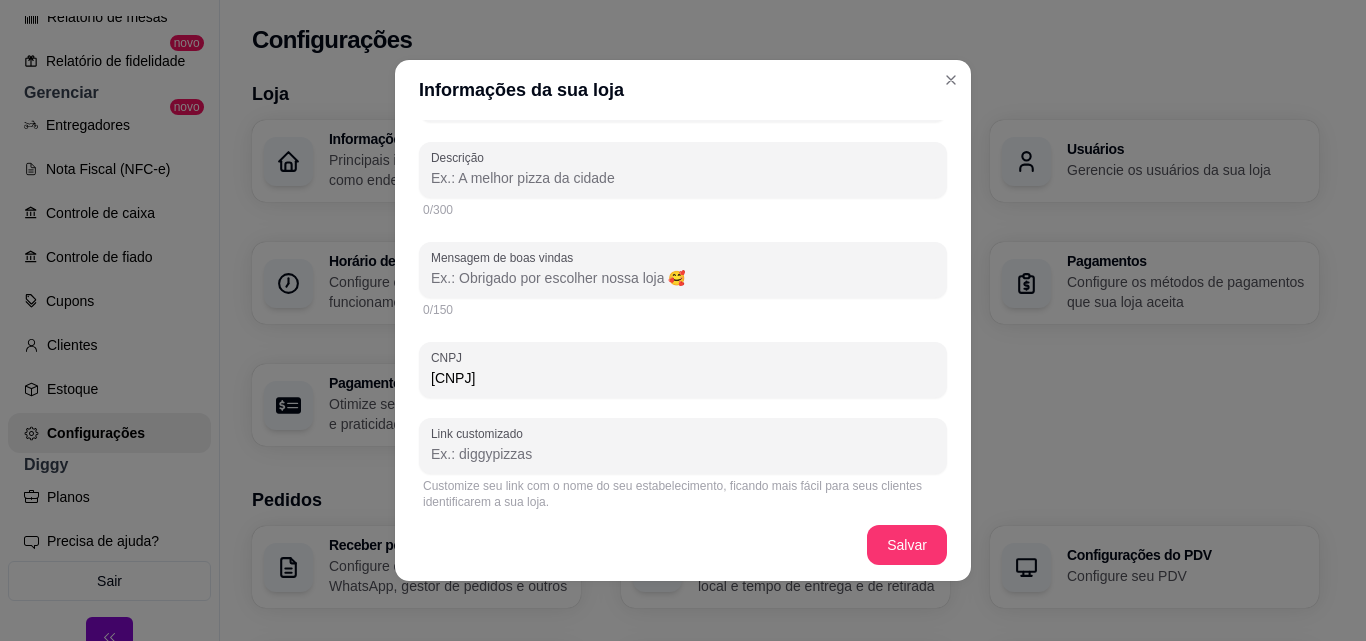 type on "[CNPJ]" 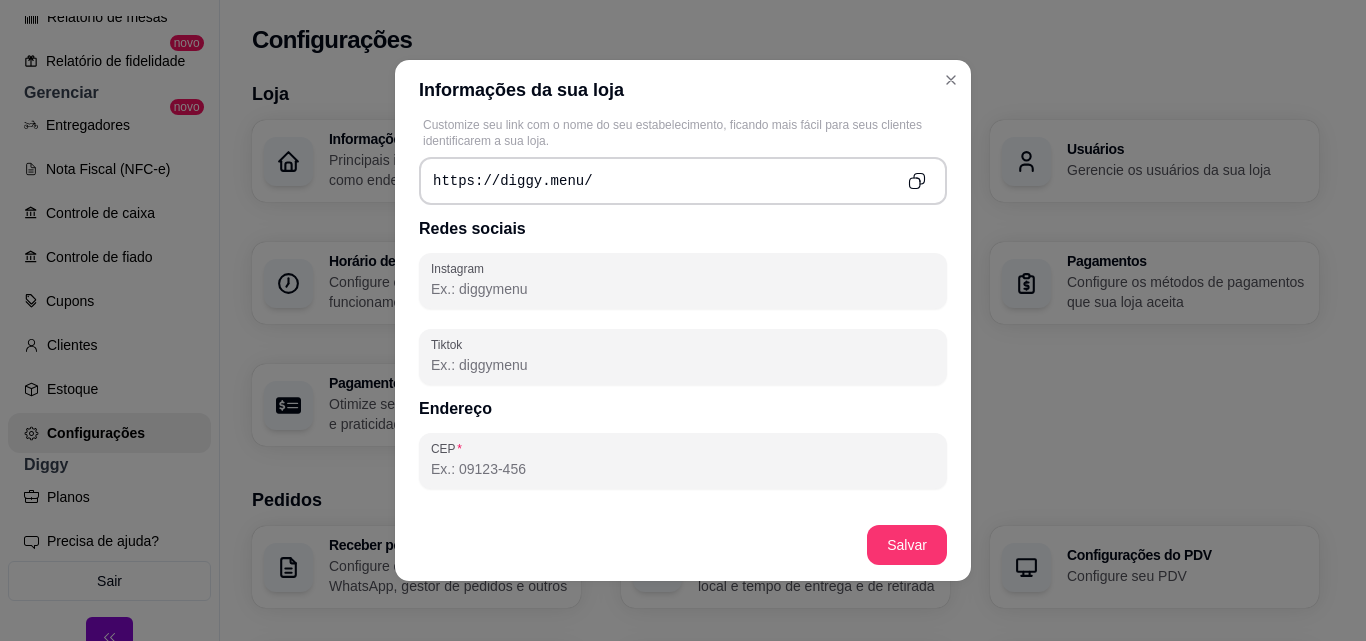 scroll, scrollTop: 861, scrollLeft: 0, axis: vertical 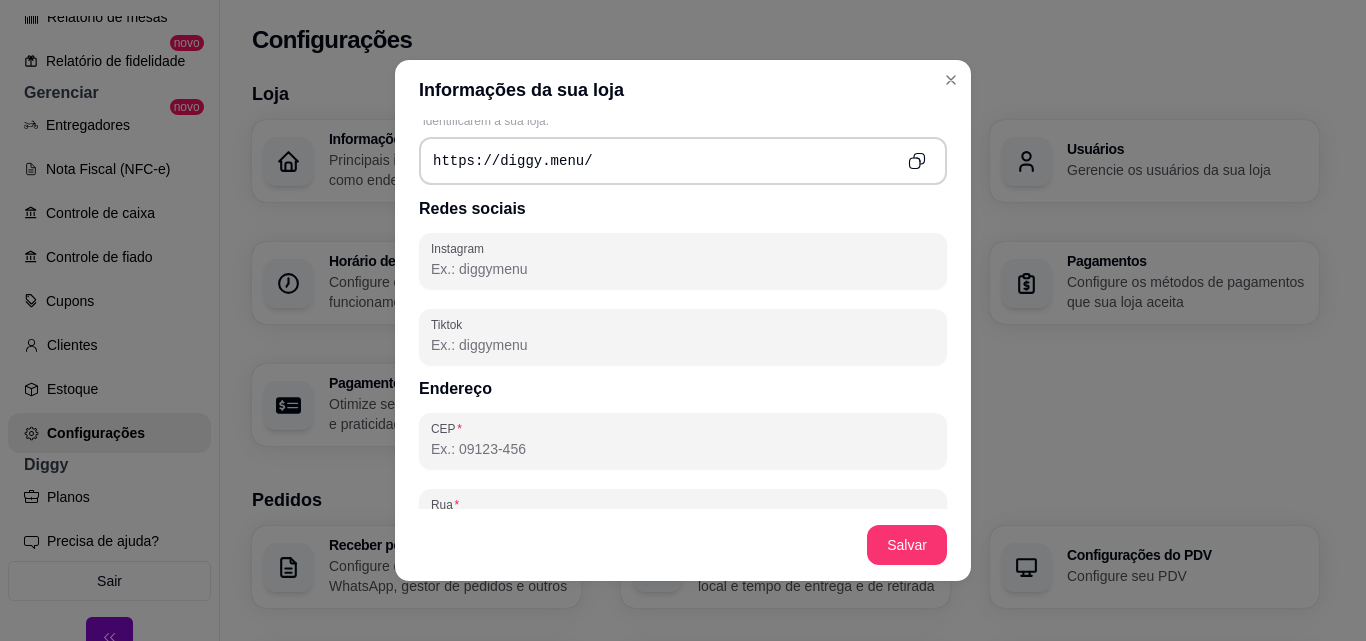 click on "Instagram" at bounding box center (683, 269) 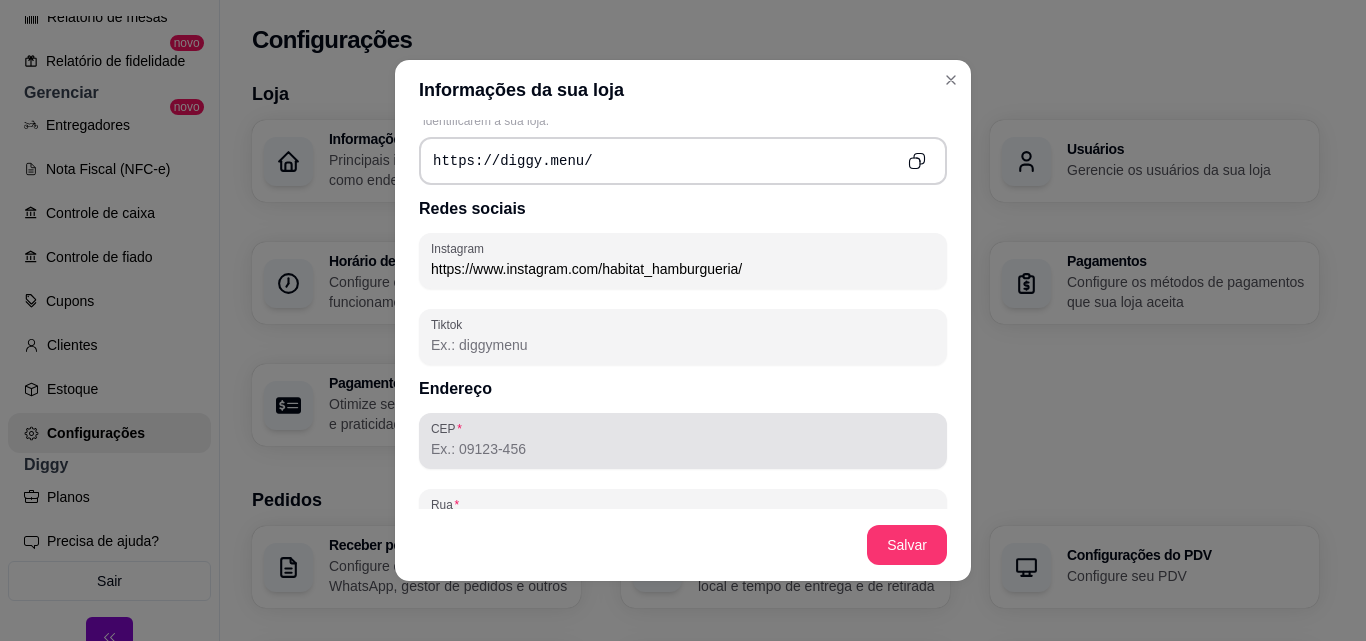 type on "https://www.instagram.com/habitat_hamburgueria/" 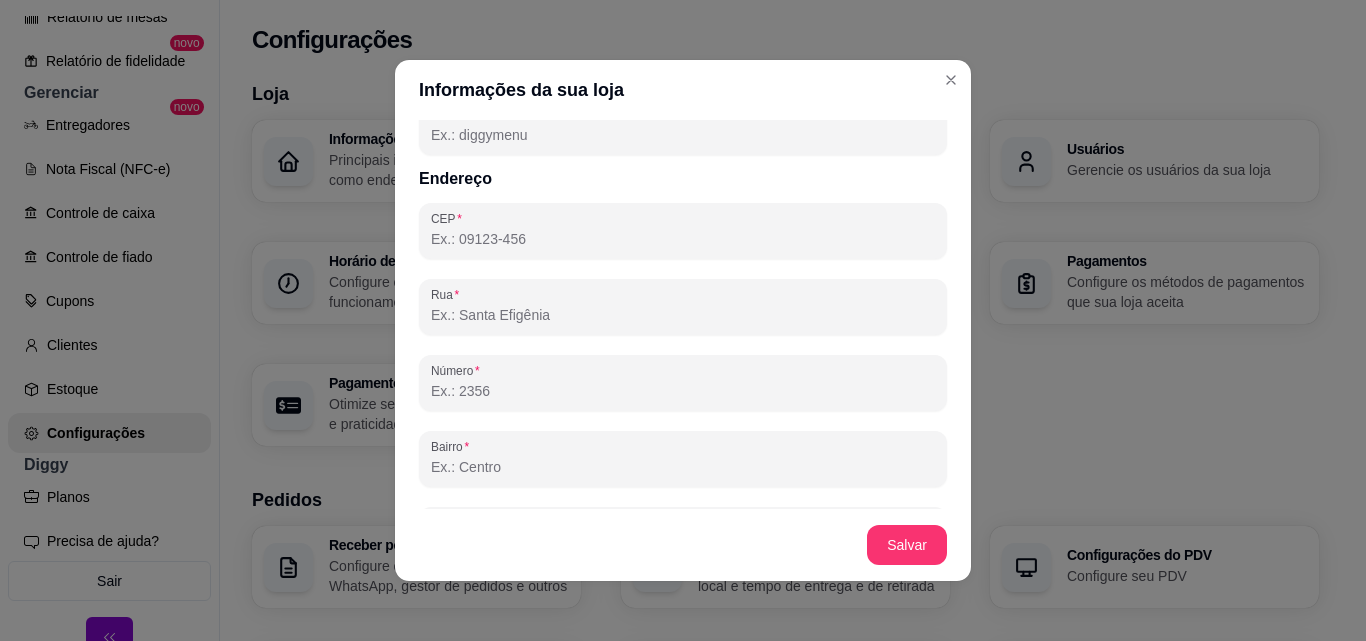 scroll, scrollTop: 1075, scrollLeft: 0, axis: vertical 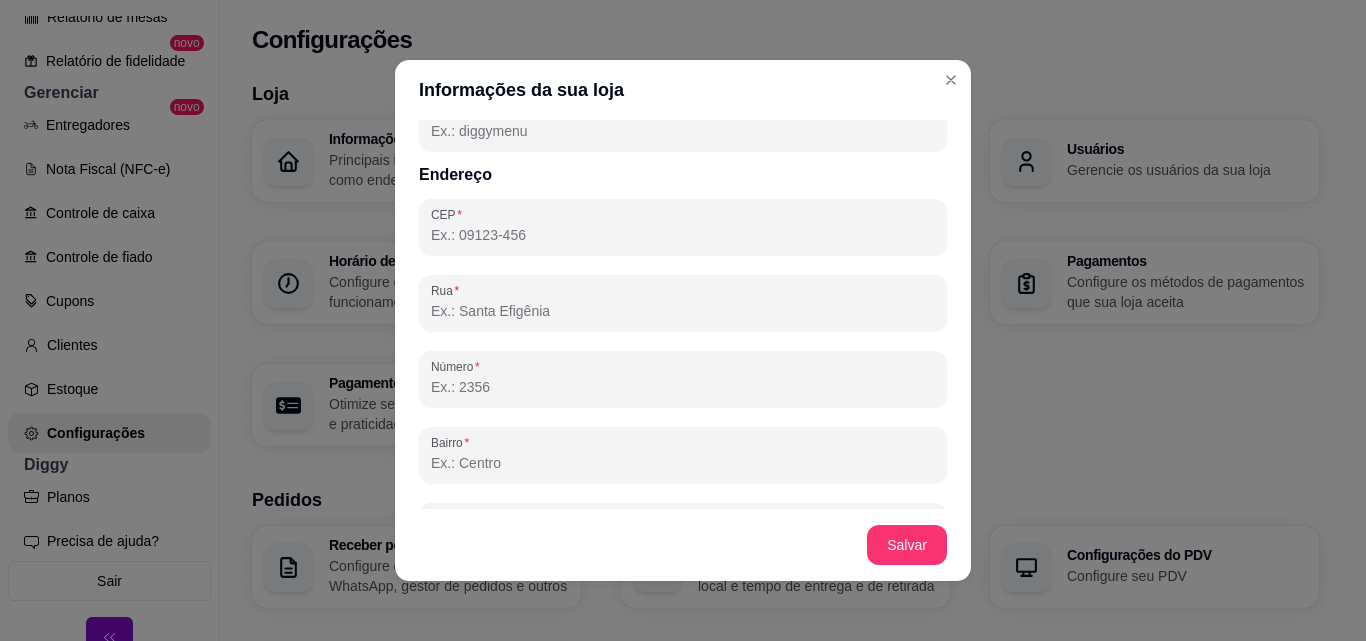 click on "Número" at bounding box center [683, 387] 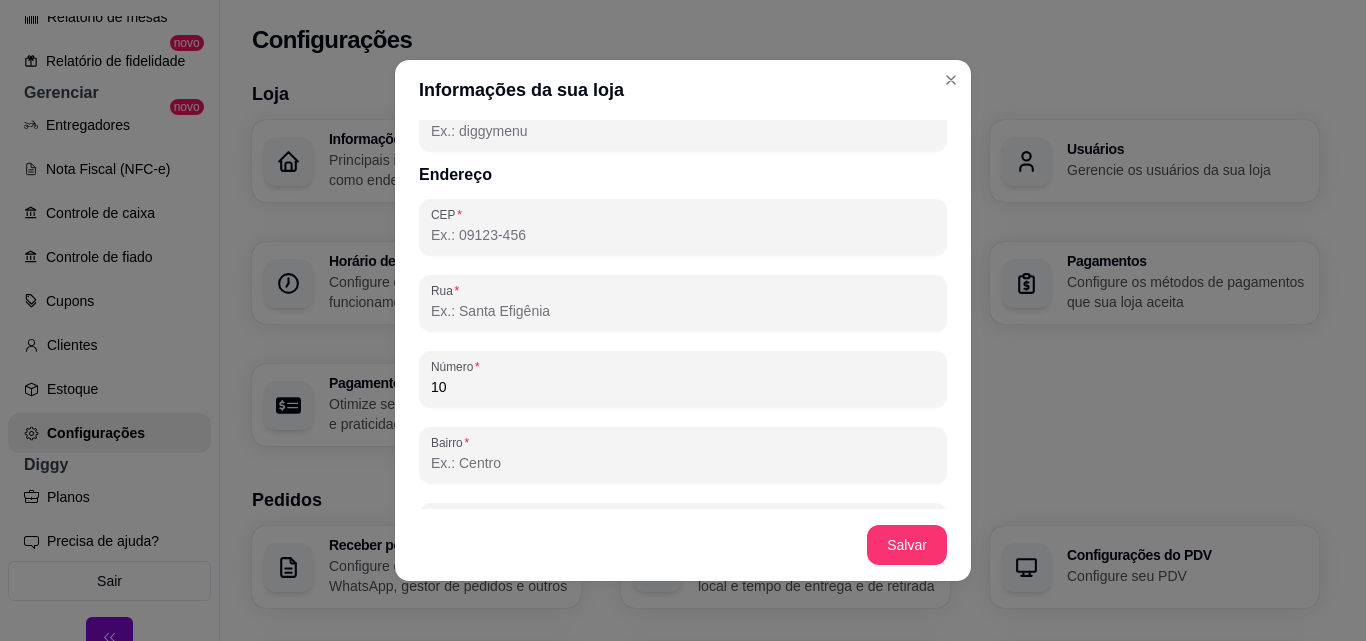 type on "100" 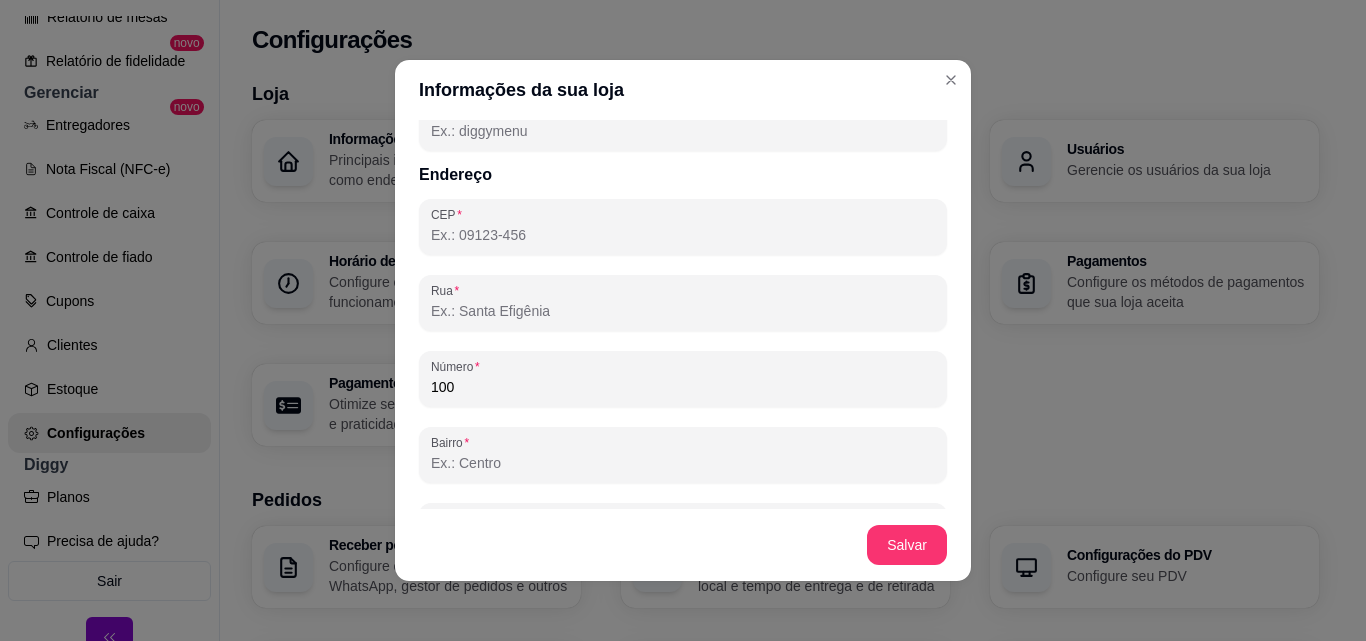 type on "[POSTAL_CODE]" 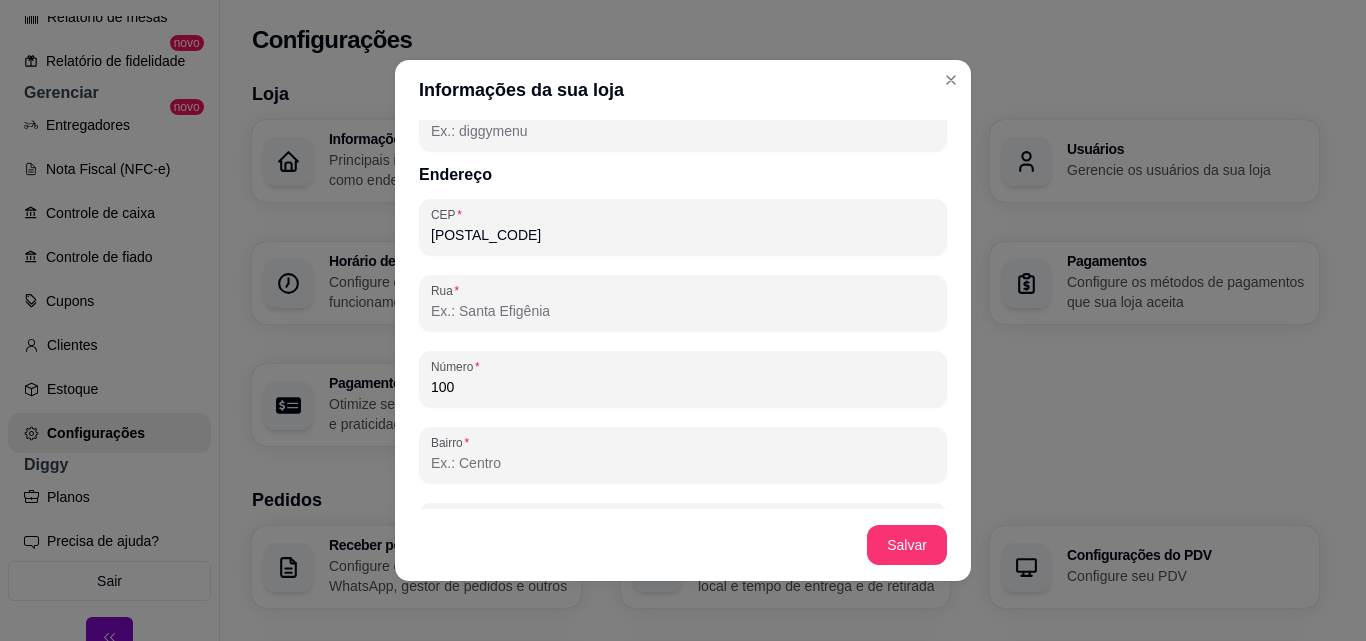 type on "RUA [STREET_NAME]" 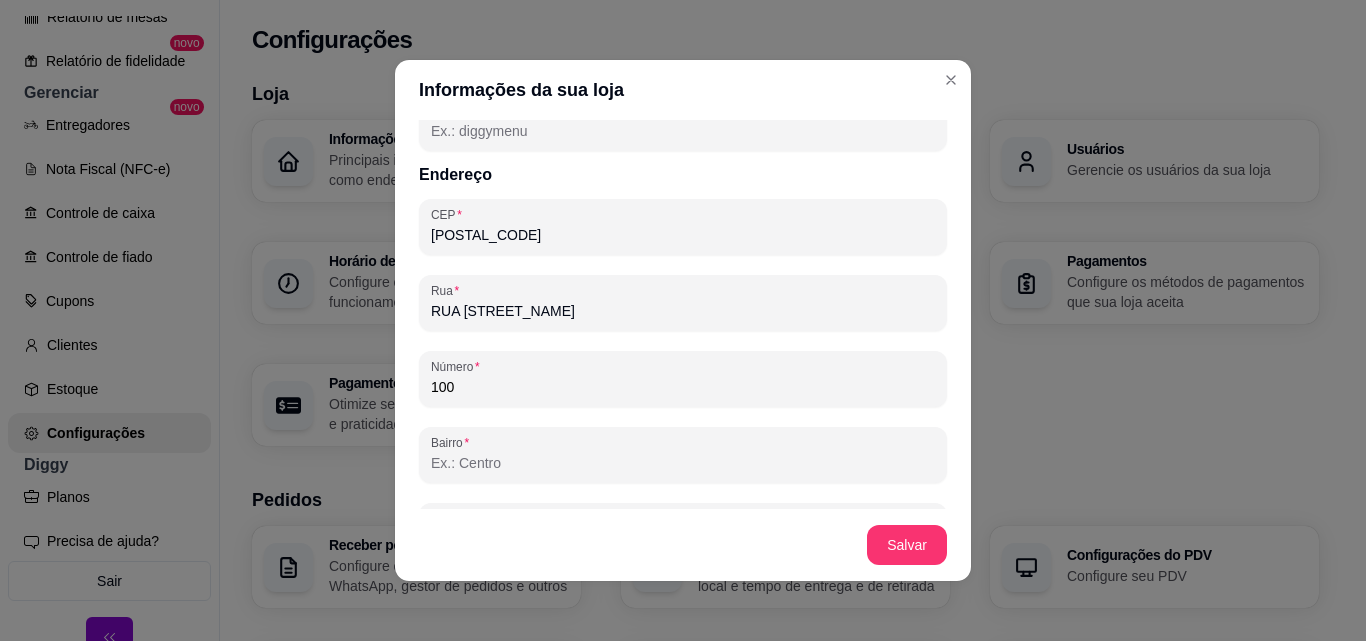 type on "CENTRO" 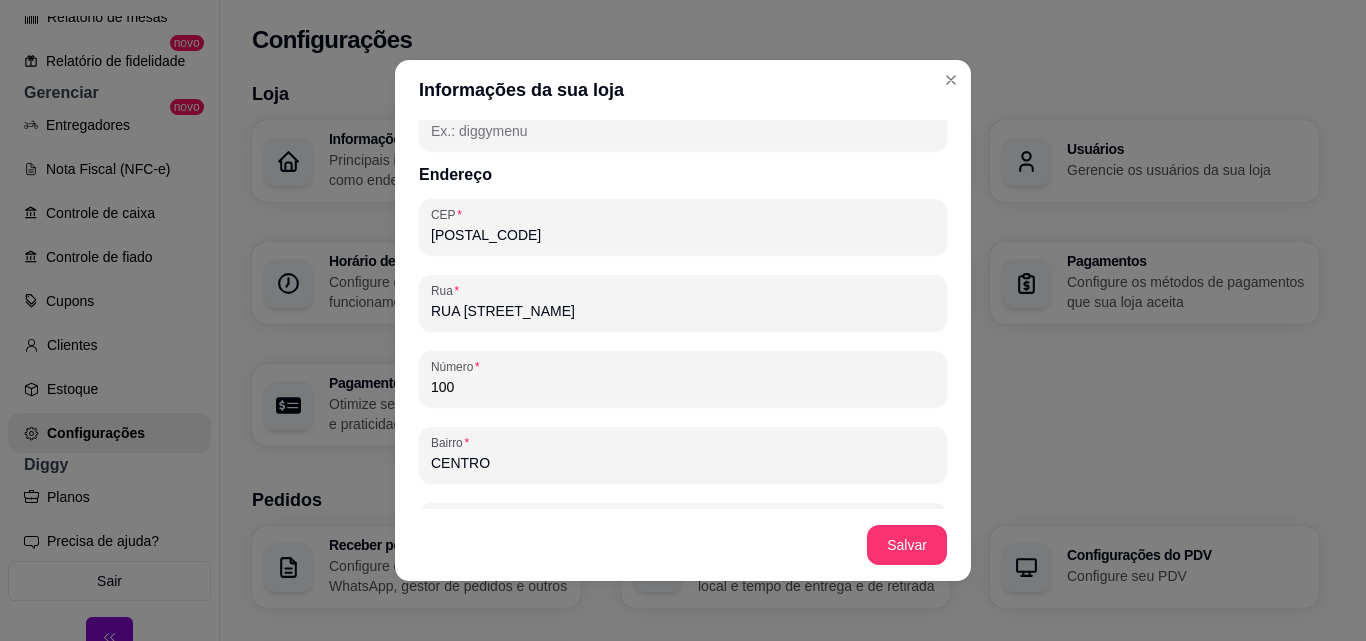 type on "Vidal Ramos" 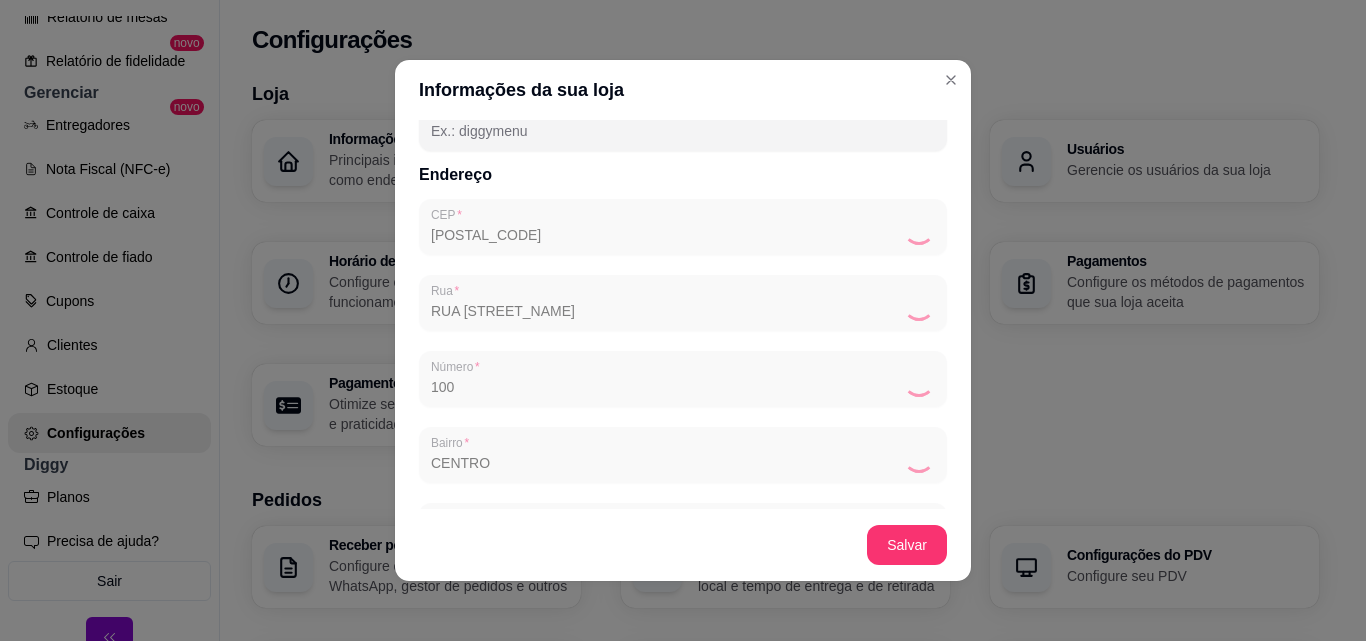 type 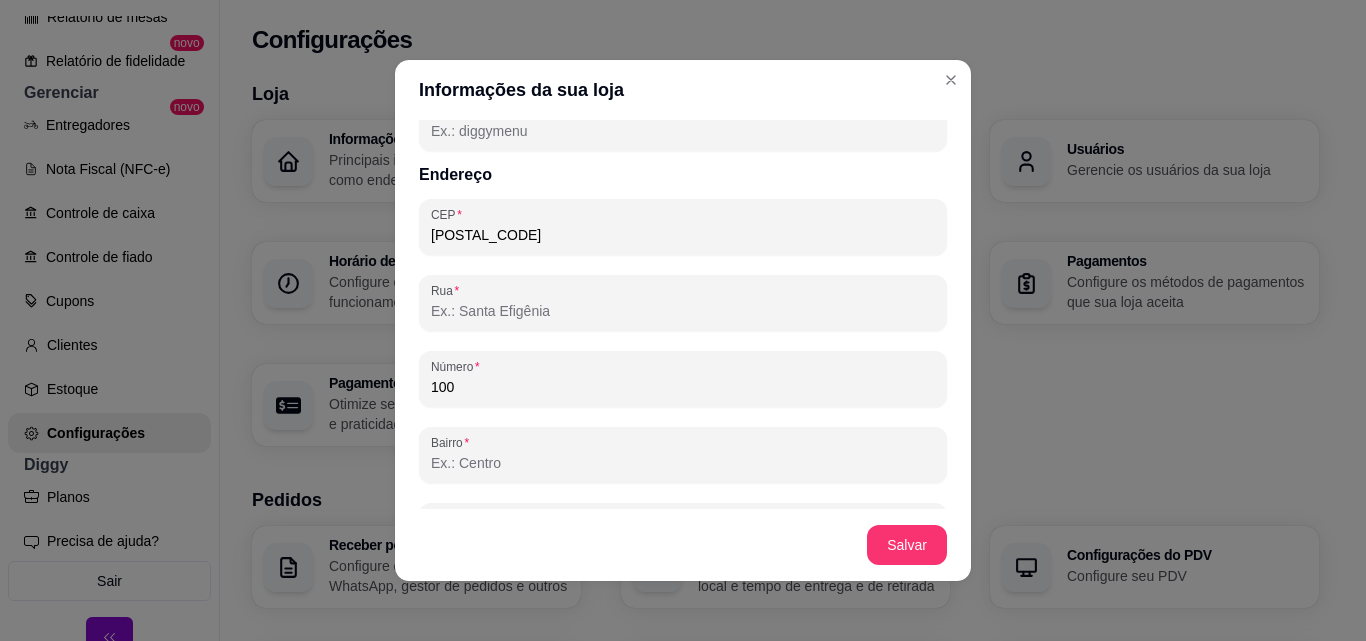 click on "Rua" at bounding box center (683, 311) 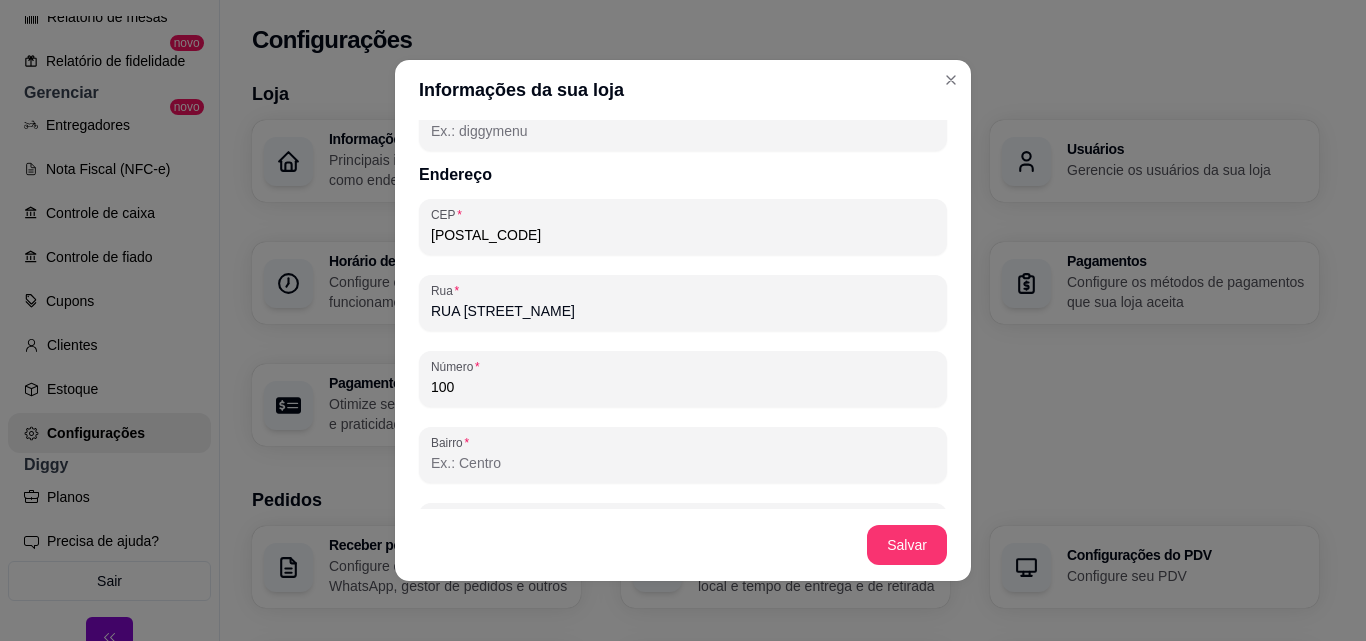 type on "CENTRO" 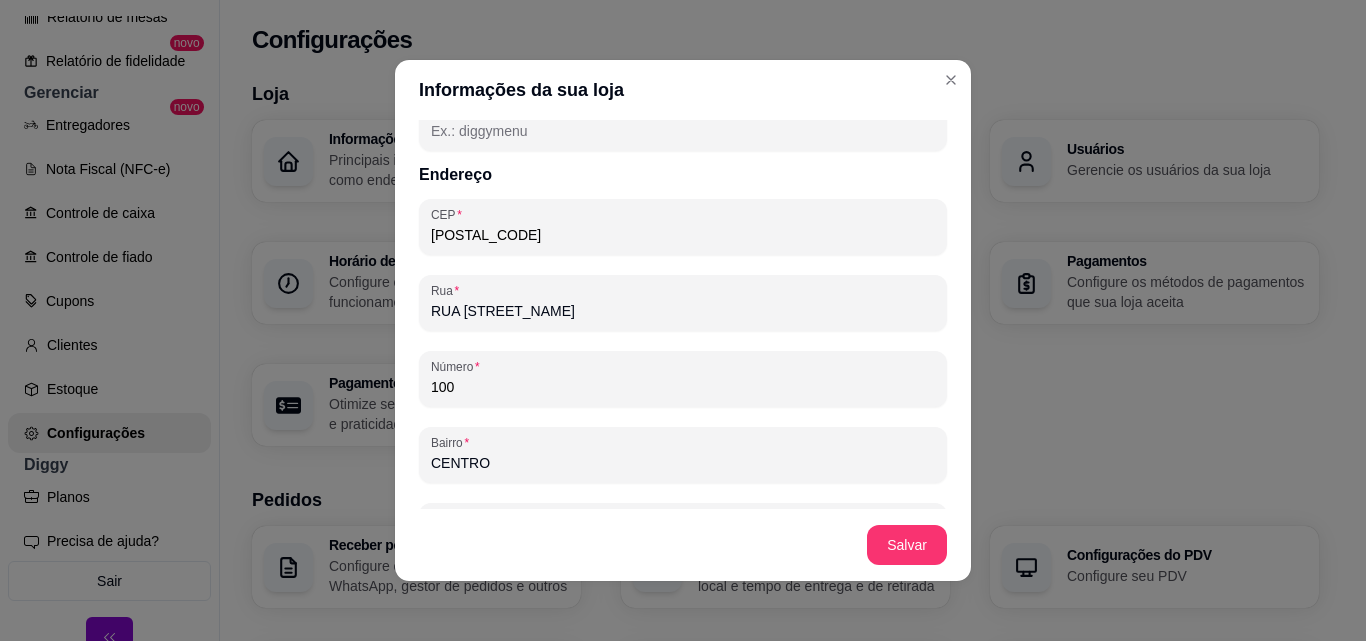 type on "Santa Catarina" 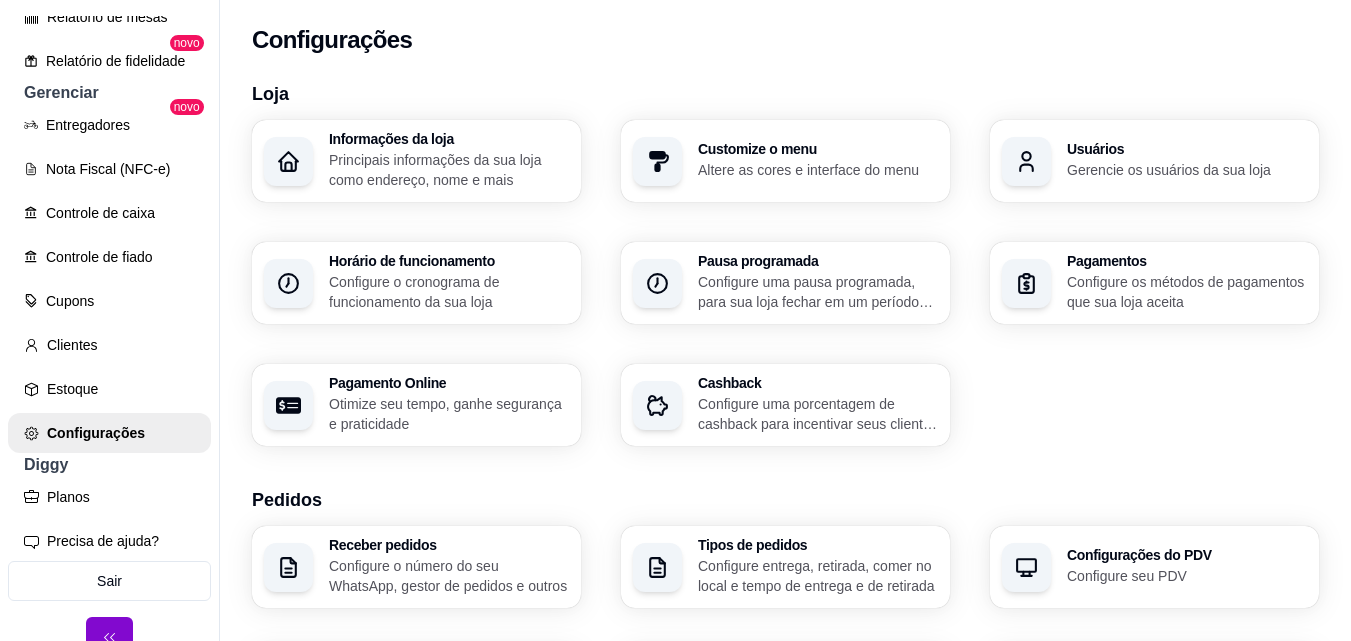 click on "Principais informações da sua loja como endereço, nome e mais" at bounding box center [449, 170] 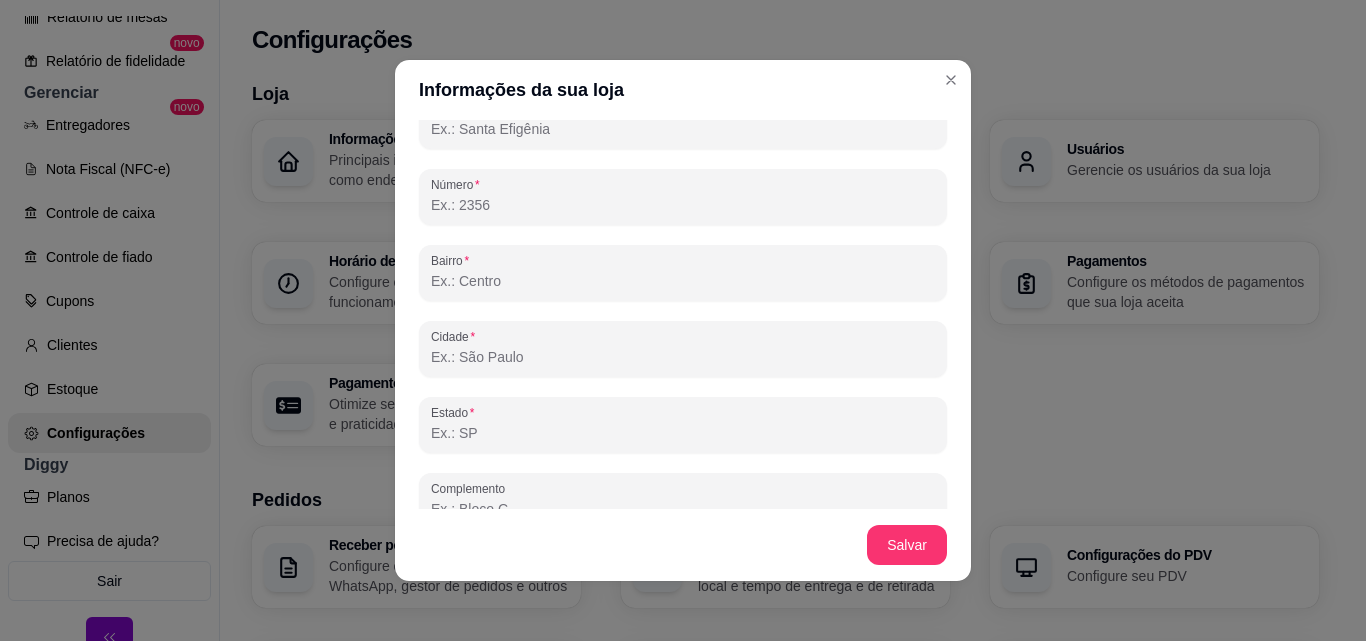 scroll, scrollTop: 1283, scrollLeft: 0, axis: vertical 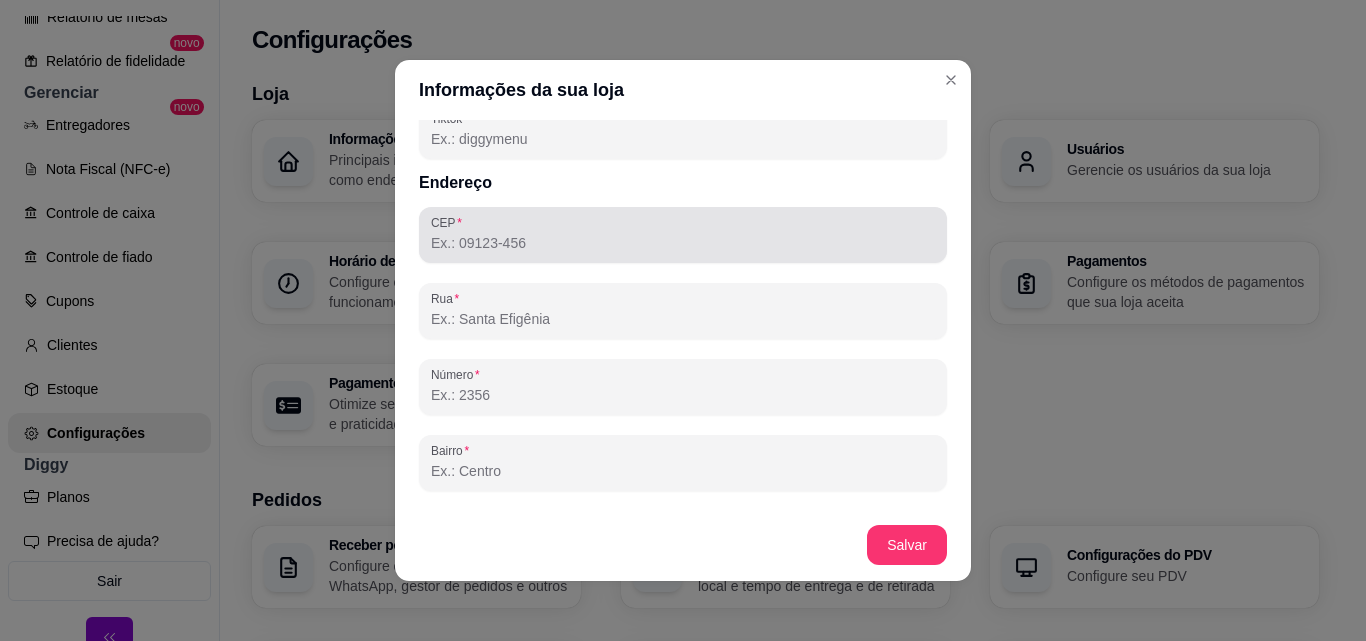 click at bounding box center [683, 235] 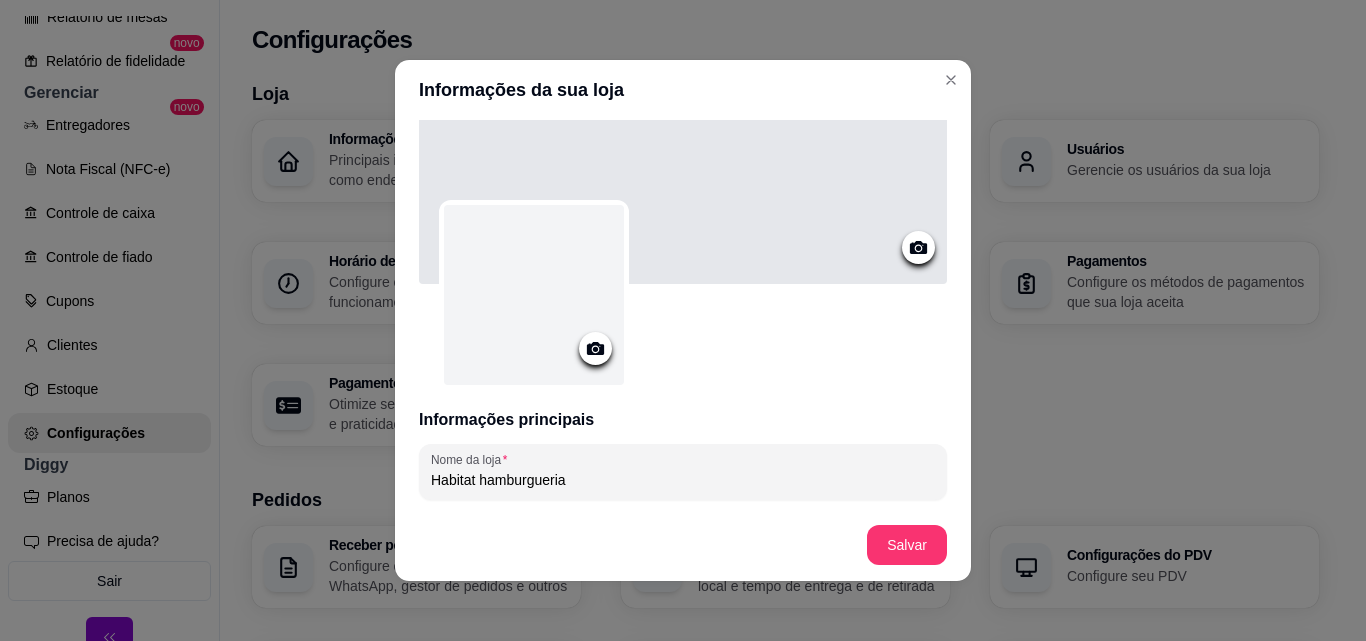 scroll, scrollTop: 0, scrollLeft: 0, axis: both 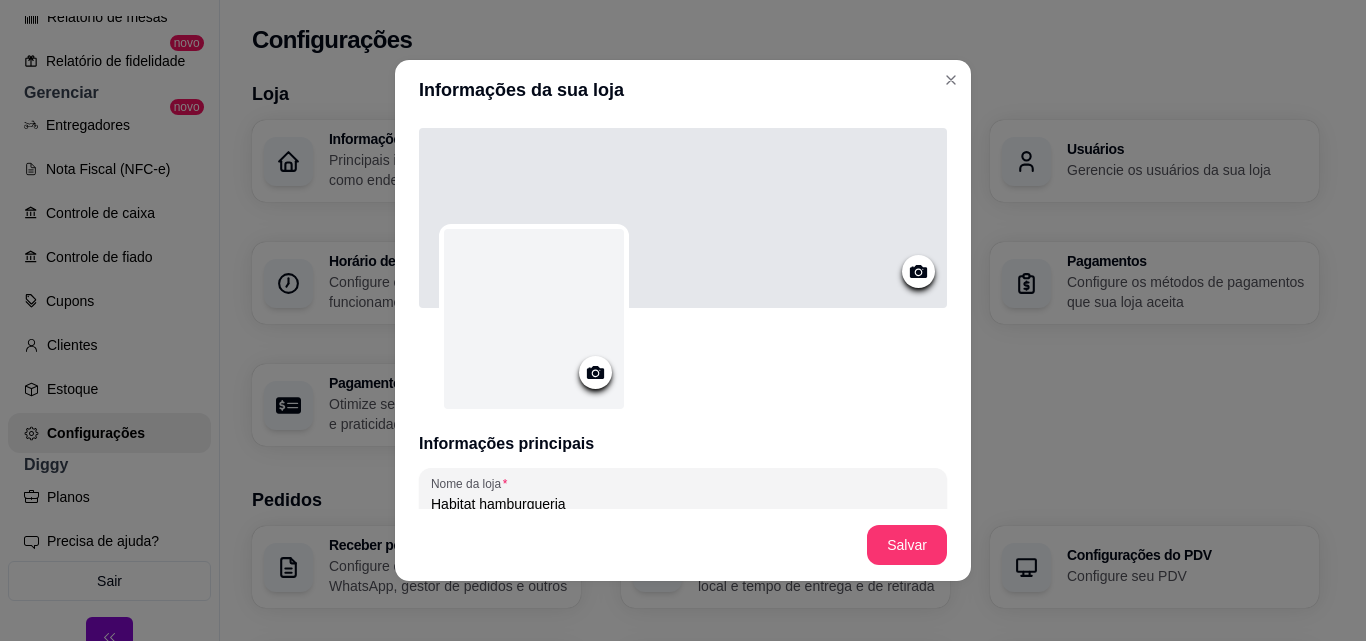 click 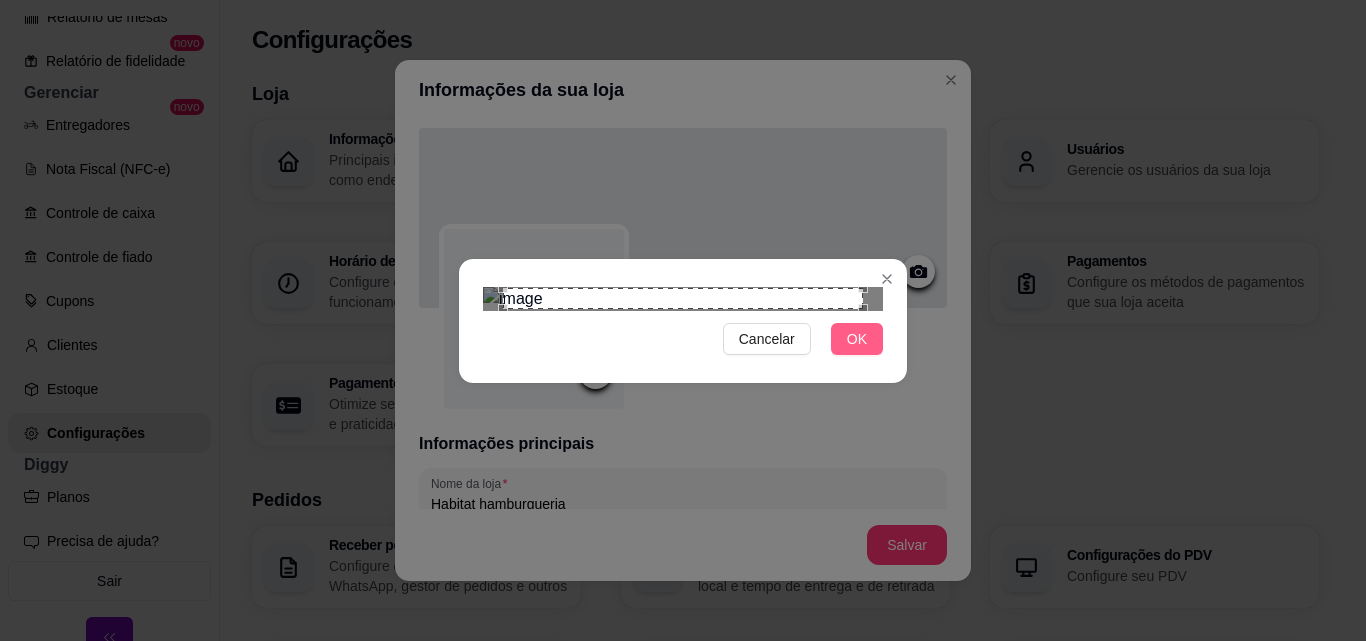 click on "OK" at bounding box center [857, 339] 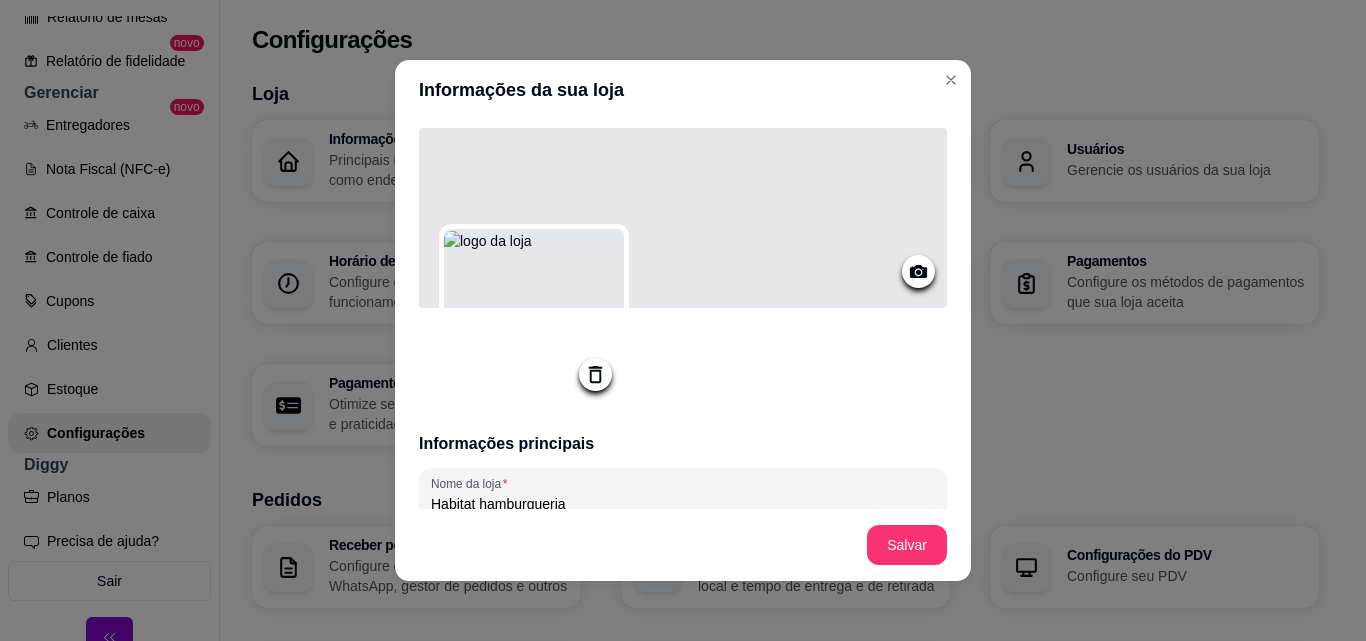 click 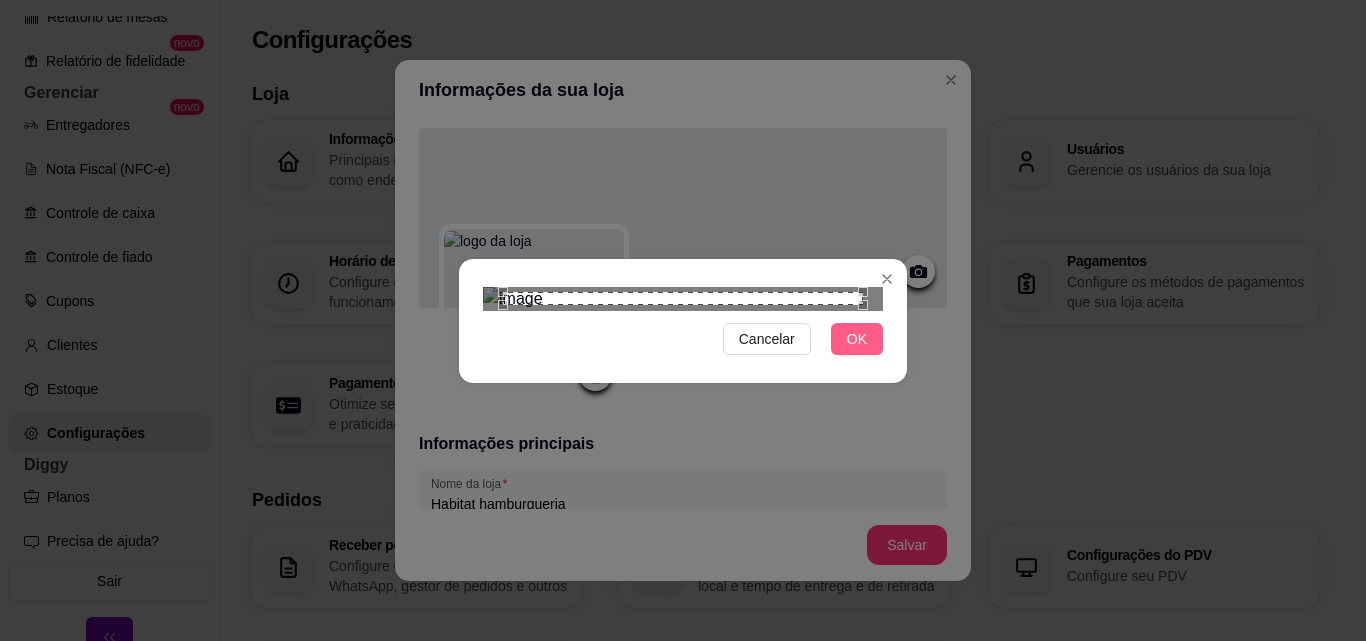 click on "OK" at bounding box center (857, 339) 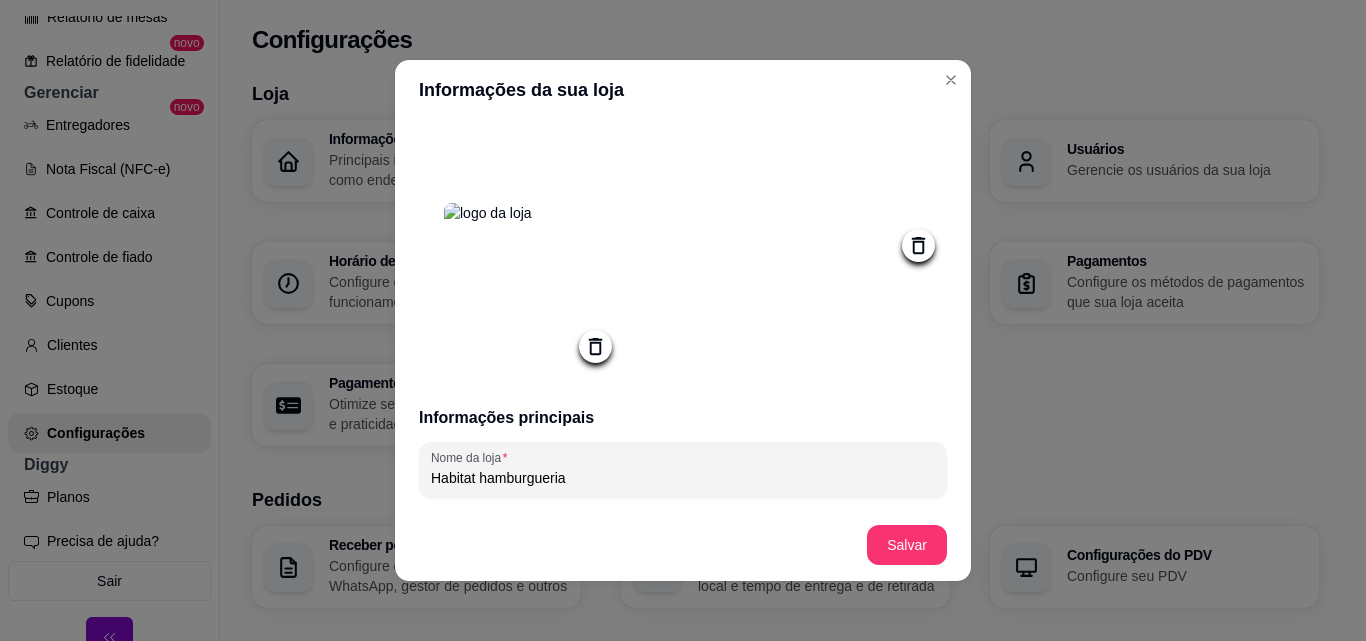 scroll, scrollTop: 40, scrollLeft: 0, axis: vertical 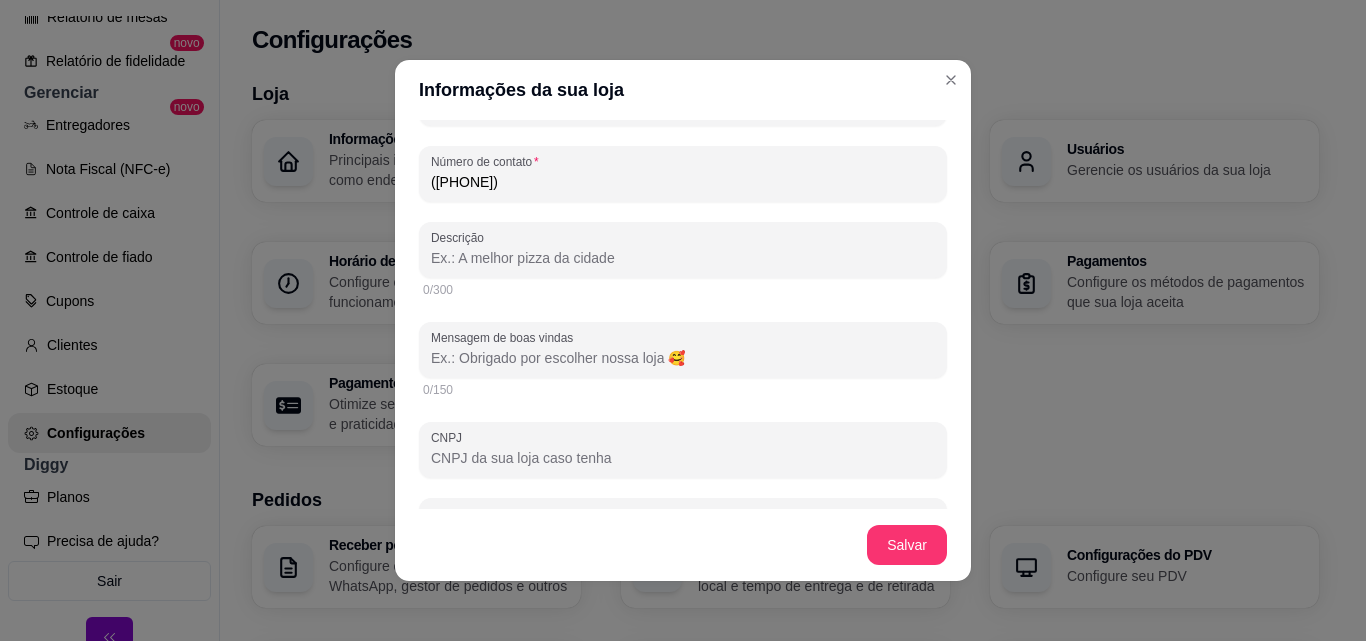 click on "Descrição" at bounding box center (683, 258) 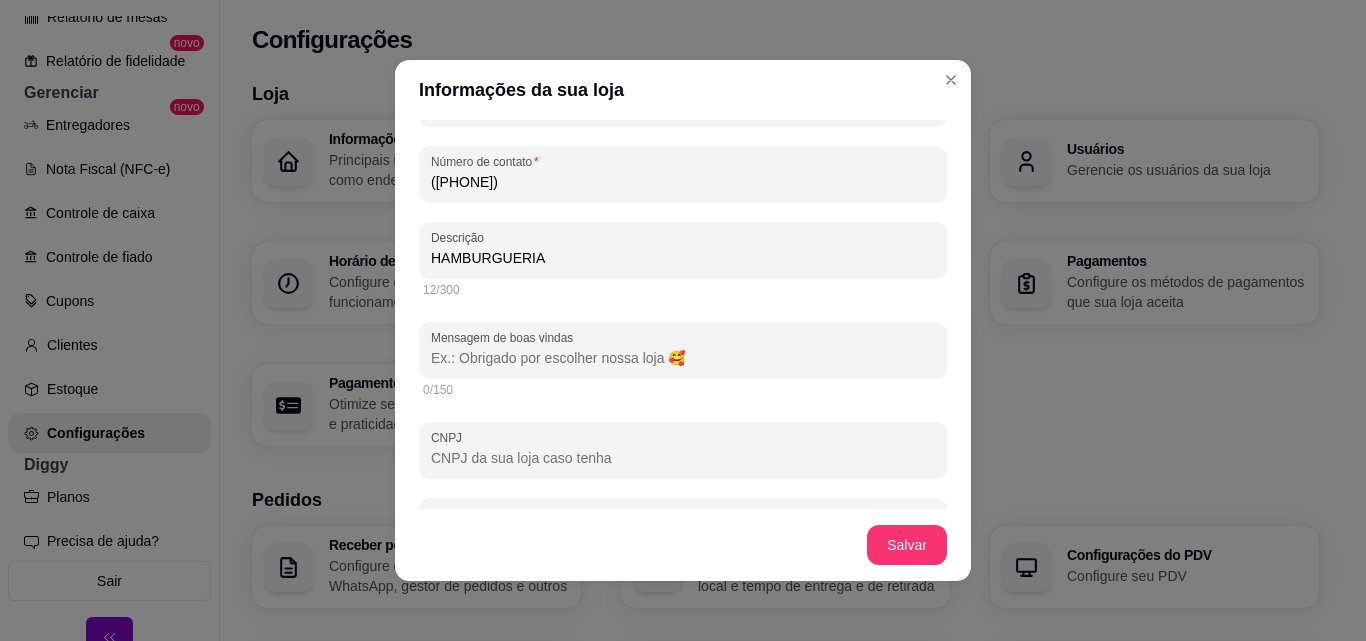 type on "HAMBURGUERIA" 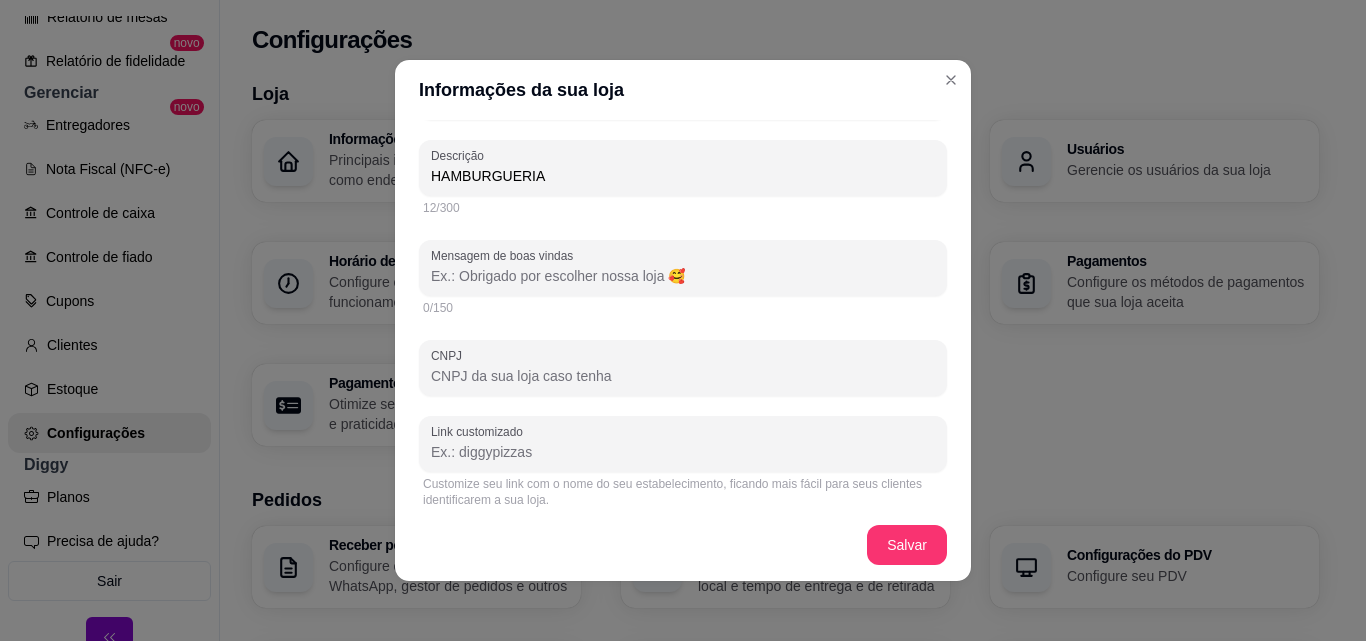 scroll, scrollTop: 520, scrollLeft: 0, axis: vertical 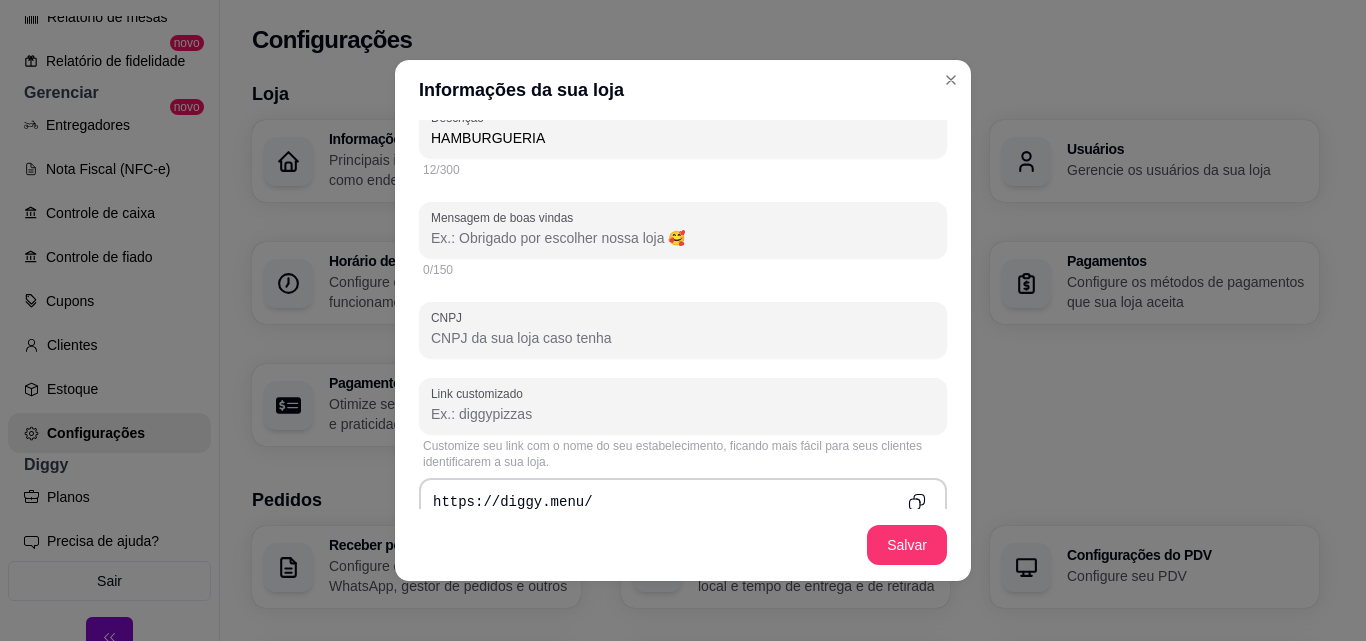 click on "CNPJ" at bounding box center (683, 338) 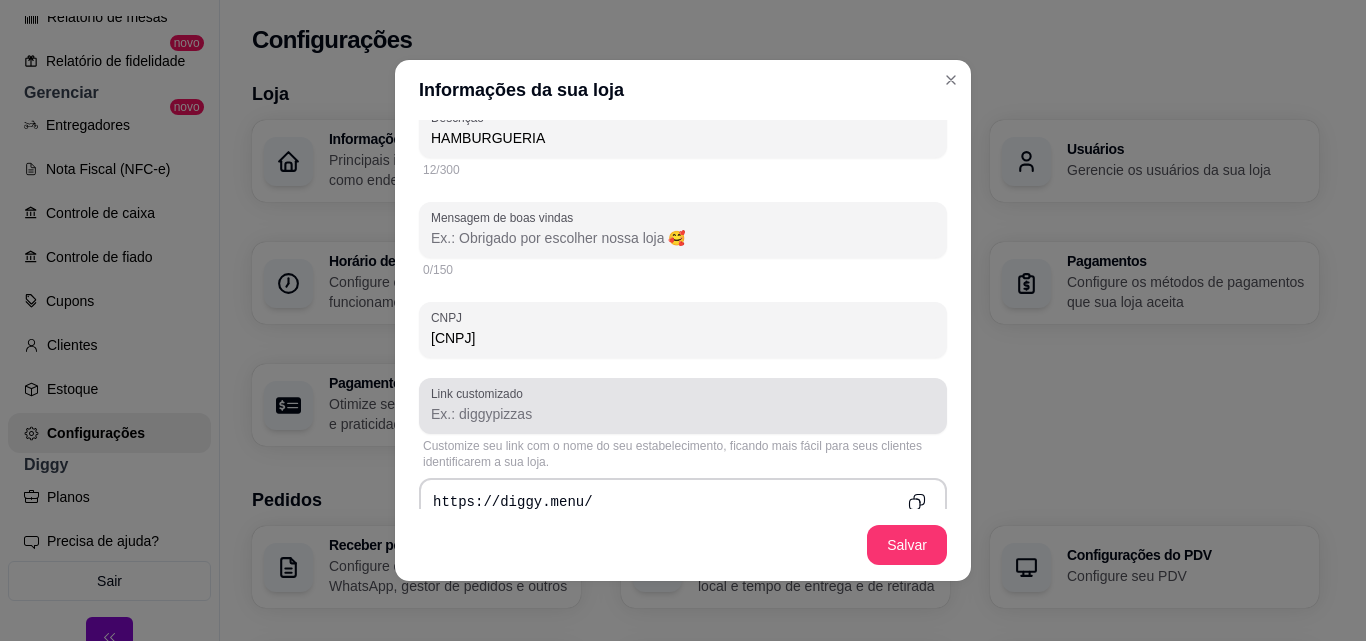 type on "[CNPJ]" 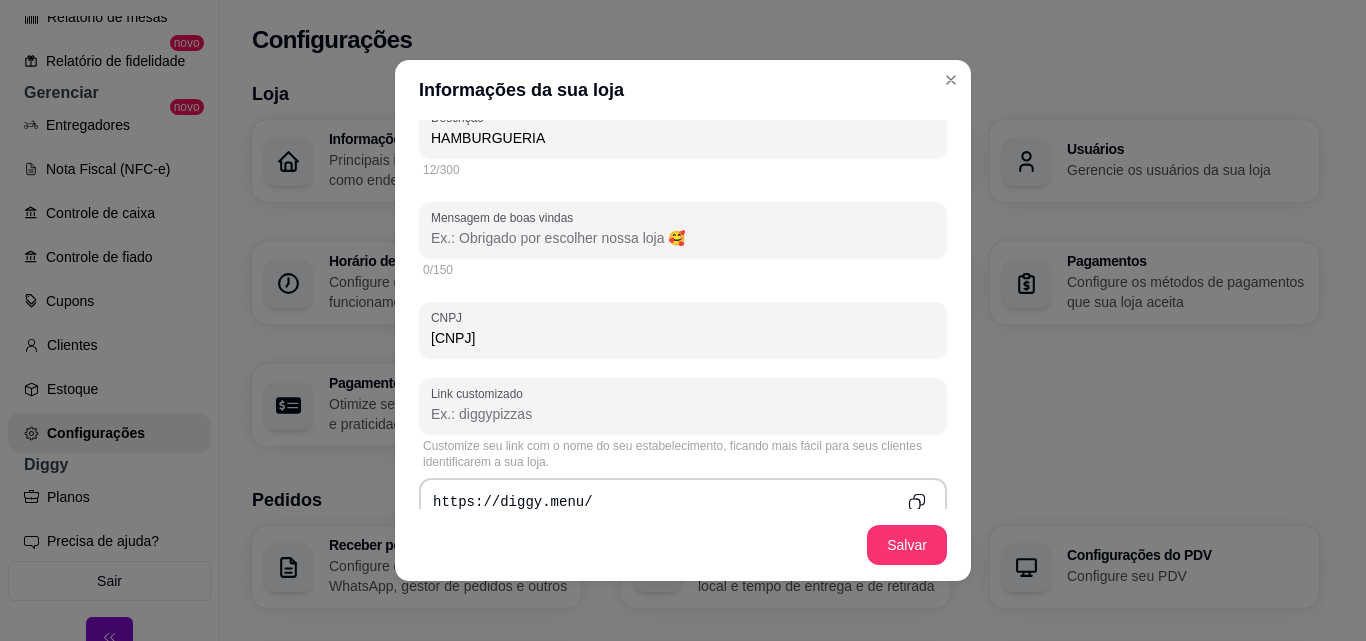click on "Link customizado" at bounding box center [683, 414] 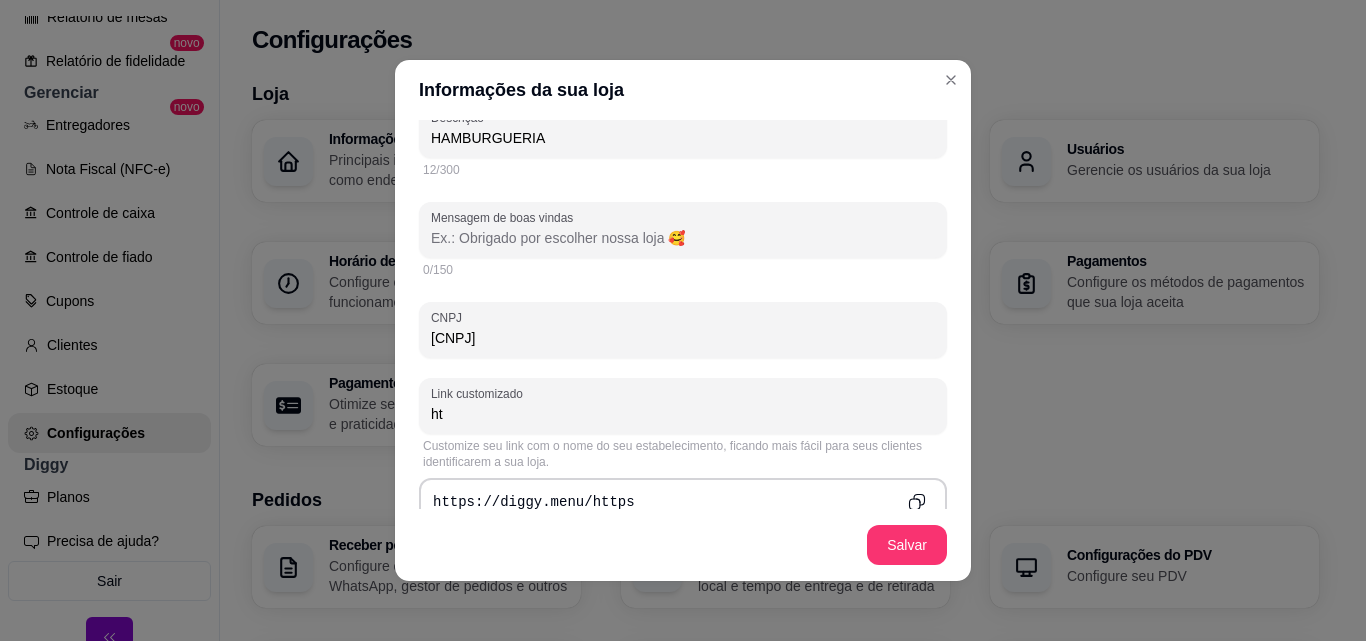 type on "h" 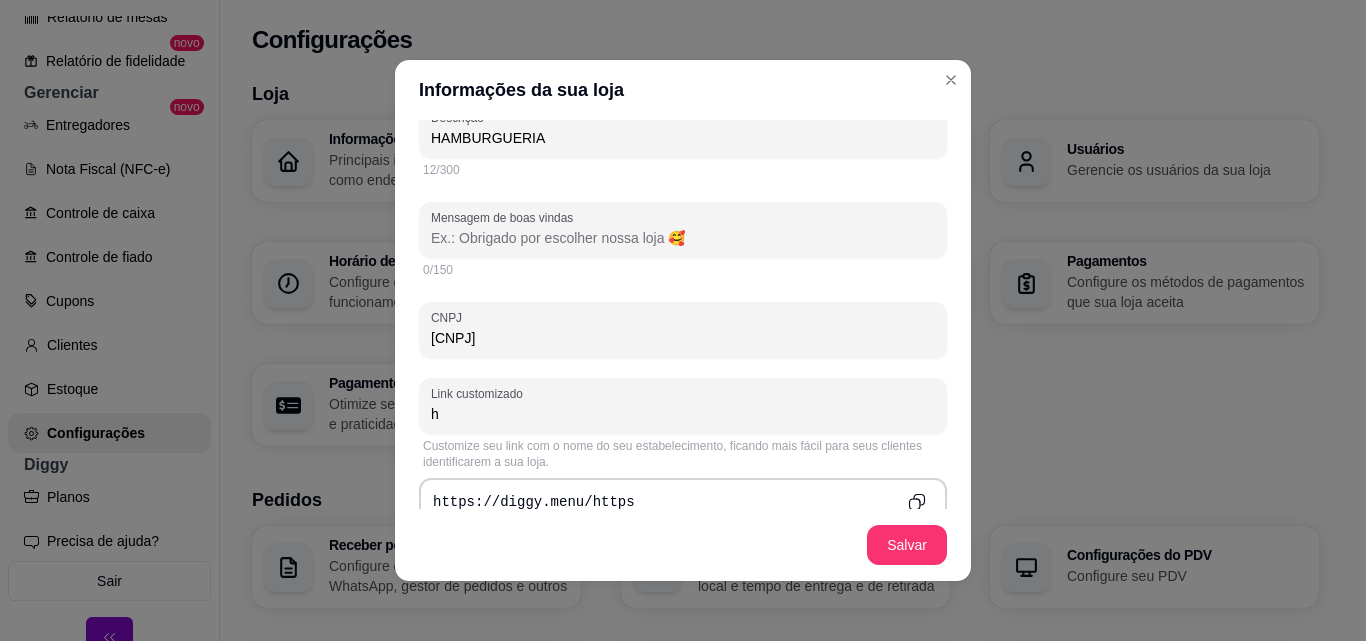type 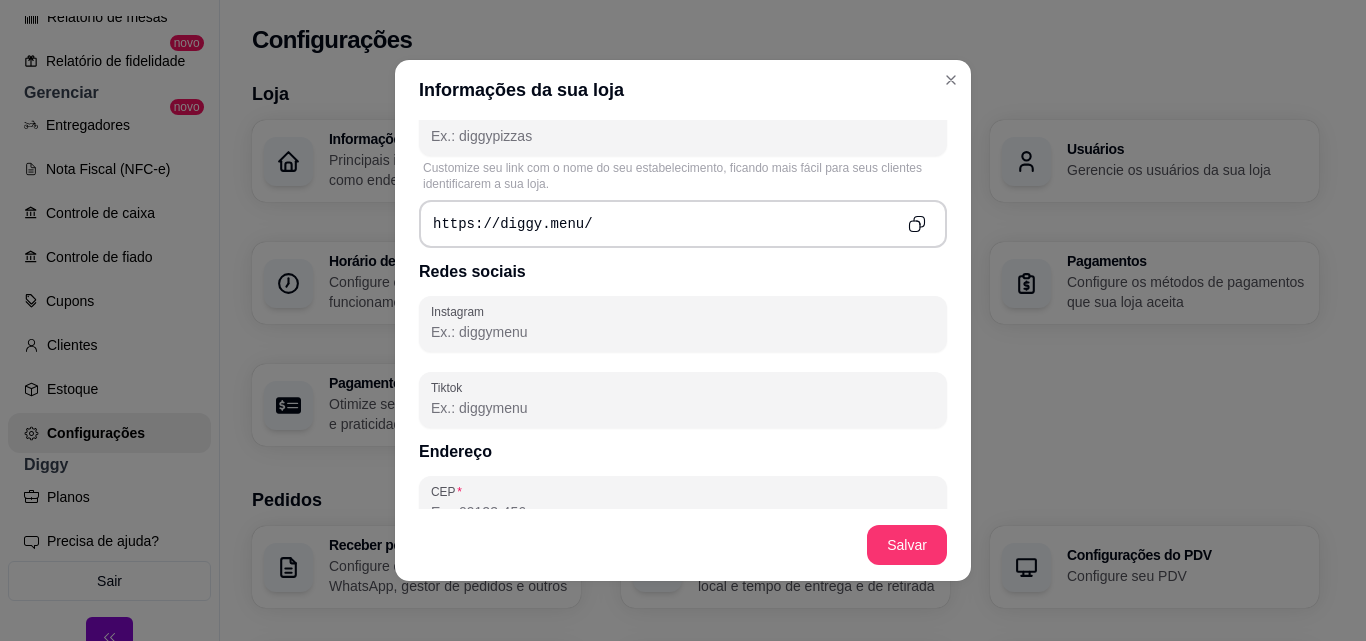 scroll, scrollTop: 800, scrollLeft: 0, axis: vertical 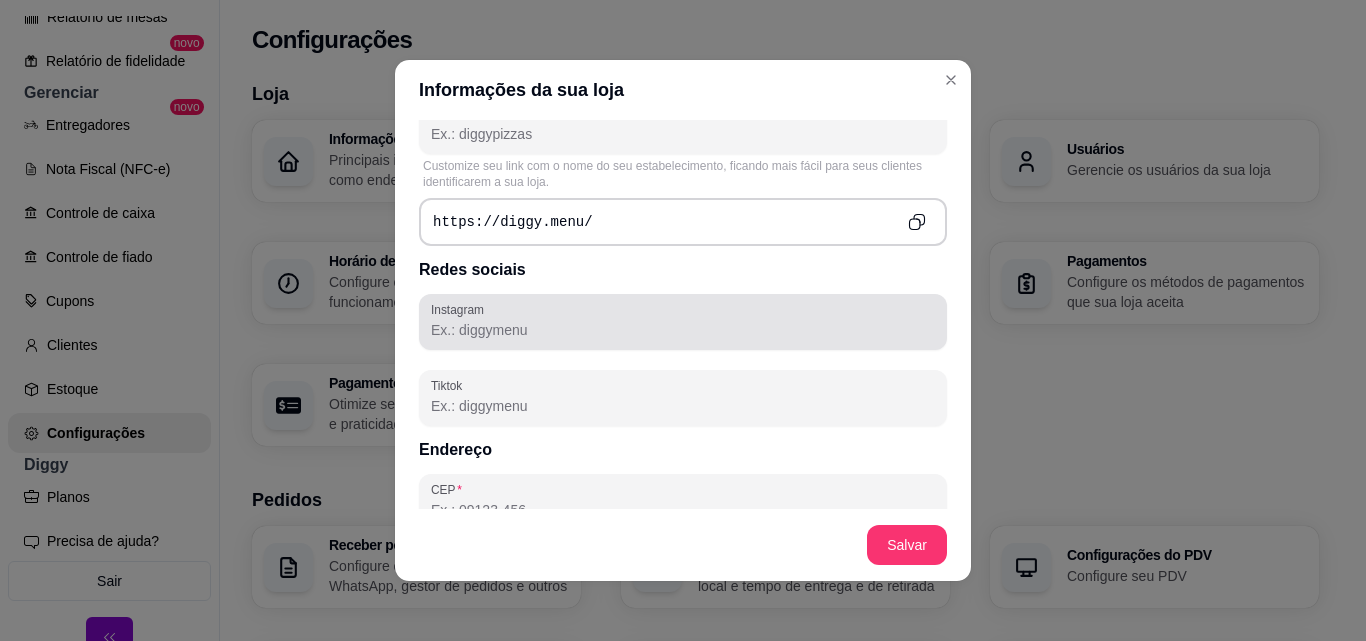 drag, startPoint x: 492, startPoint y: 345, endPoint x: 467, endPoint y: 335, distance: 26.925823 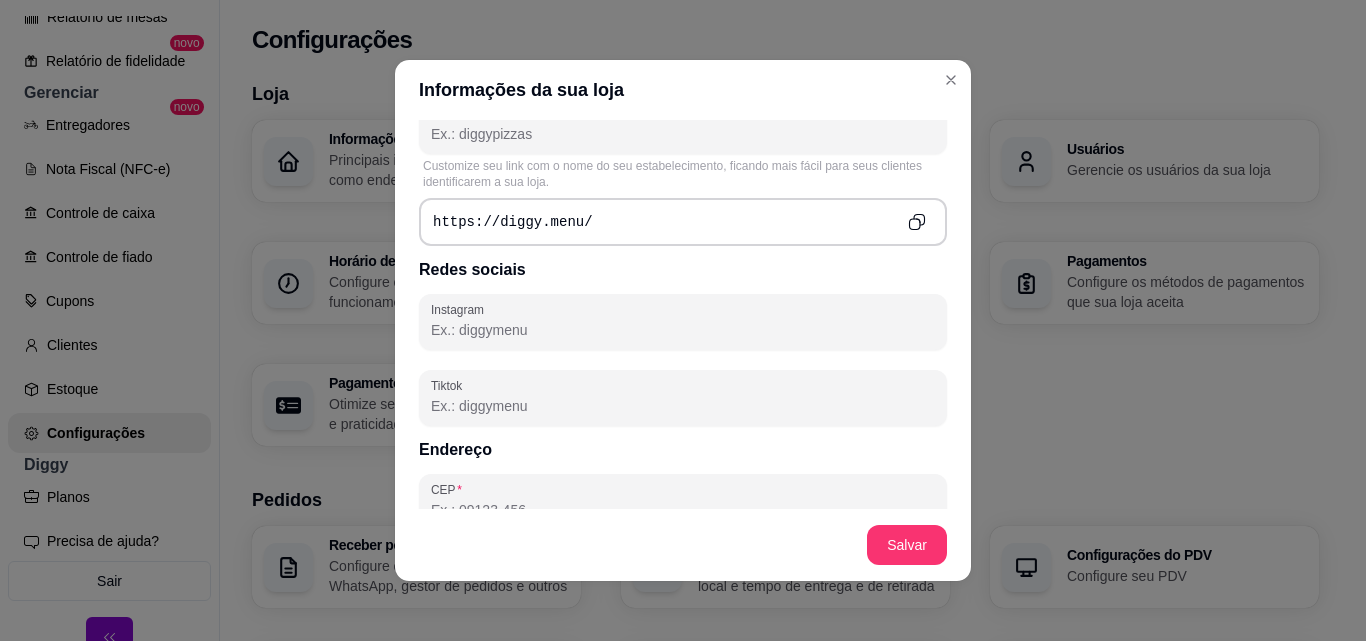 paste on "https://www.instagram.com/habitat_hamburgueria/" 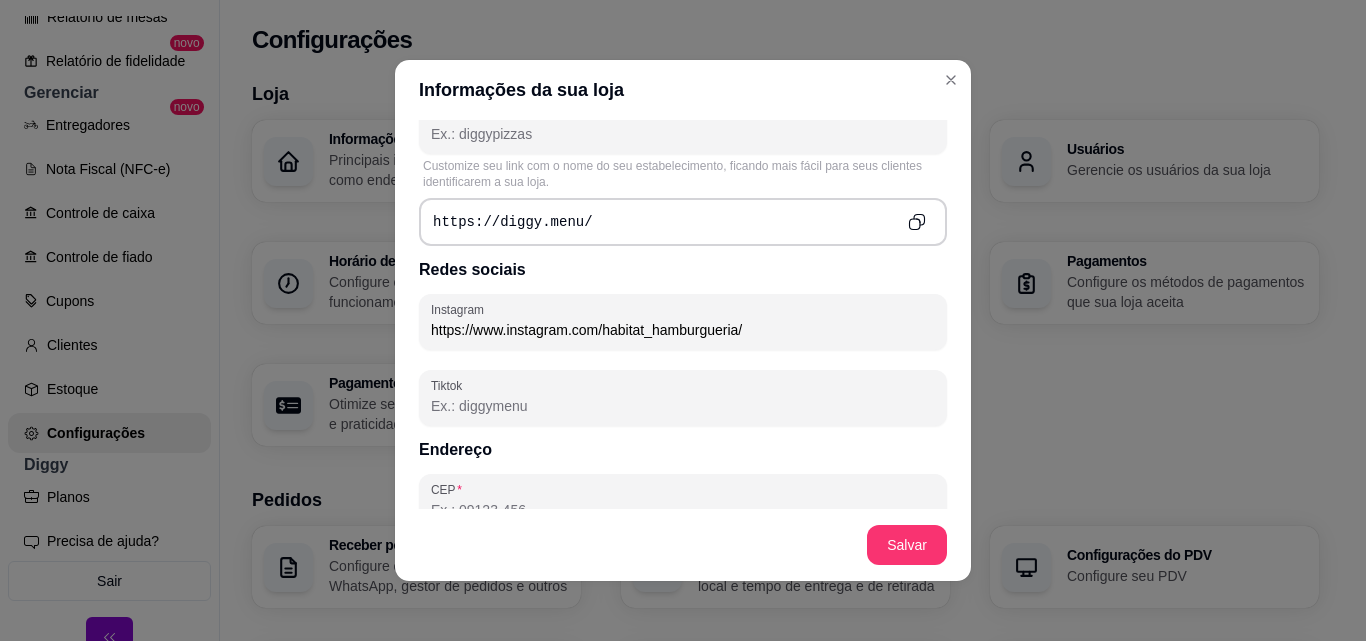 type on "https://www.instagram.com/habitat_hamburgueria/" 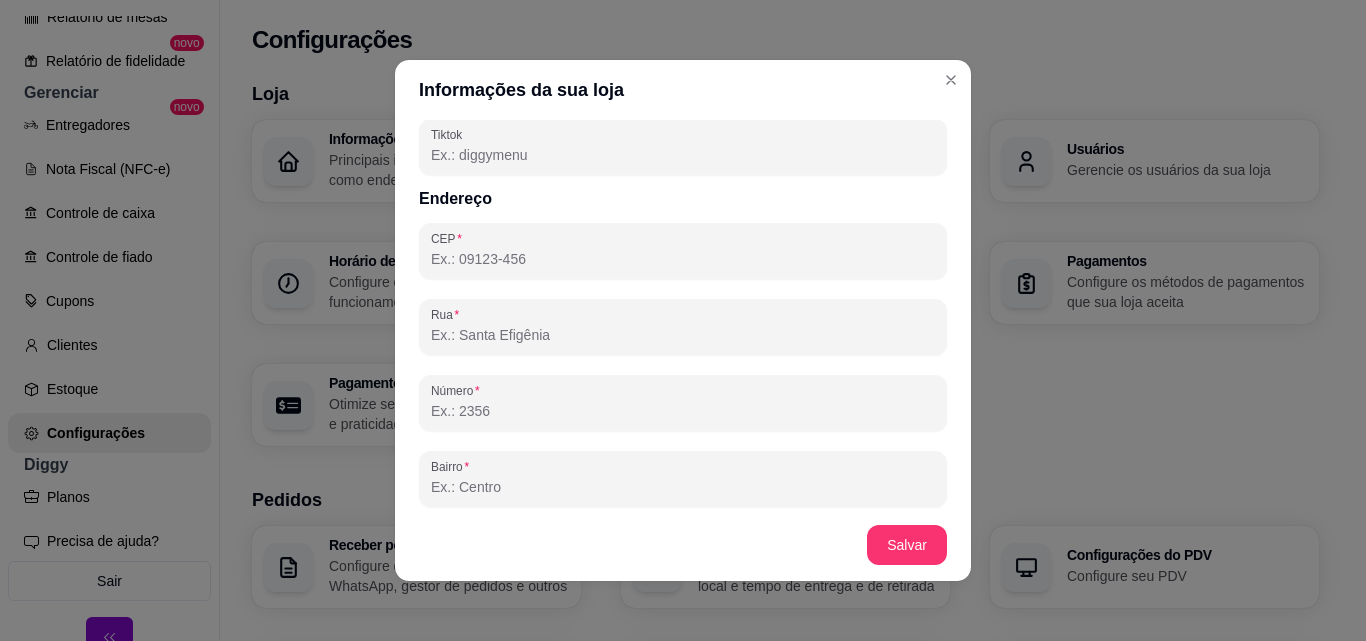scroll, scrollTop: 1075, scrollLeft: 0, axis: vertical 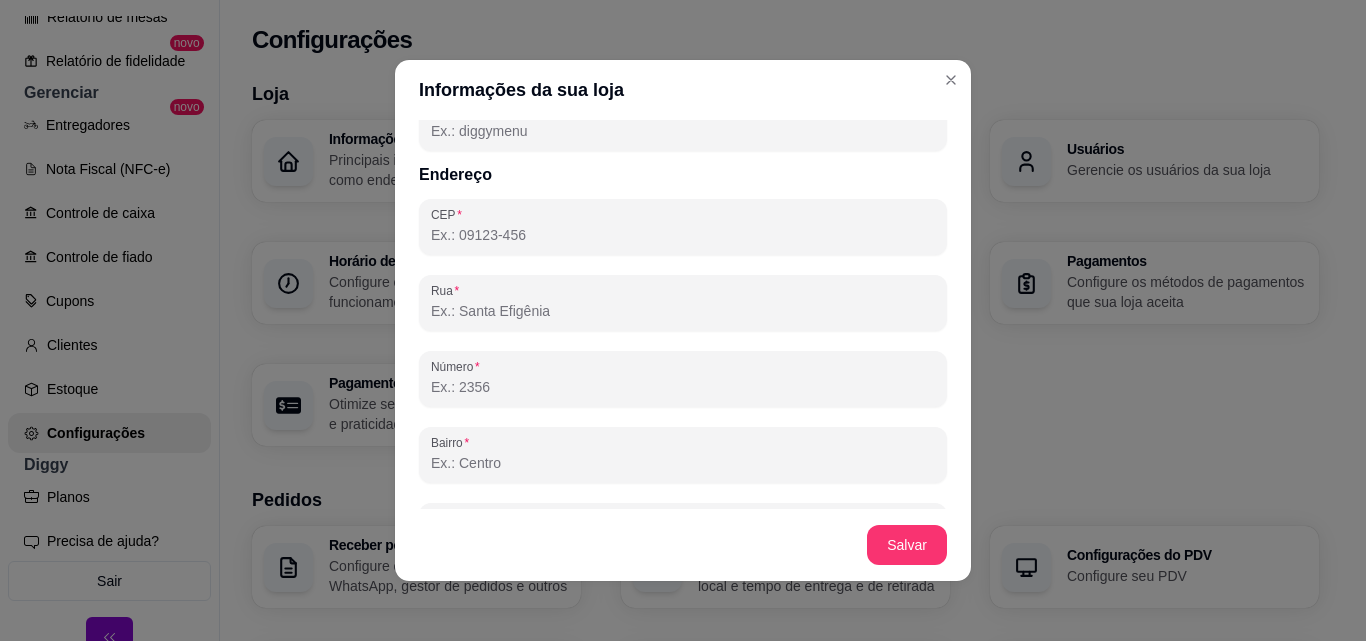 click on "CEP" at bounding box center (683, 235) 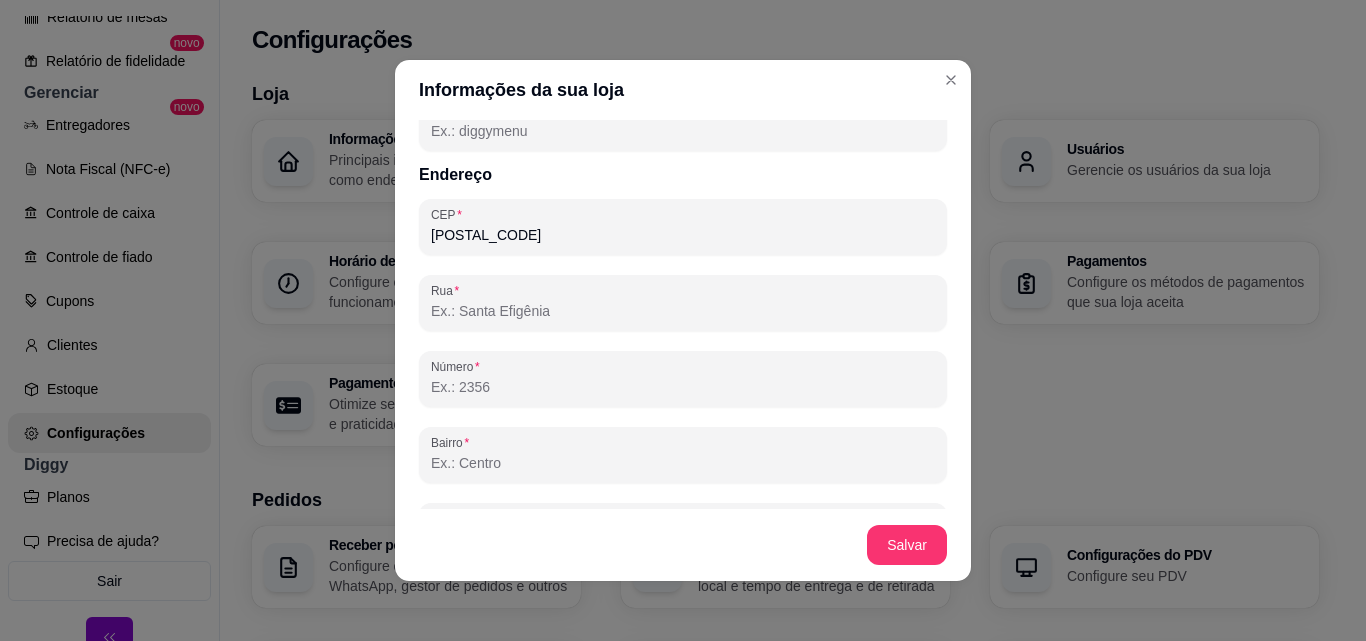 type on "RUA [STREET_NAME]" 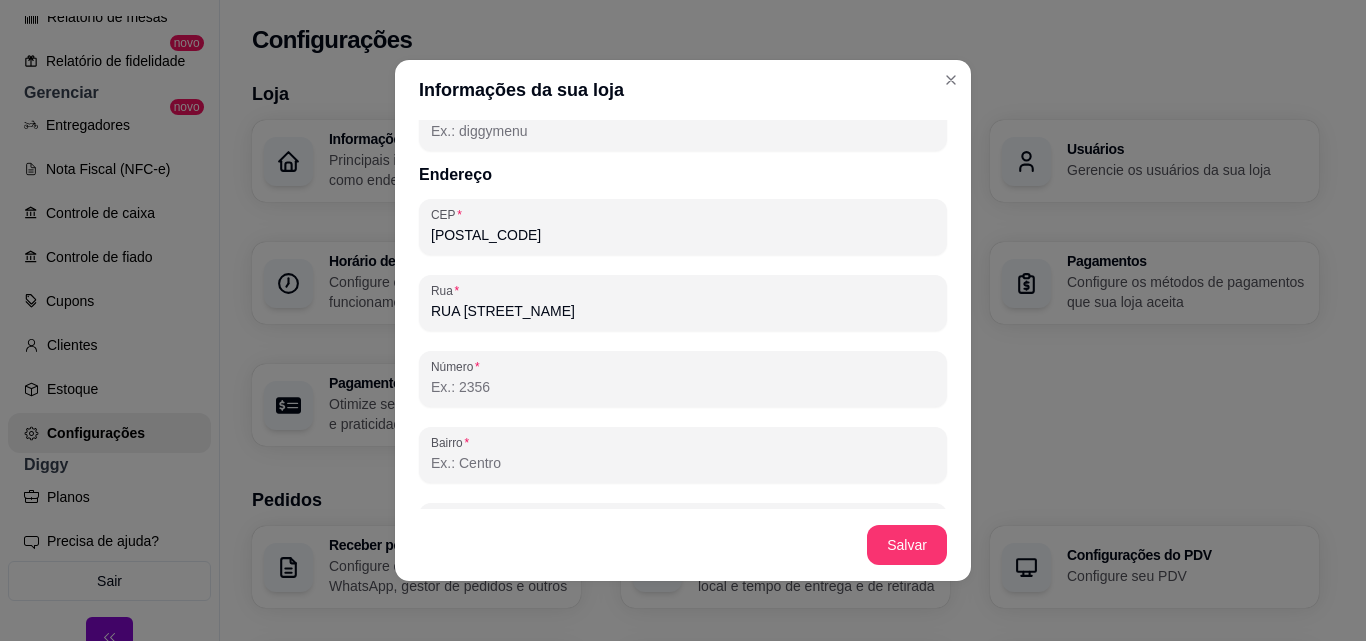 type on "100" 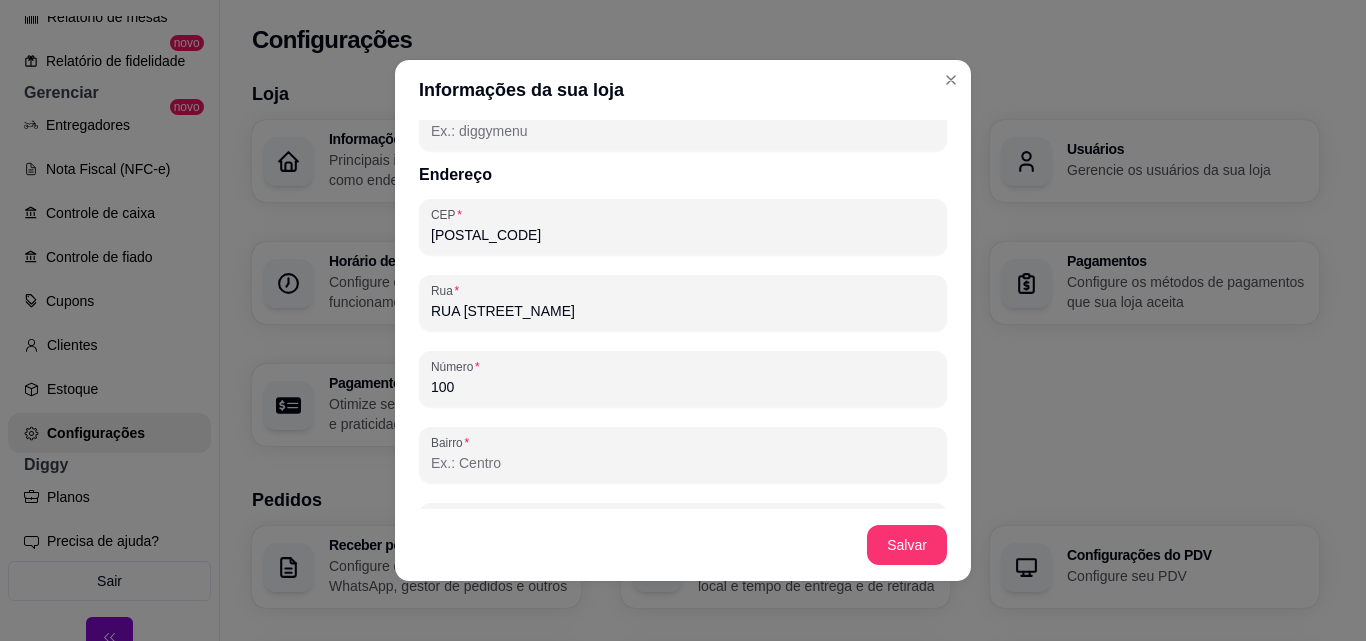 type on "CENTRO" 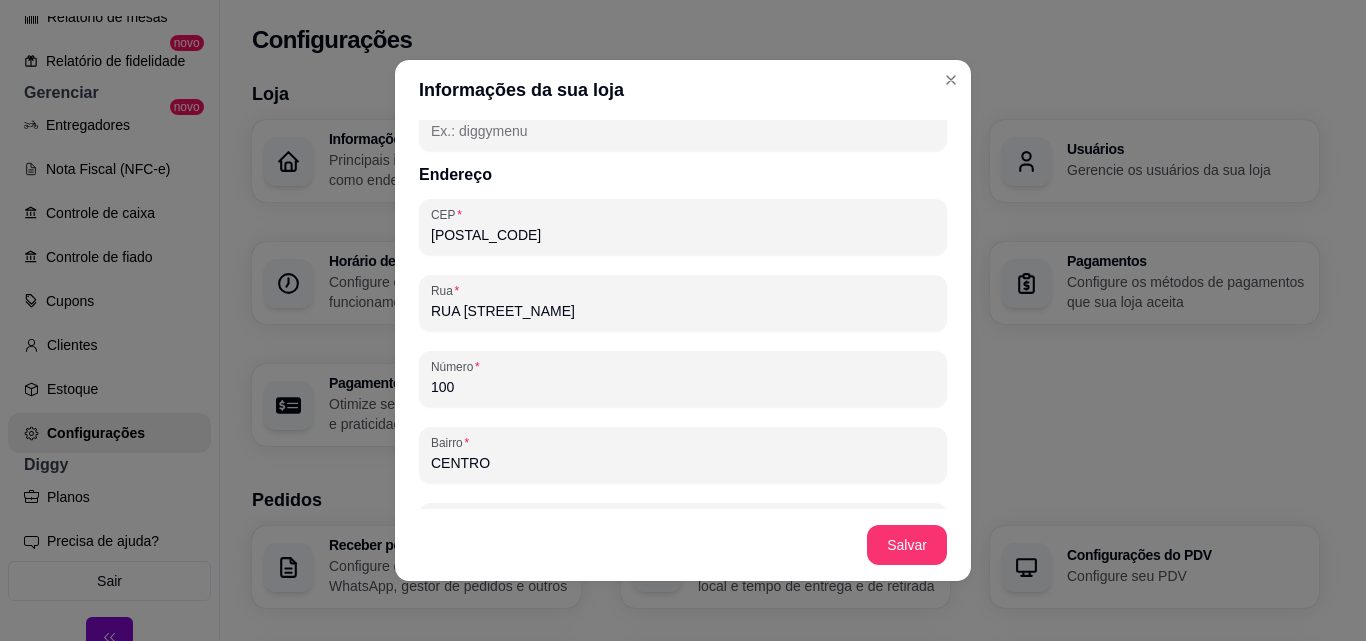 type on "Vidal Ramos" 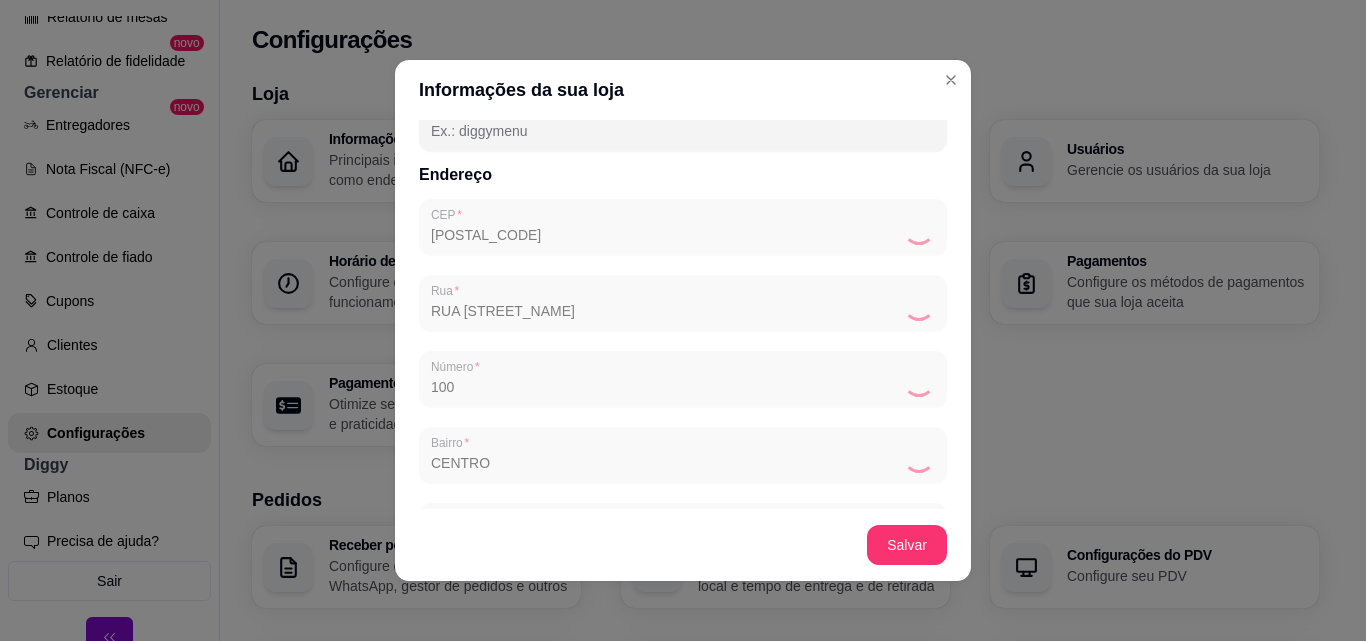 type 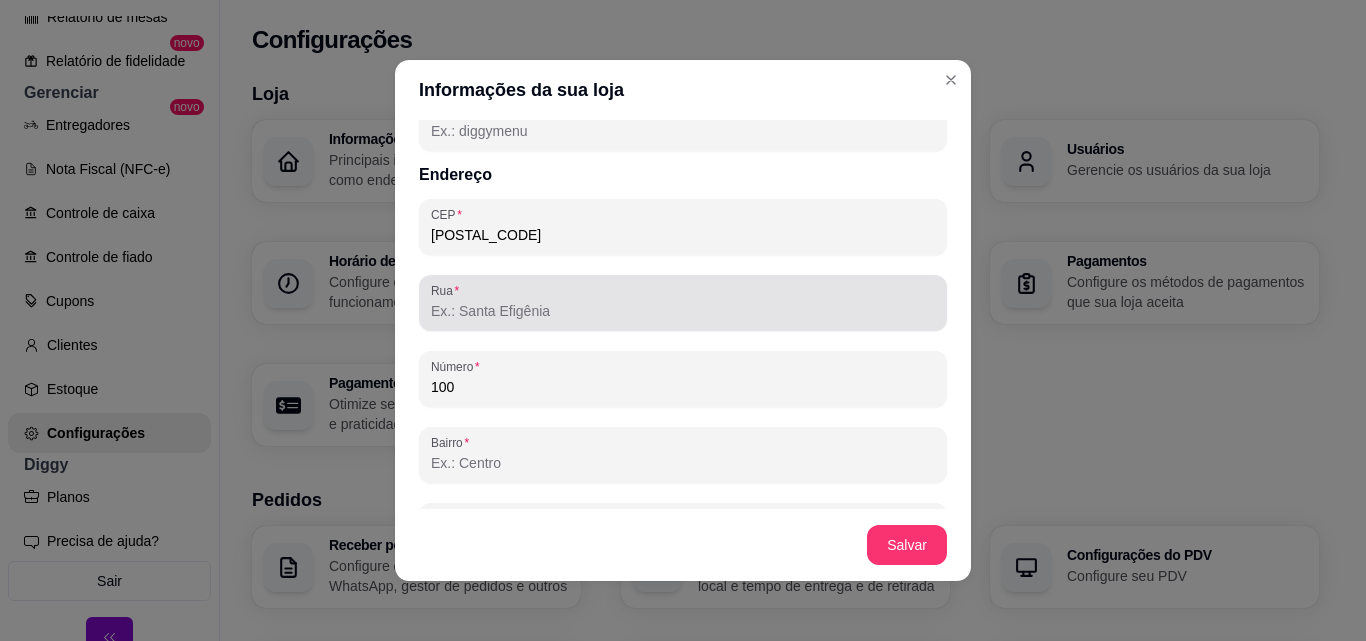 click on "Rua" at bounding box center (683, 311) 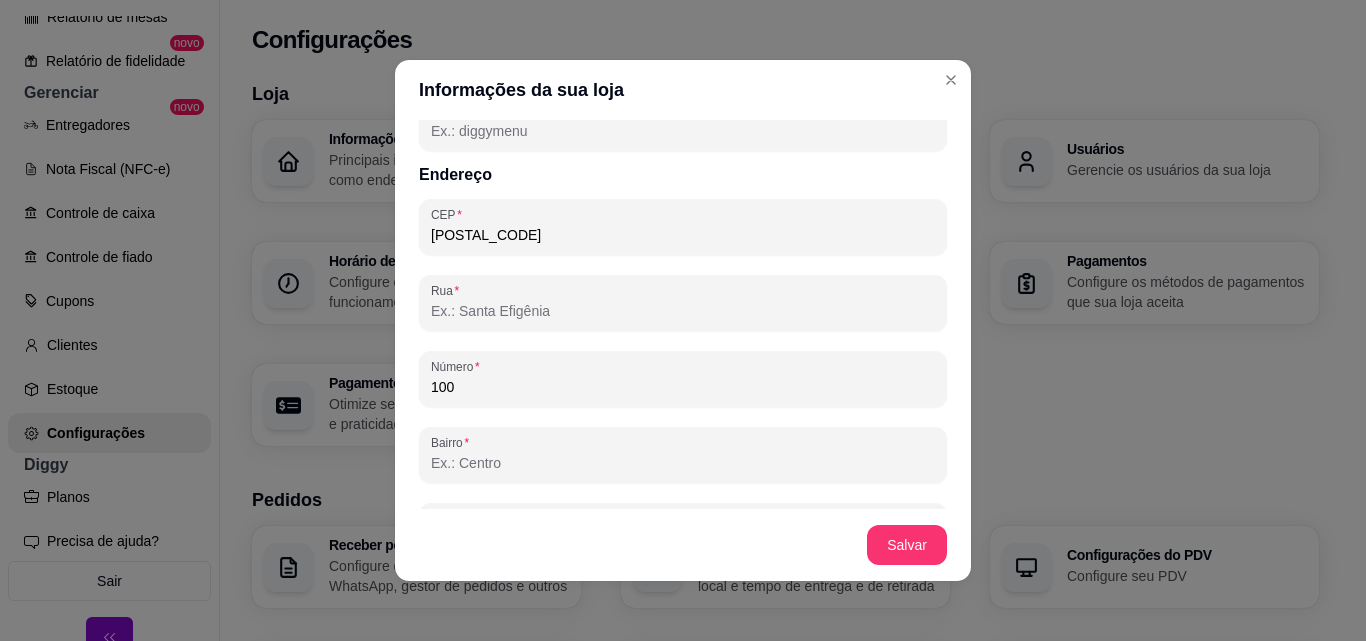 type on "RUA [STREET_NAME]" 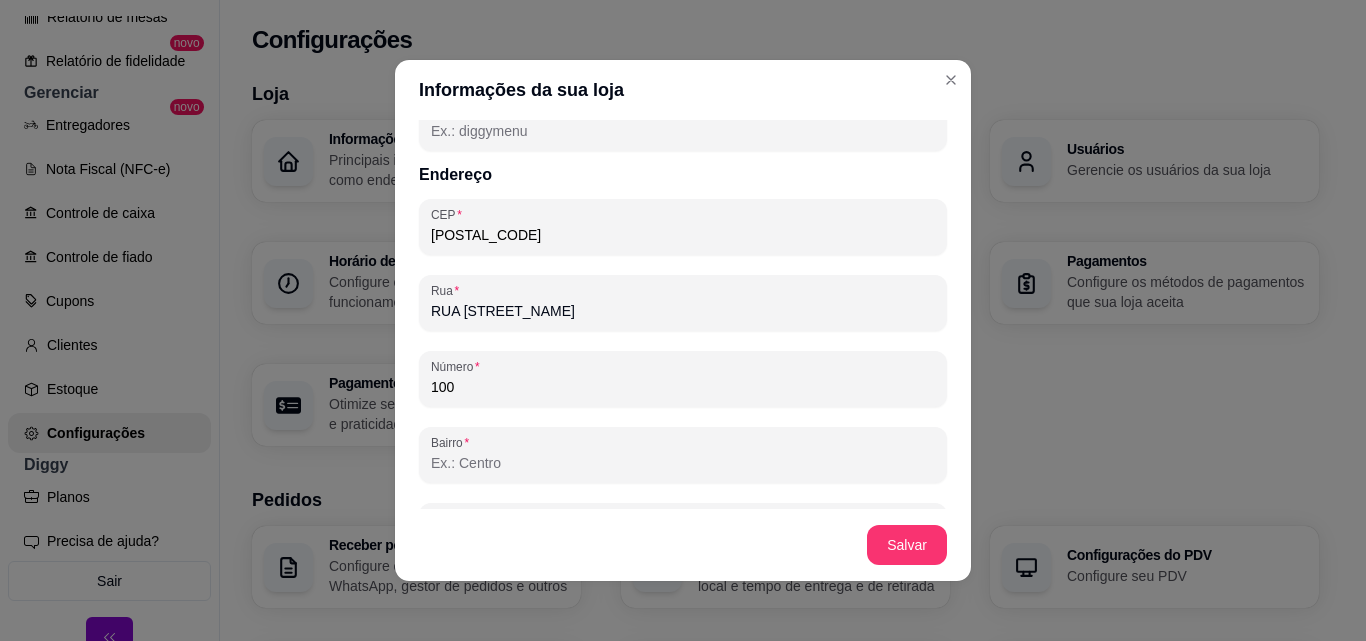 type on "CENTRO" 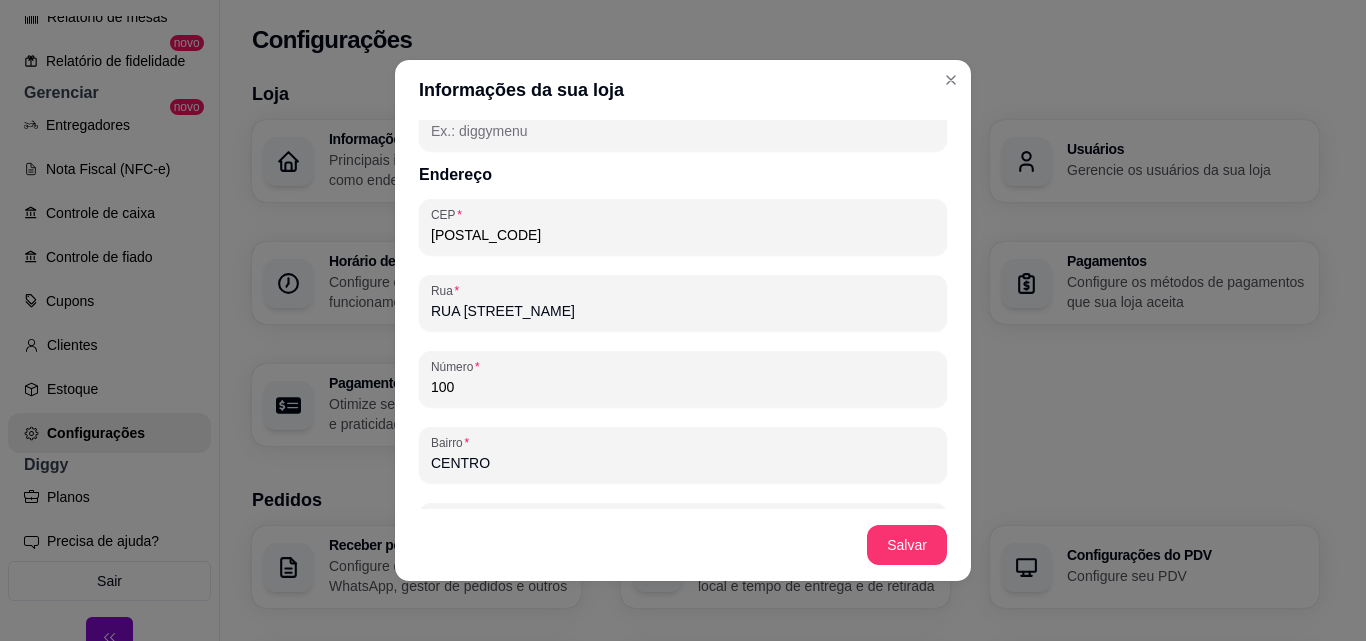 type on "Santa Catarina" 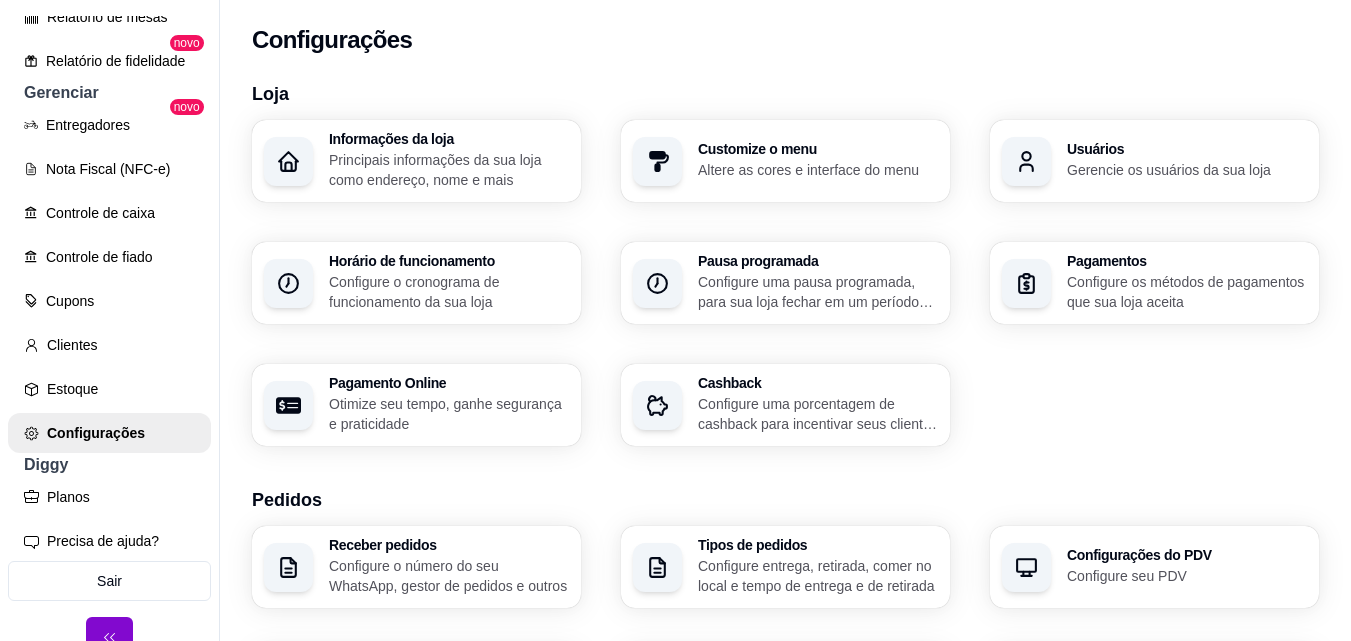 click on "Principais informações da sua loja como endereço, nome e mais" at bounding box center [449, 170] 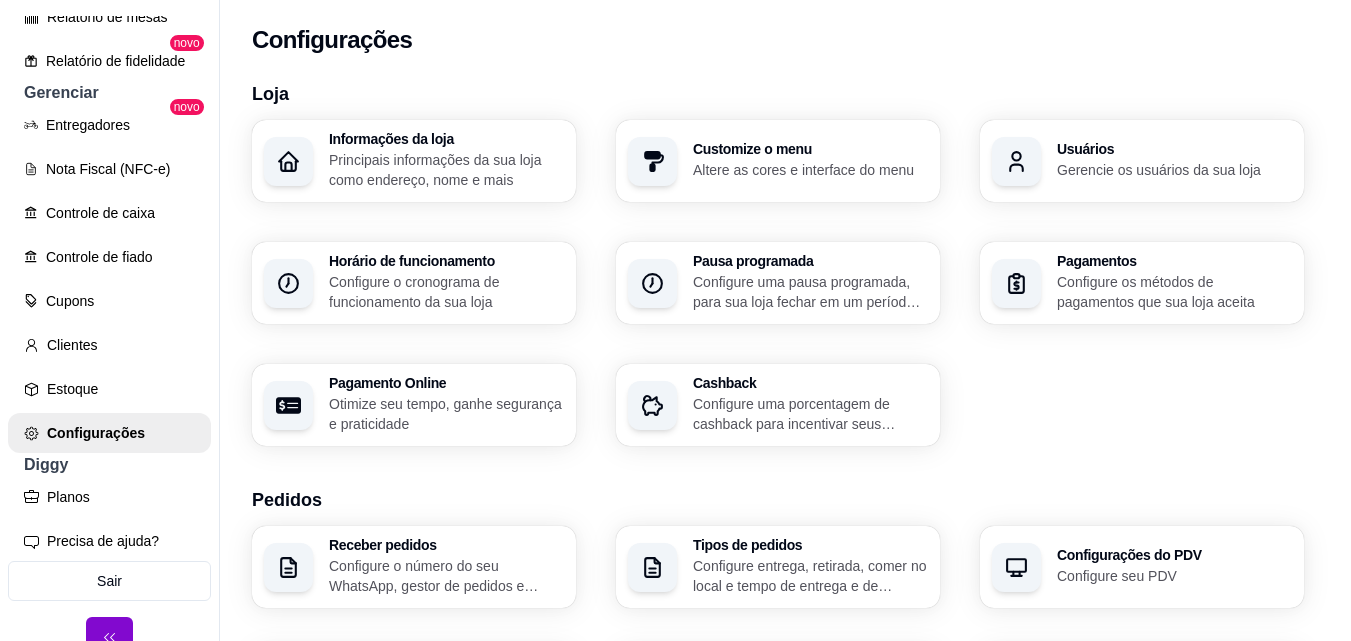 type 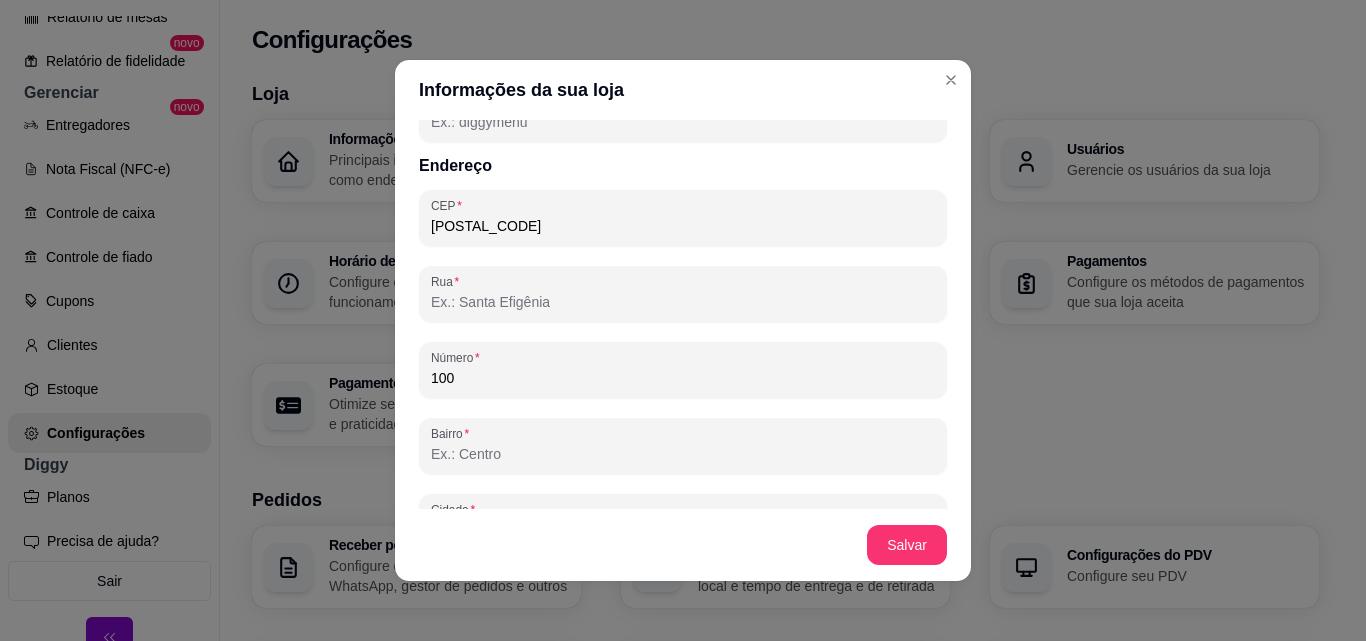 scroll, scrollTop: 1051, scrollLeft: 0, axis: vertical 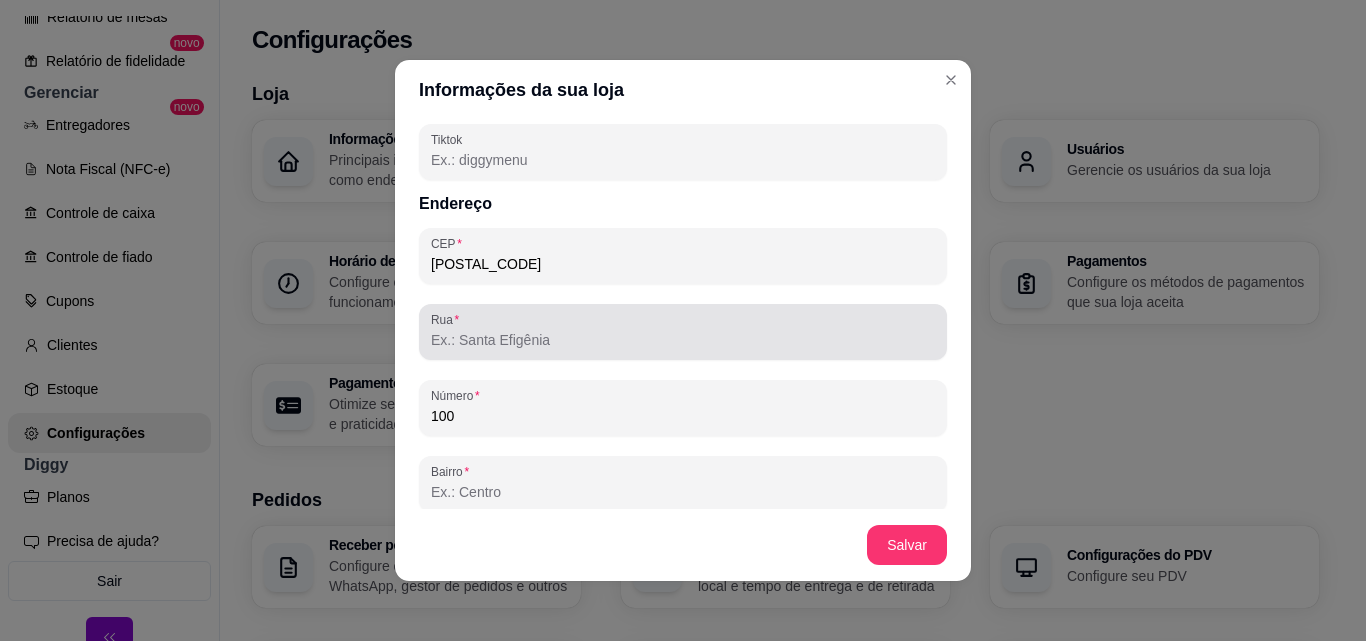 click on "Rua" at bounding box center [683, 340] 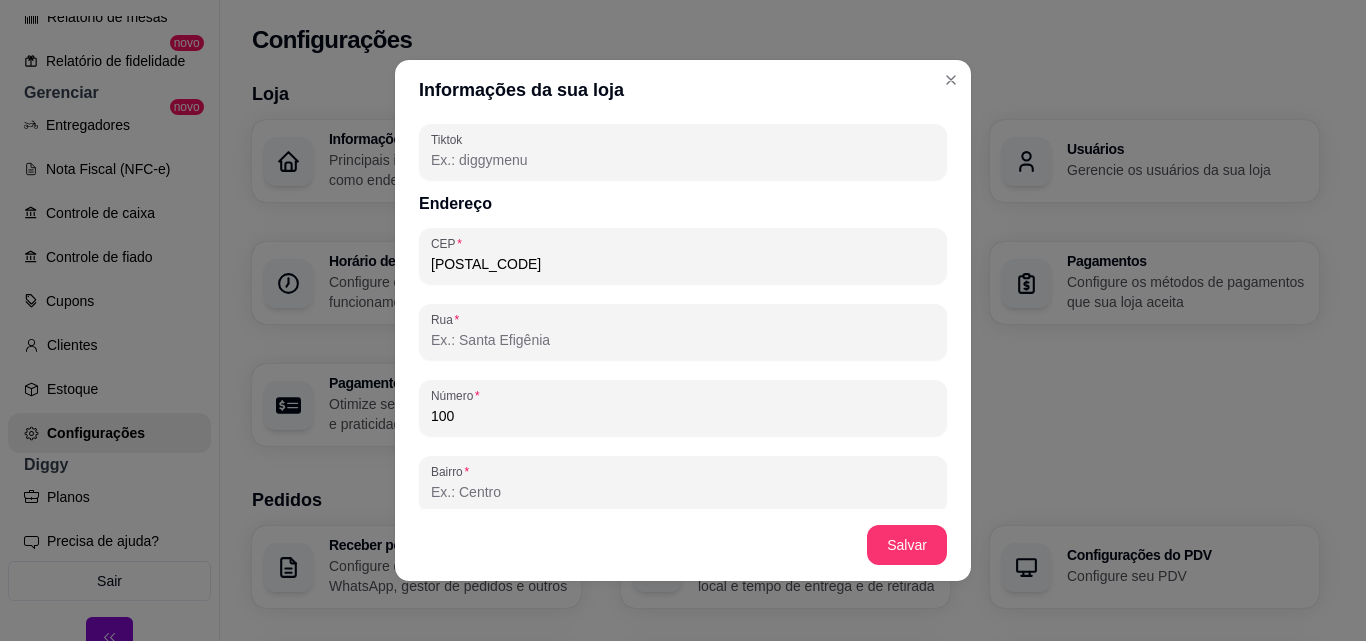 type on "RUA [STREET_NAME]" 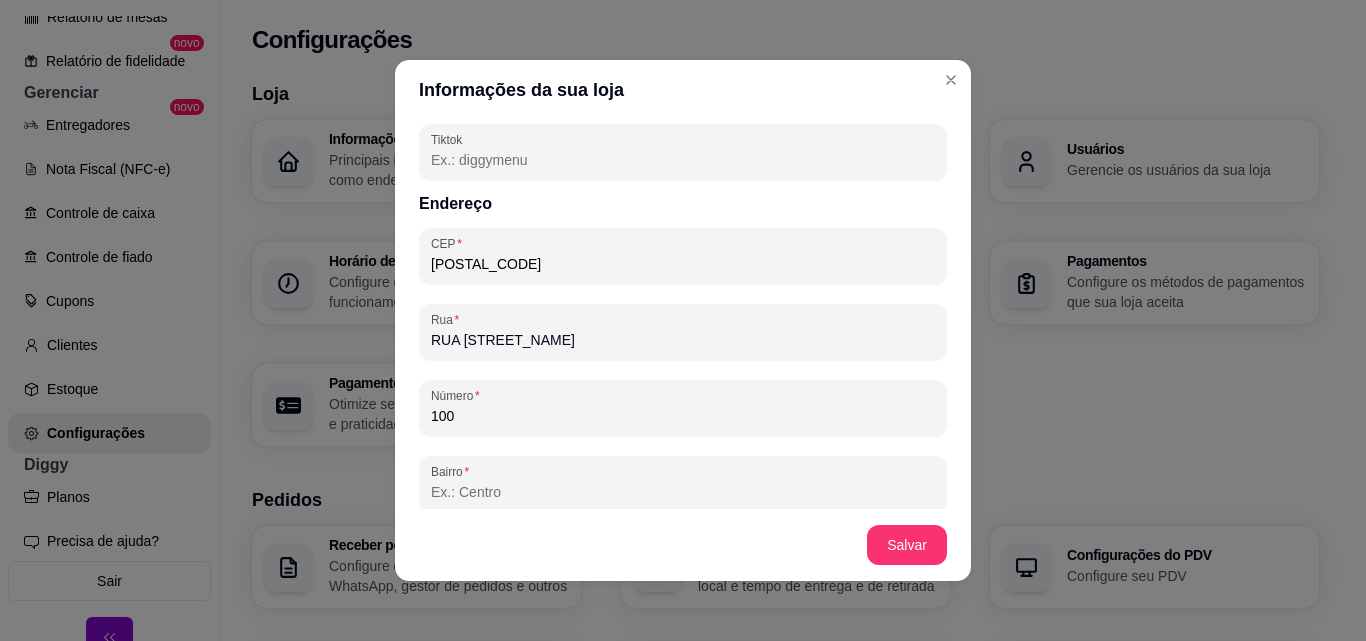 type on "CENTRO" 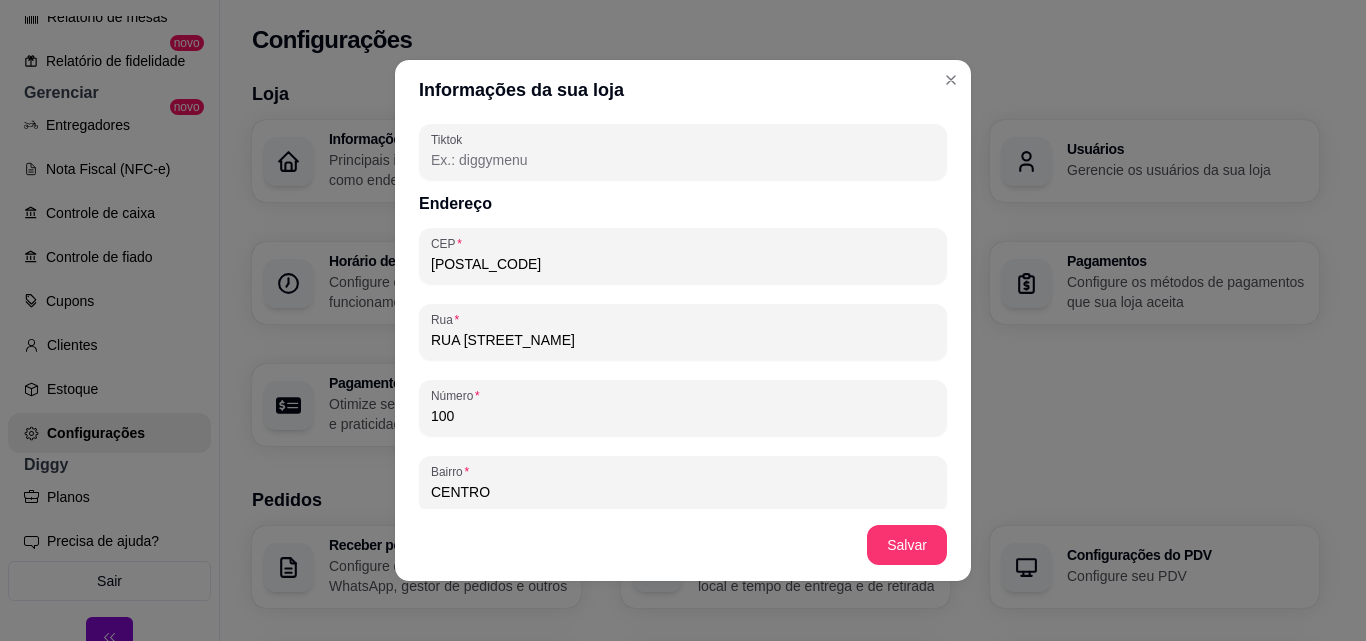 click on "RUA [STREET_NAME]" at bounding box center (683, 340) 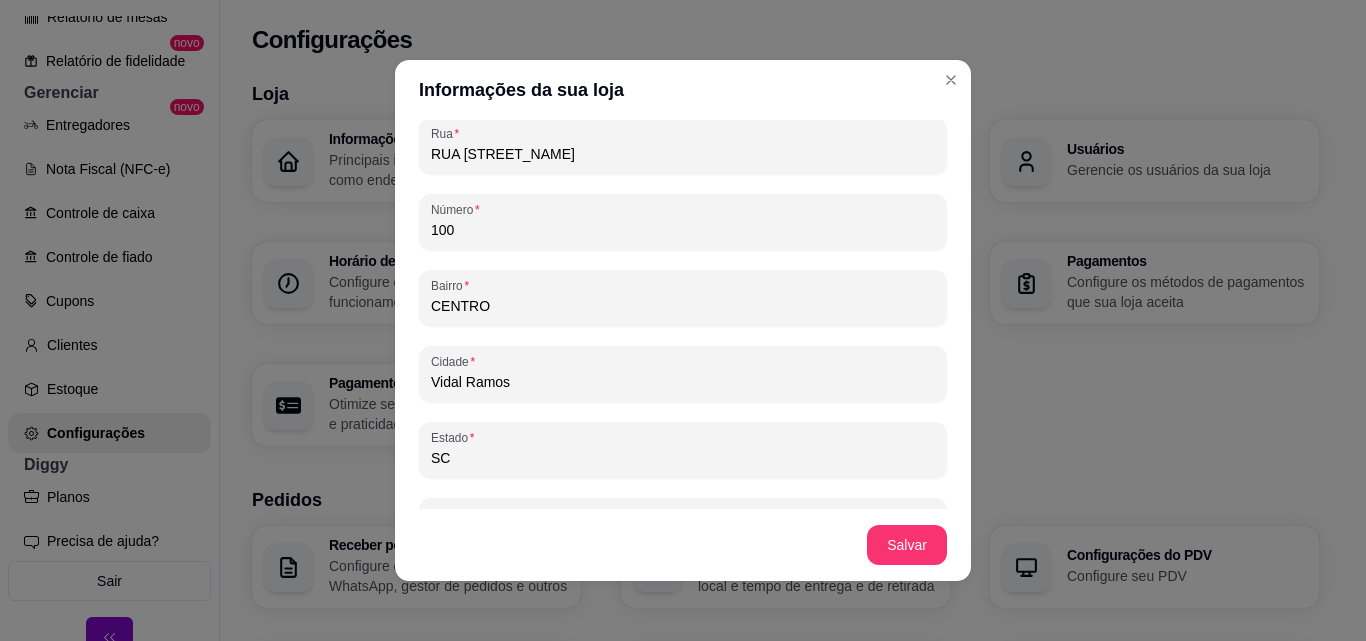 scroll, scrollTop: 1289, scrollLeft: 0, axis: vertical 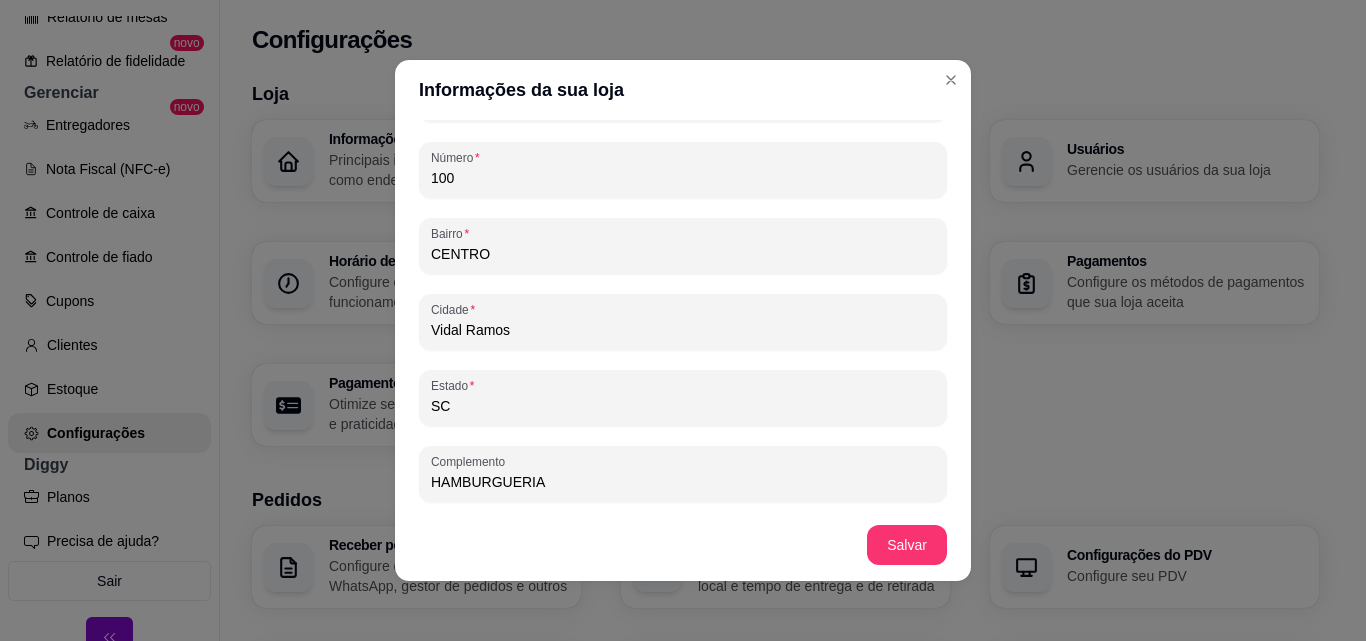 click on "HAMBURGUERIA" at bounding box center (683, 482) 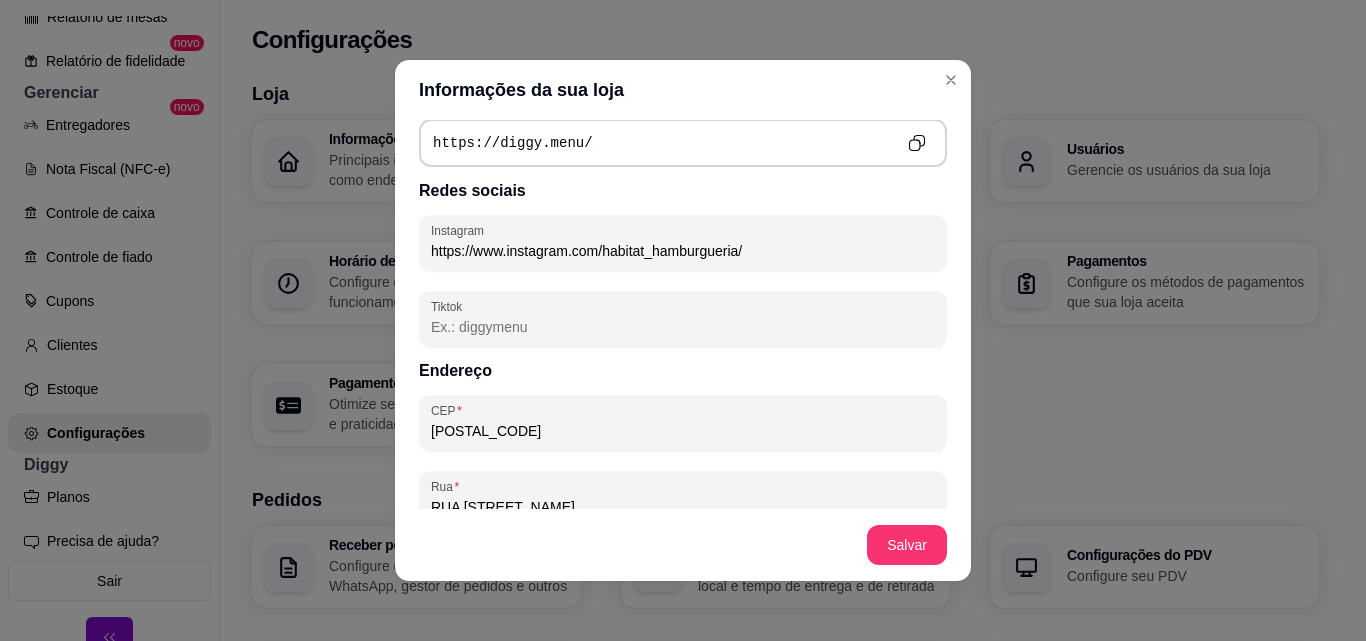 scroll, scrollTop: 870, scrollLeft: 0, axis: vertical 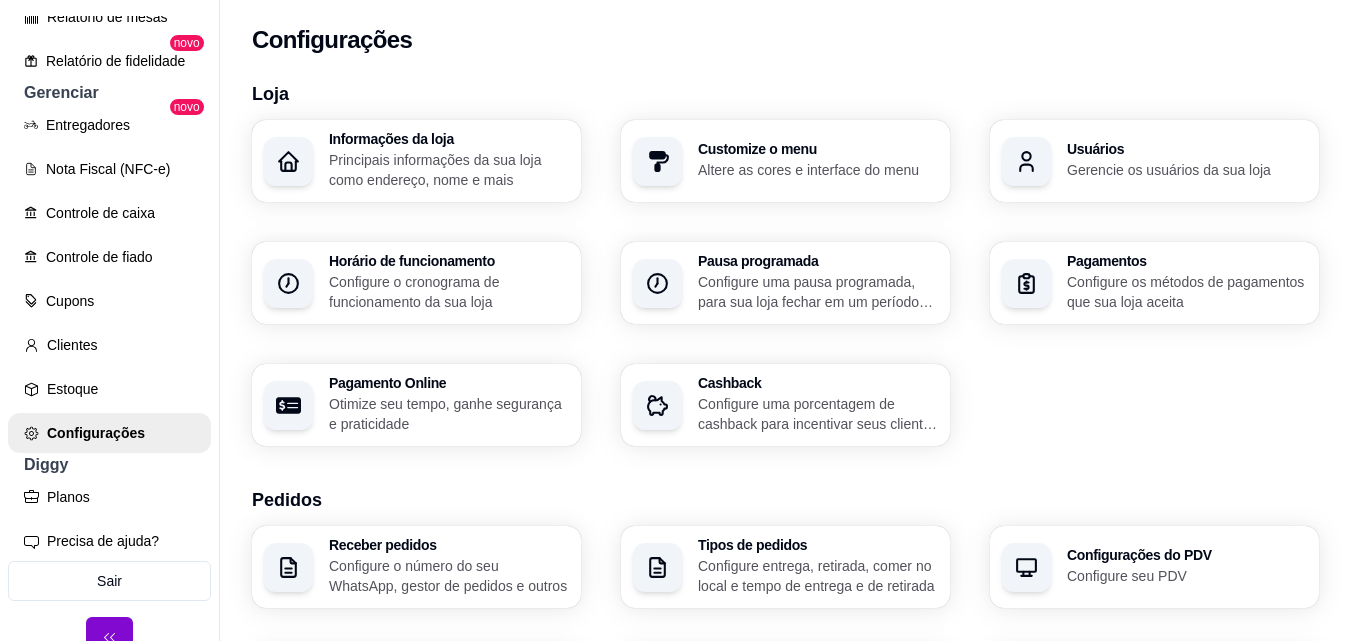 click on "Altere as cores e interface do menu" at bounding box center (818, 170) 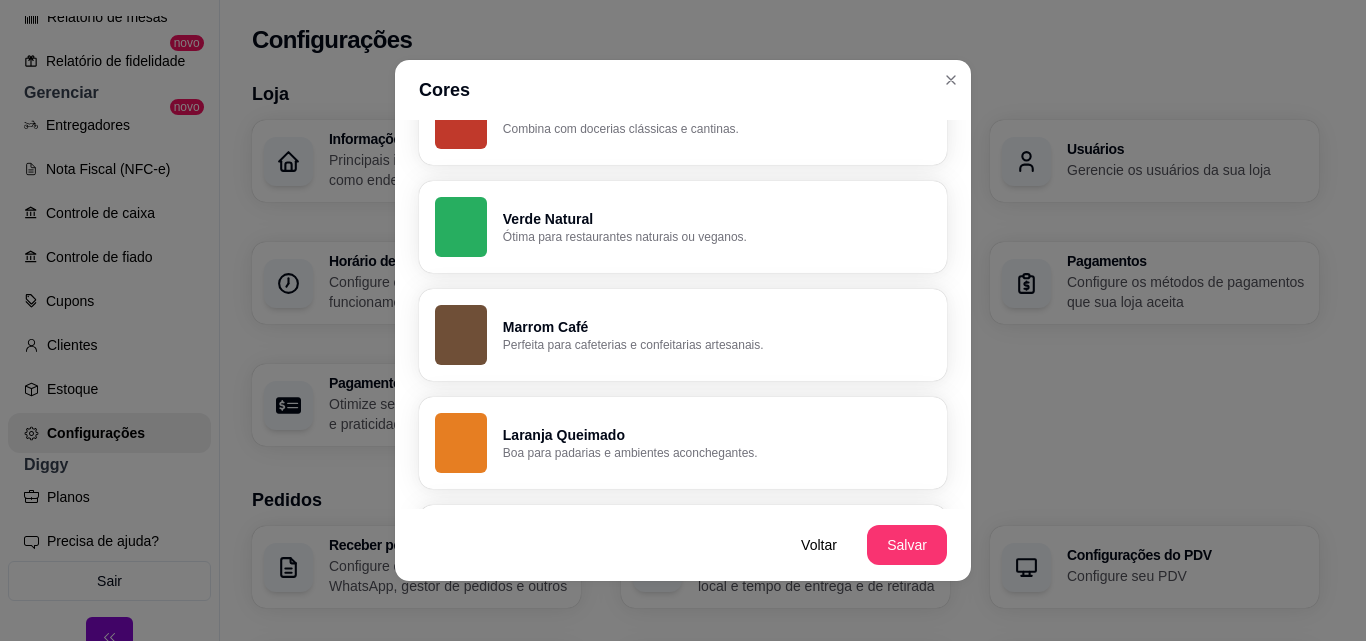 scroll, scrollTop: 539, scrollLeft: 0, axis: vertical 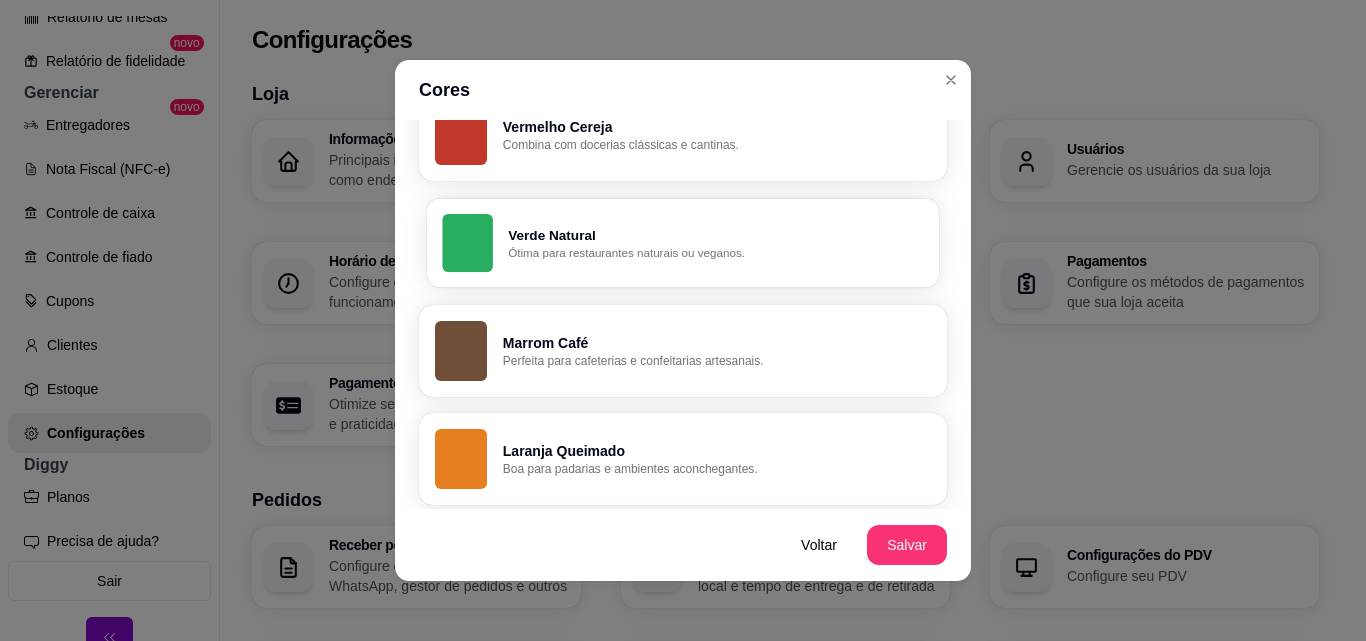 click on "Ótima para restaurantes naturais ou veganos." at bounding box center (715, 253) 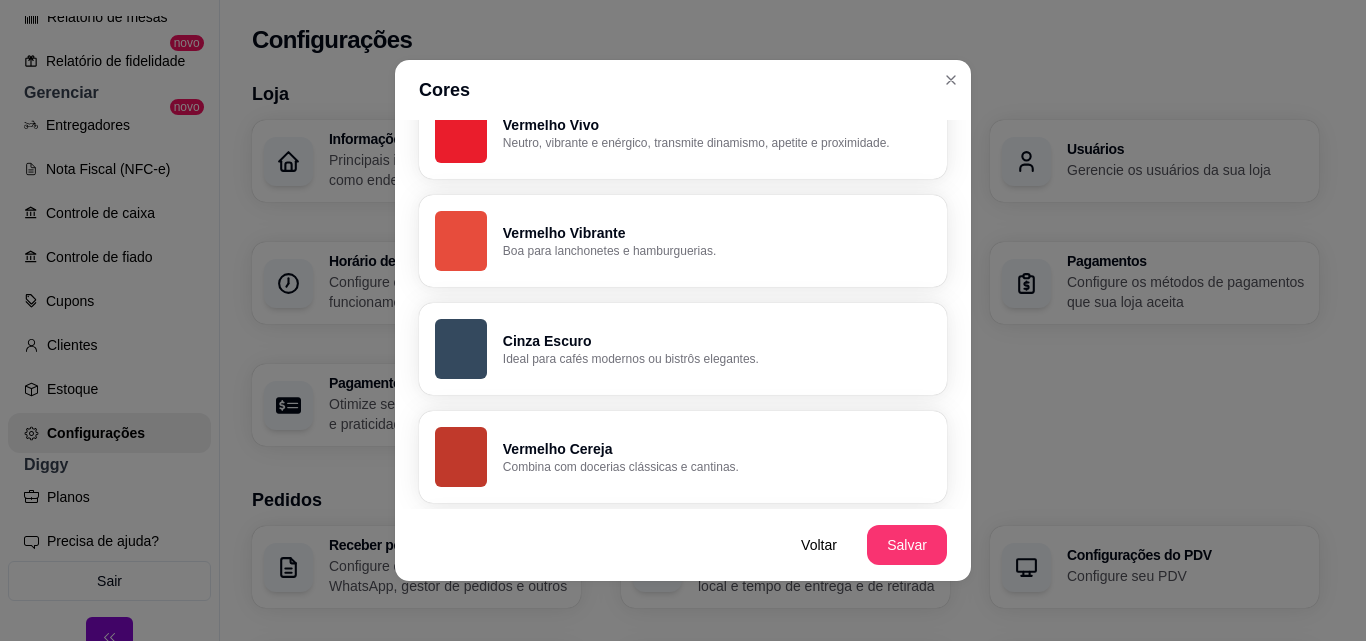 scroll, scrollTop: 233, scrollLeft: 0, axis: vertical 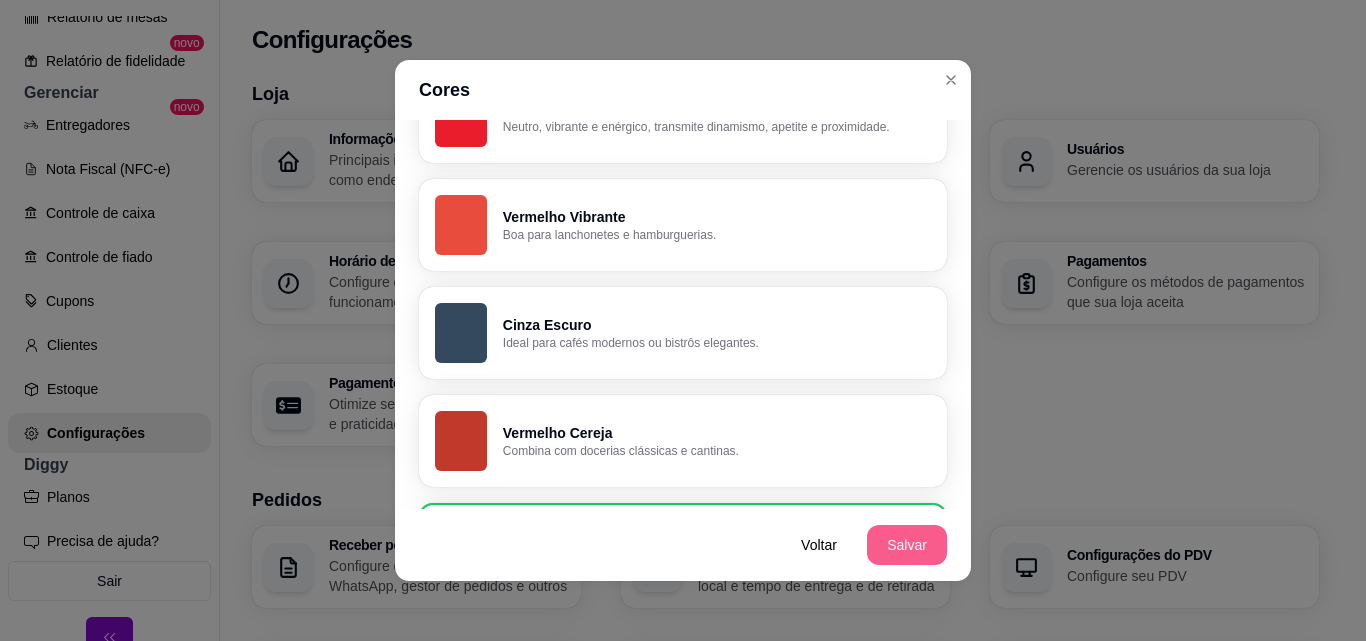 click on "Salvar" at bounding box center (907, 545) 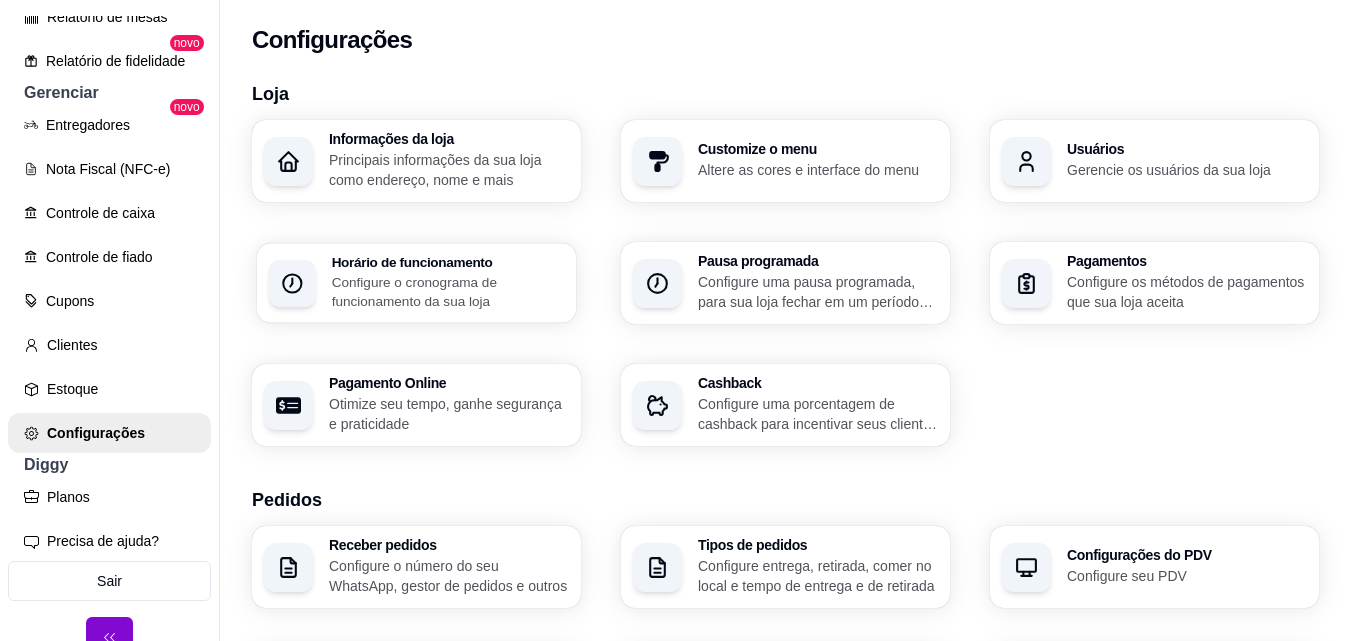 click on "Configure o cronograma de funcionamento da sua loja" at bounding box center [448, 291] 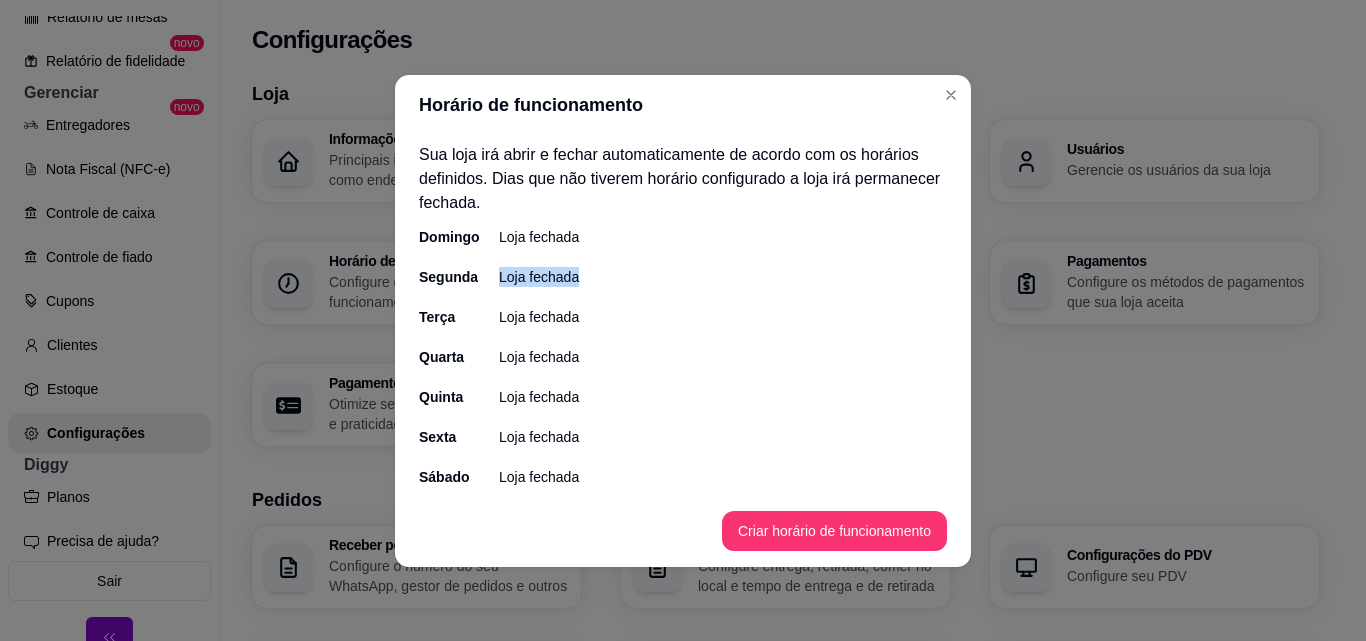 drag, startPoint x: 574, startPoint y: 276, endPoint x: 501, endPoint y: 276, distance: 73 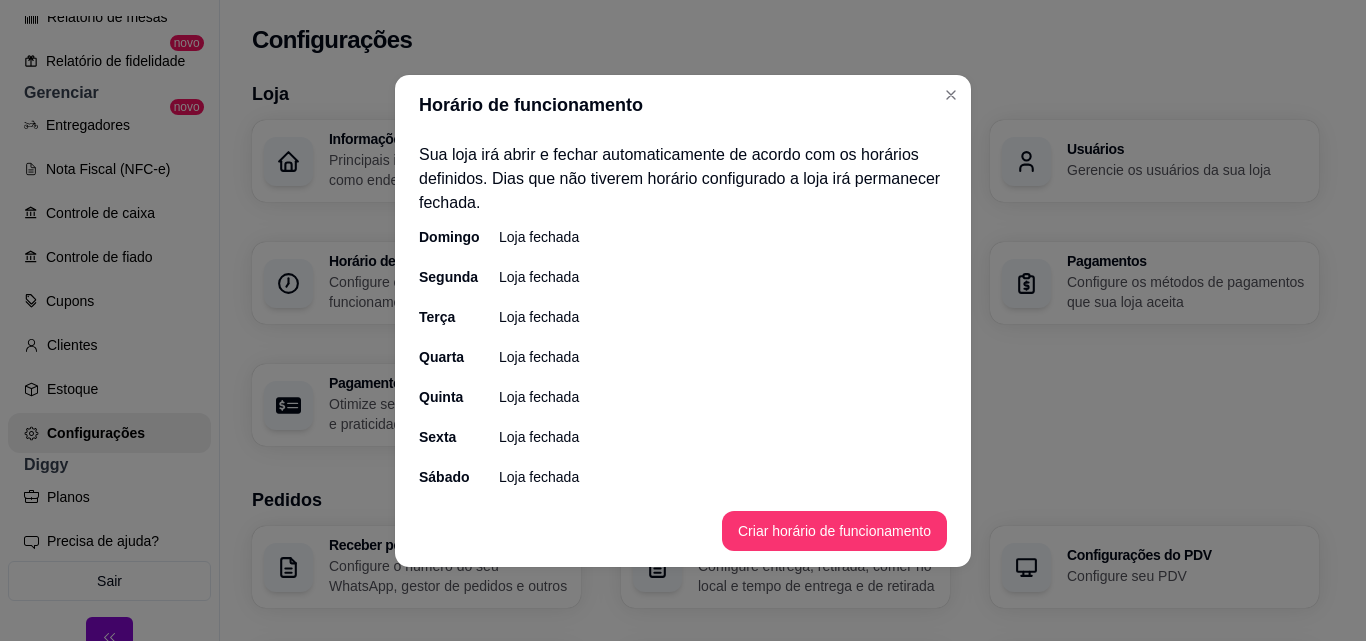 click on "Loja fechada" at bounding box center (539, 277) 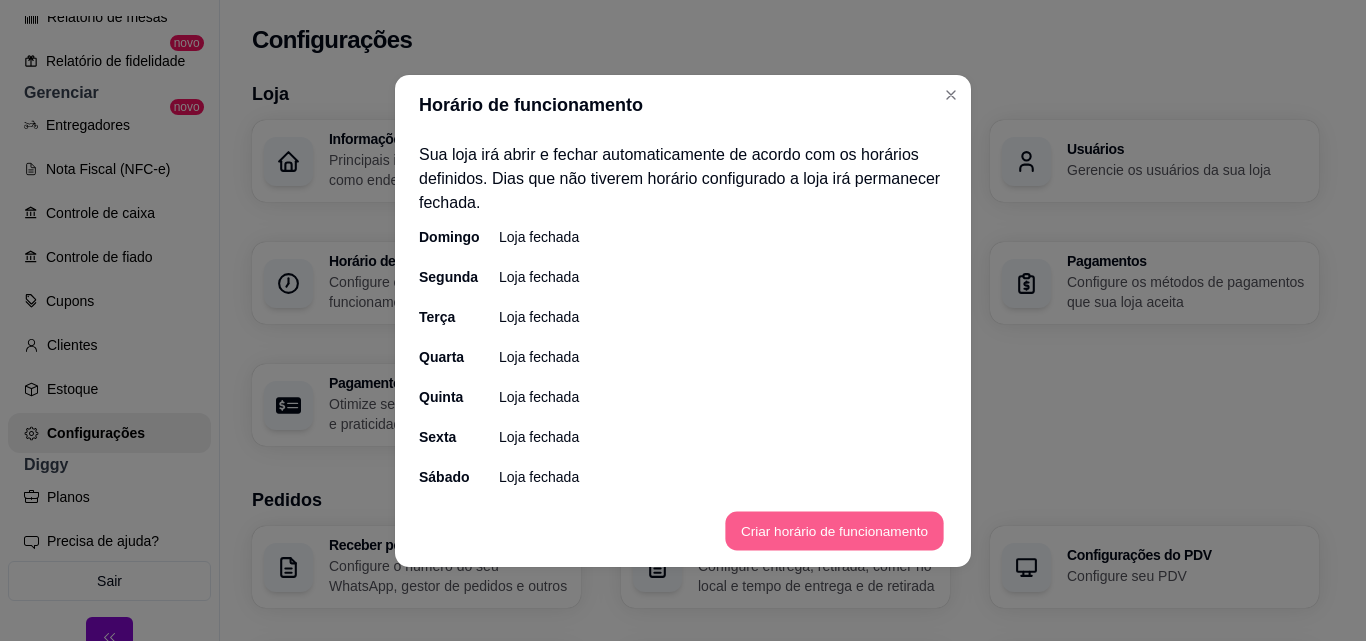 click on "Criar horário de funcionamento" at bounding box center [834, 530] 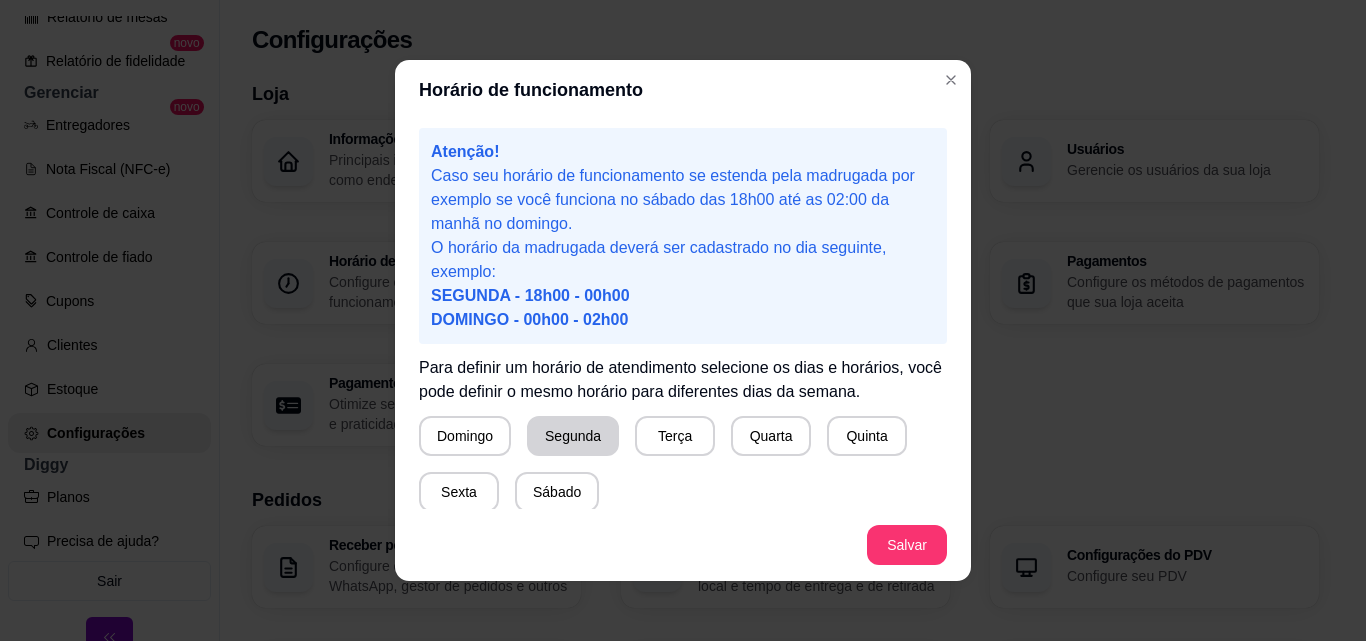 click on "Segunda" at bounding box center [573, 436] 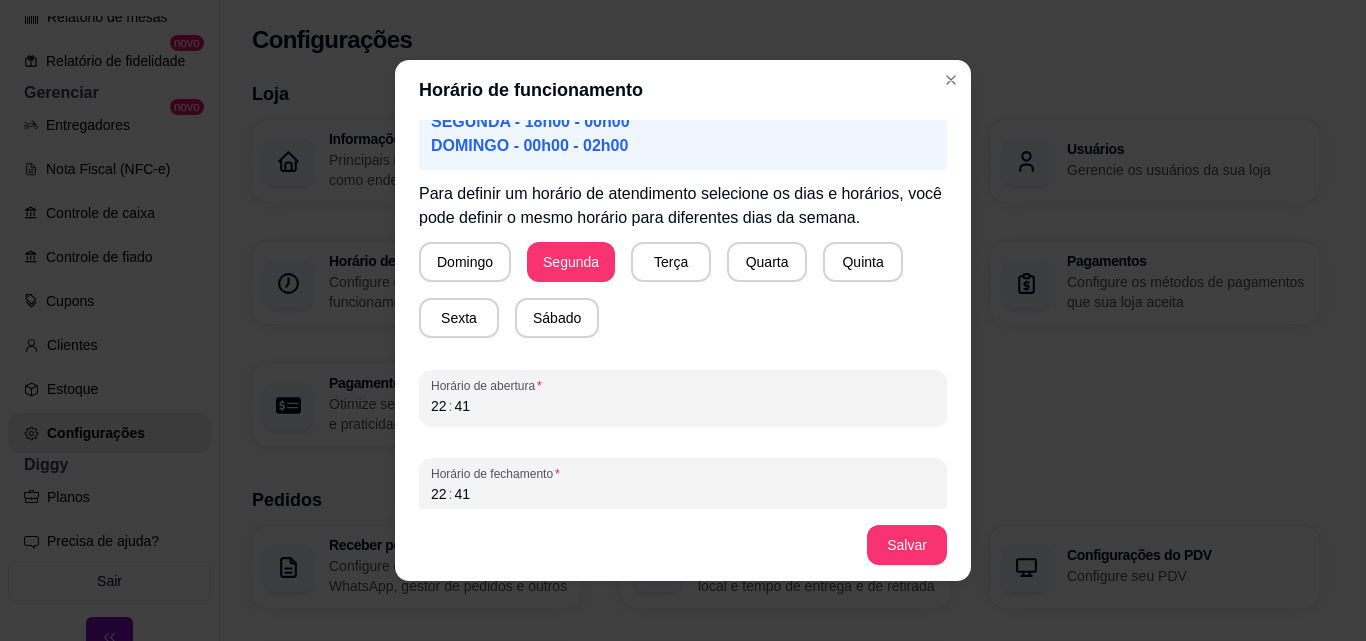 scroll, scrollTop: 187, scrollLeft: 0, axis: vertical 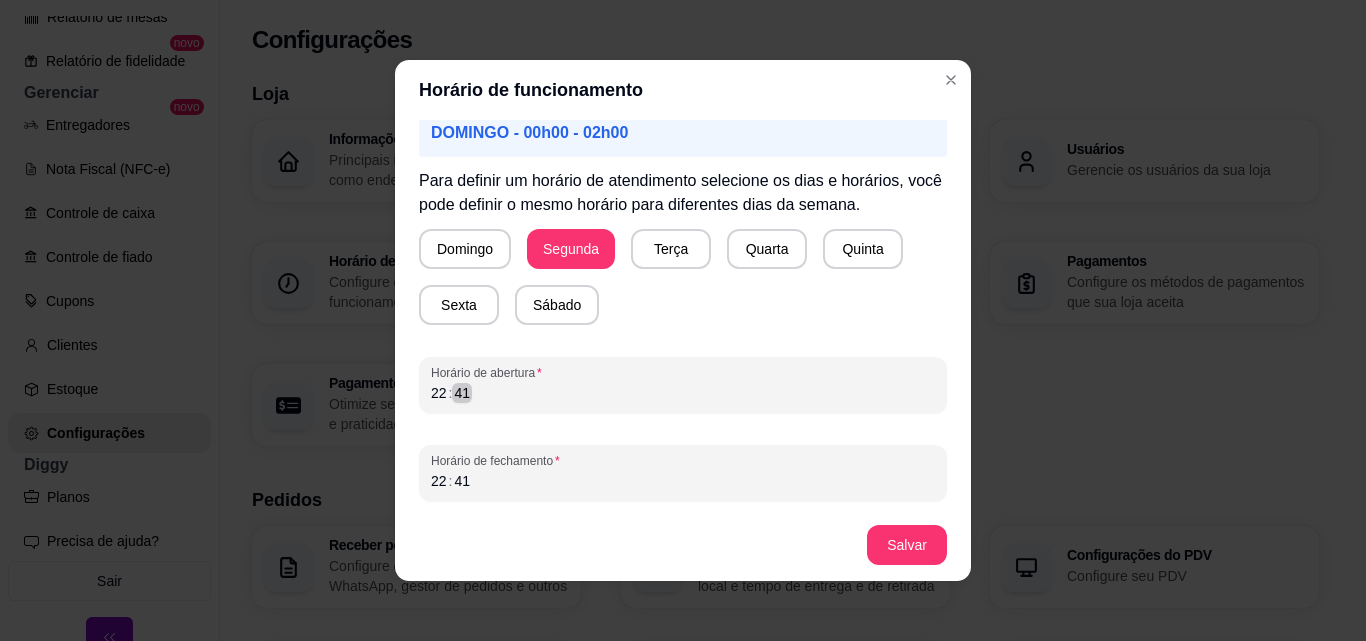 click on "41" at bounding box center (462, 393) 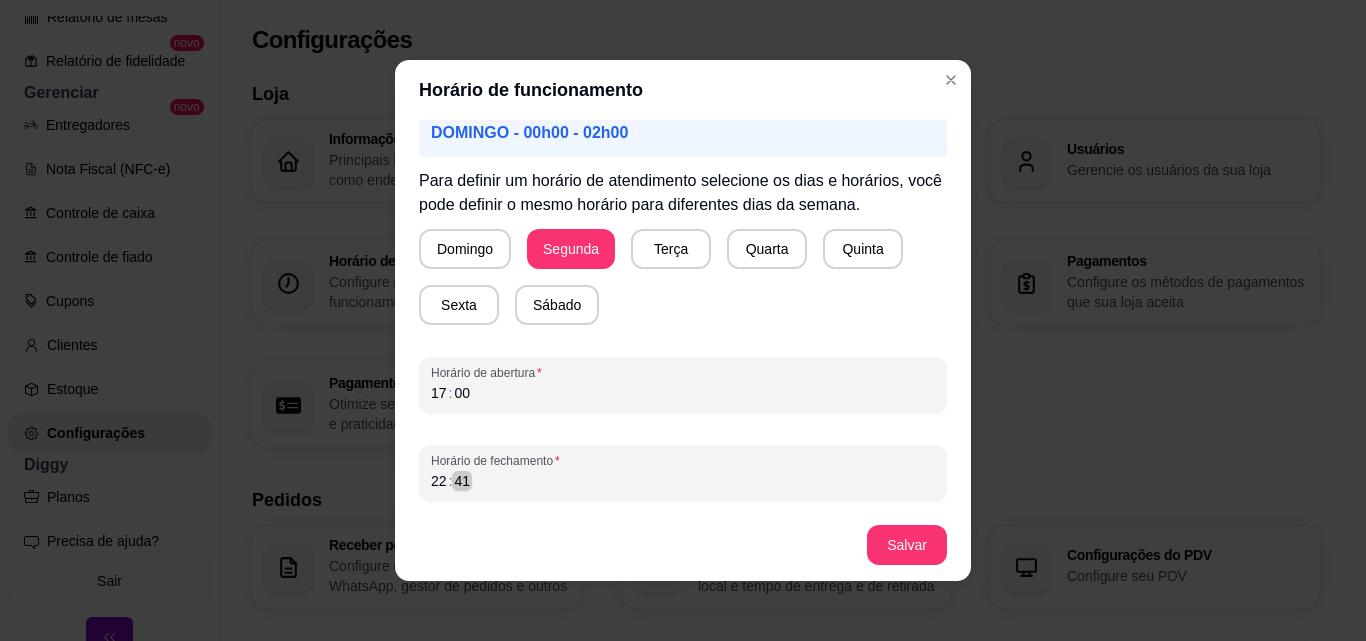 scroll, scrollTop: 4, scrollLeft: 0, axis: vertical 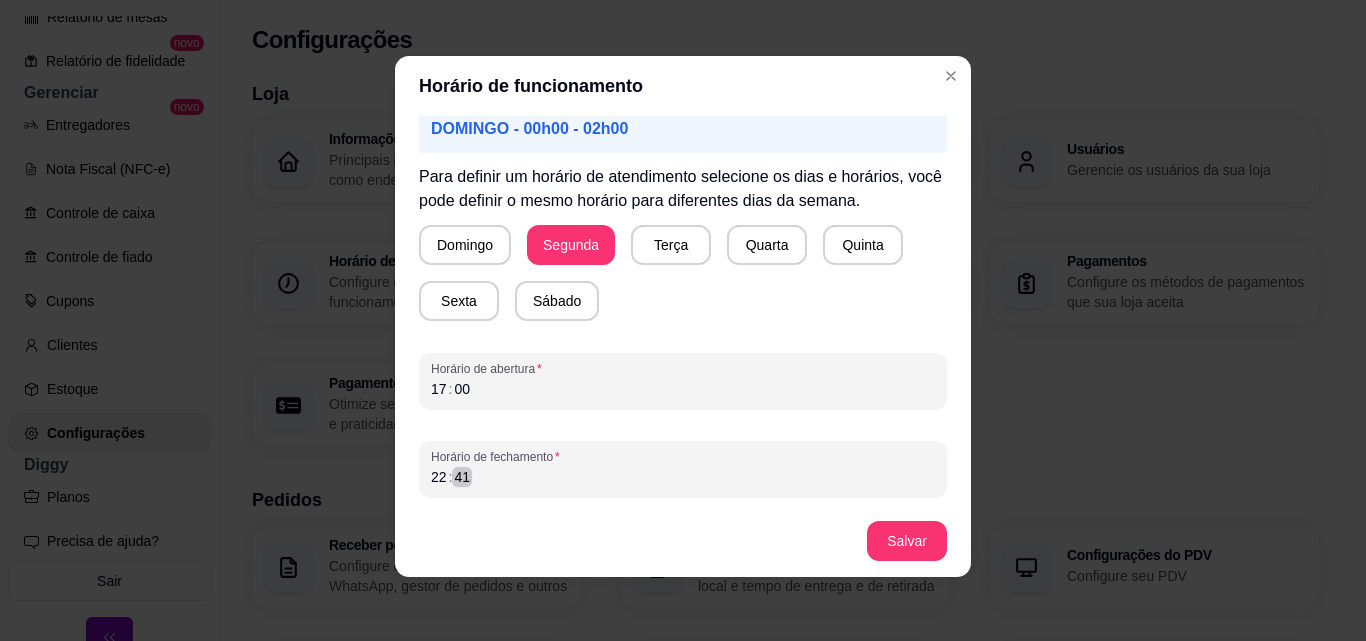 click on "Horário de fechamento 22 : [TIME]" at bounding box center (683, 469) 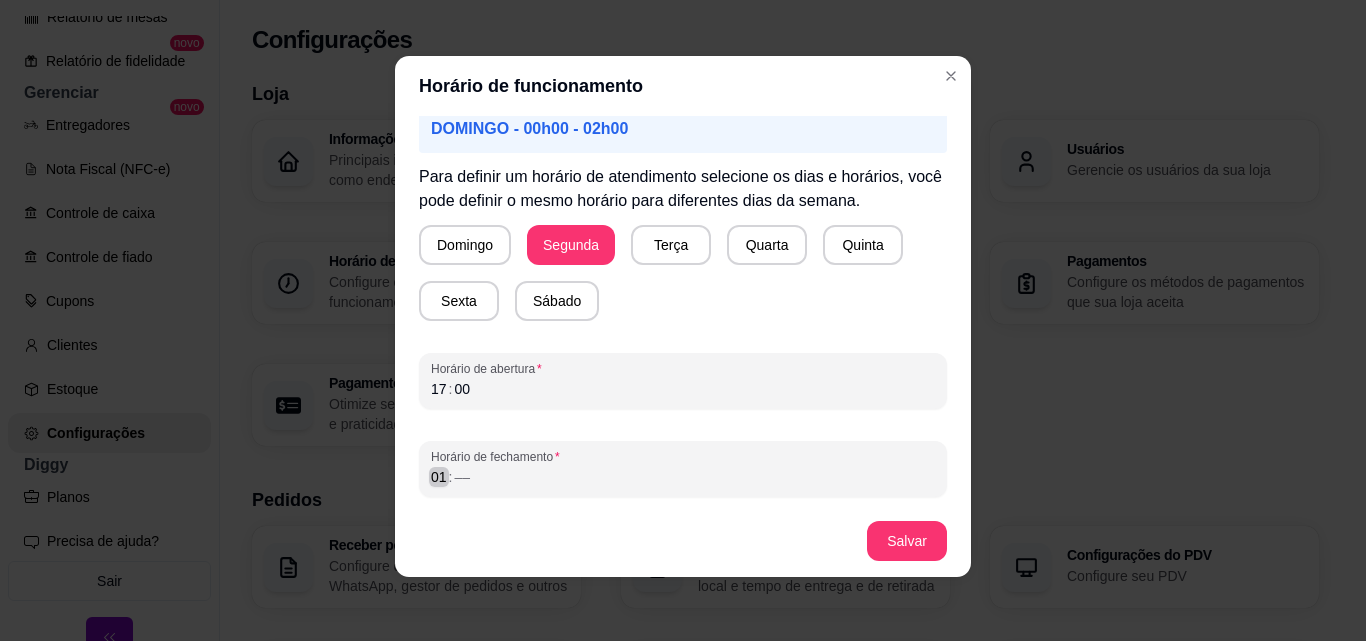 click on "01" at bounding box center [439, 477] 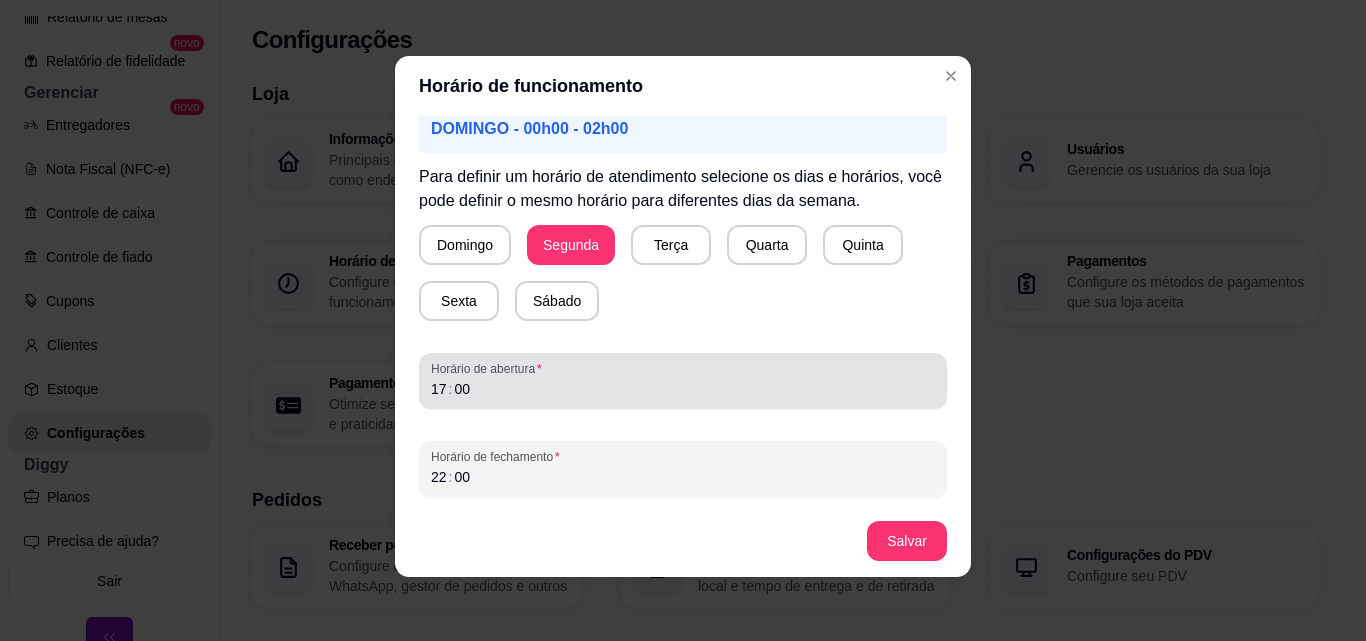 click on "Horário de abertura" at bounding box center (683, 369) 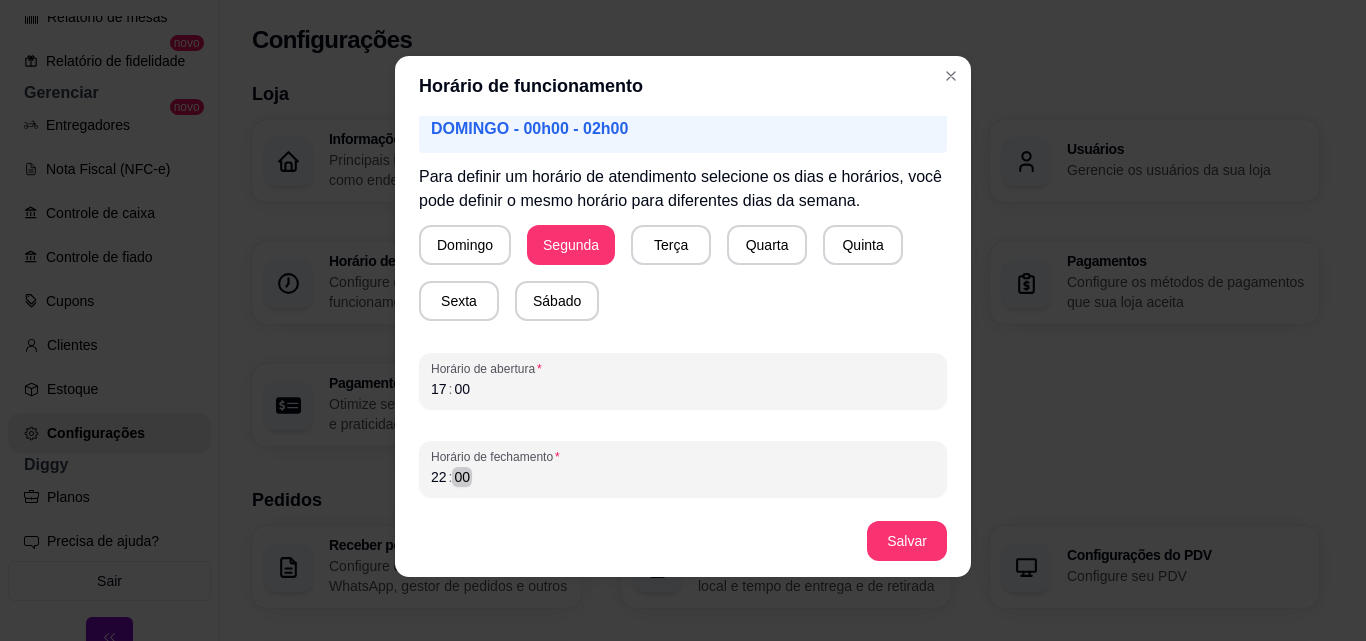 click on "22 : 00" at bounding box center (683, 477) 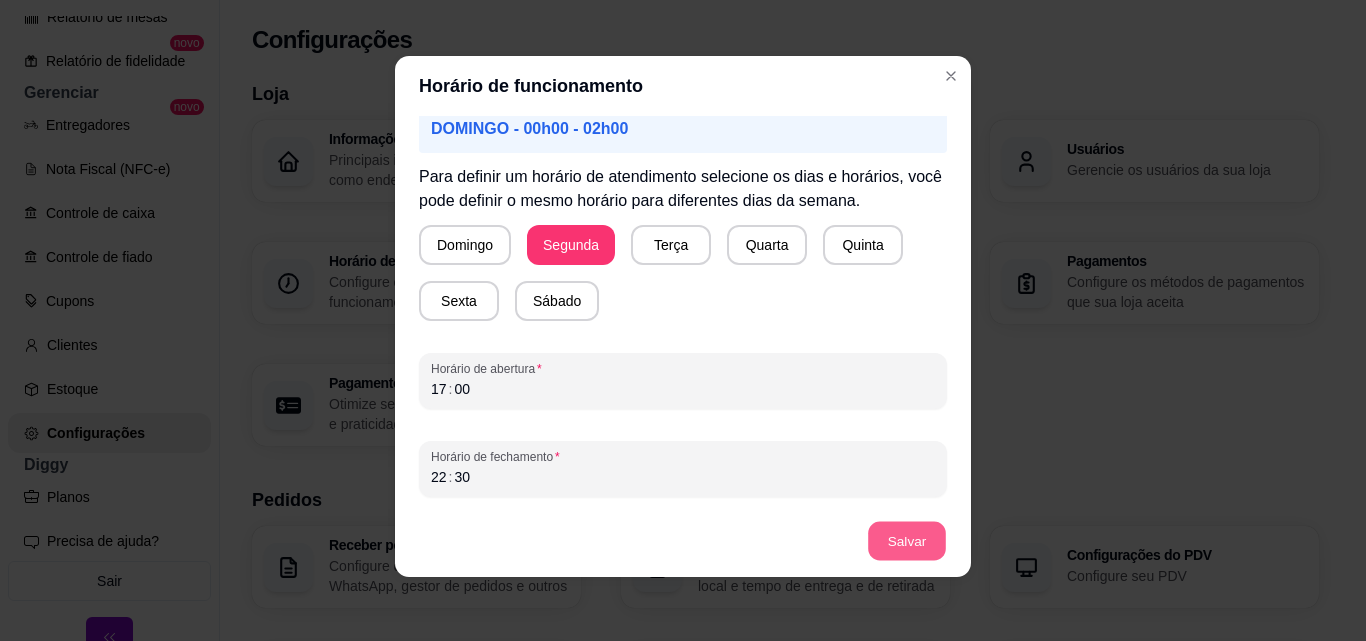 click on "Salvar" at bounding box center [907, 541] 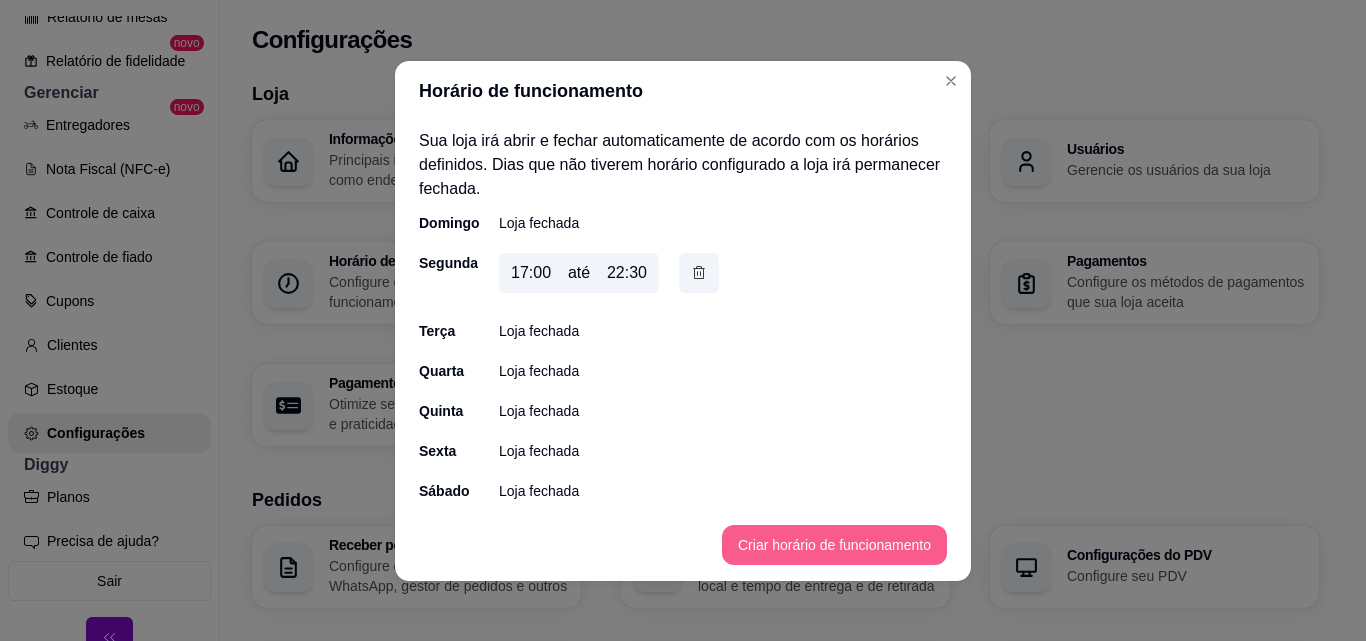 click on "Criar horário de funcionamento" at bounding box center (834, 545) 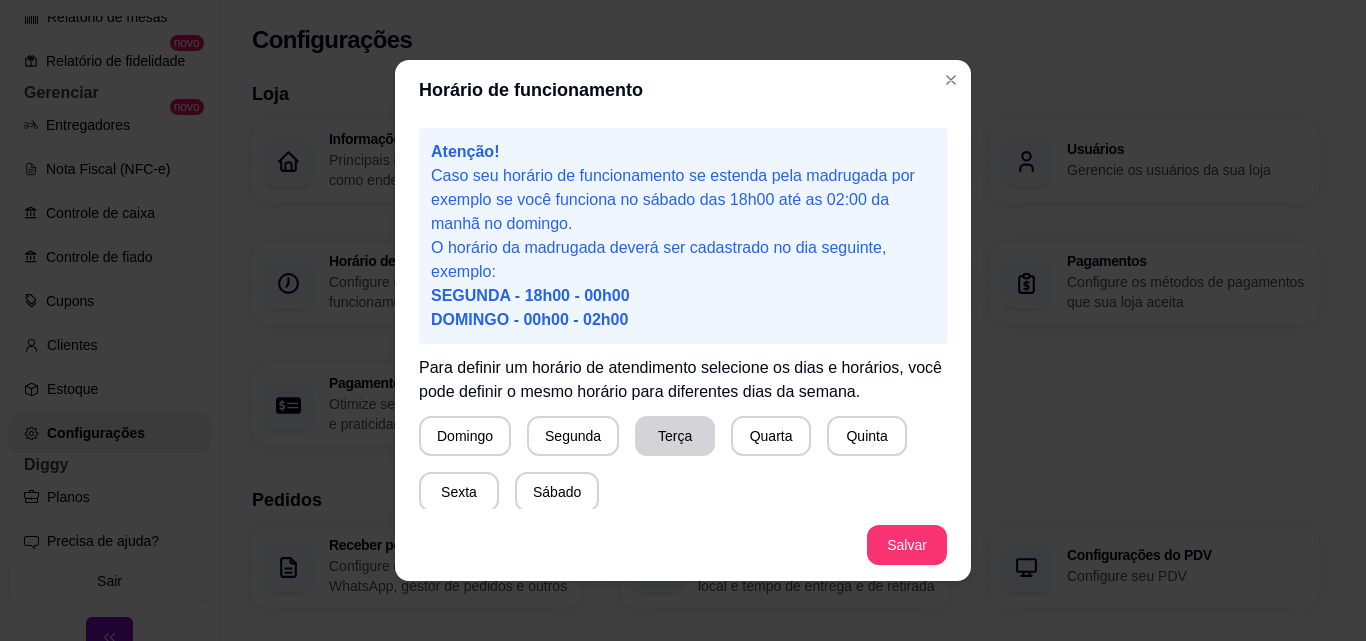 click on "Terça" at bounding box center [675, 436] 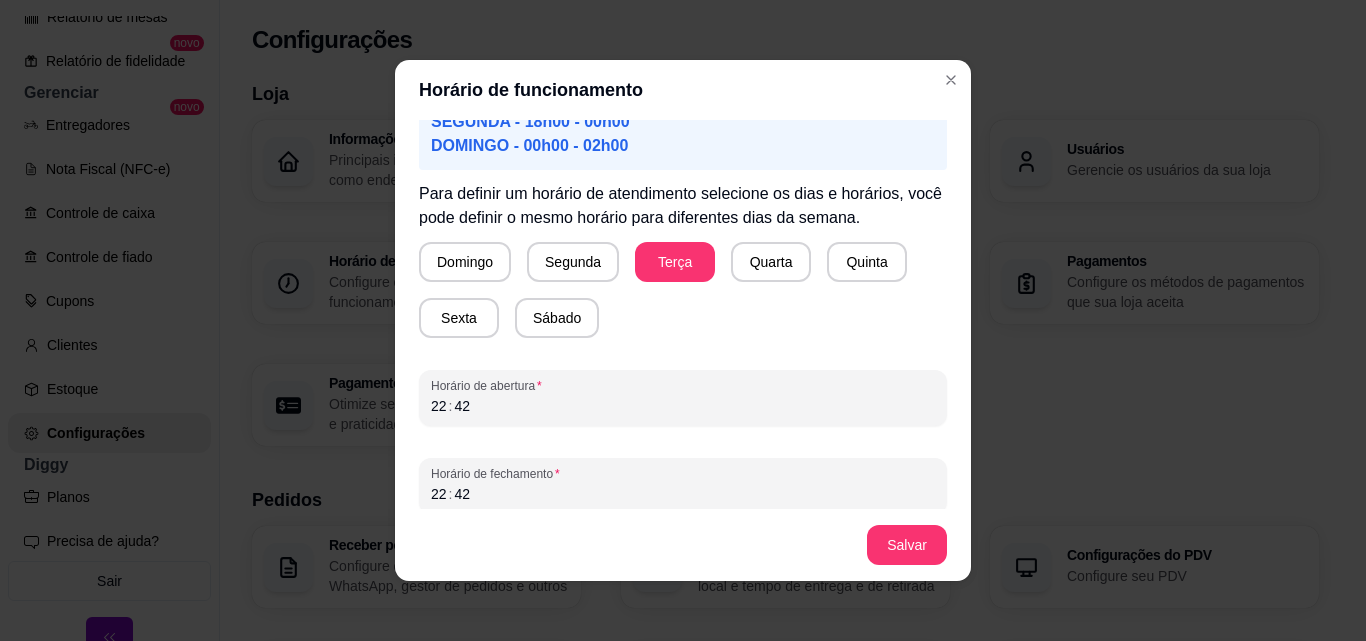 scroll, scrollTop: 187, scrollLeft: 0, axis: vertical 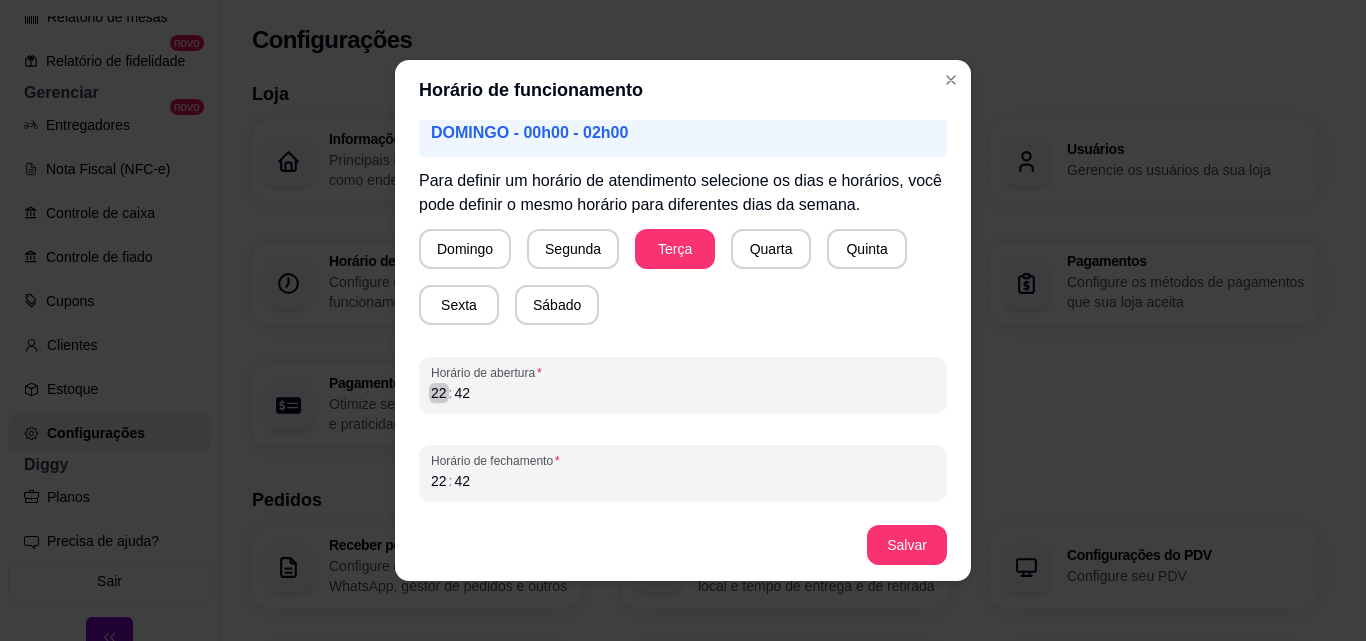 click on ":" at bounding box center [451, 393] 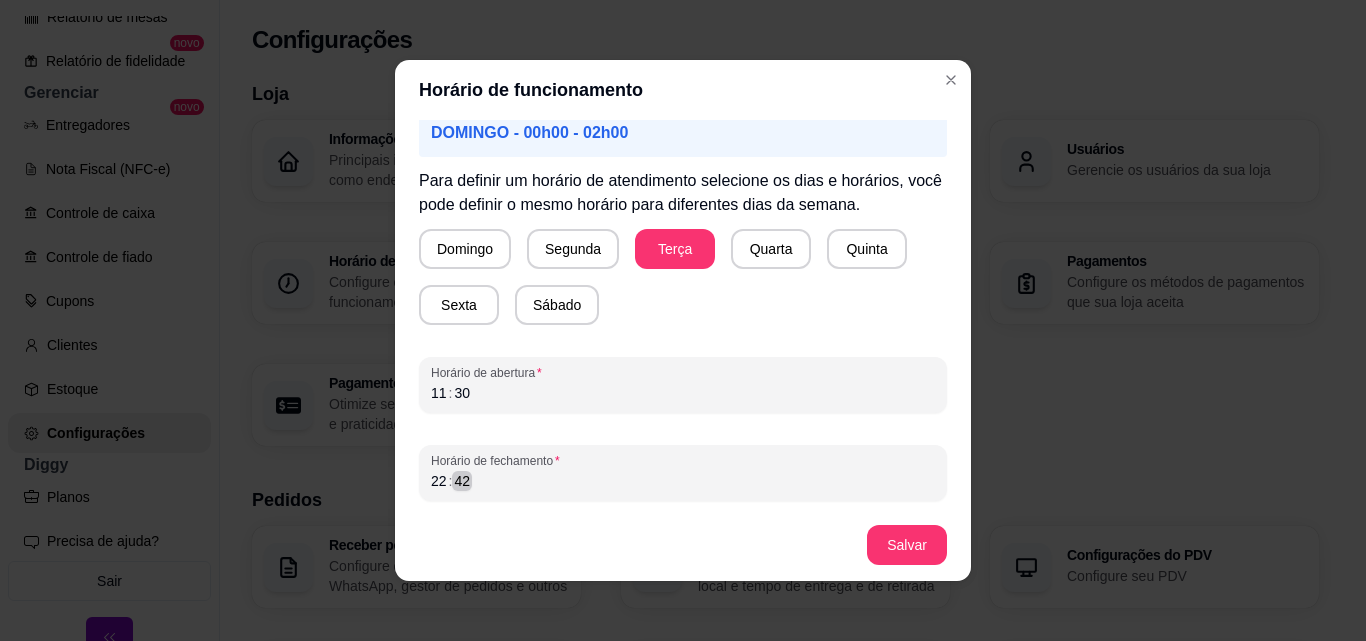 scroll, scrollTop: 4, scrollLeft: 0, axis: vertical 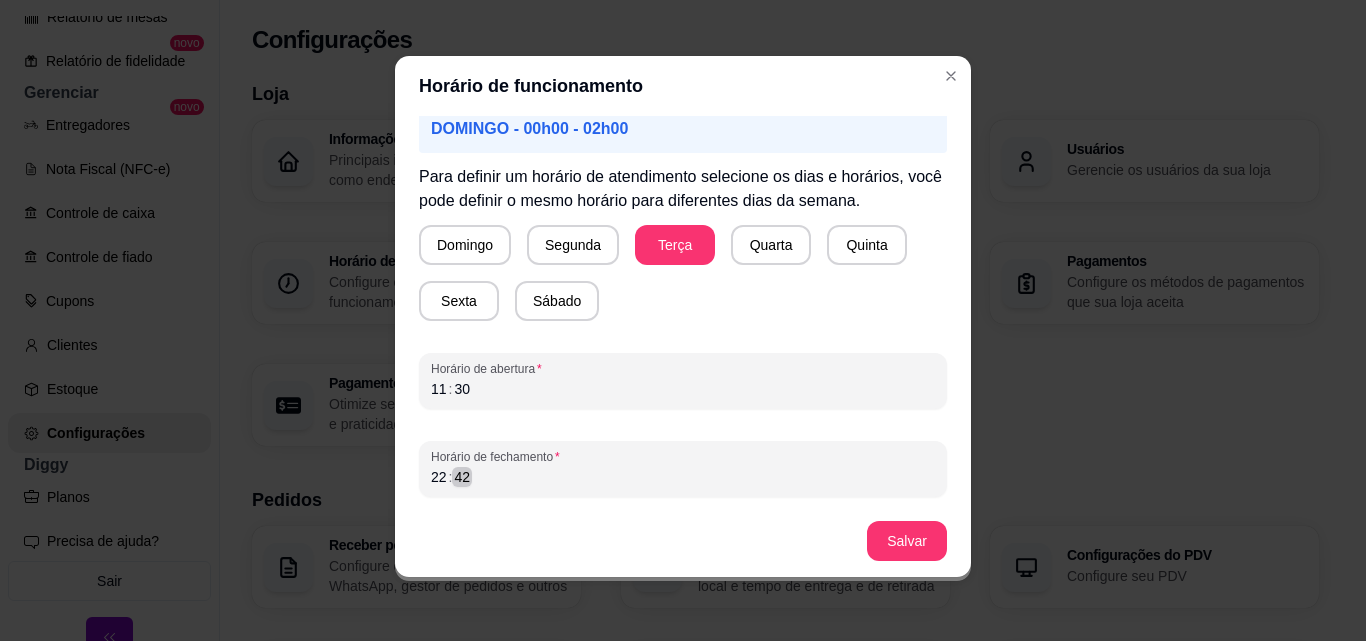 click on "22 : [TIME]" at bounding box center [683, 477] 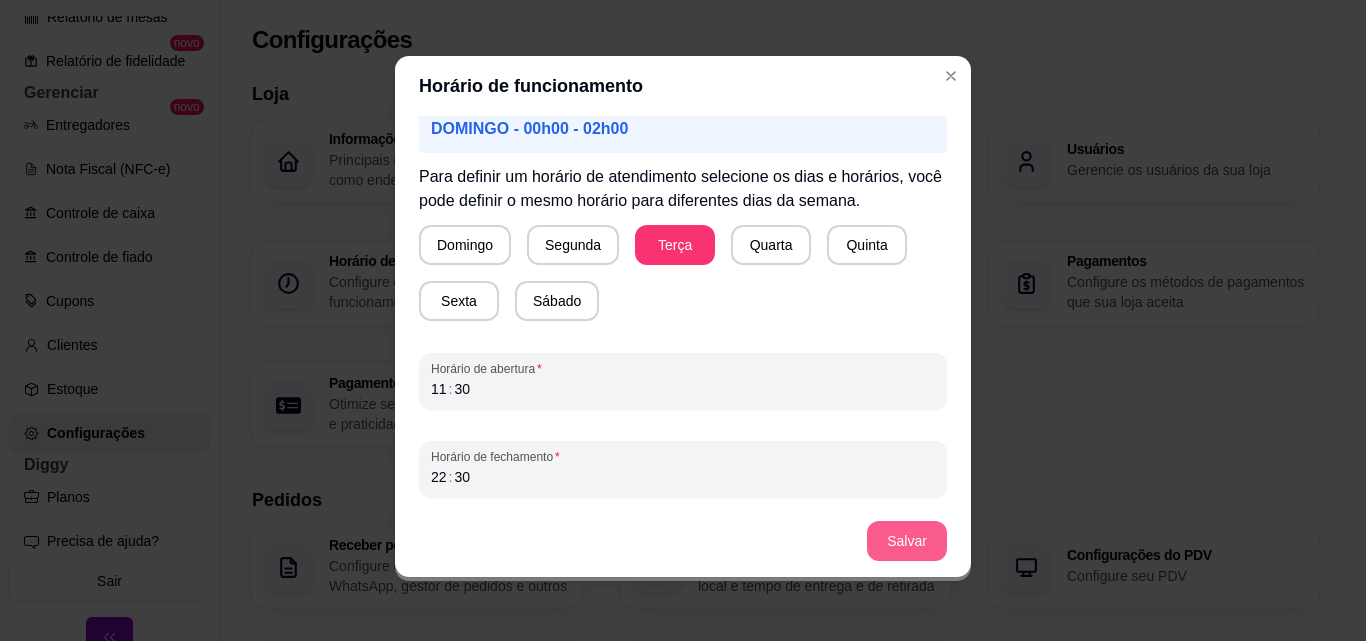 click on "Salvar" at bounding box center [907, 541] 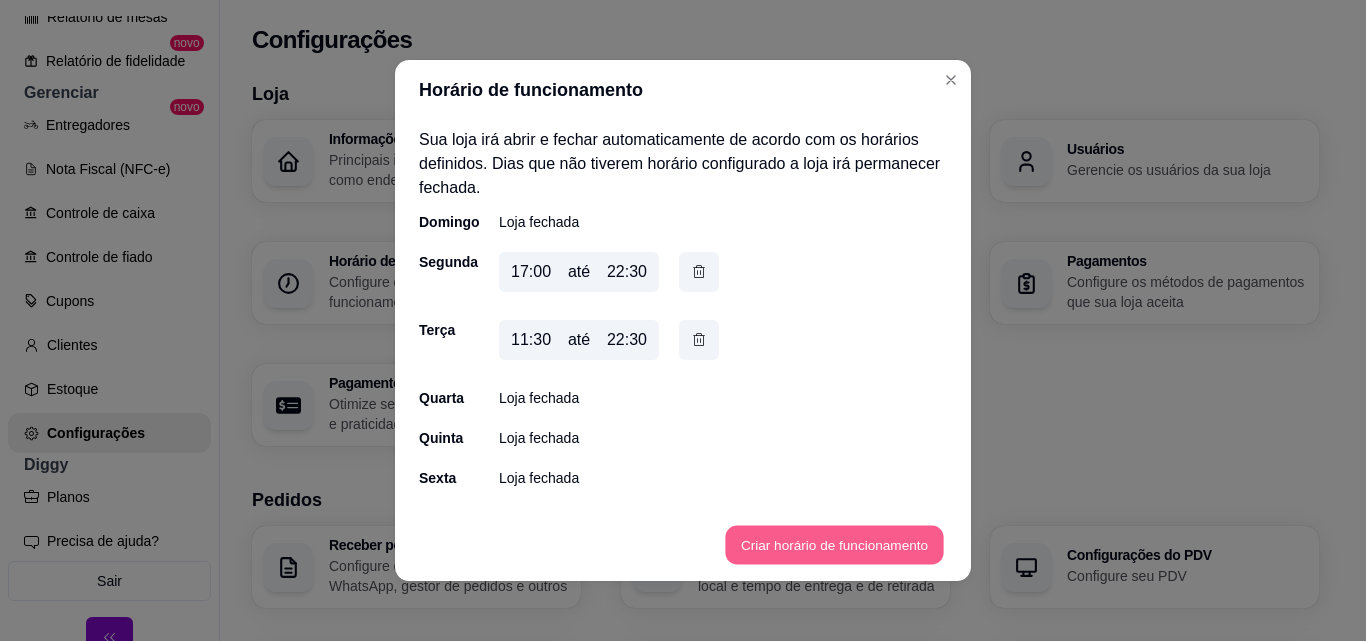 click on "Criar horário de funcionamento" at bounding box center [834, 545] 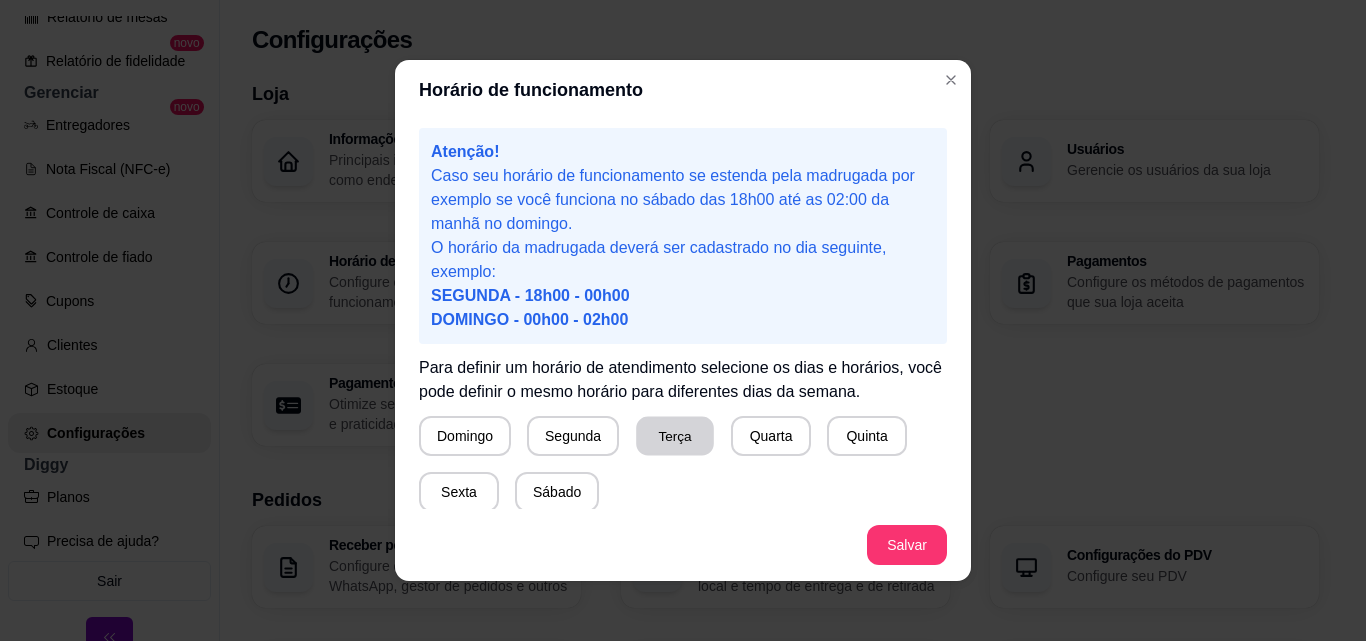 click on "Terça" at bounding box center (675, 436) 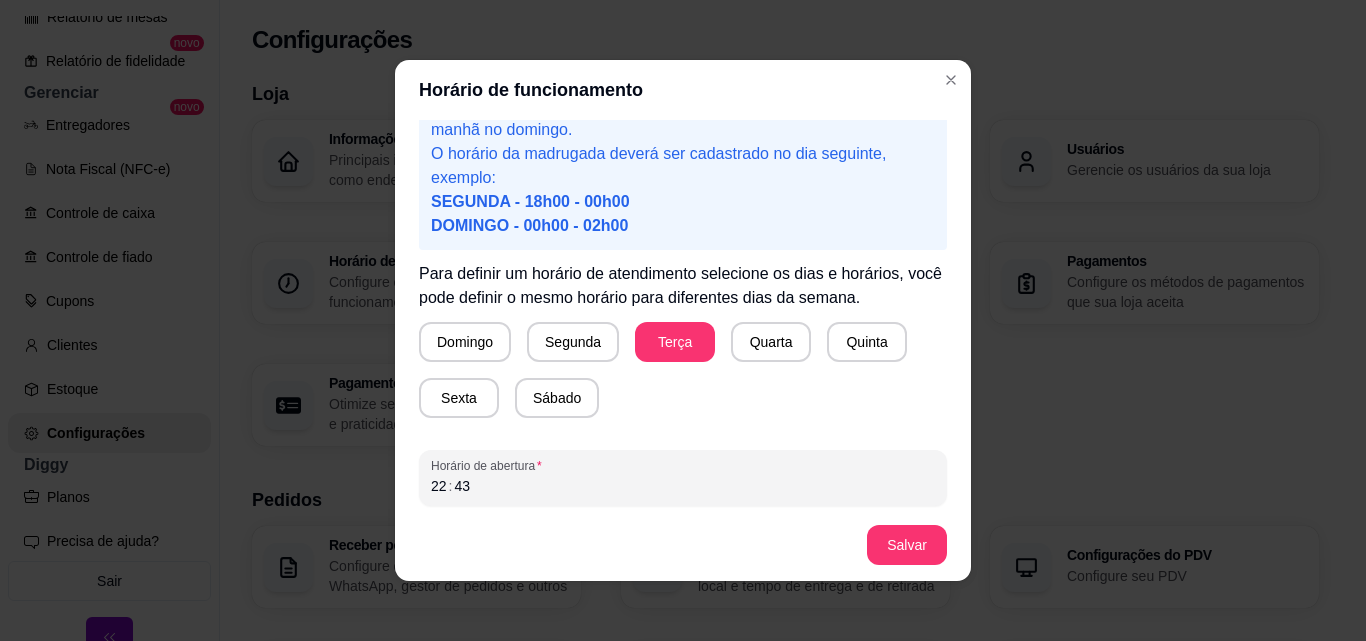scroll, scrollTop: 187, scrollLeft: 0, axis: vertical 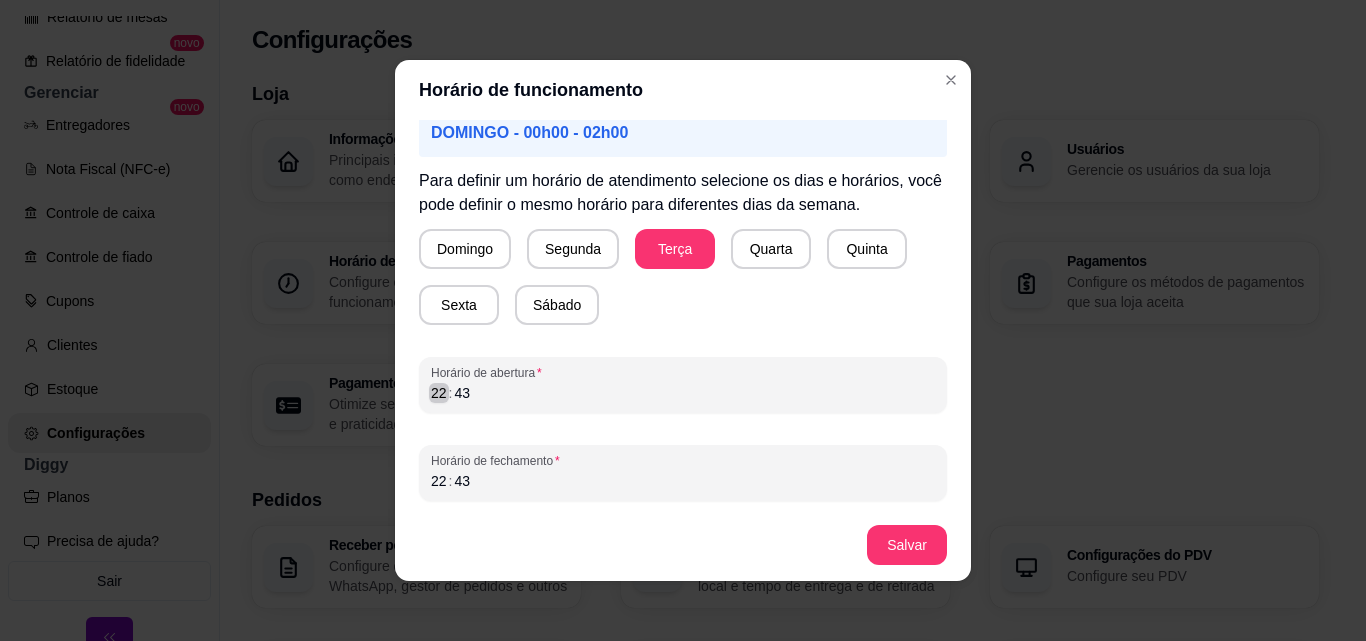 click on "22" at bounding box center (439, 393) 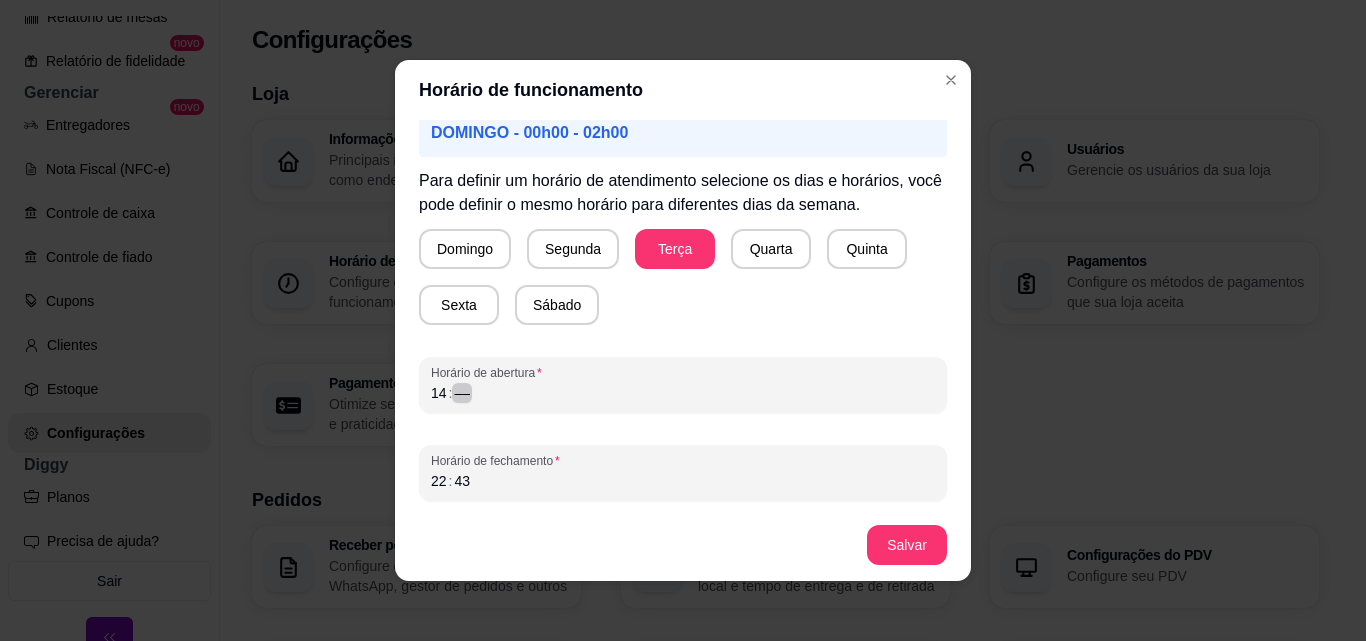 click on "14 : ––" at bounding box center (683, 393) 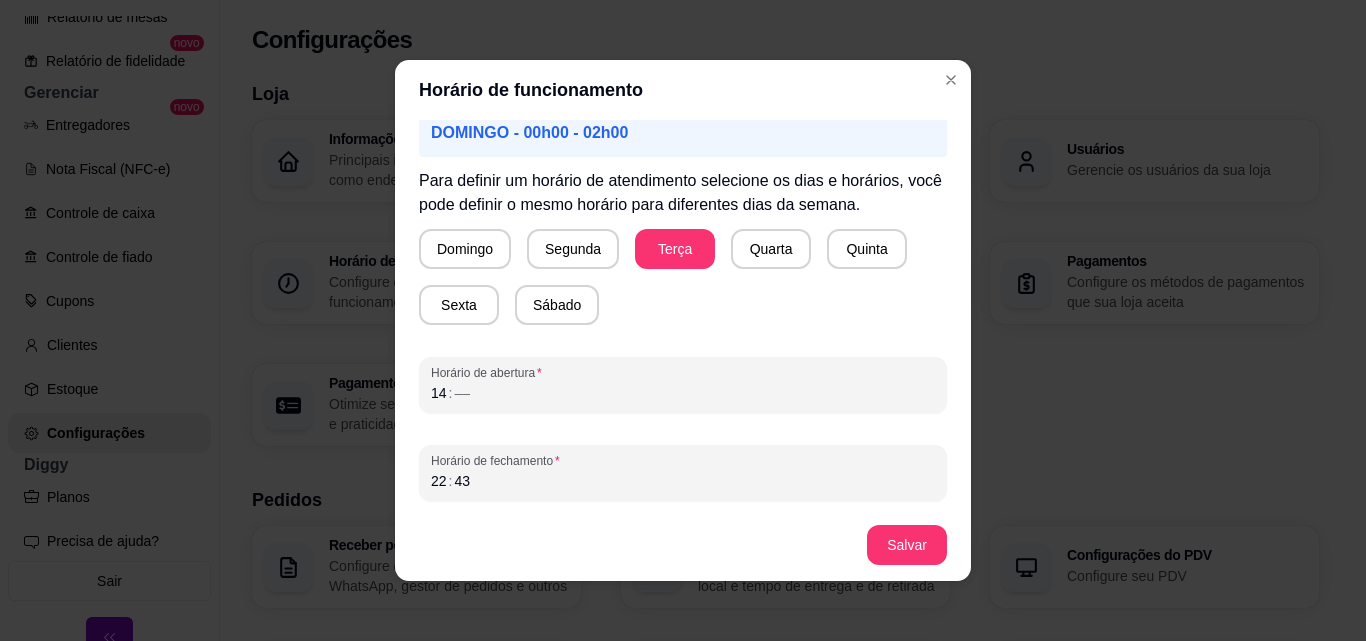 click on "Atenção! Caso seu horário de funcionamento se estenda pela madrugada por exemplo se você funciona no sábado das 18h00 até as 02:00 da manhã no domingo. O horário da madrugada deverá ser cadastrado no dia seguinte, exemplo: SEGUNDA - 18h00 - 00h00 DOMINGO - 00h00 - 02h00 Para definir um horário de atendimento selecione os dias e horários, você pode definir o mesmo horário para diferentes dias da semana. Domingo Segunda Terça Quarta Quinta Sexta Sábado Horário de abertura 14 : –– Horário de fechamento 22 : [TIME]" at bounding box center (683, 314) 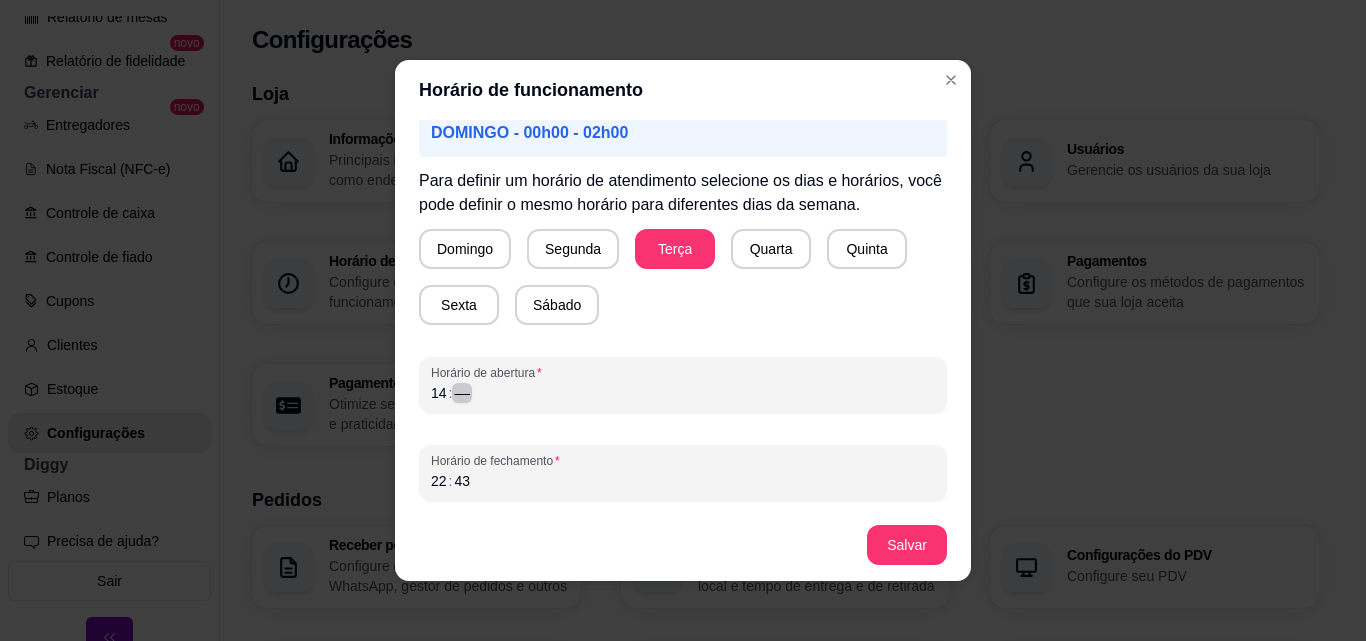 click on "14 : ––" at bounding box center (683, 393) 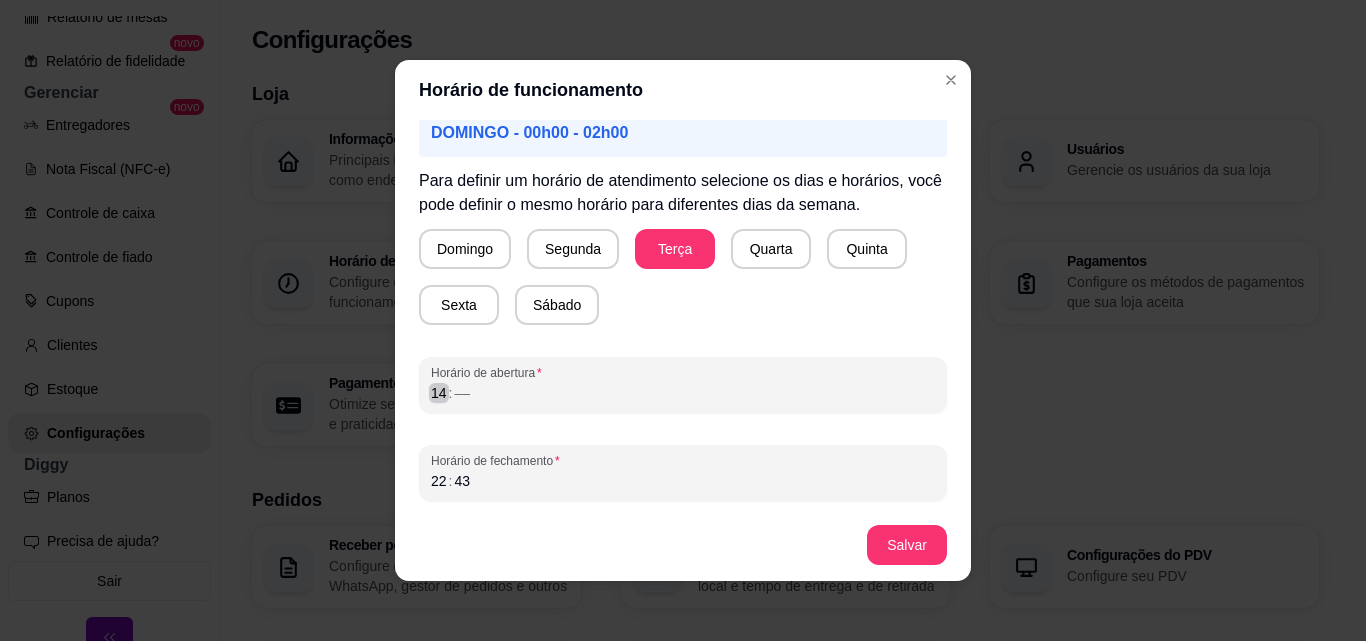click on "14" at bounding box center [439, 393] 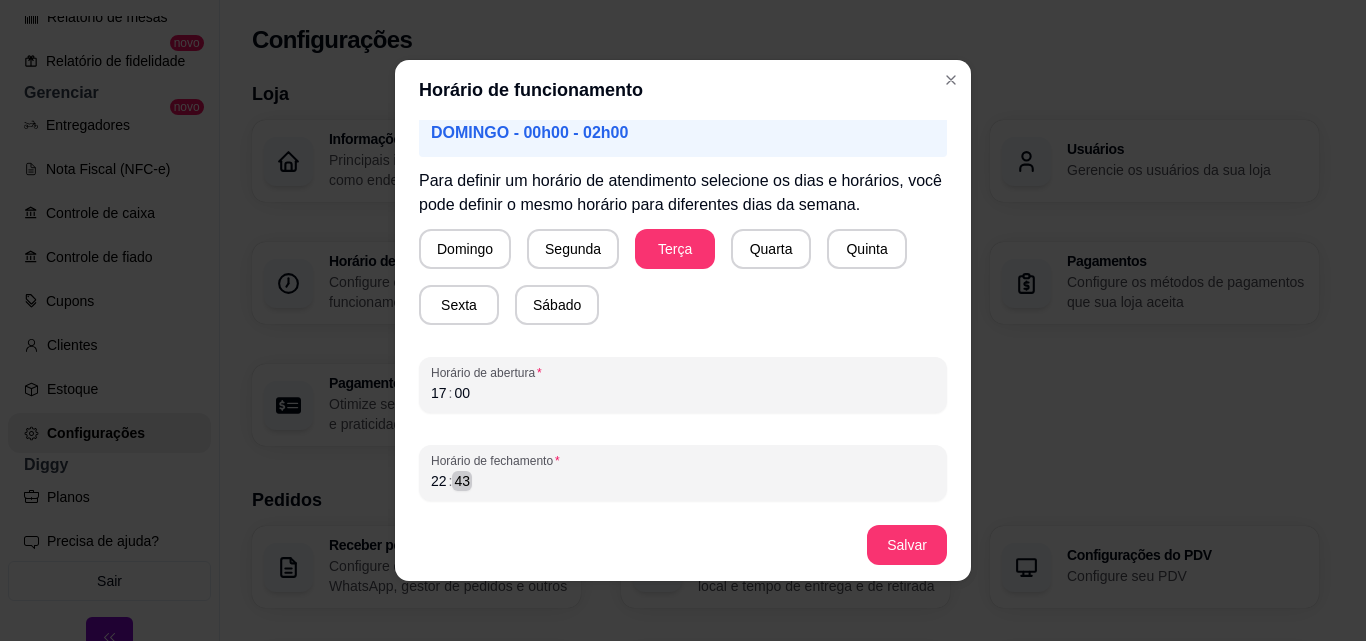 click on "22 : [TIME]" at bounding box center (683, 481) 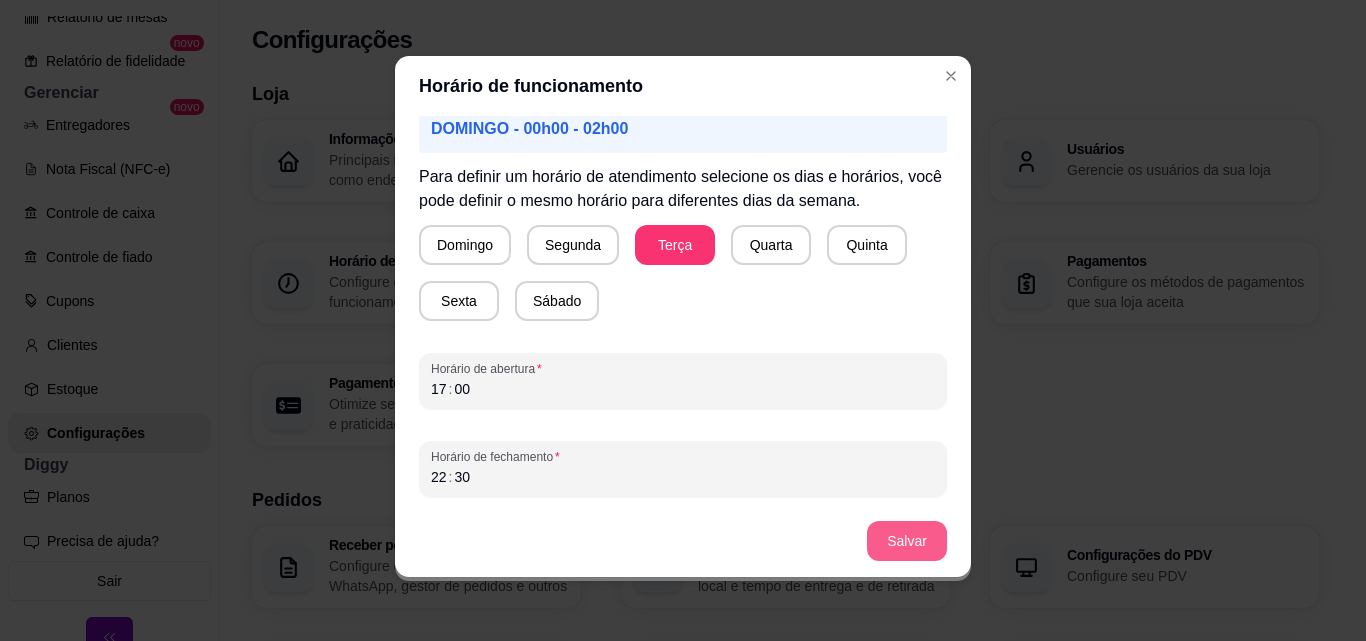 click on "Salvar" at bounding box center [907, 541] 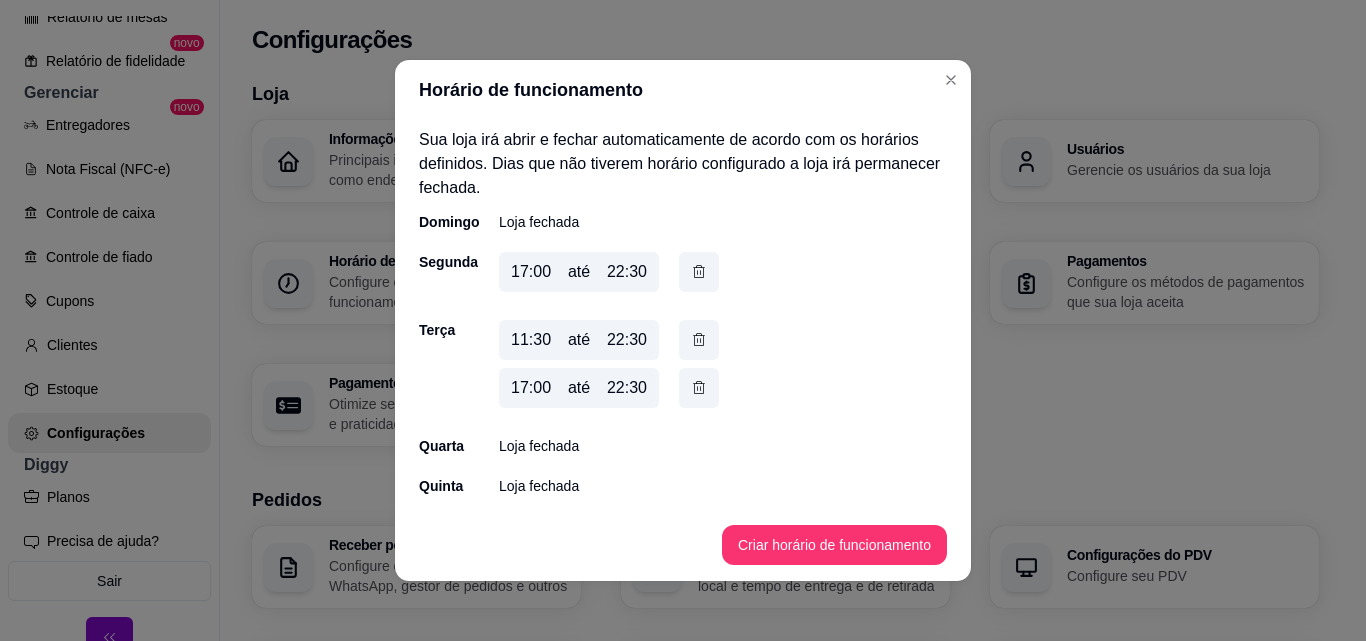 click on "22:30" at bounding box center [627, 340] 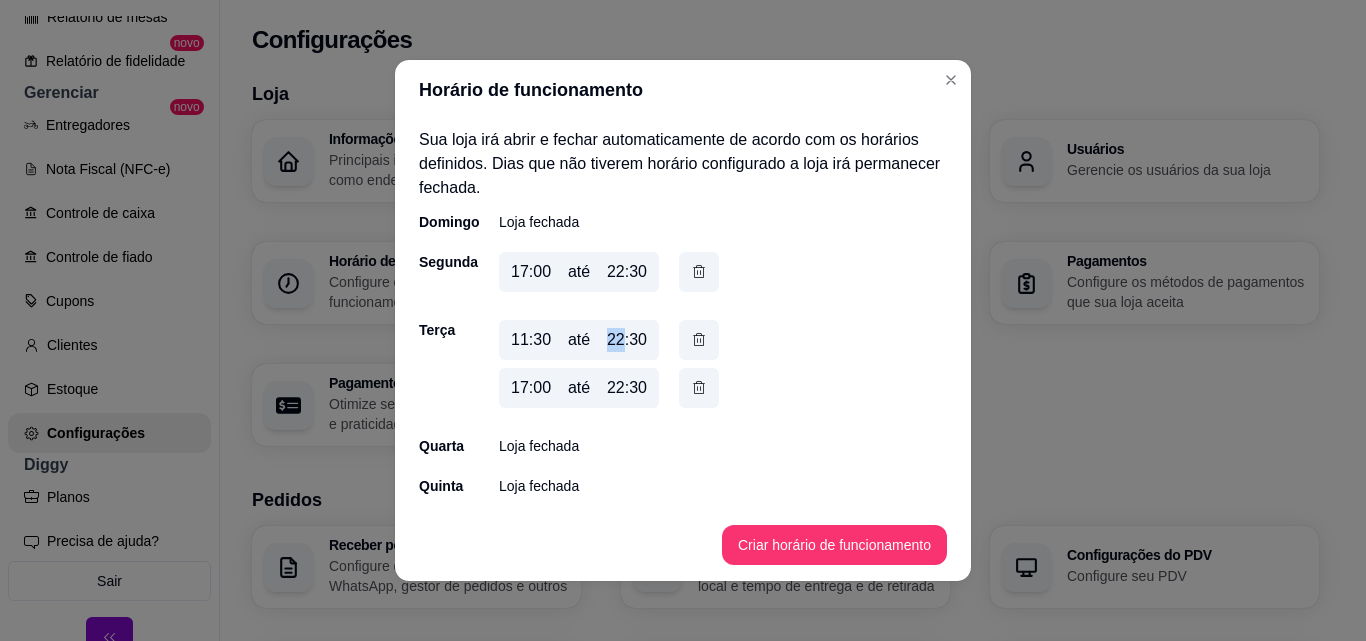 click on "22:30" at bounding box center [627, 340] 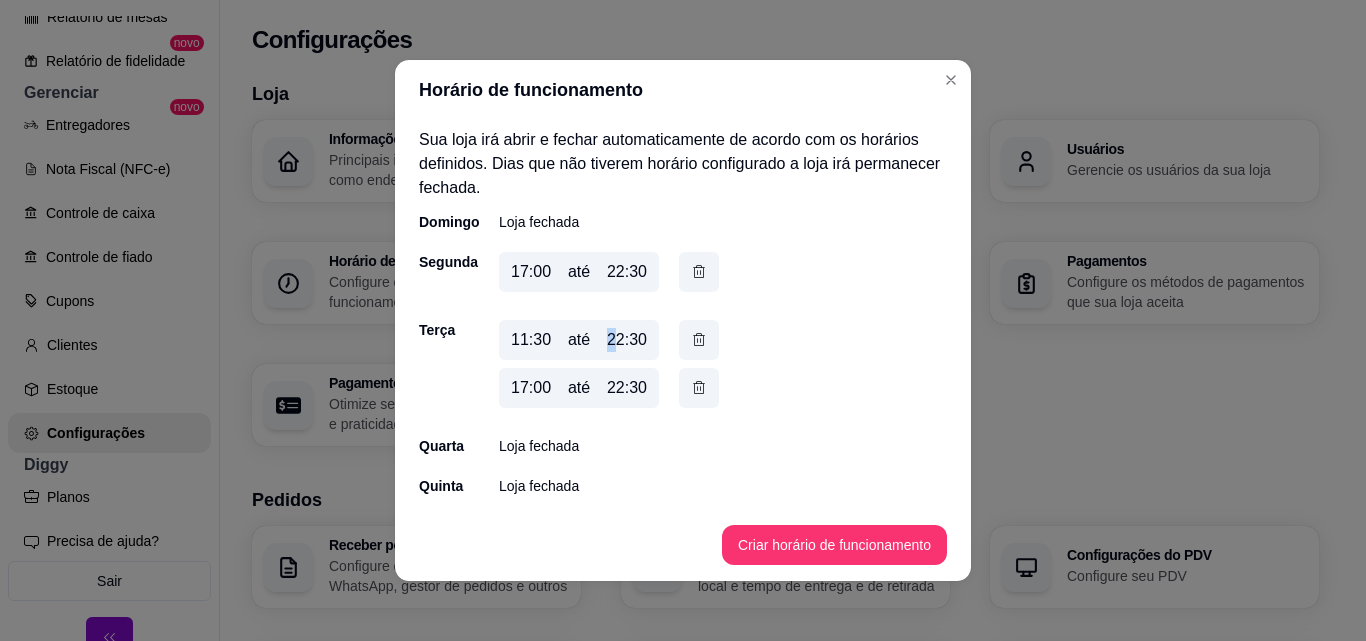drag, startPoint x: 614, startPoint y: 339, endPoint x: 599, endPoint y: 339, distance: 15 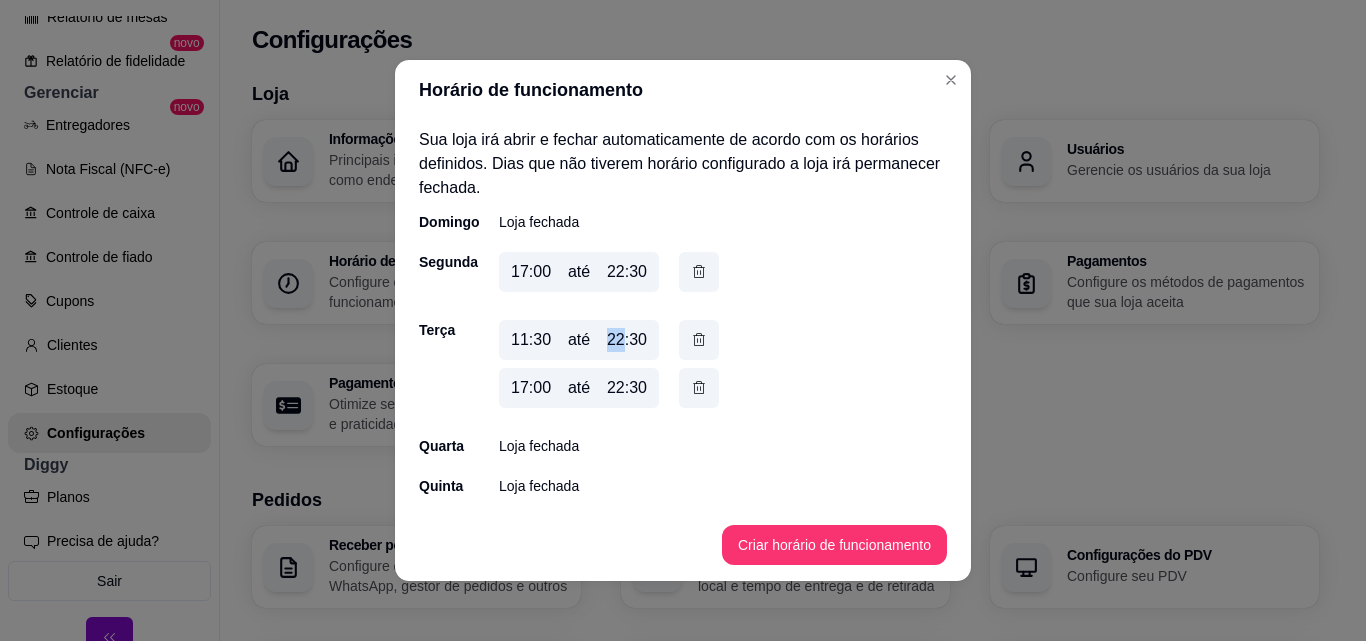 click on "22:30" at bounding box center (627, 340) 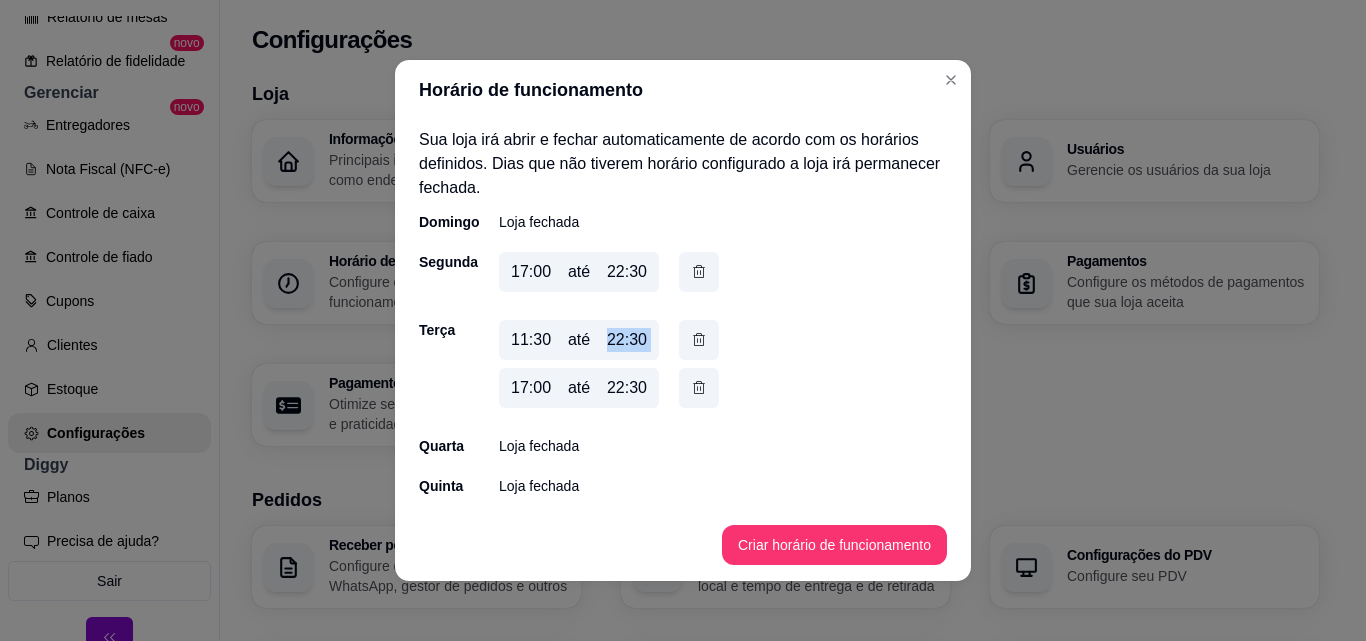 click on "22:30" at bounding box center (627, 340) 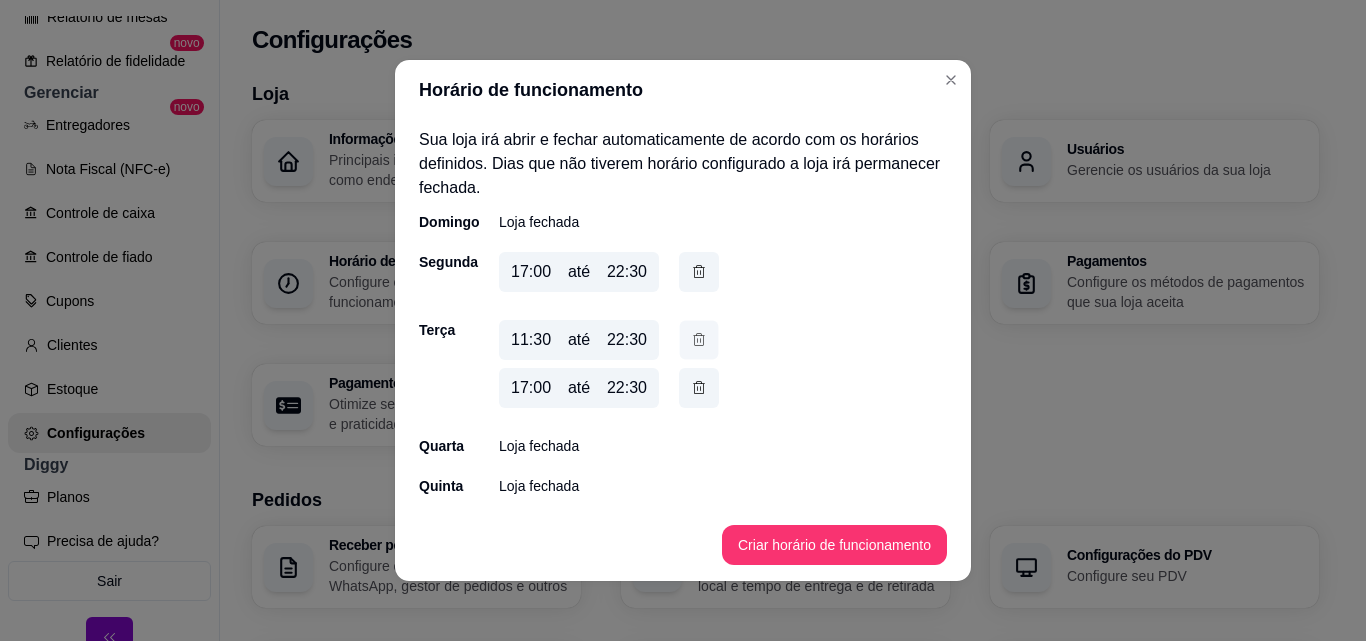 click 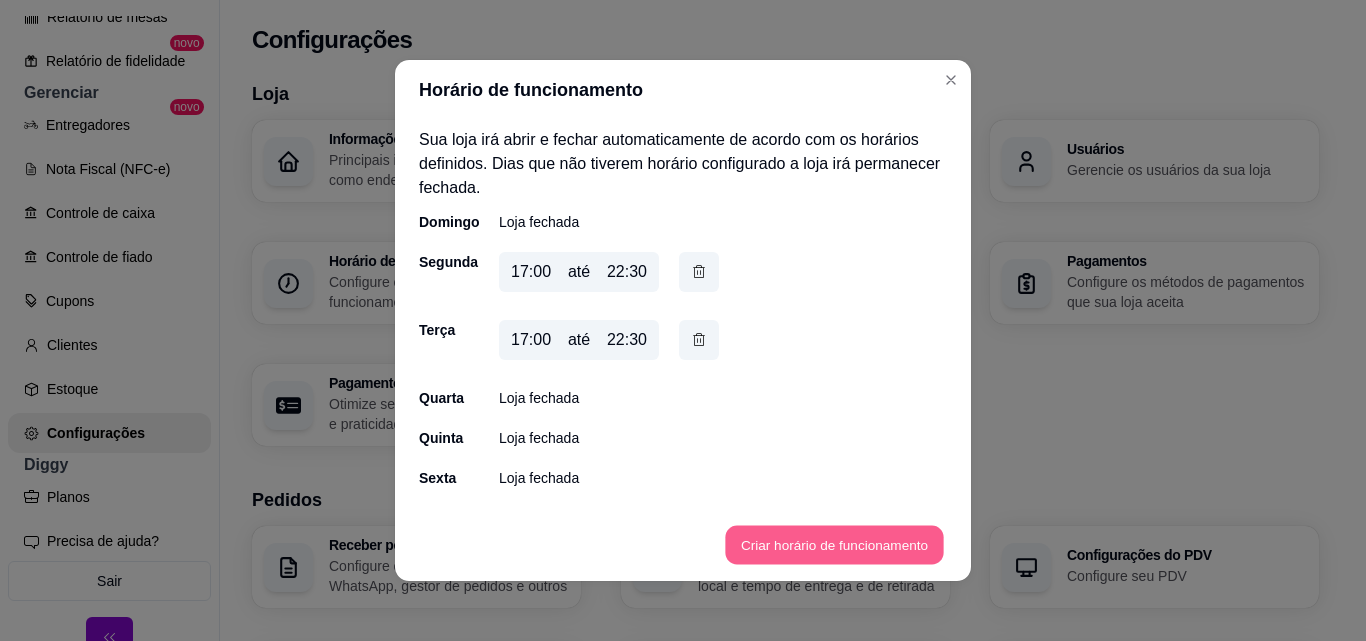 click on "Criar horário de funcionamento" at bounding box center [834, 545] 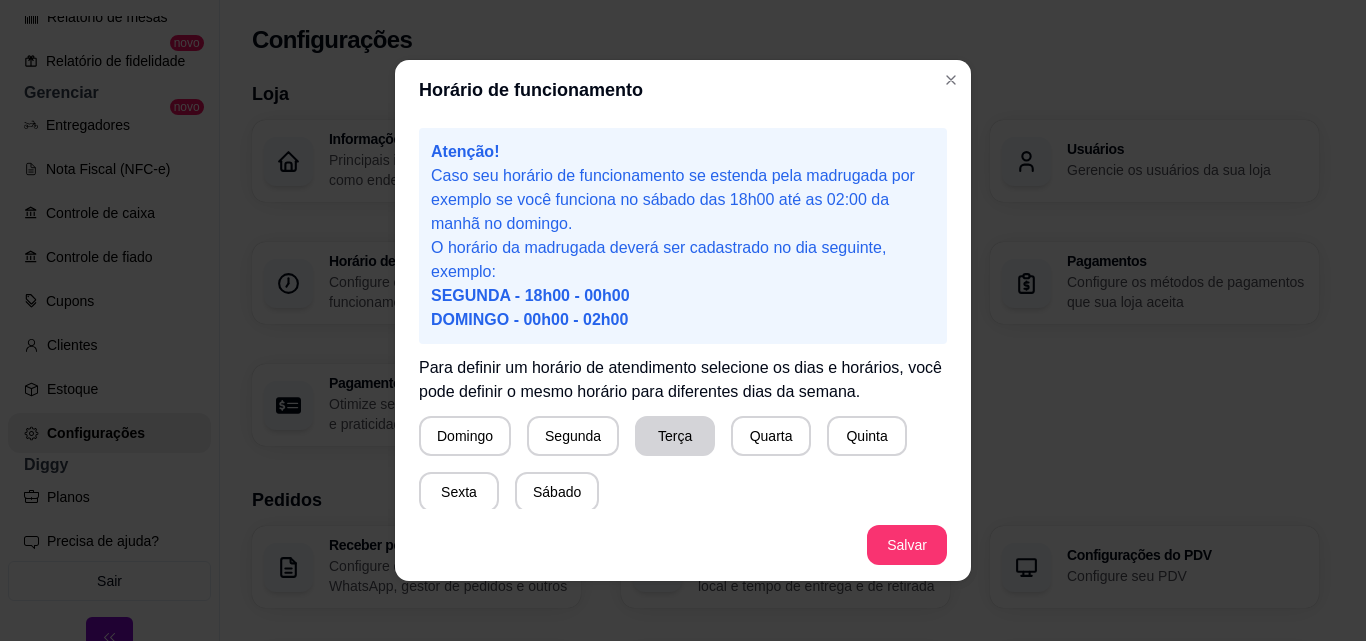 click on "Terça" at bounding box center [675, 436] 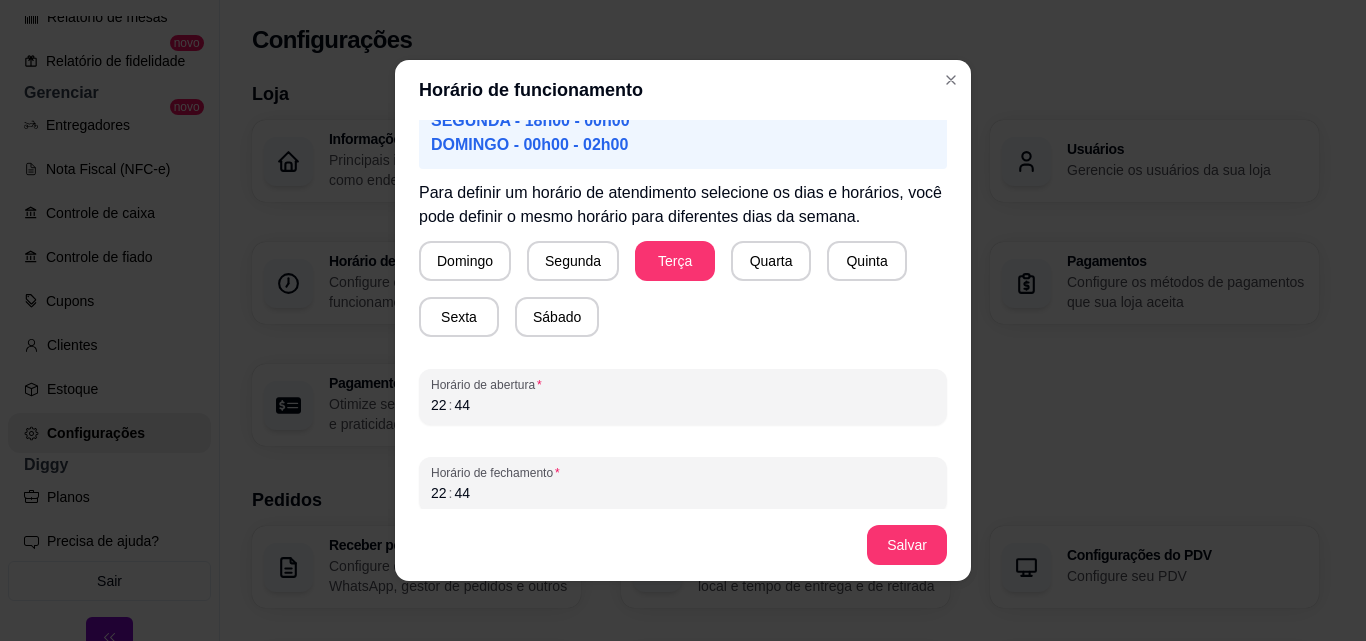 scroll, scrollTop: 187, scrollLeft: 0, axis: vertical 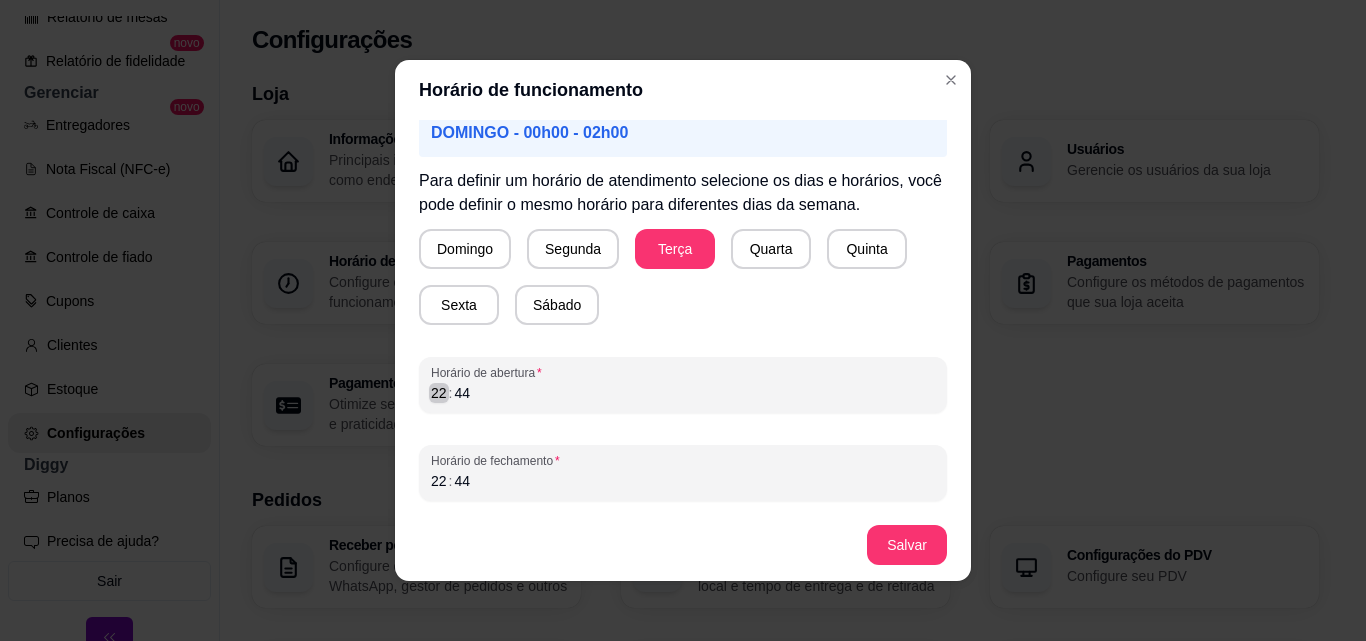 click on "Atenção! Caso seu horário de funcionamento se estenda pela madrugada por exemplo se você funciona no sábado das 18h00 até as 02:00 da manhã no domingo. O horário da madrugada deverá ser cadastrado no dia seguinte, exemplo:  SEGUNDA - 18h00 - 00h00 DOMINGO - 00h00 - 02h00 Para definir um horário de atendimento selecione os dias e horários, você pode definir o mesmo horário para diferentes dias da semana. Domingo Segunda Terça Quarta Quinta Sexta Sábado Horário de abertura 22 : 44 Horário de fechamento 22 : 44" at bounding box center (683, 314) 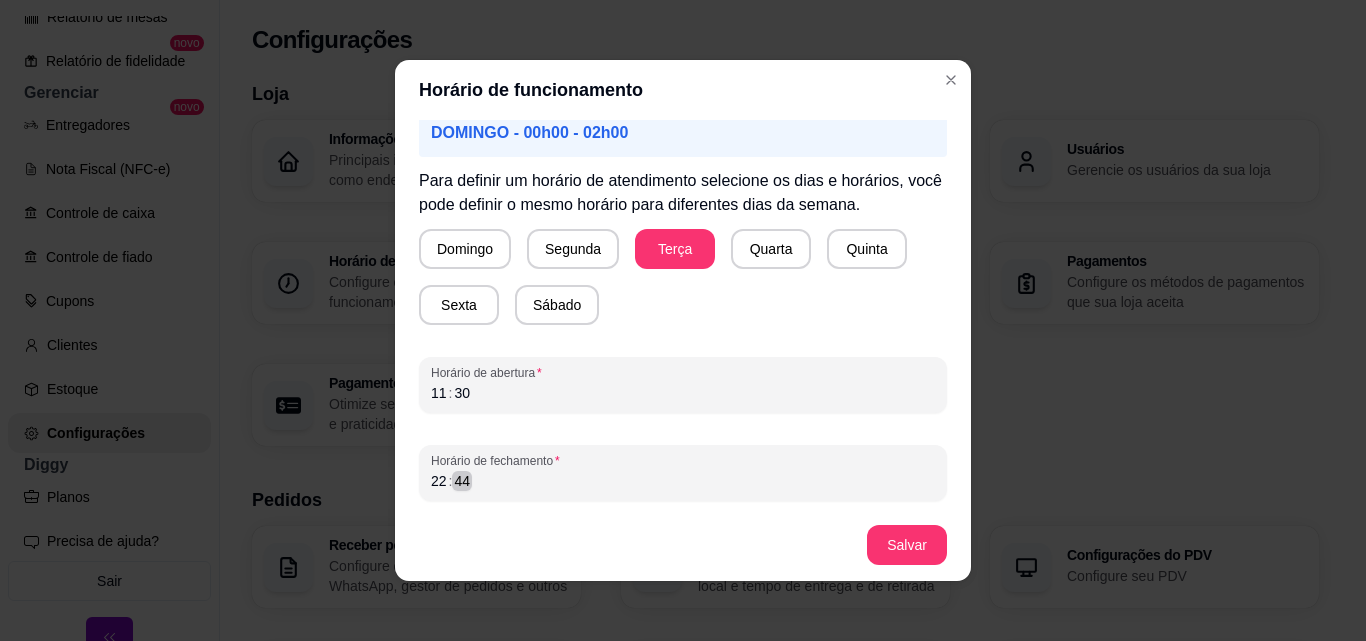scroll, scrollTop: 4, scrollLeft: 0, axis: vertical 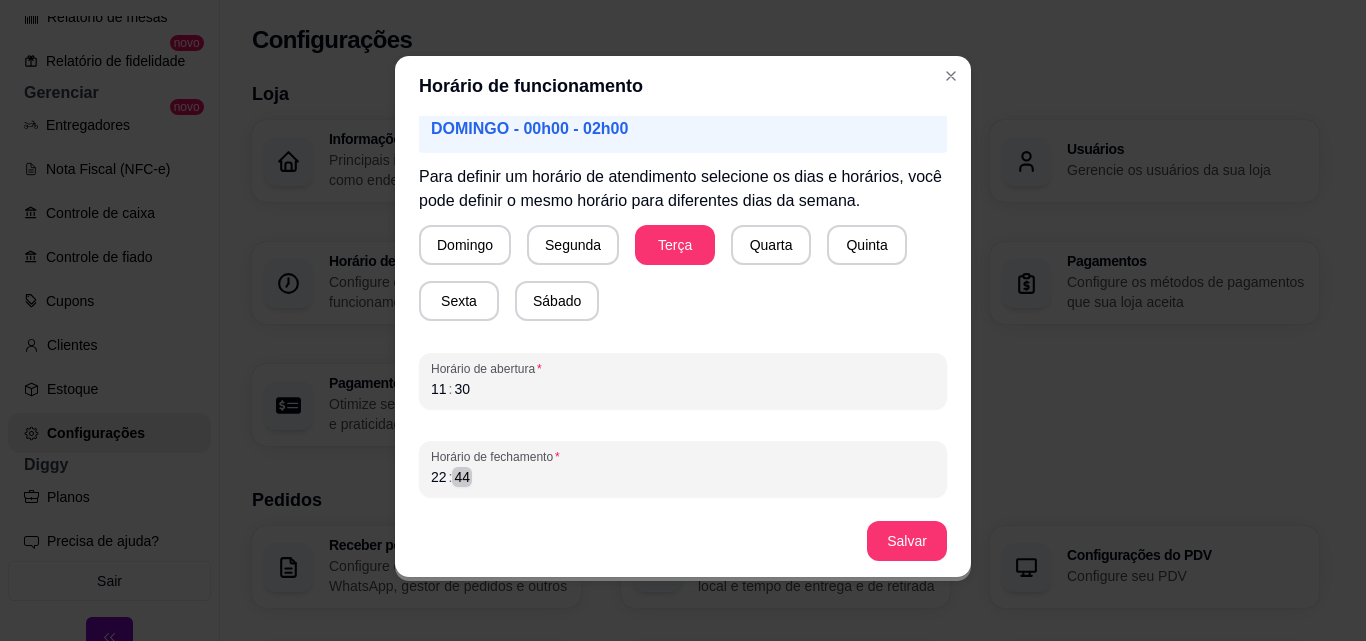 click on "44" at bounding box center [462, 477] 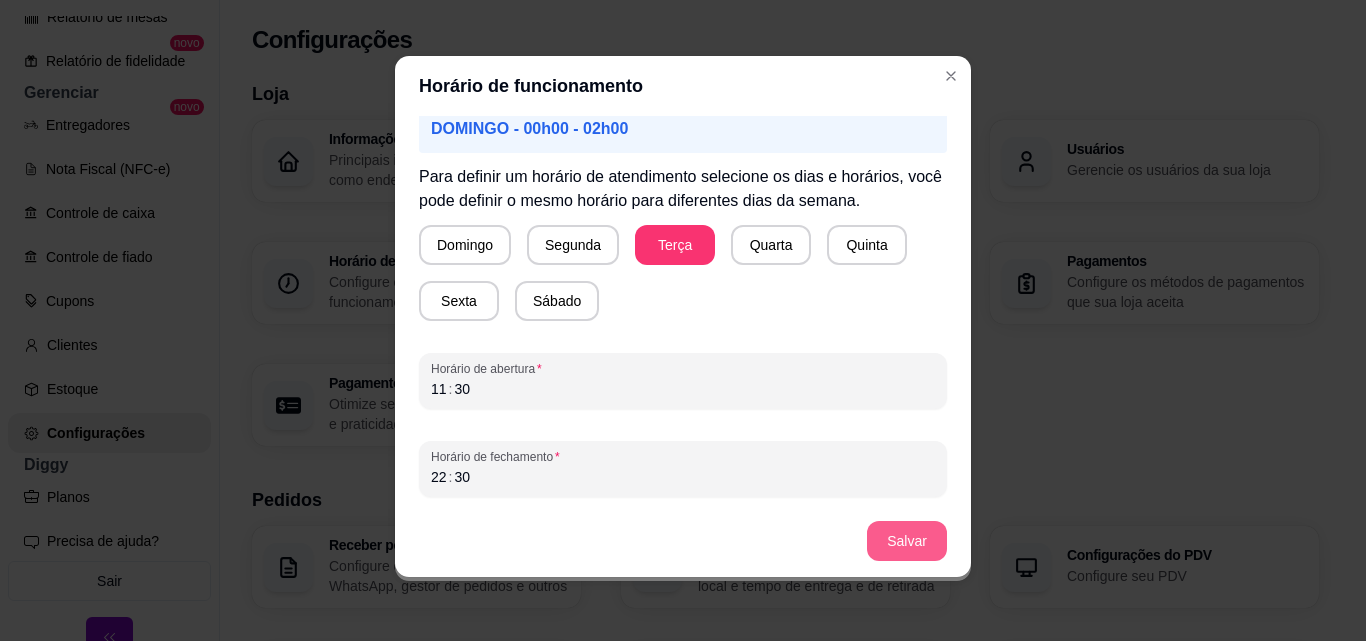 click on "Salvar" at bounding box center [907, 541] 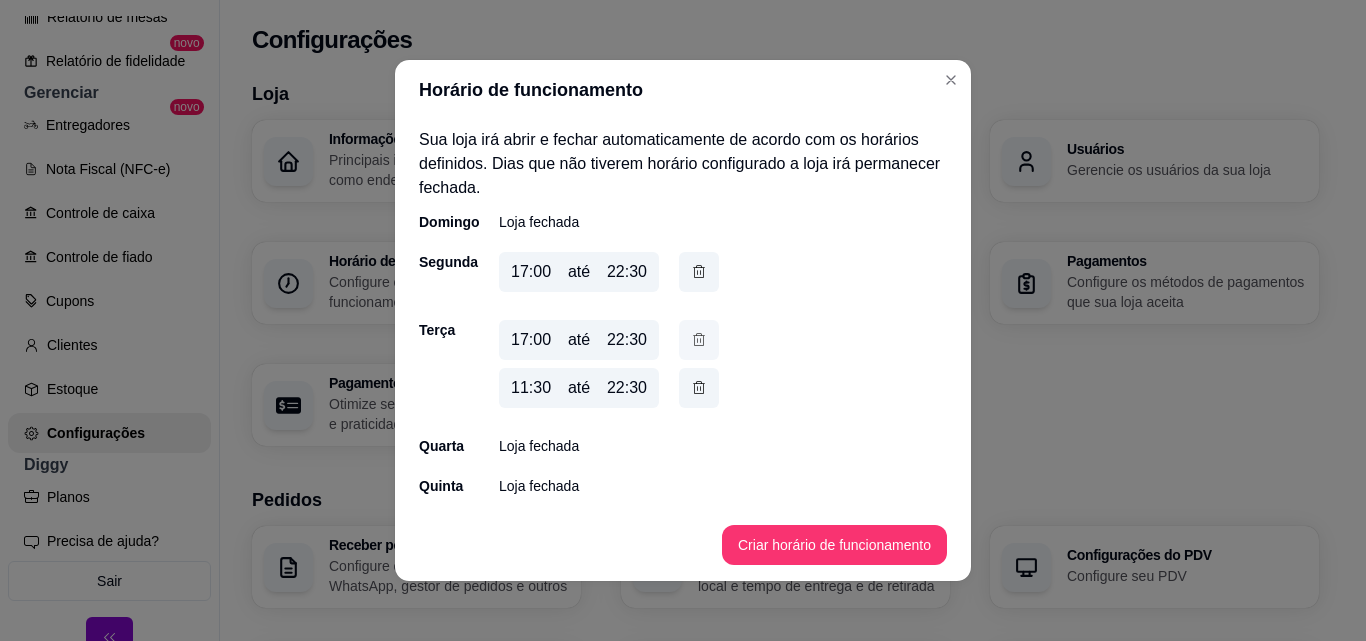 click 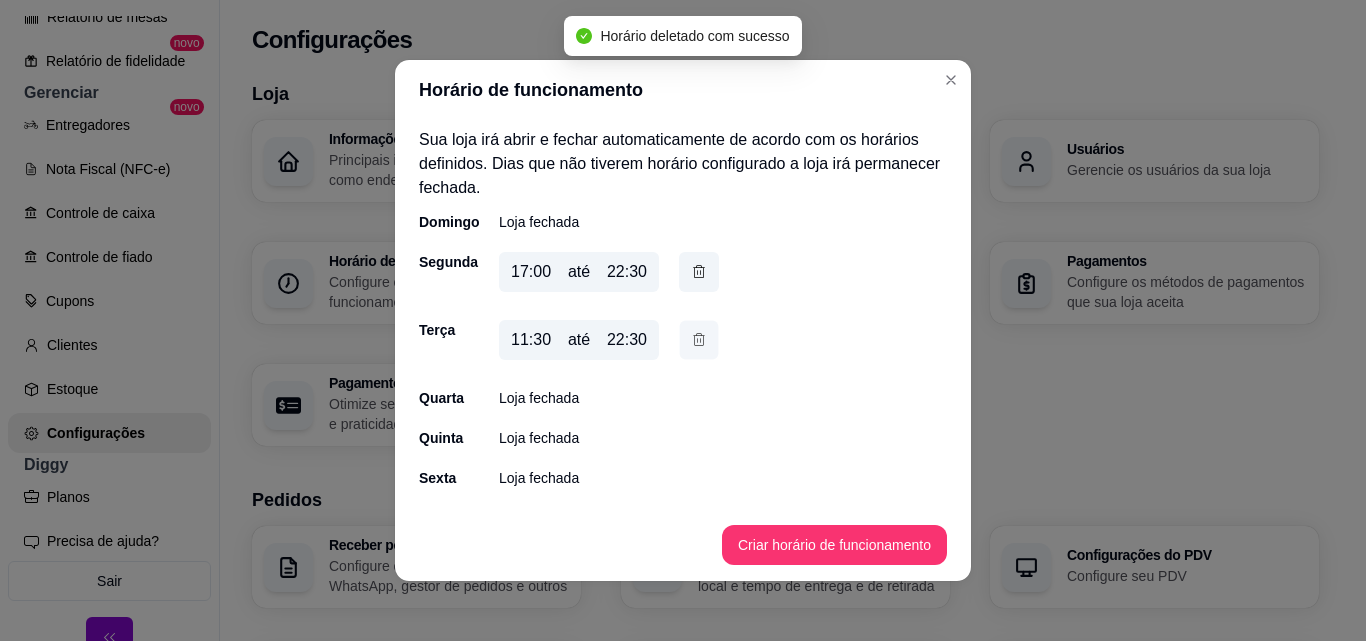 click 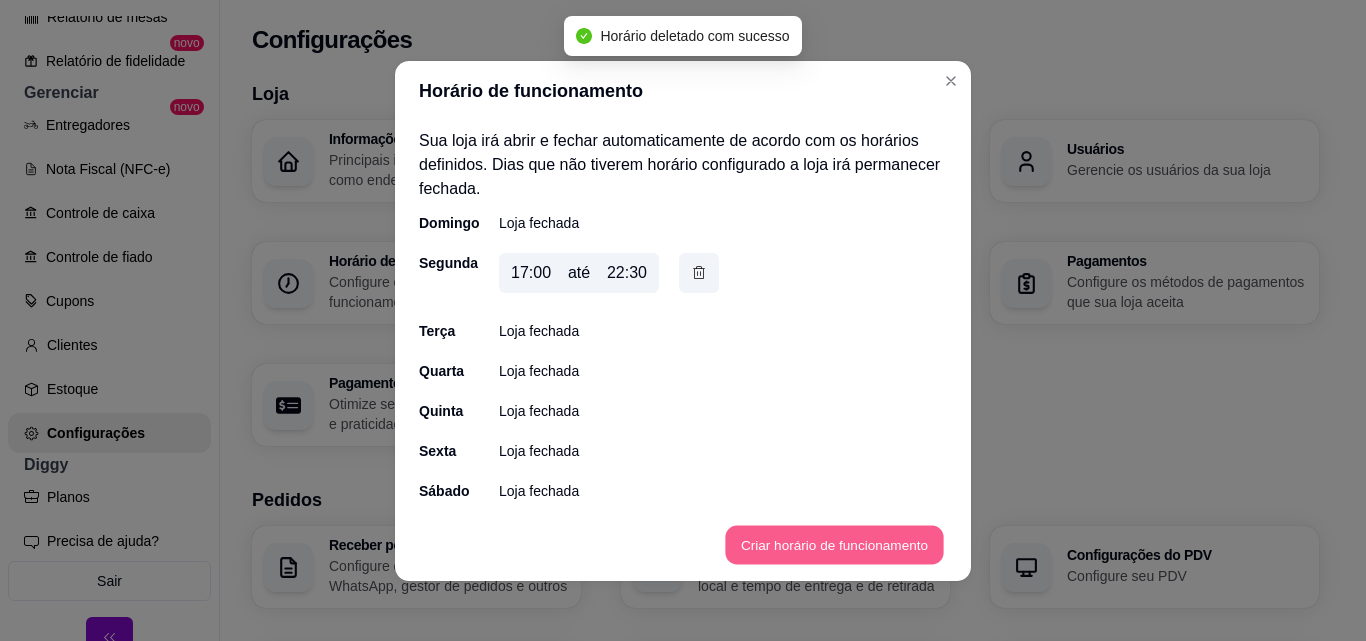 click on "Criar horário de funcionamento" at bounding box center [834, 544] 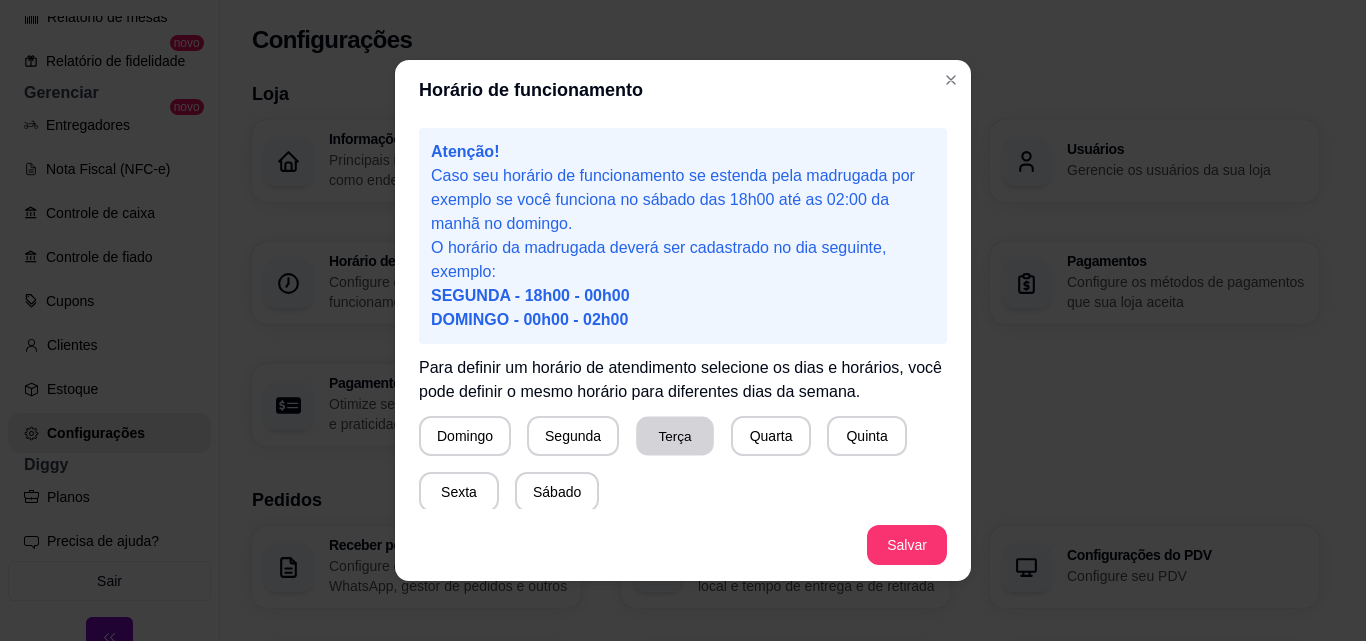 click on "Terça" at bounding box center [675, 436] 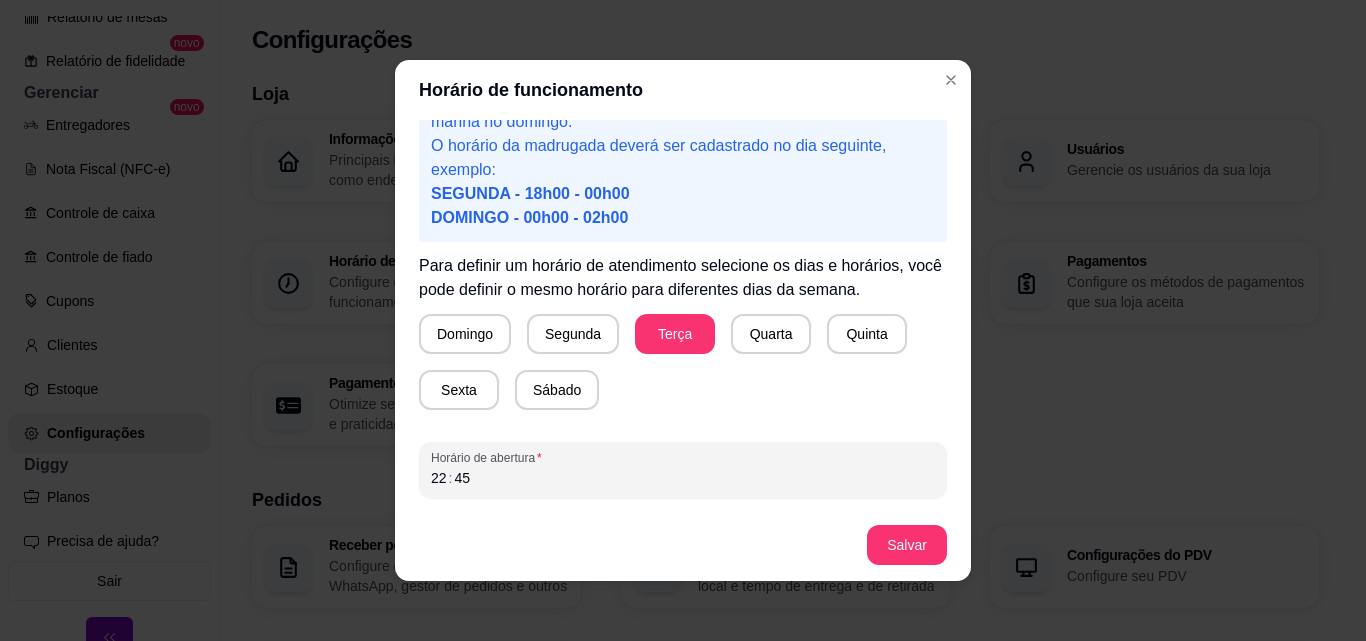 scroll, scrollTop: 187, scrollLeft: 0, axis: vertical 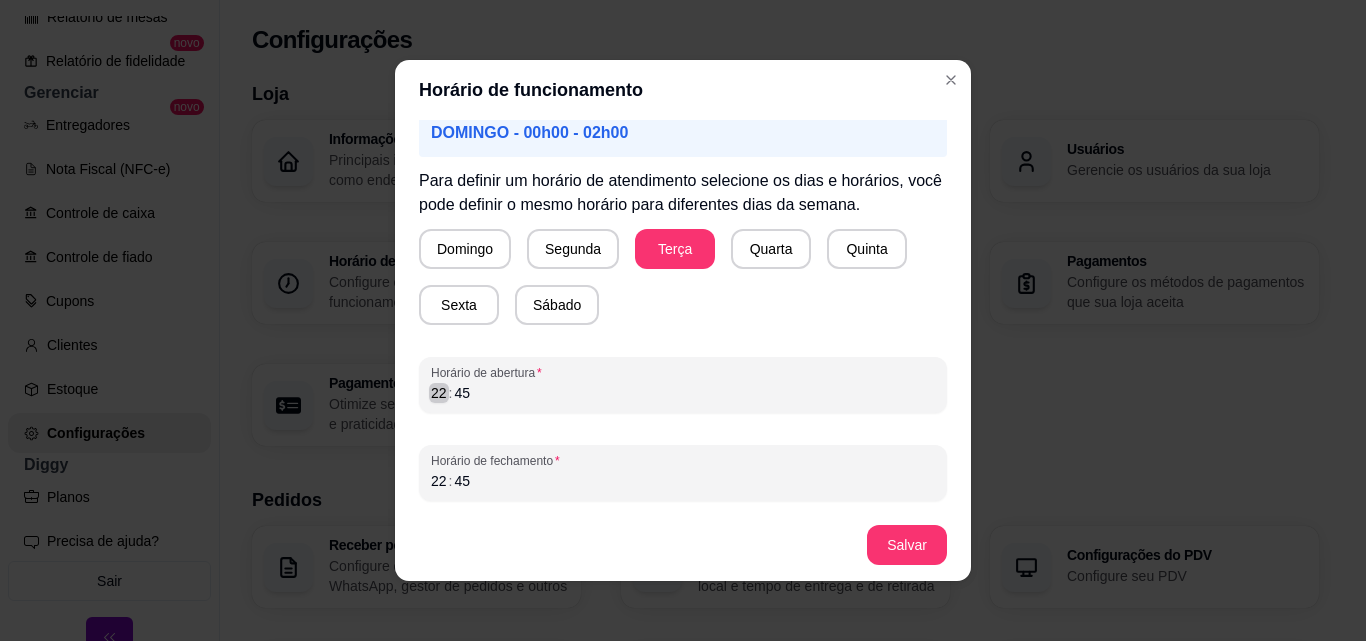 click on "22" at bounding box center (439, 393) 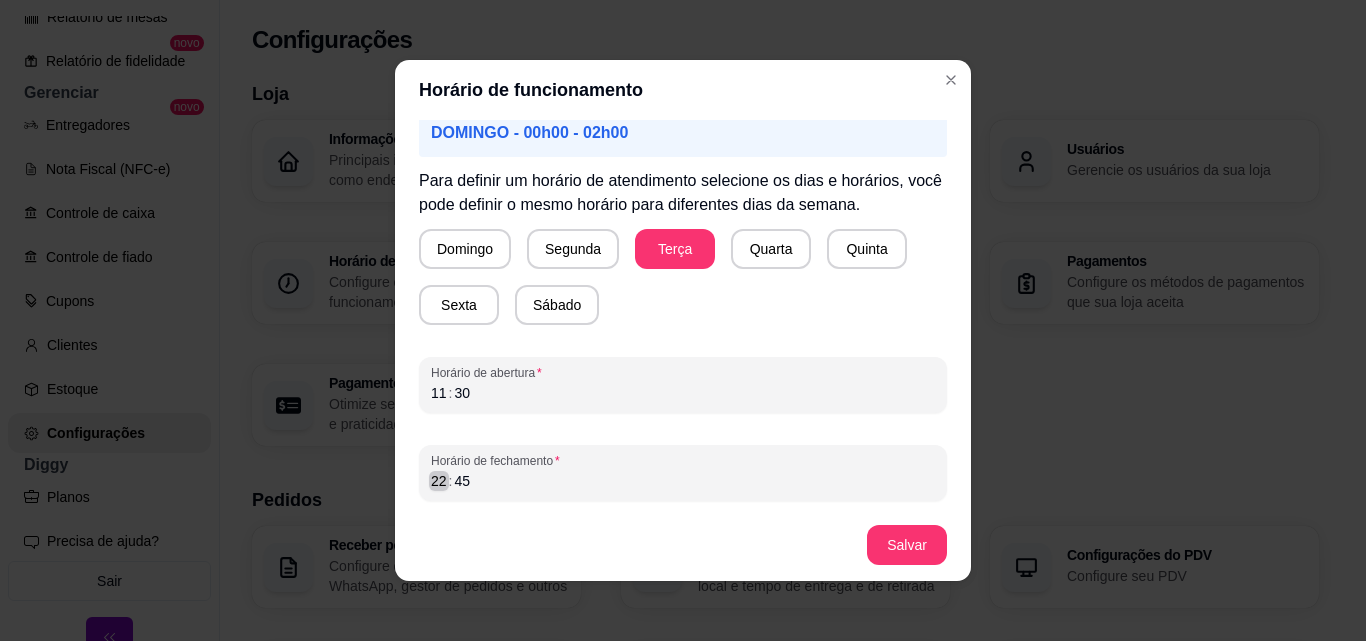scroll, scrollTop: 4, scrollLeft: 0, axis: vertical 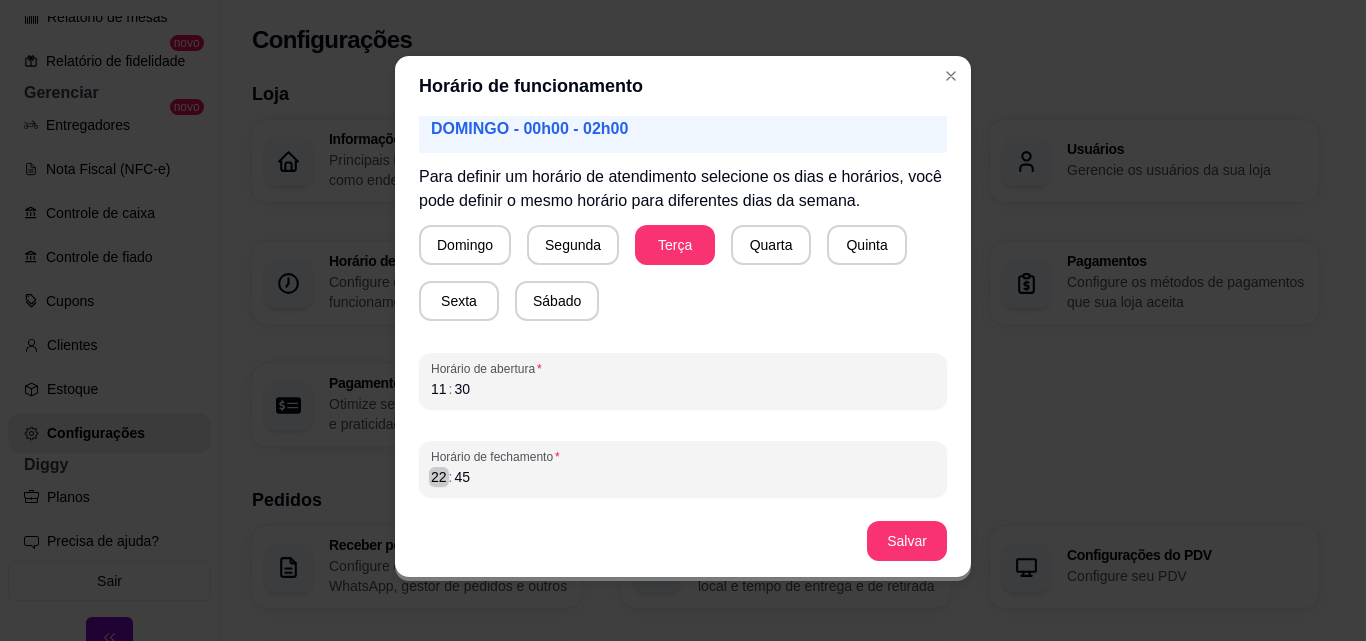 click on "22" at bounding box center (439, 477) 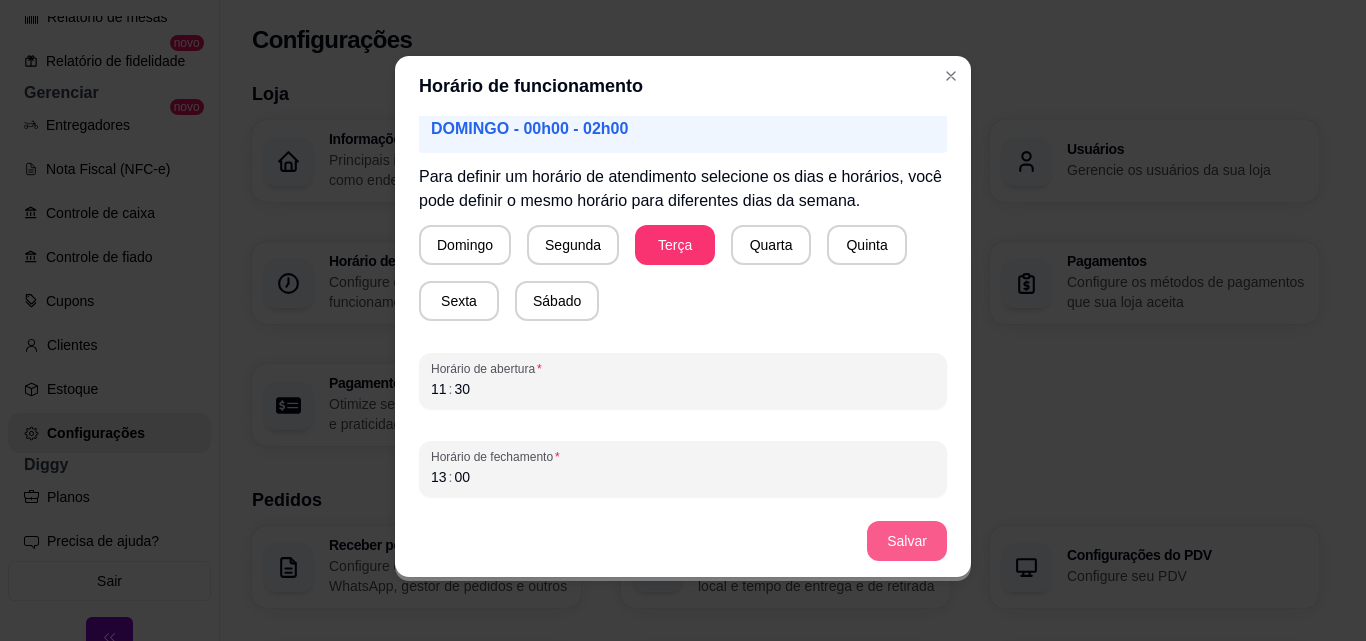 click on "Salvar" at bounding box center [907, 541] 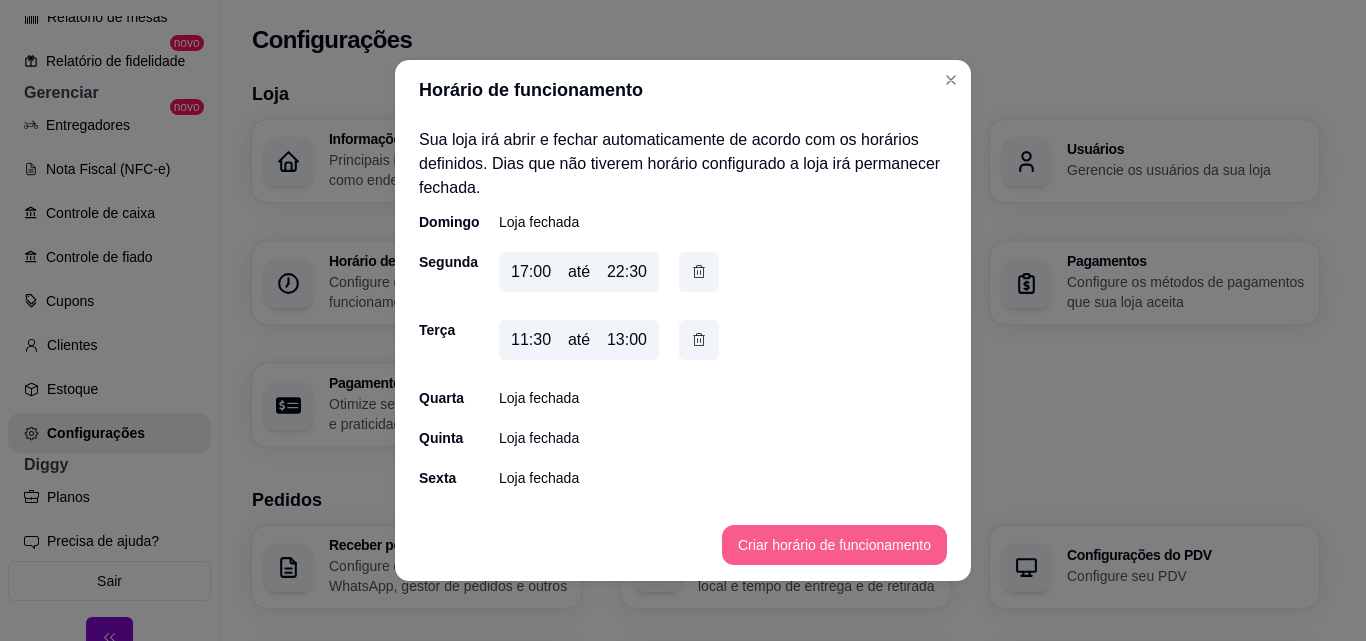 click on "Criar horário de funcionamento" at bounding box center (834, 545) 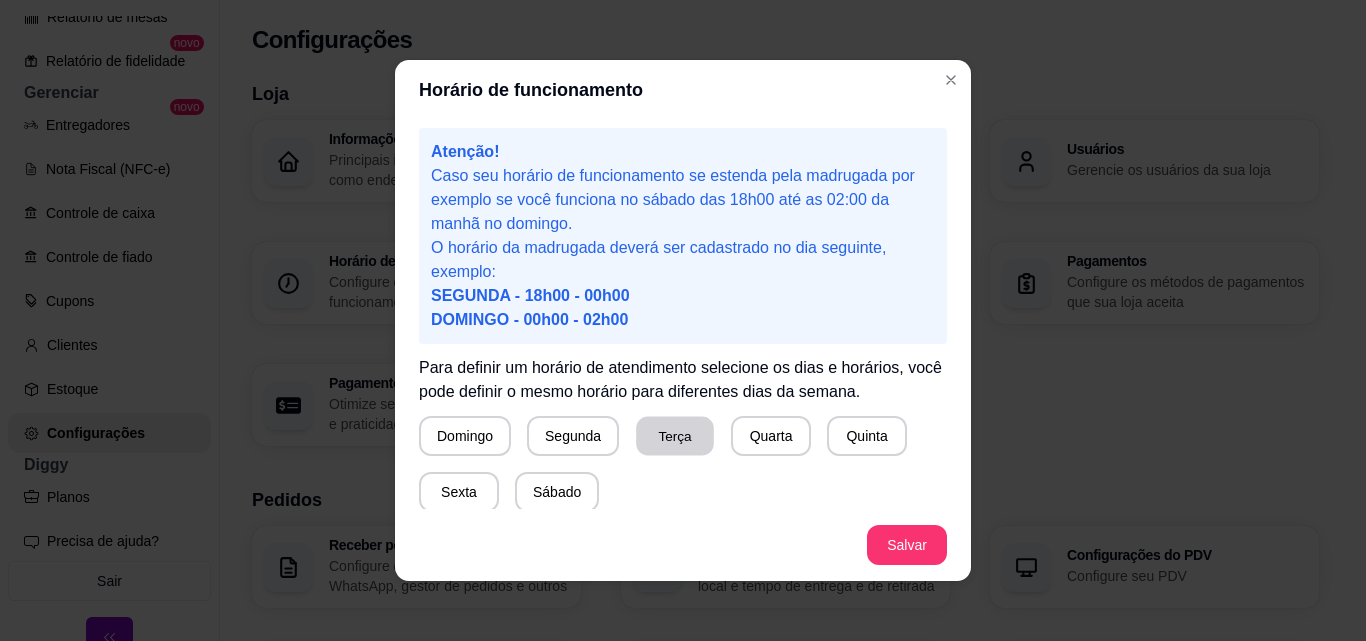 click on "Terça" at bounding box center (675, 436) 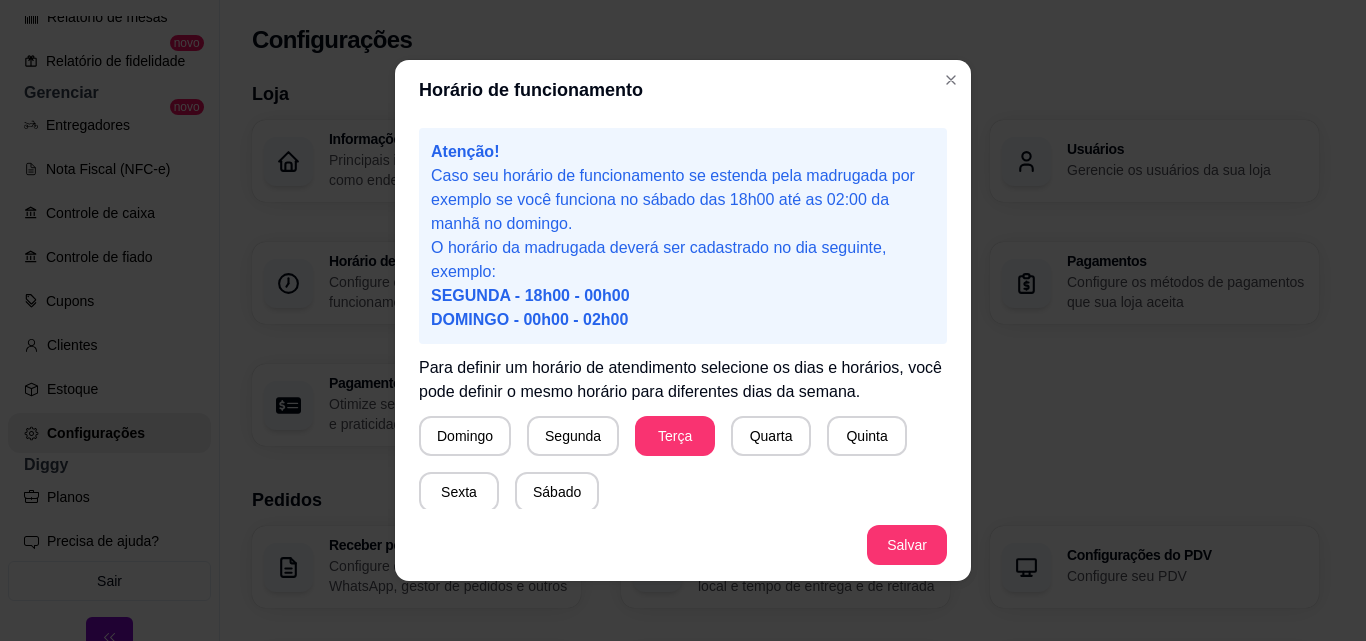 scroll, scrollTop: 187, scrollLeft: 0, axis: vertical 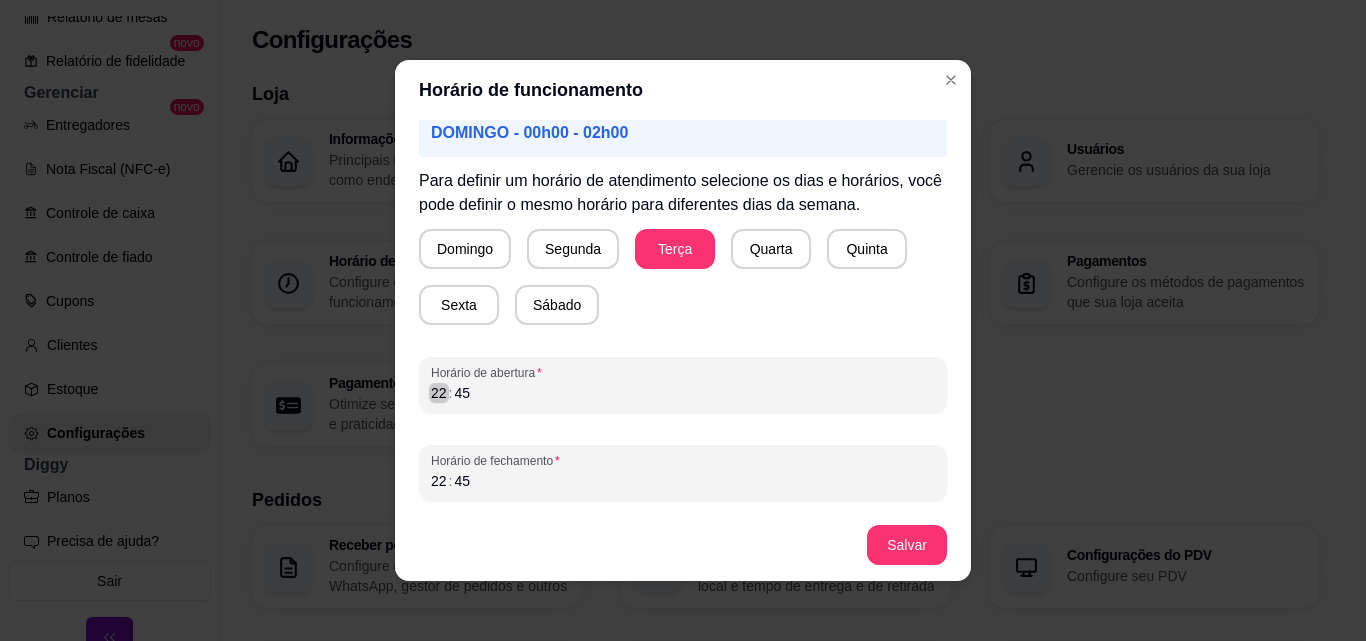 click on "22" at bounding box center [439, 393] 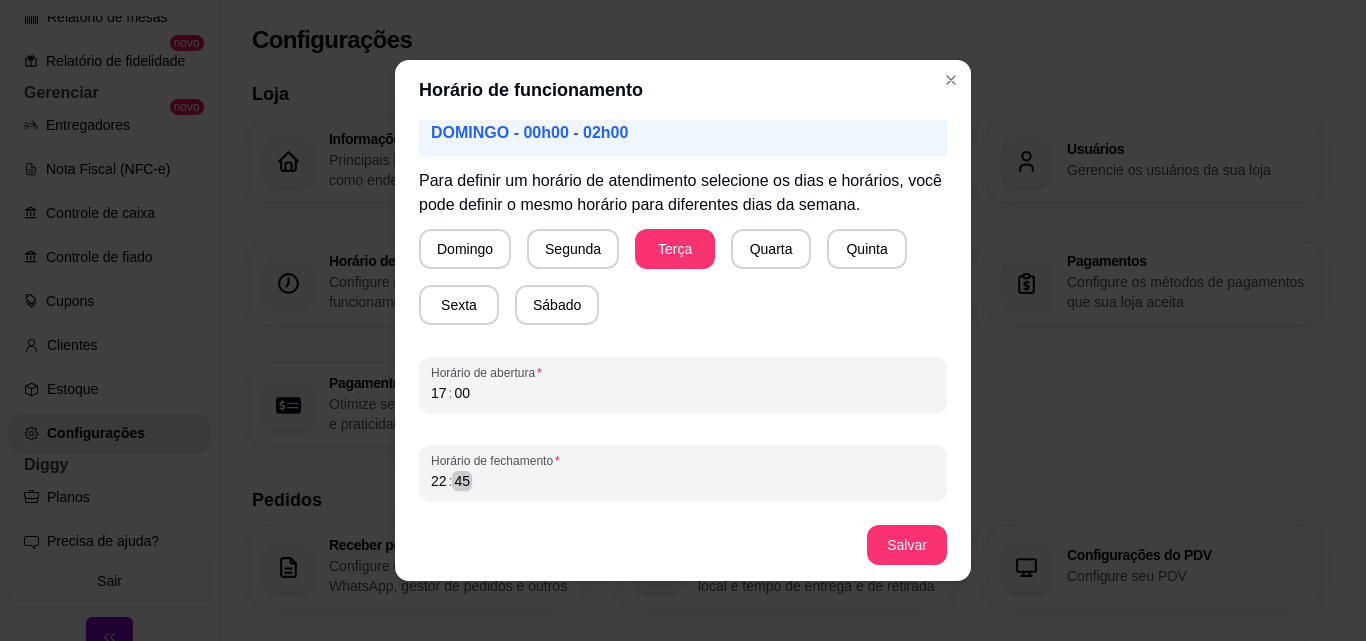 click on "45" at bounding box center [462, 481] 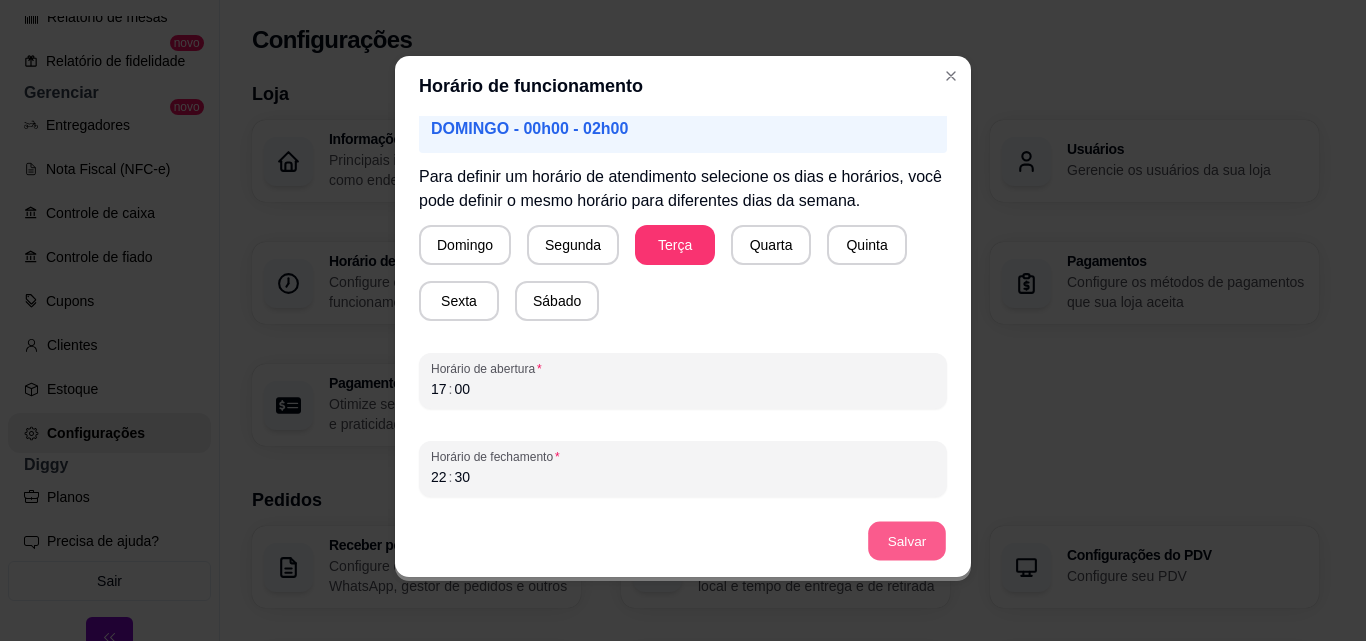 click on "Salvar" at bounding box center (907, 541) 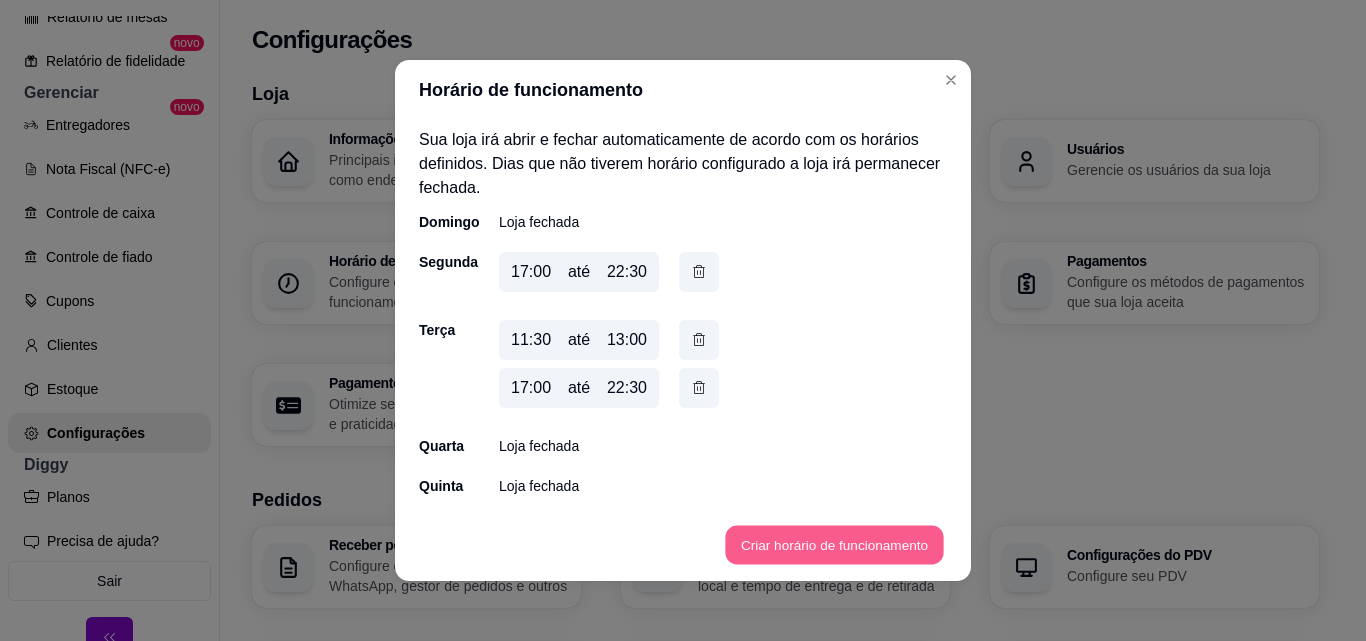 click on "Criar horário de funcionamento" at bounding box center [834, 545] 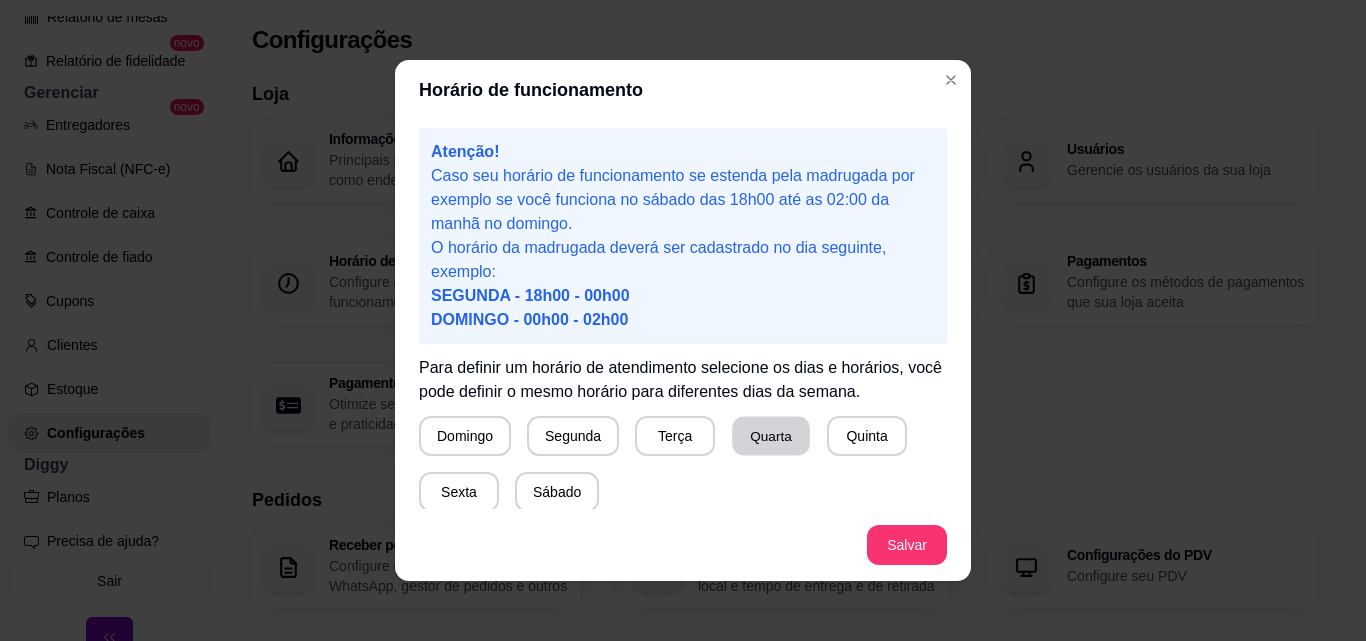 click on "Quarta" at bounding box center (771, 436) 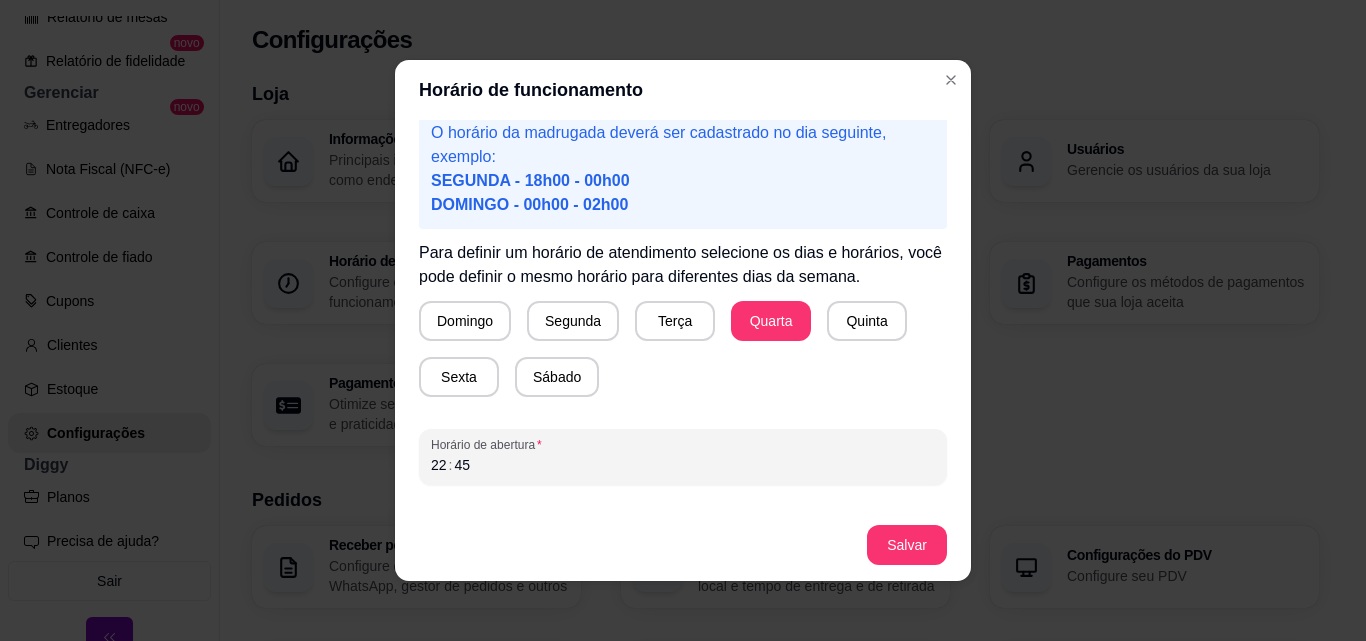 scroll, scrollTop: 187, scrollLeft: 0, axis: vertical 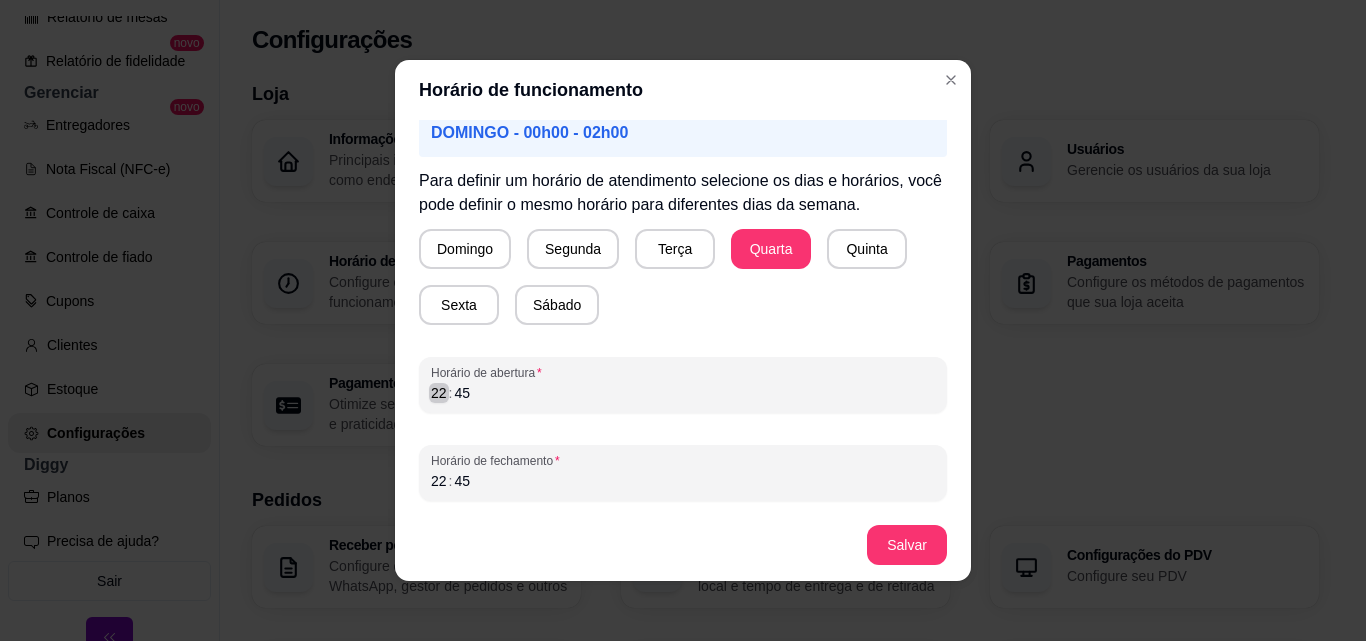 click on "22" at bounding box center [439, 393] 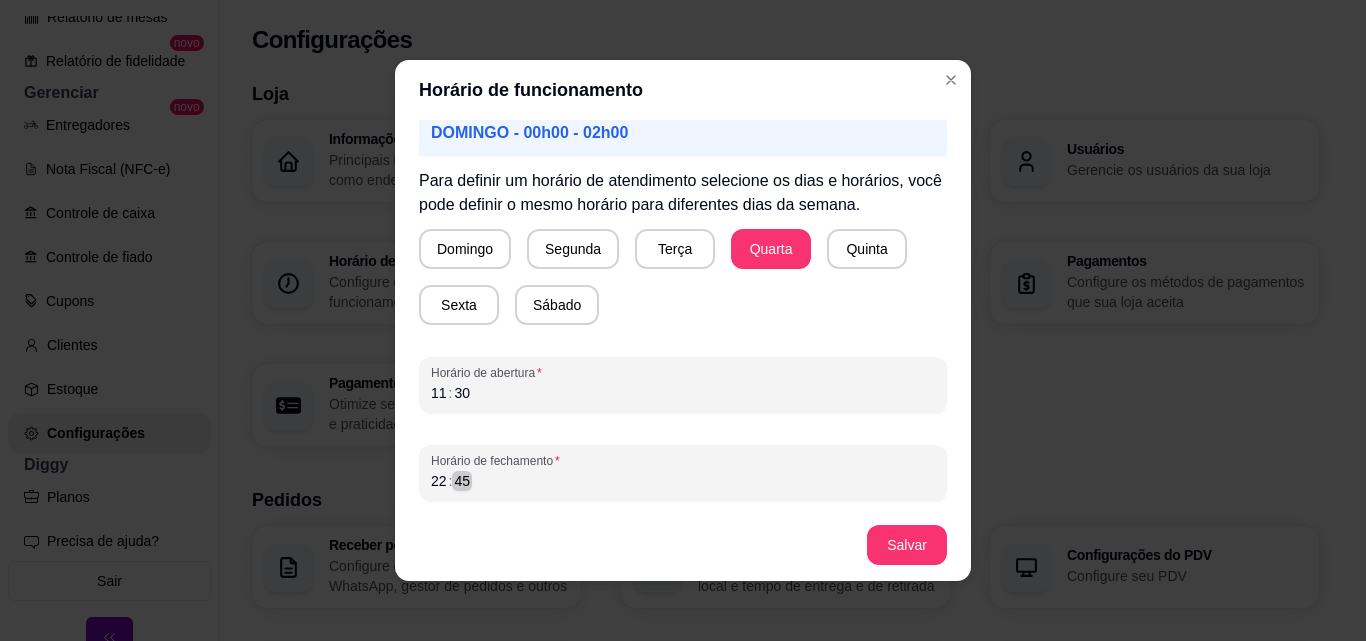 scroll, scrollTop: 4, scrollLeft: 0, axis: vertical 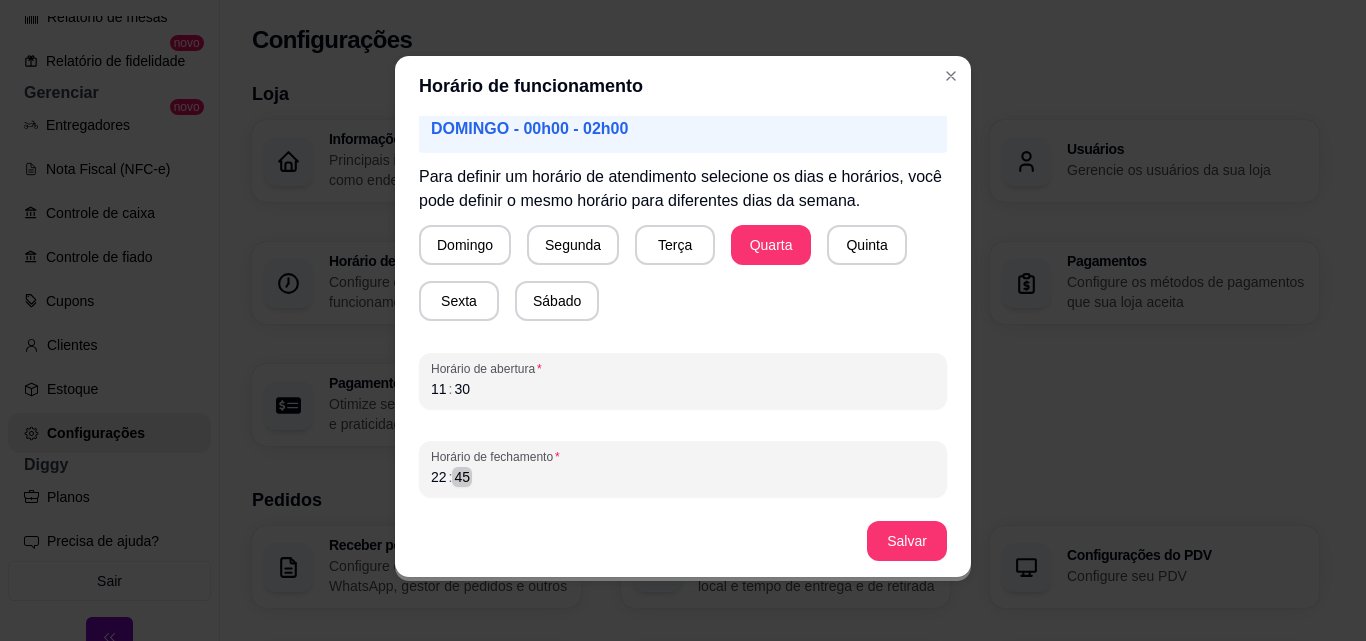 click on "45" at bounding box center (462, 477) 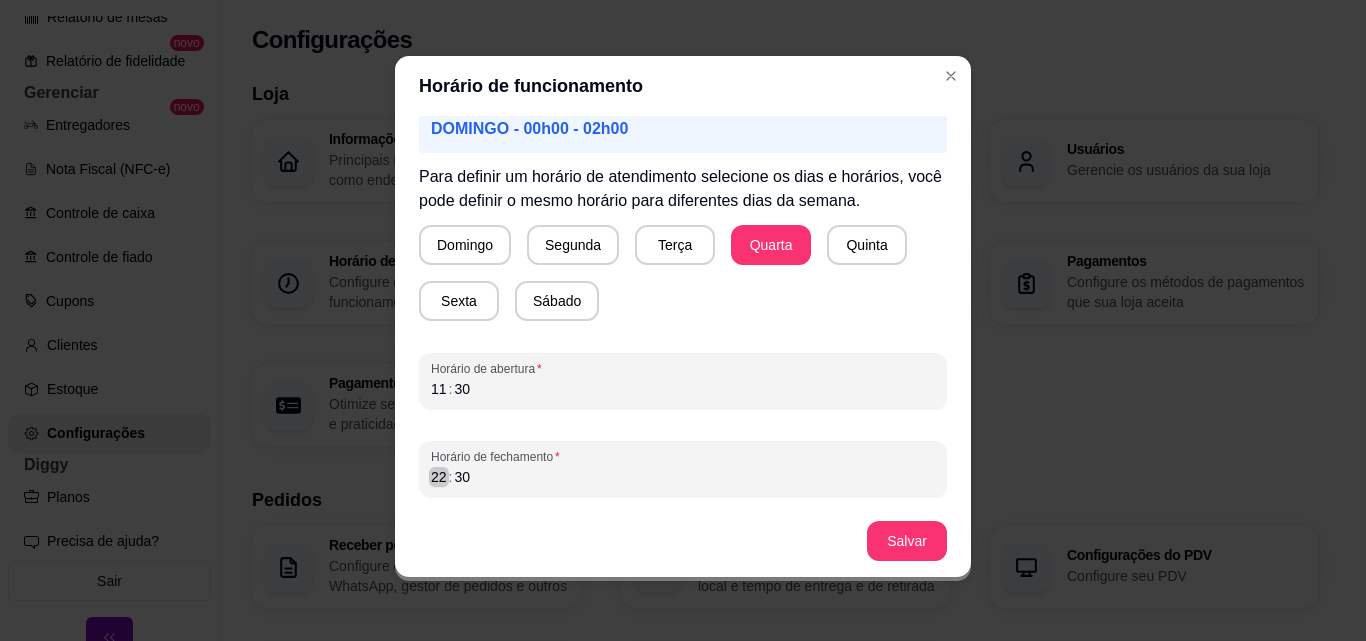 click on "22" at bounding box center [439, 477] 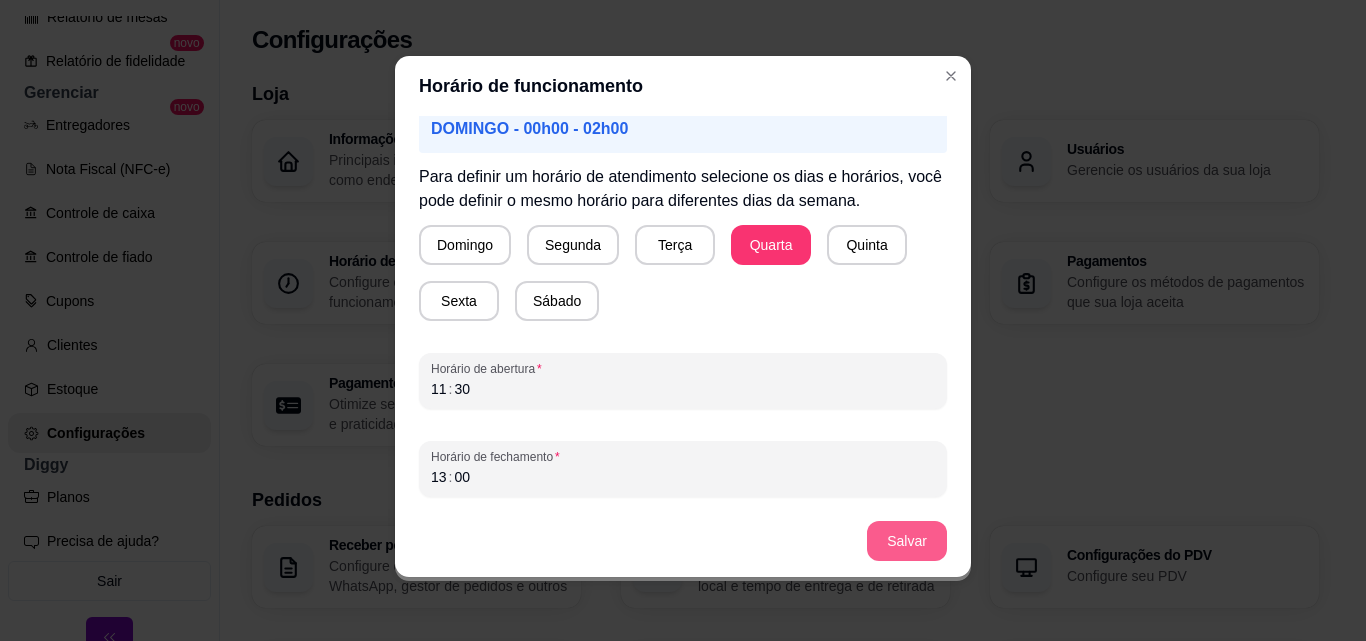 click on "Salvar" at bounding box center (907, 541) 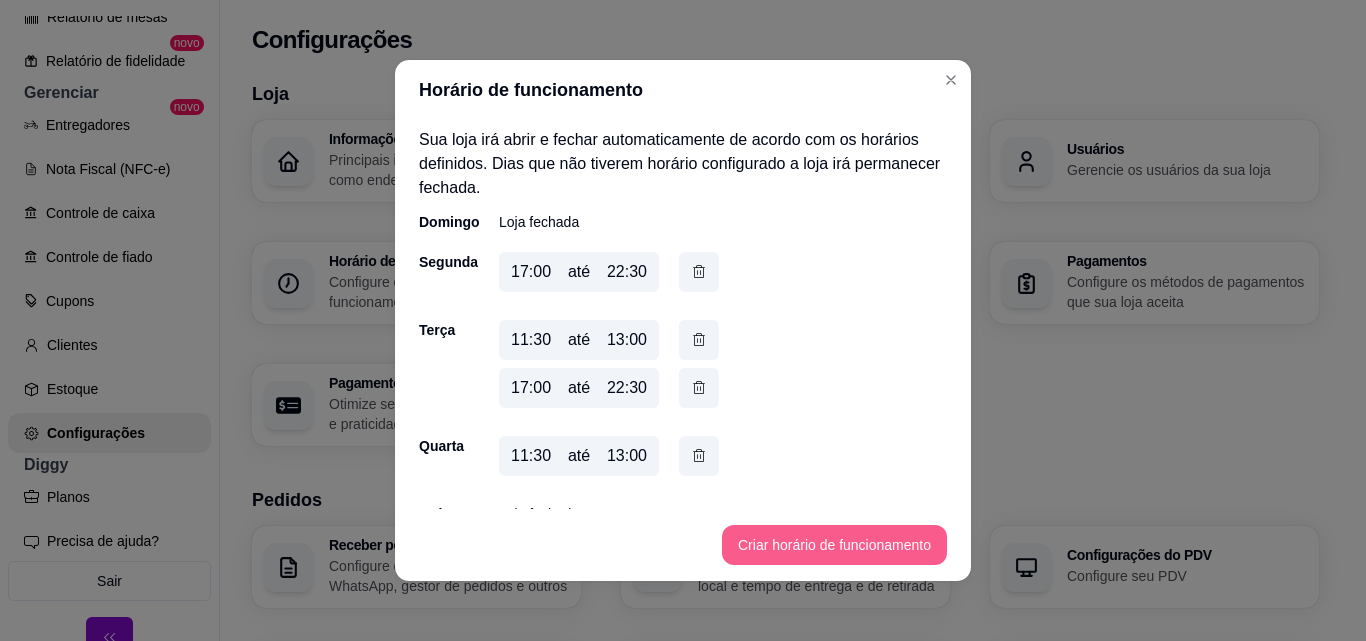 click on "Criar horário de funcionamento" at bounding box center (834, 545) 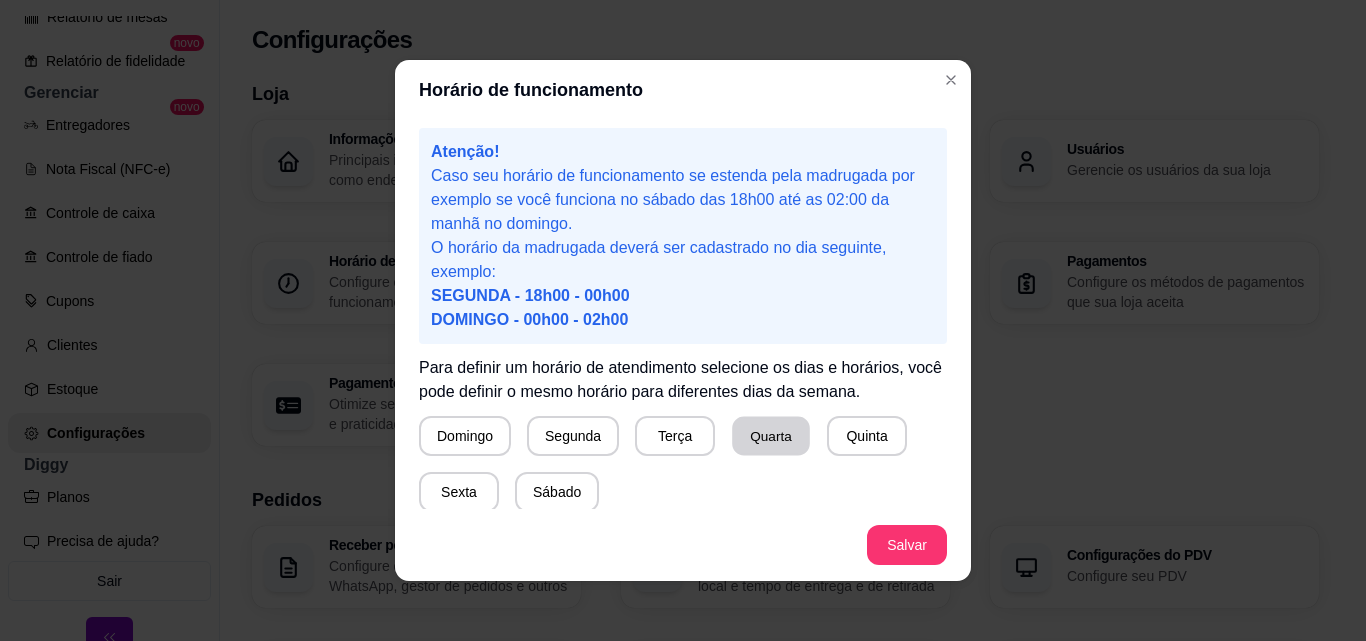 click on "Quarta" at bounding box center (771, 436) 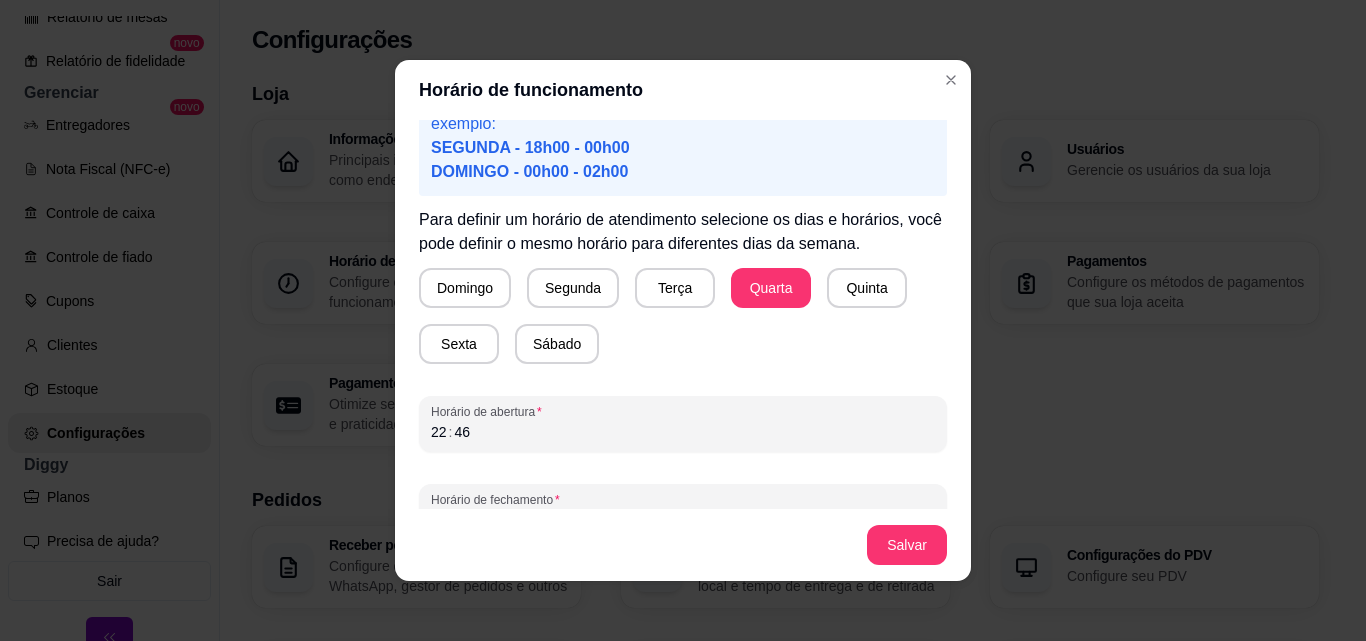 scroll, scrollTop: 187, scrollLeft: 0, axis: vertical 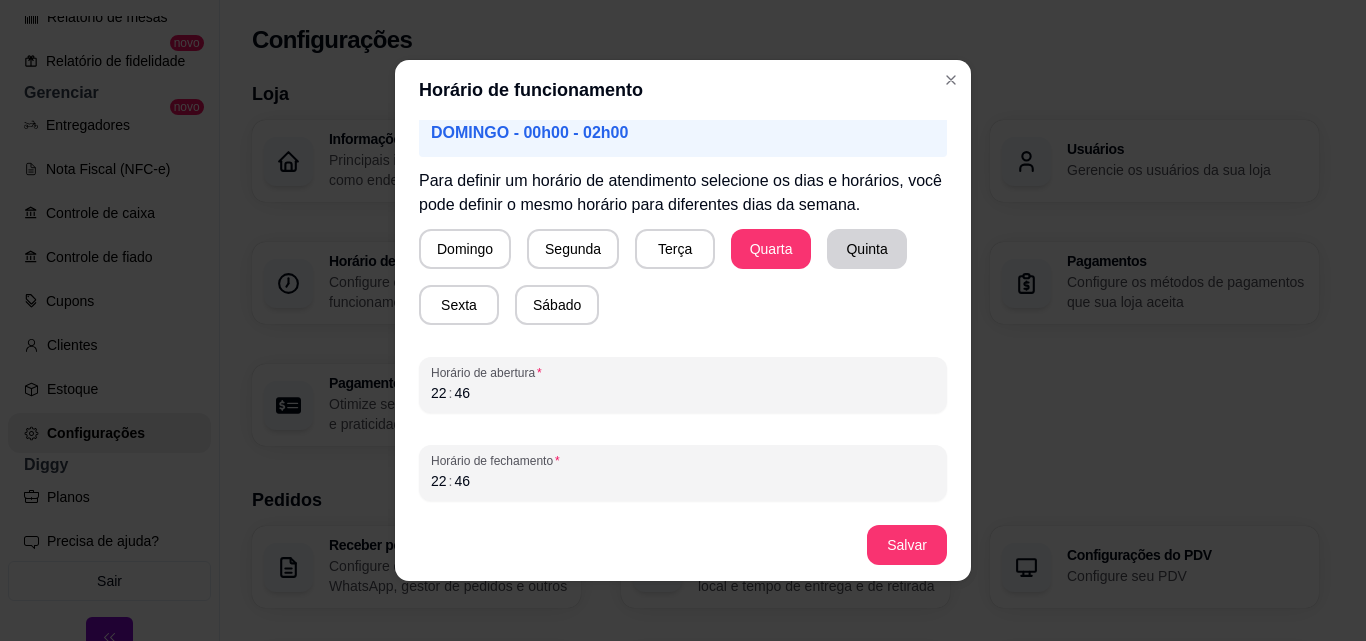 click on "Quinta" at bounding box center (867, 249) 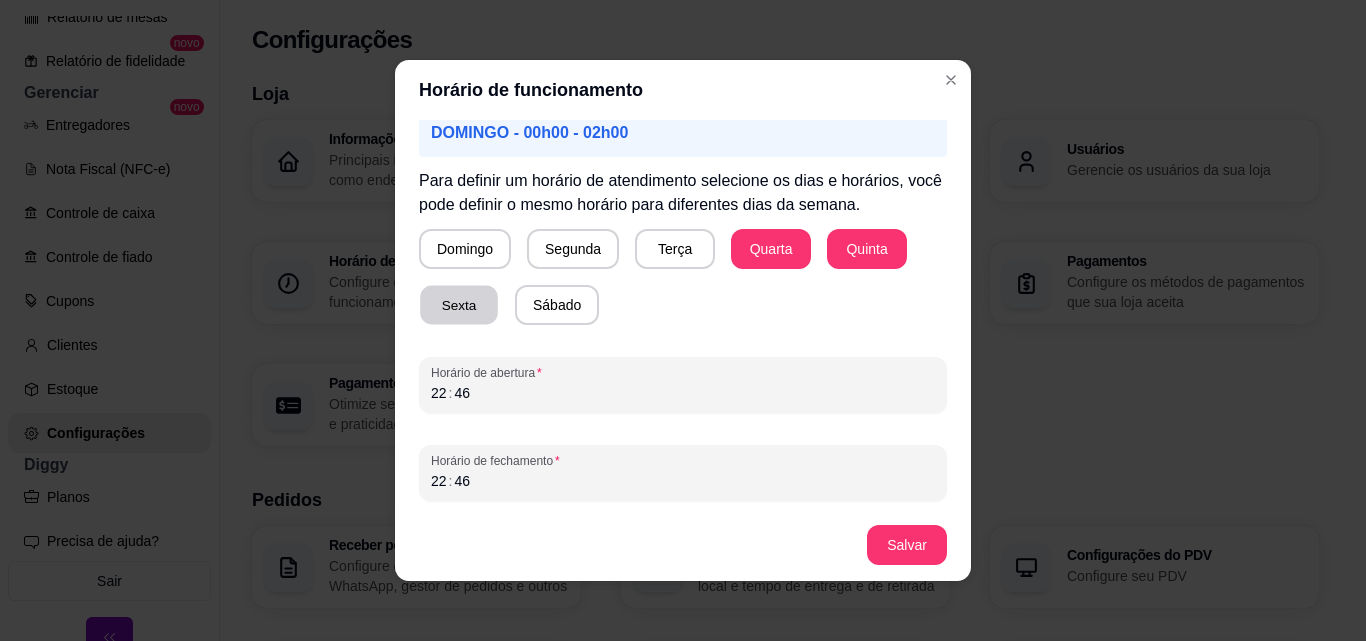 click on "Sexta" at bounding box center (459, 305) 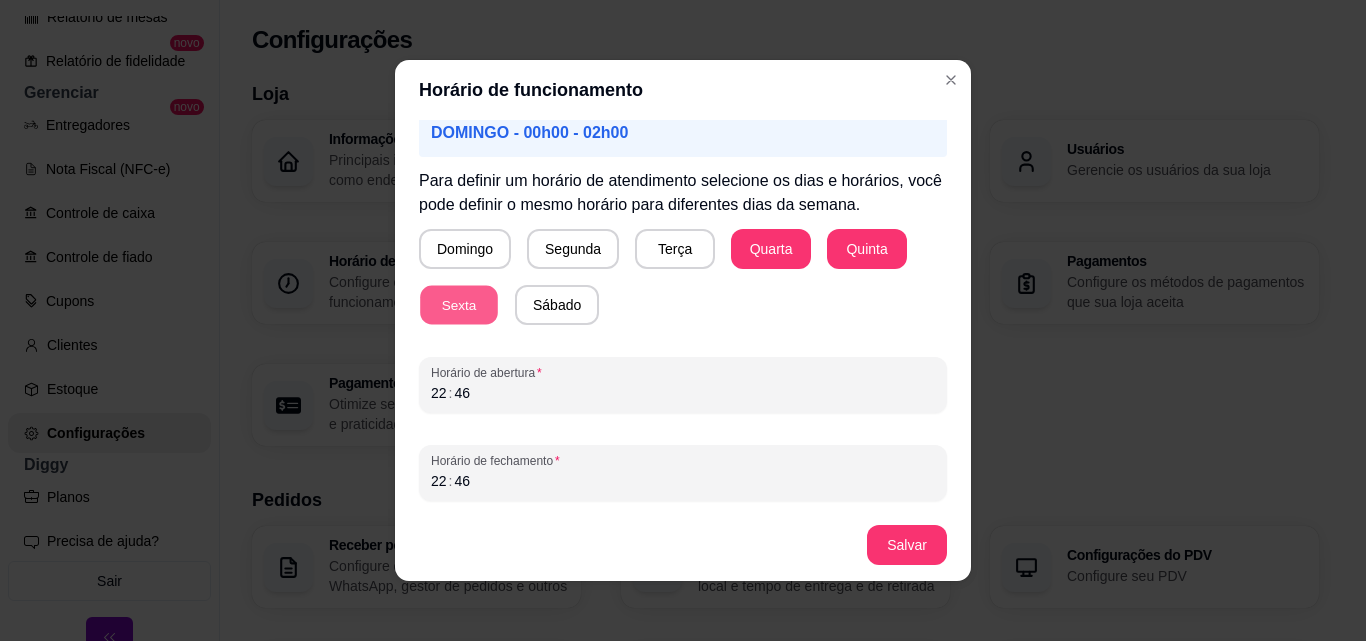 click on "Sexta" at bounding box center [459, 305] 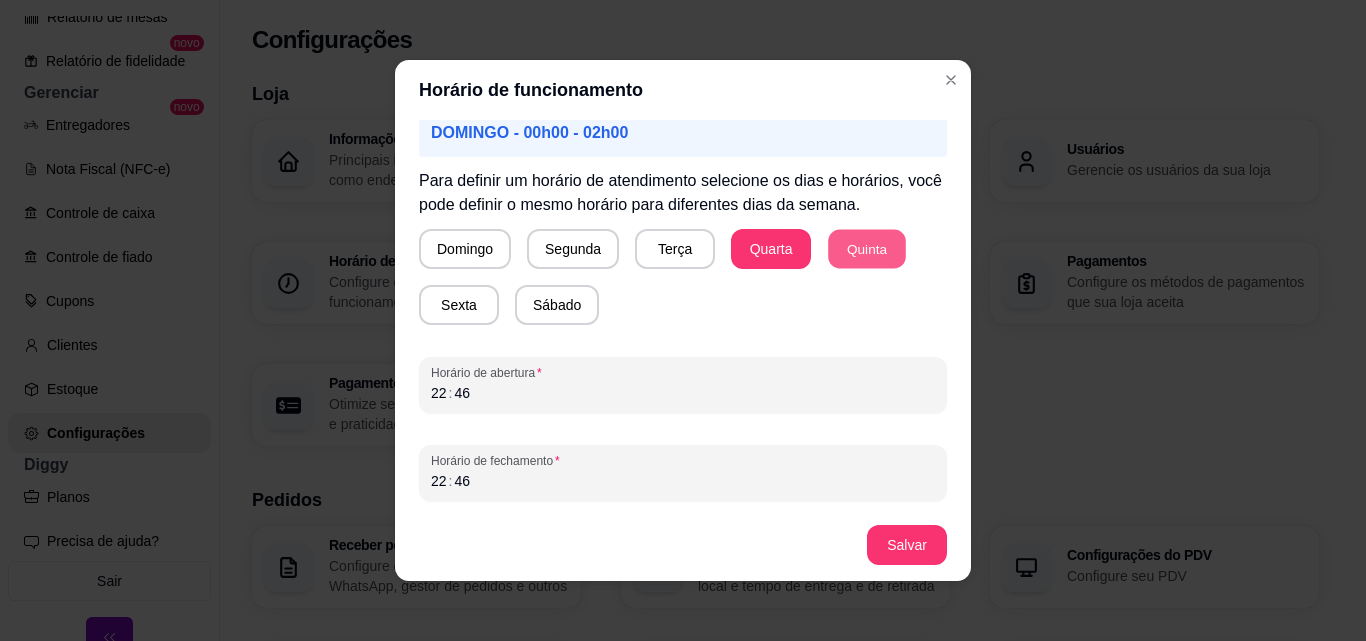 click on "Quinta" at bounding box center [867, 249] 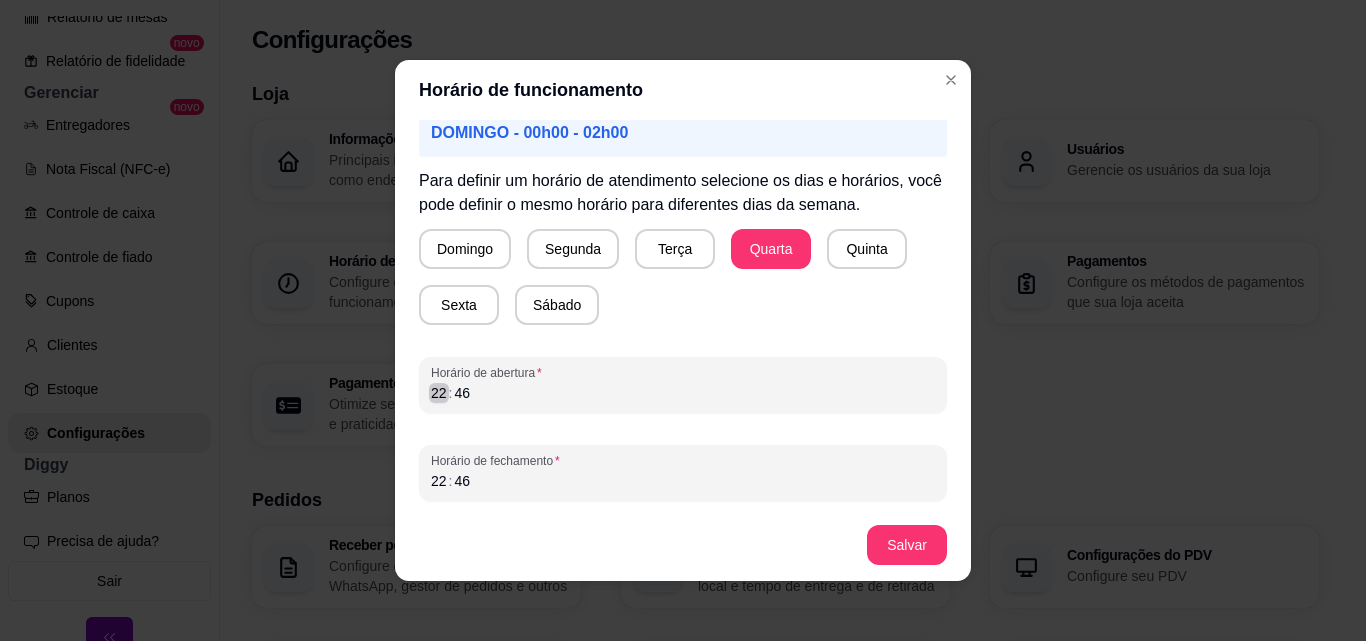 click on "22" at bounding box center [439, 393] 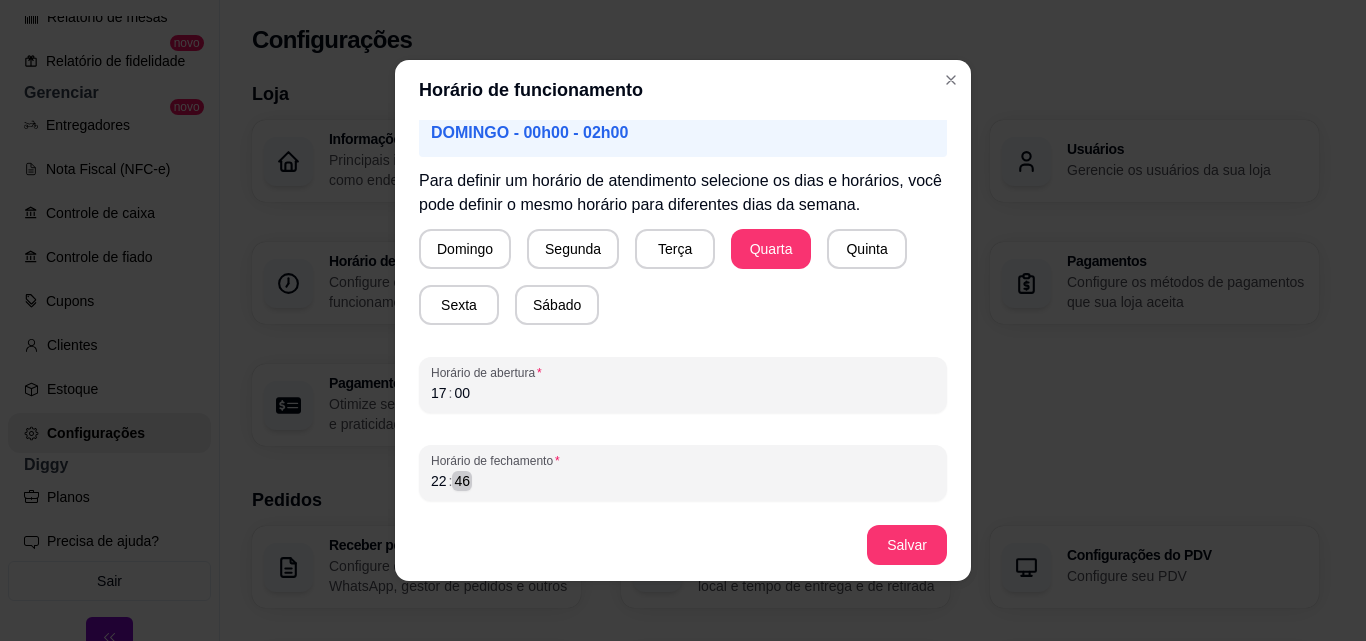 scroll, scrollTop: 4, scrollLeft: 0, axis: vertical 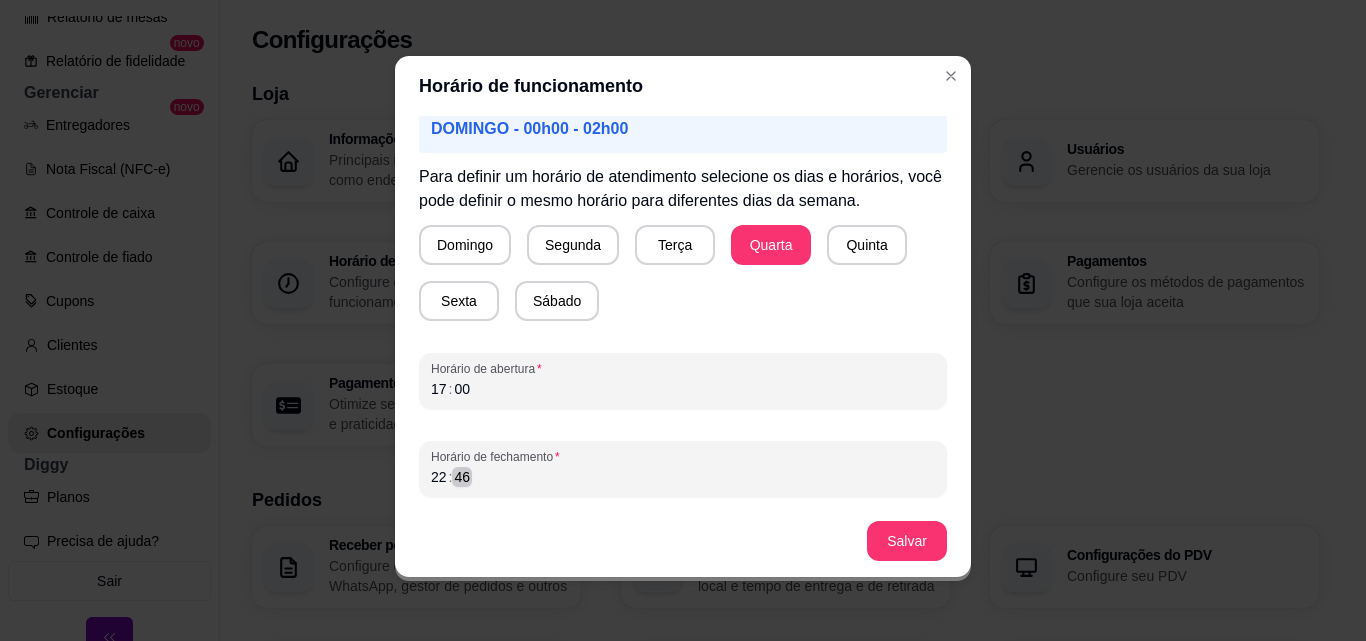 click on "22 : [TIME]" at bounding box center (683, 477) 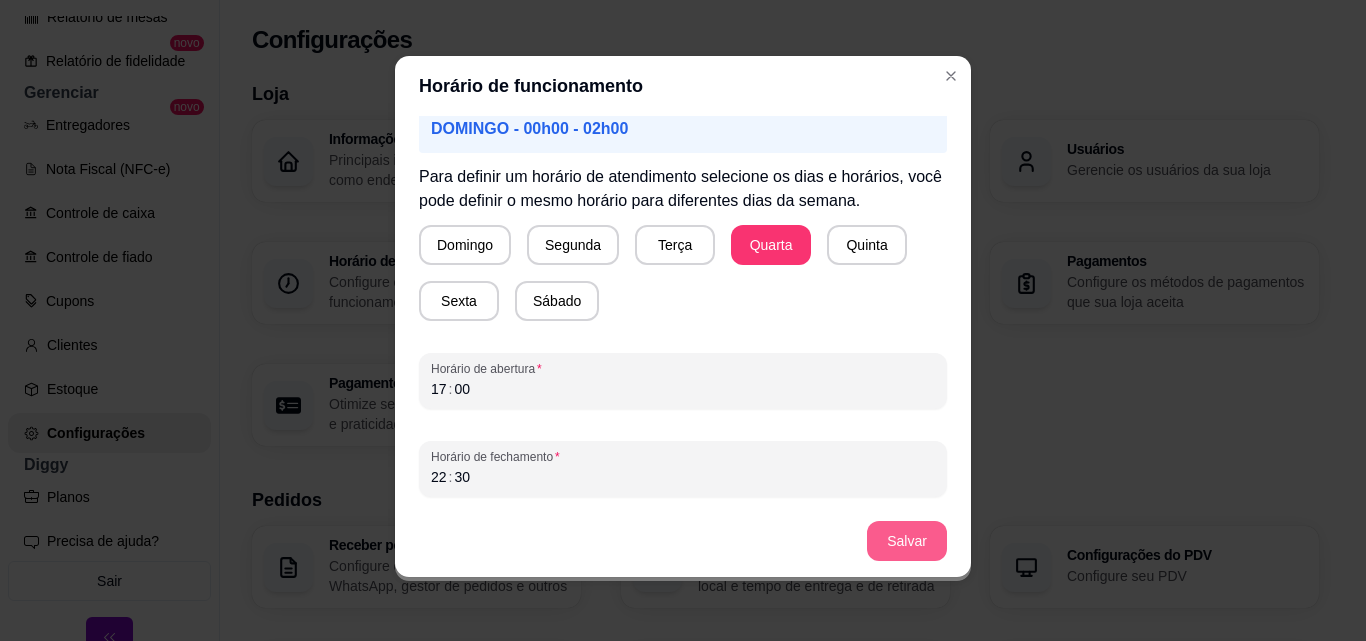 click on "Salvar" at bounding box center (907, 541) 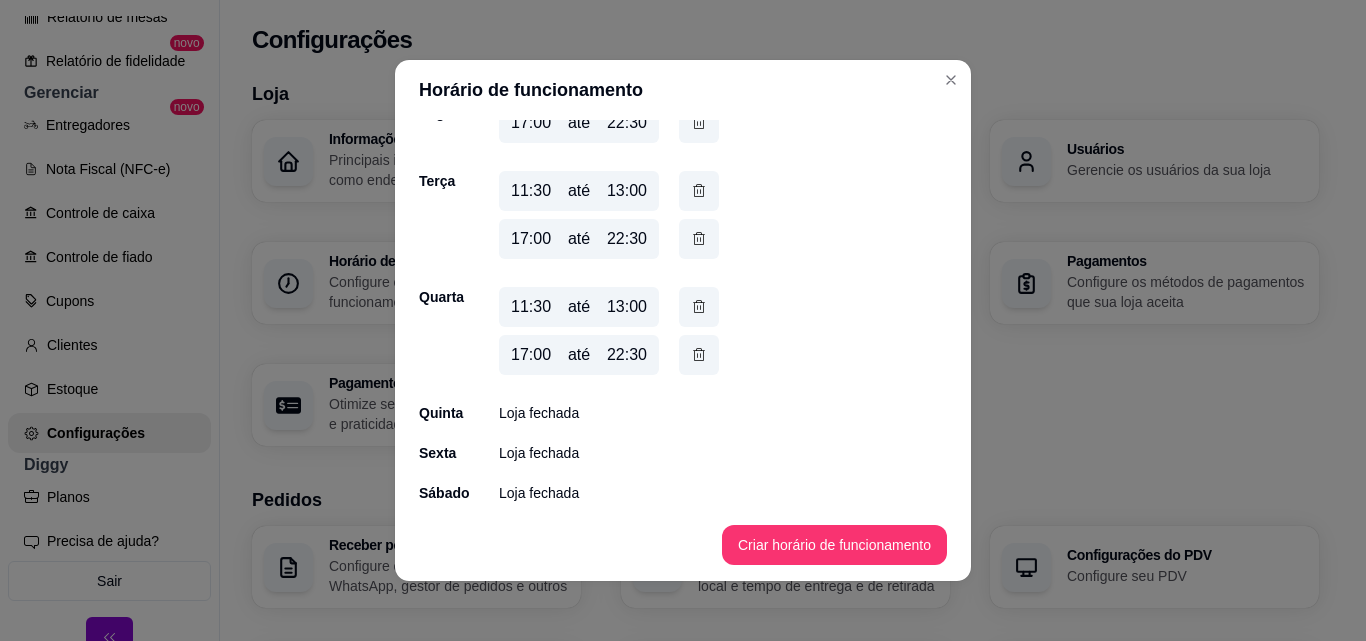 scroll, scrollTop: 151, scrollLeft: 0, axis: vertical 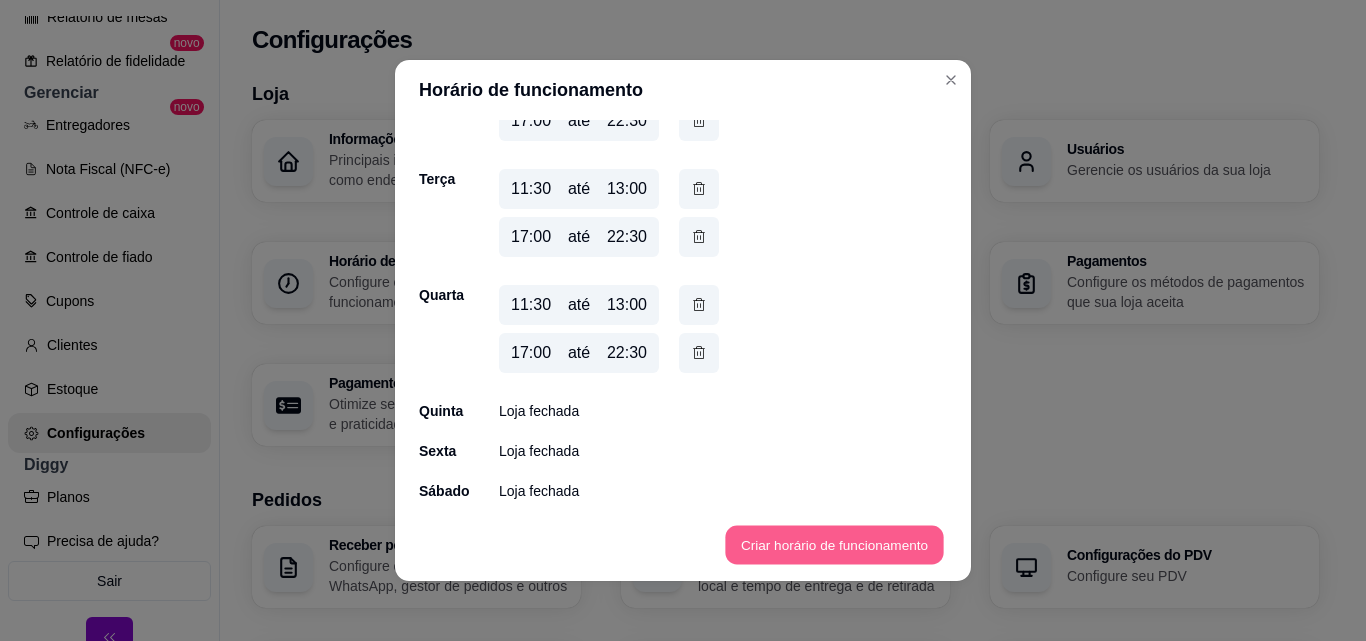 click on "Criar horário de funcionamento" at bounding box center (834, 545) 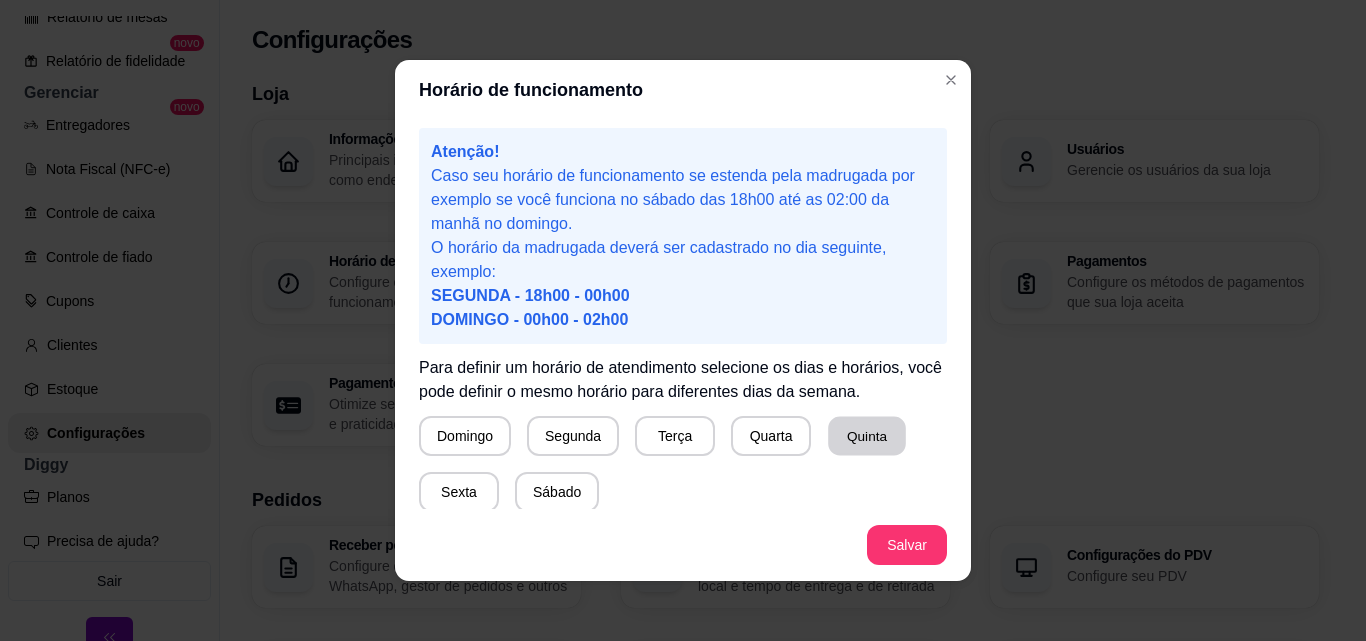 click on "Quinta" at bounding box center [867, 436] 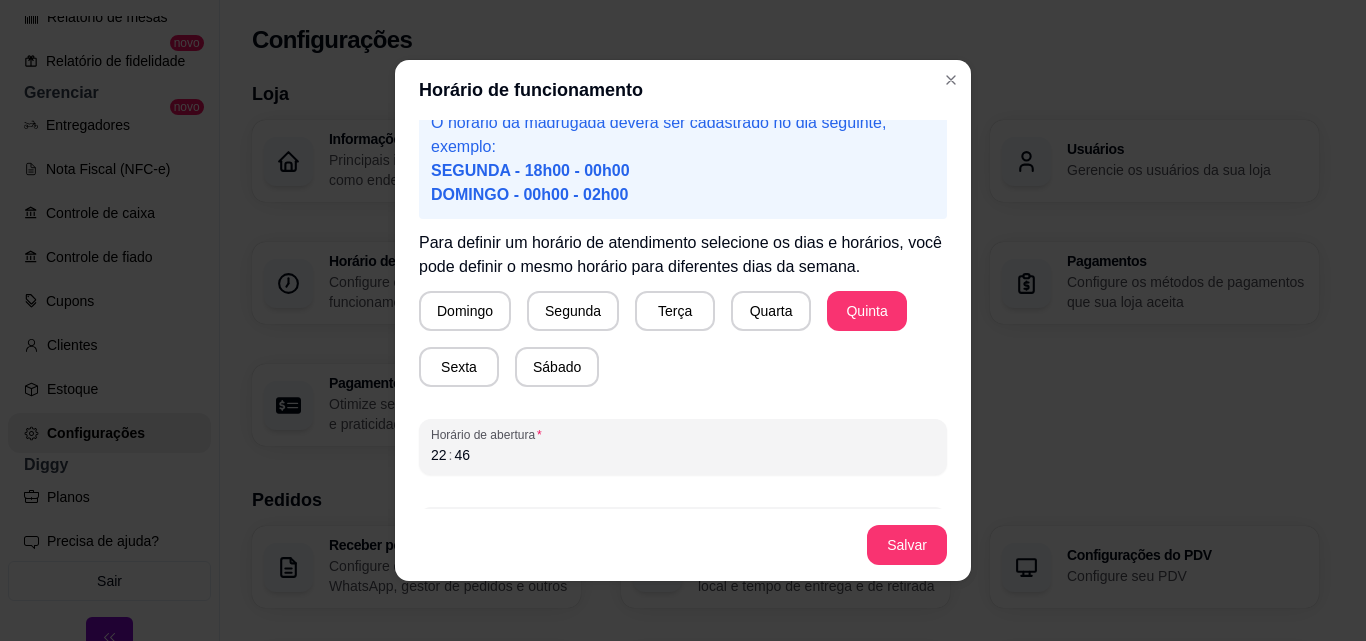scroll, scrollTop: 187, scrollLeft: 0, axis: vertical 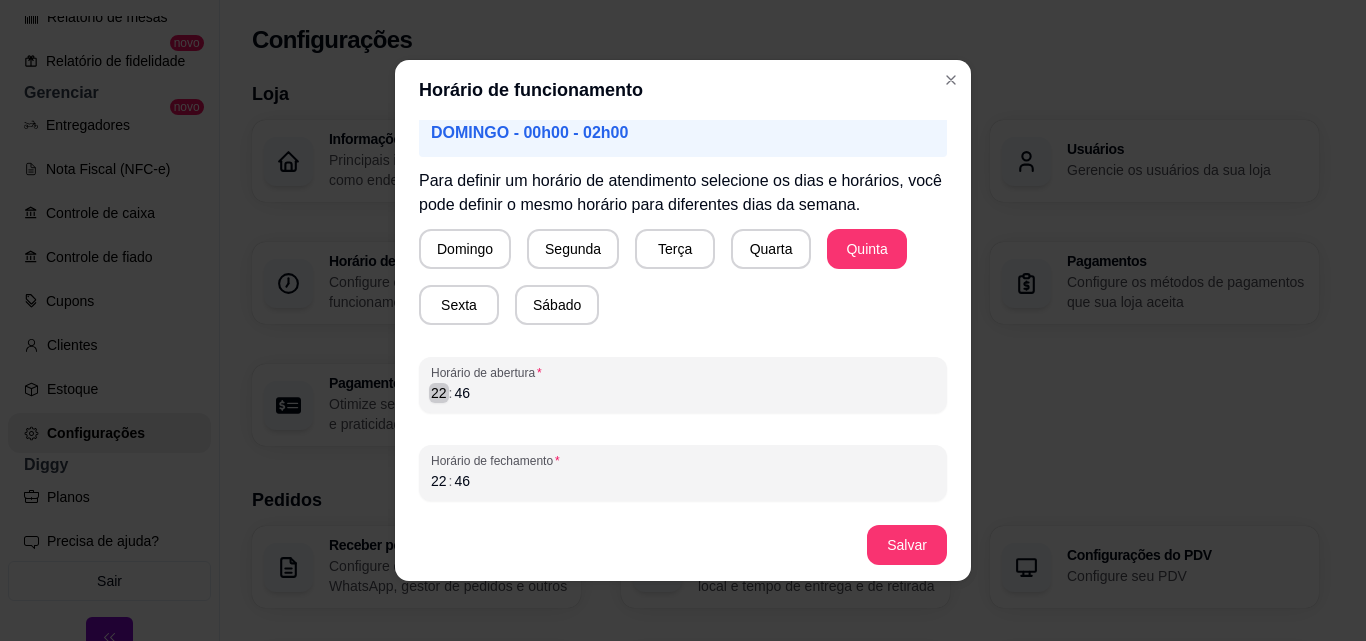 click on "22" at bounding box center [439, 393] 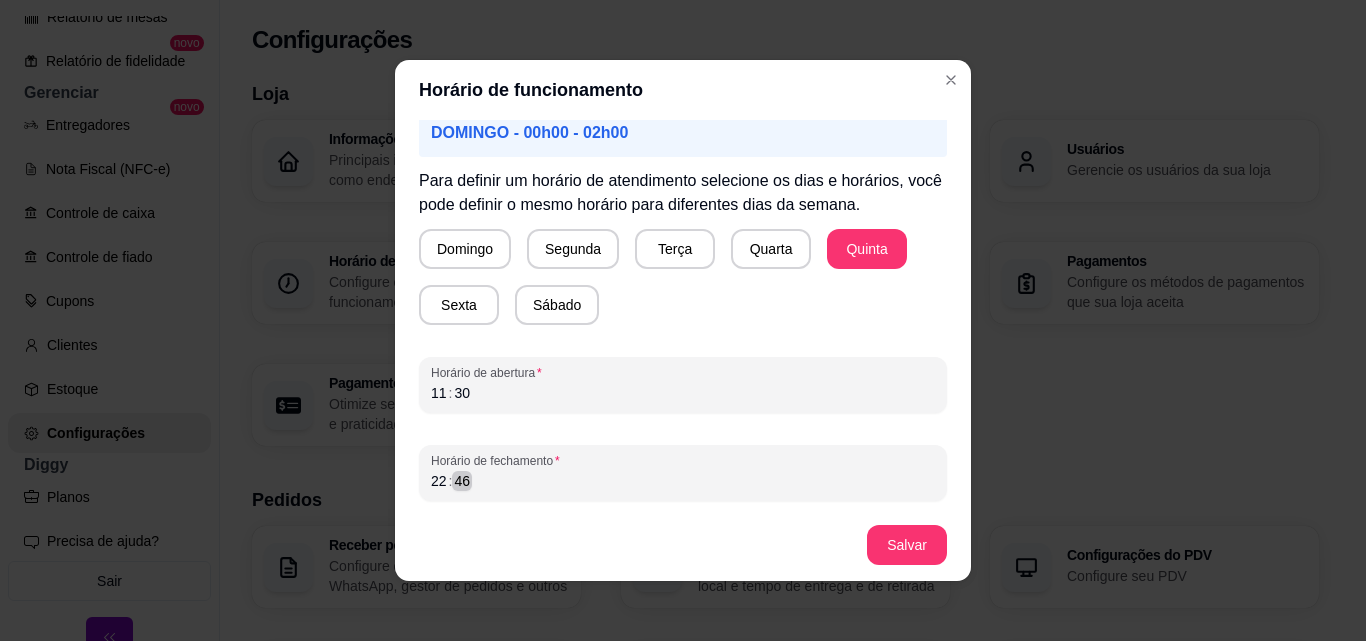 scroll, scrollTop: 4, scrollLeft: 0, axis: vertical 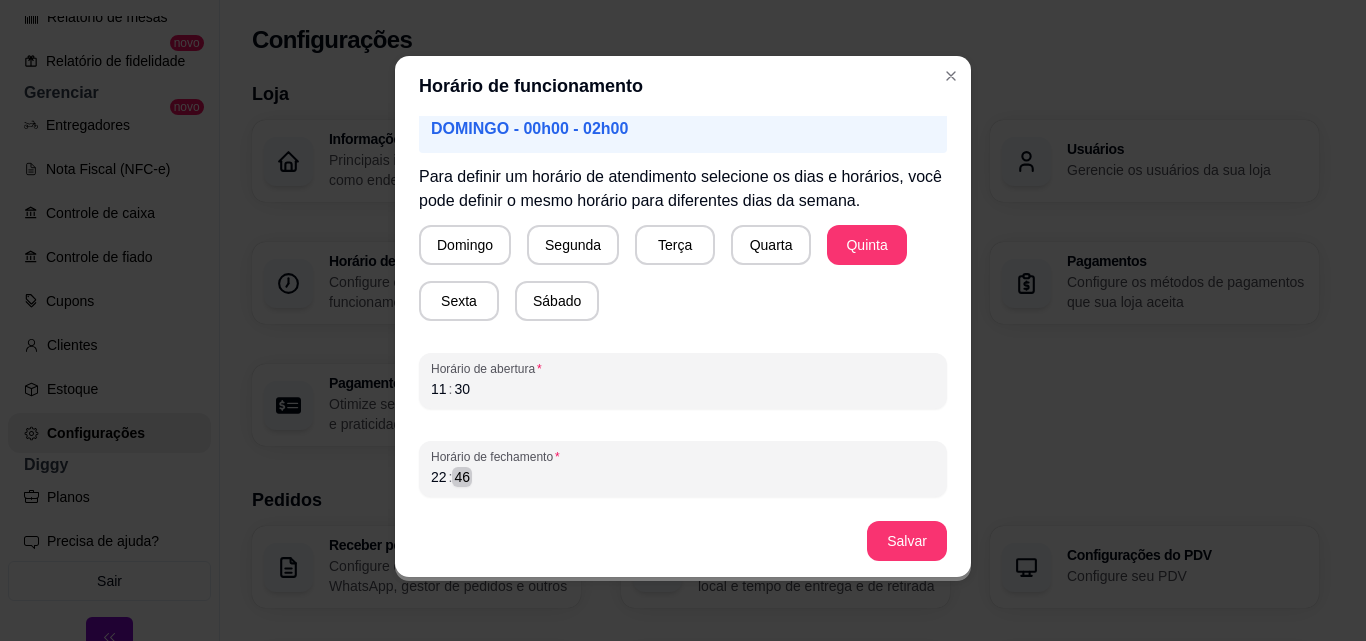 click on "46" at bounding box center [462, 477] 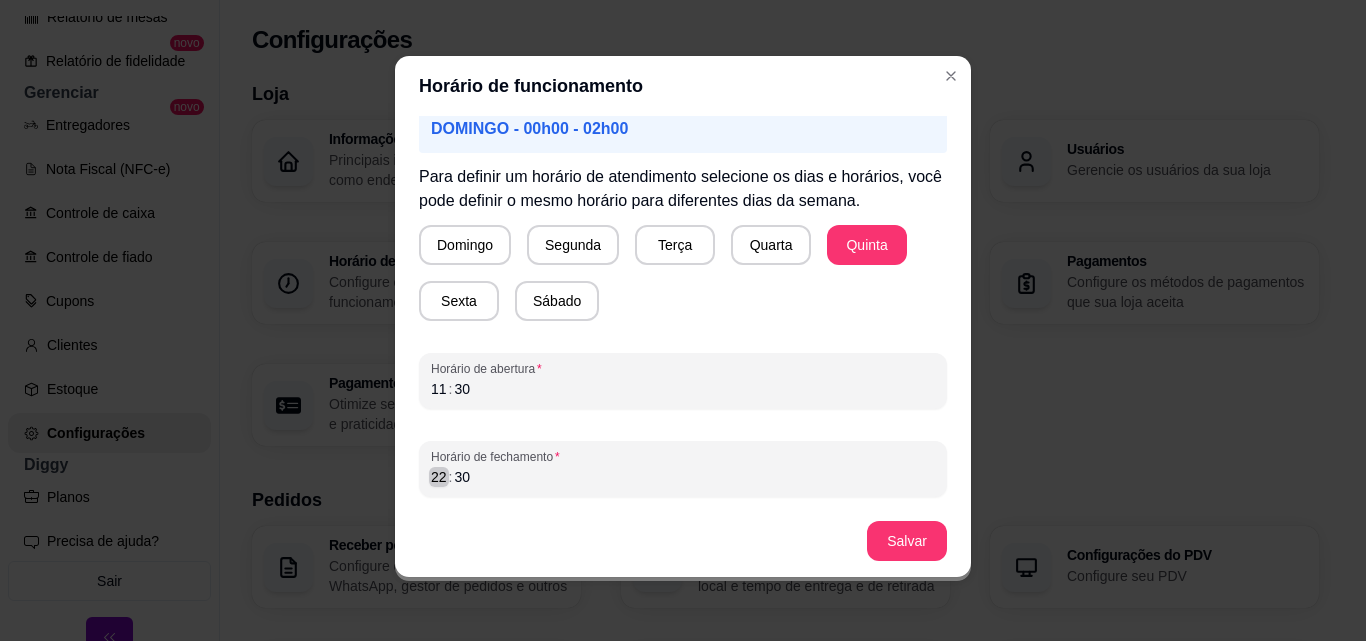 click on "22" at bounding box center (439, 477) 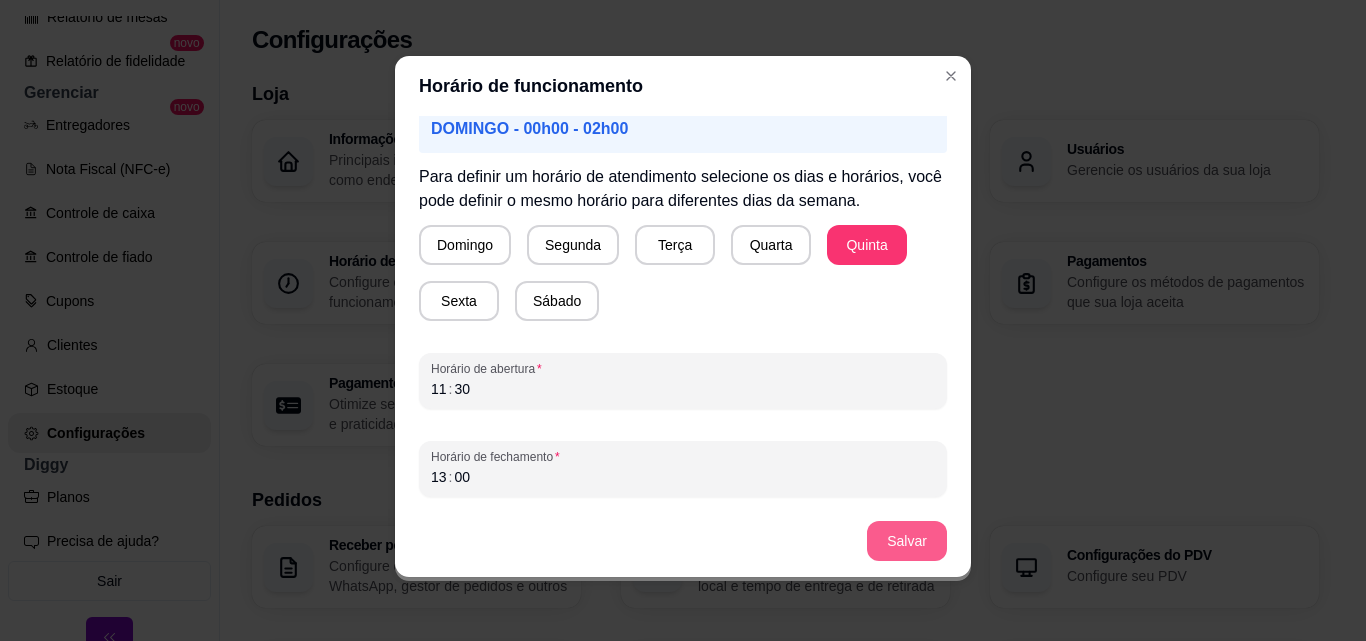 click on "Salvar" at bounding box center [907, 541] 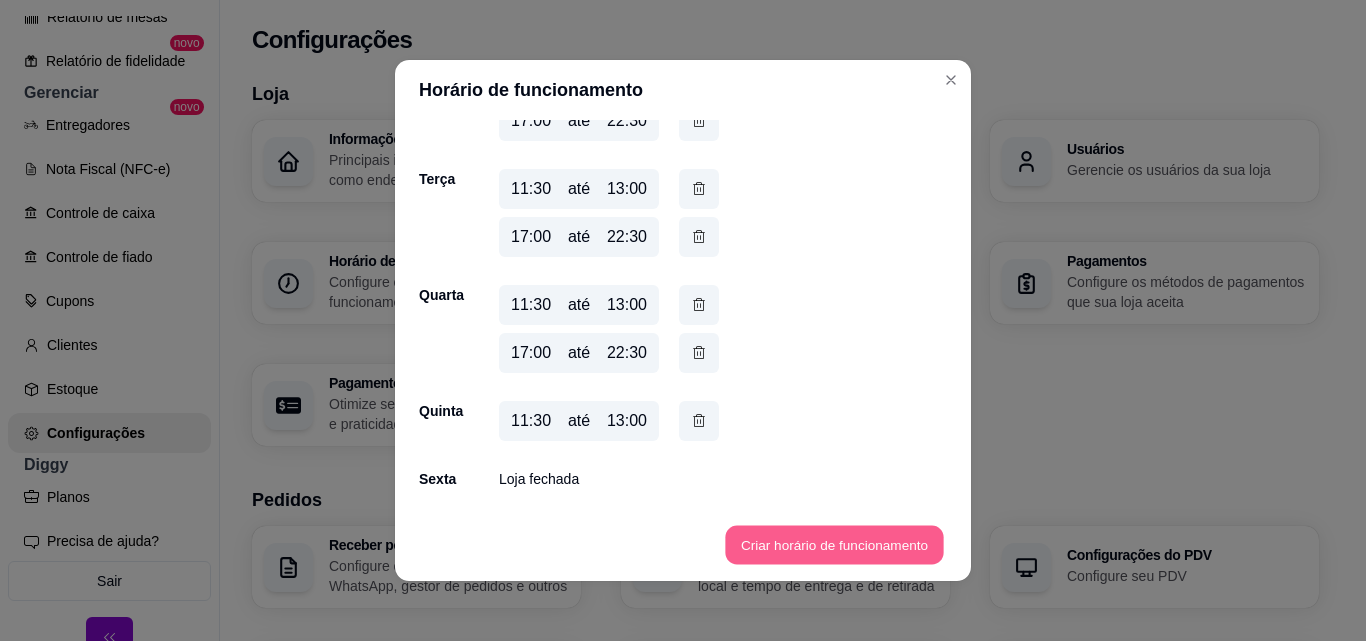 click on "Criar horário de funcionamento" at bounding box center (834, 545) 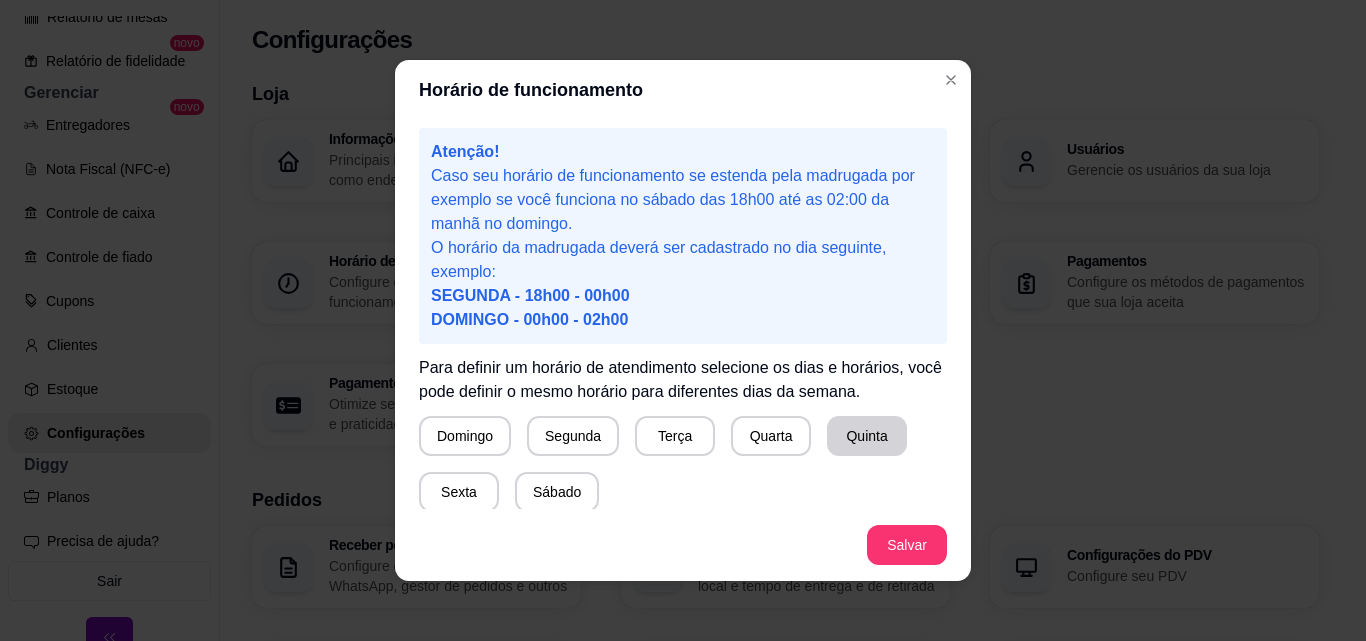 click on "Quinta" at bounding box center [867, 436] 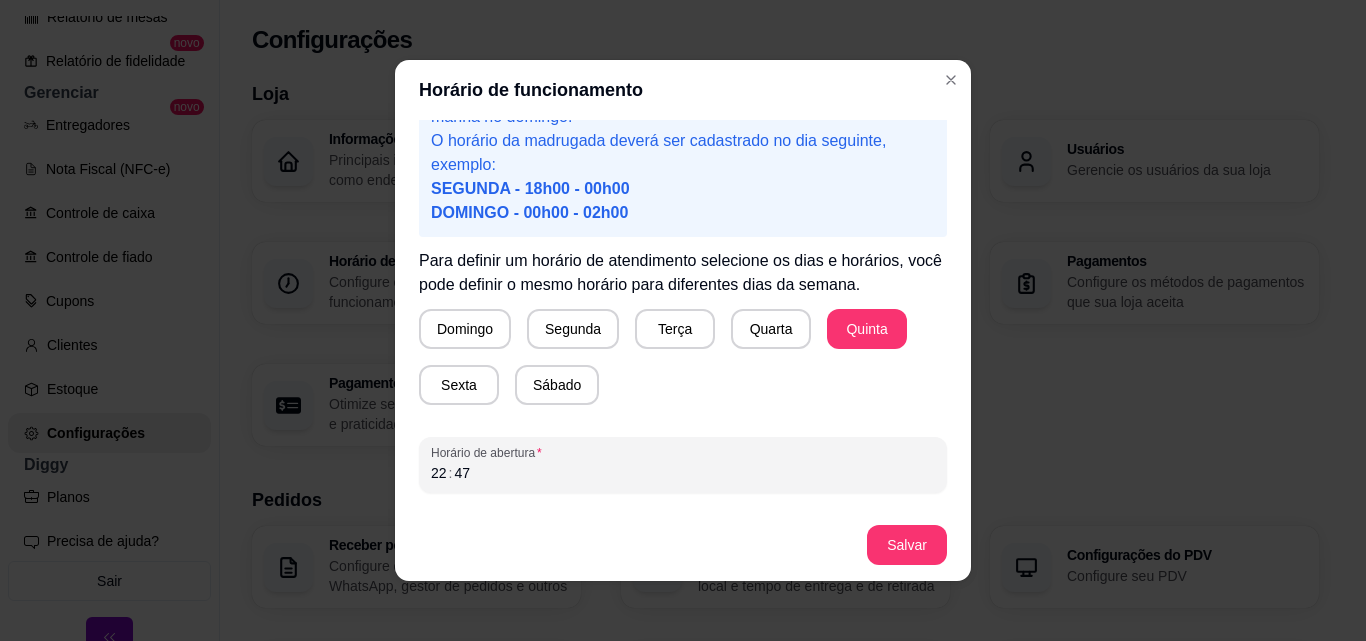 scroll, scrollTop: 187, scrollLeft: 0, axis: vertical 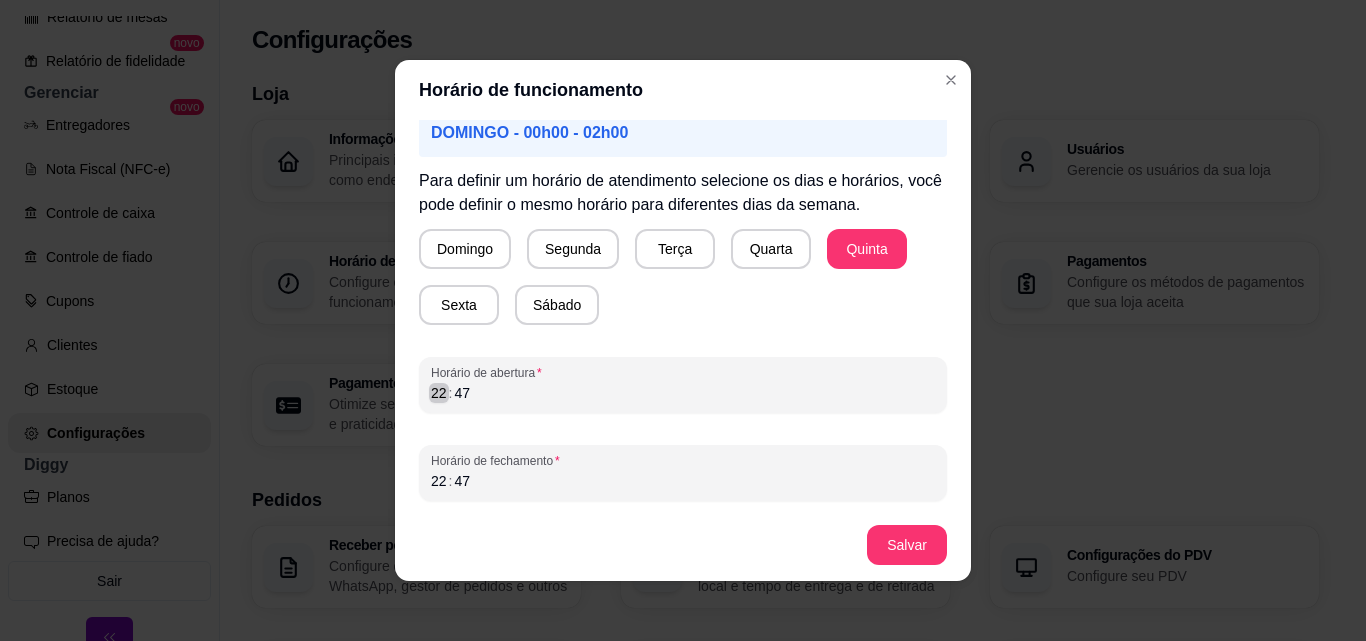 click on "22" at bounding box center [439, 393] 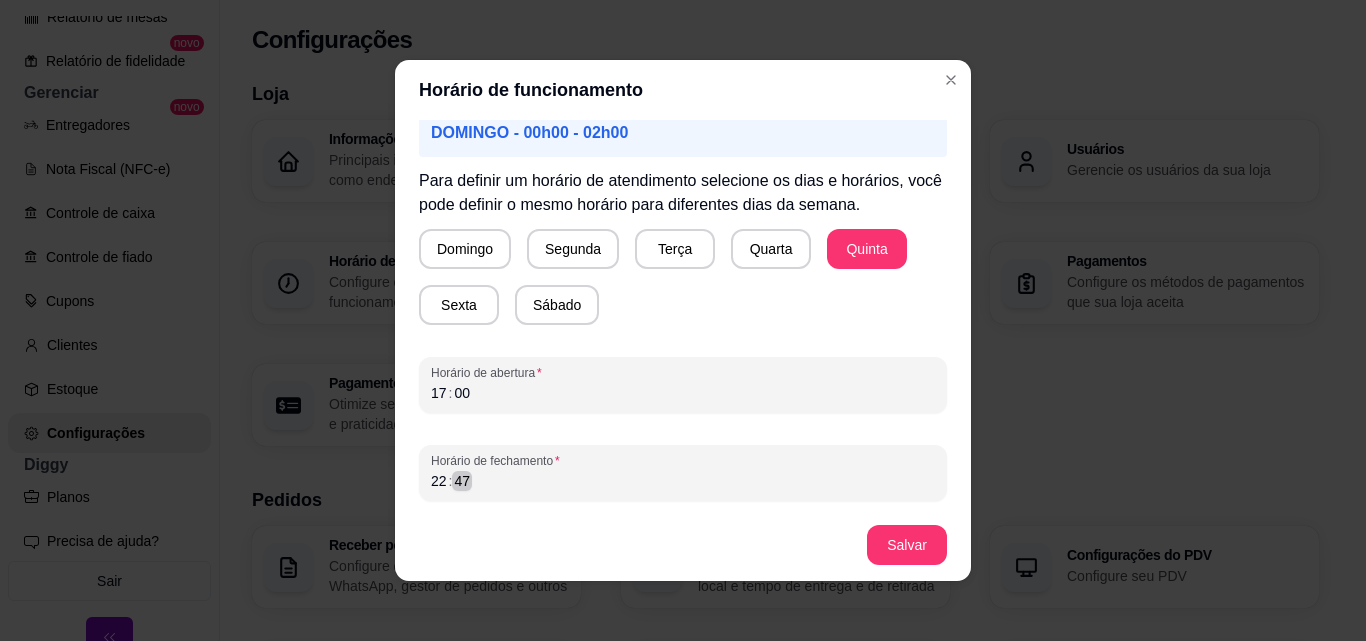 scroll, scrollTop: 4, scrollLeft: 0, axis: vertical 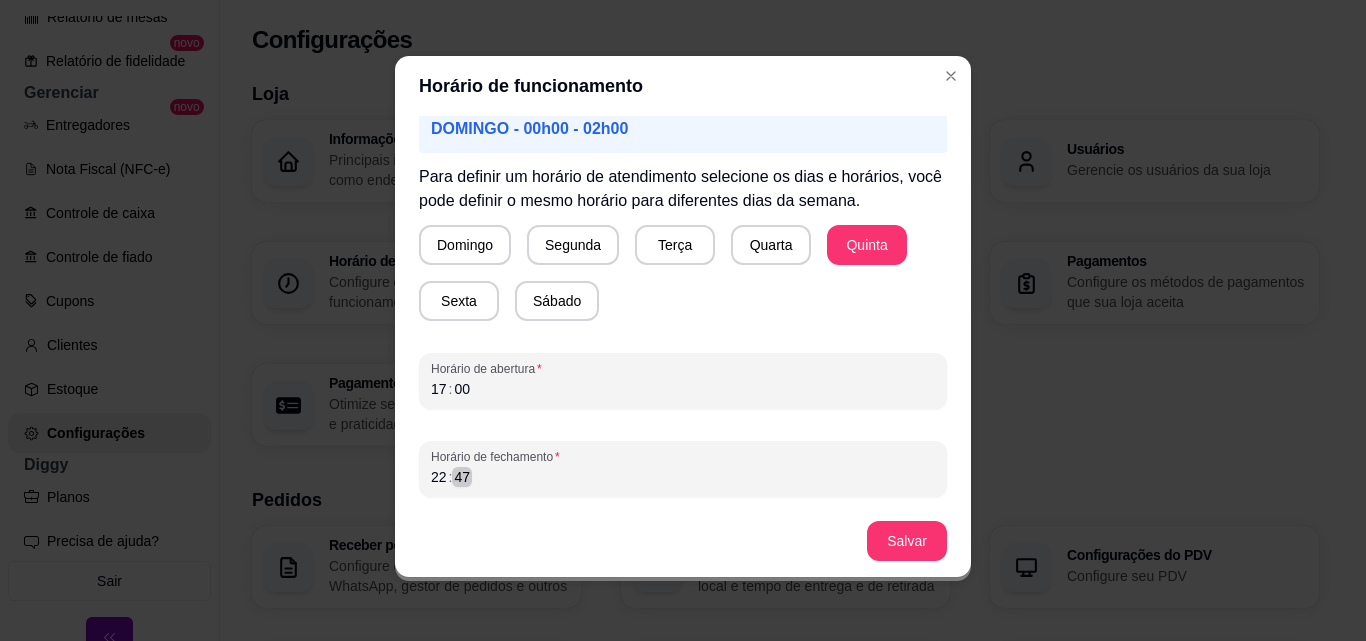 click on "22 : 47" at bounding box center [683, 477] 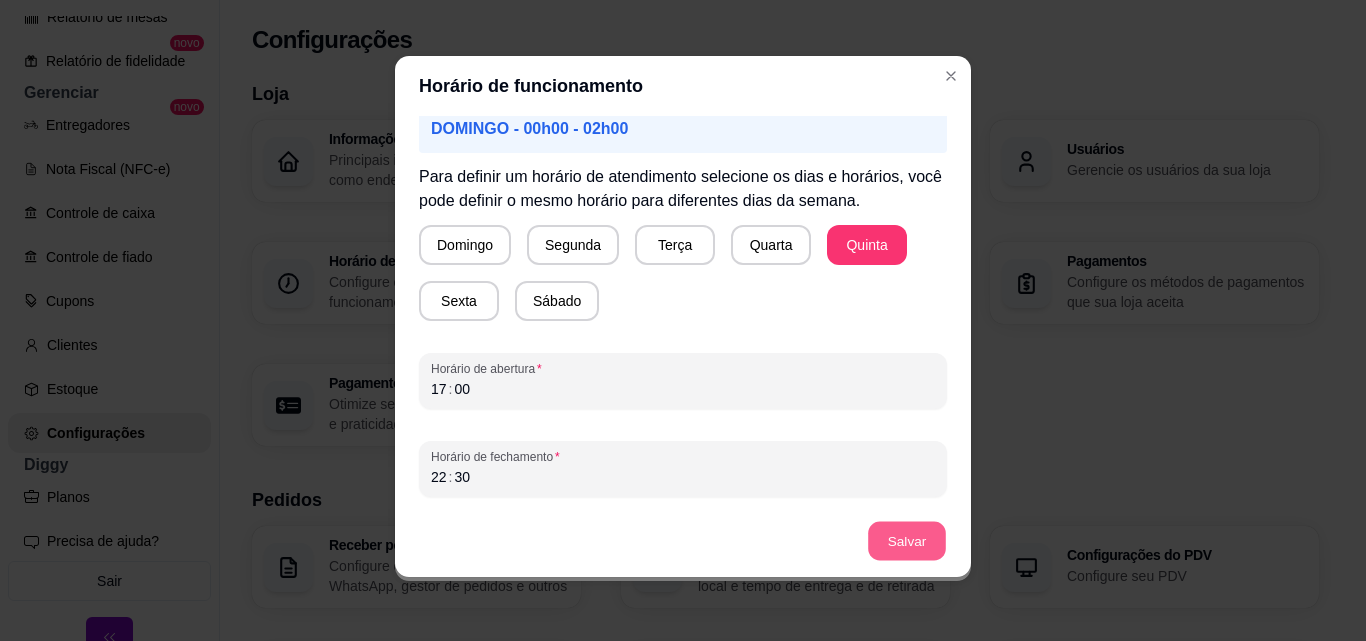 click on "Salvar" at bounding box center (907, 541) 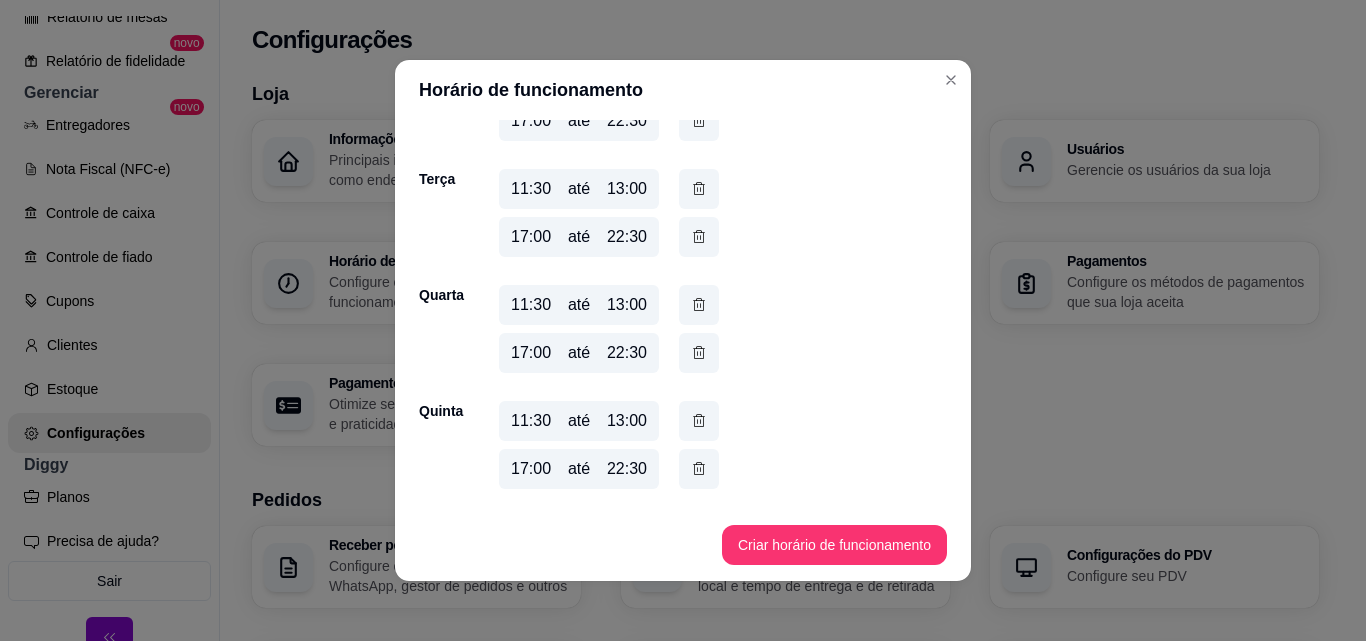 scroll, scrollTop: 227, scrollLeft: 0, axis: vertical 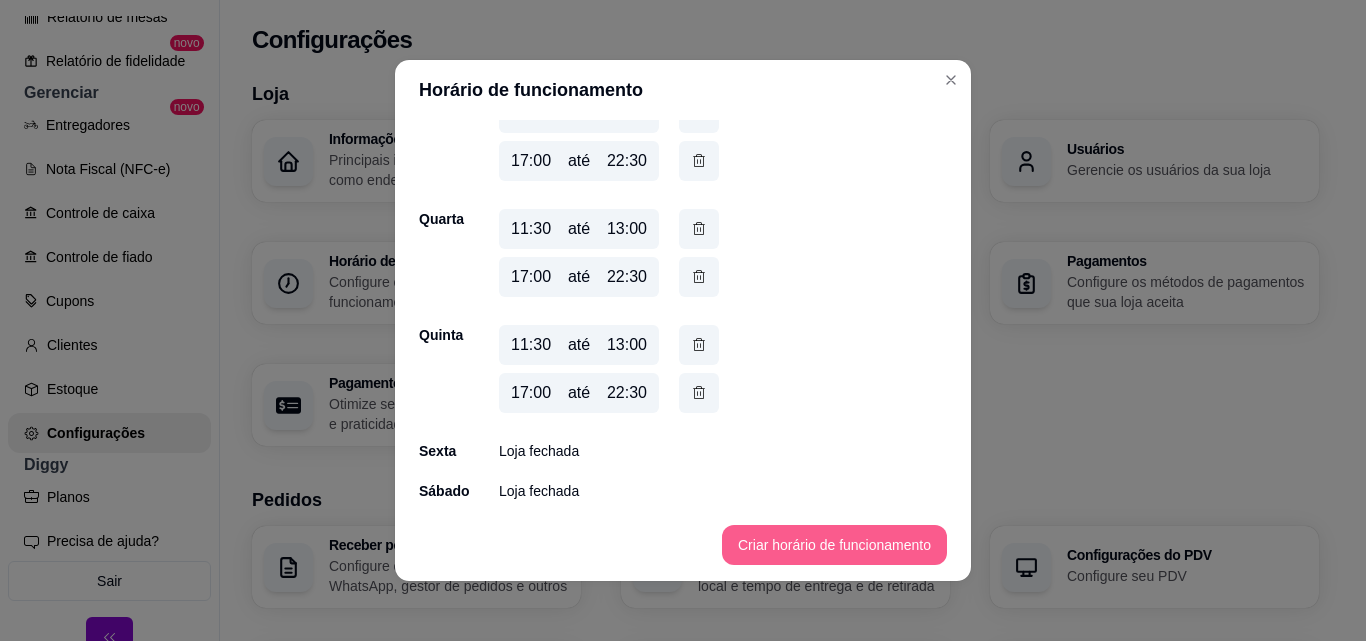 click on "Criar horário de funcionamento" at bounding box center (834, 545) 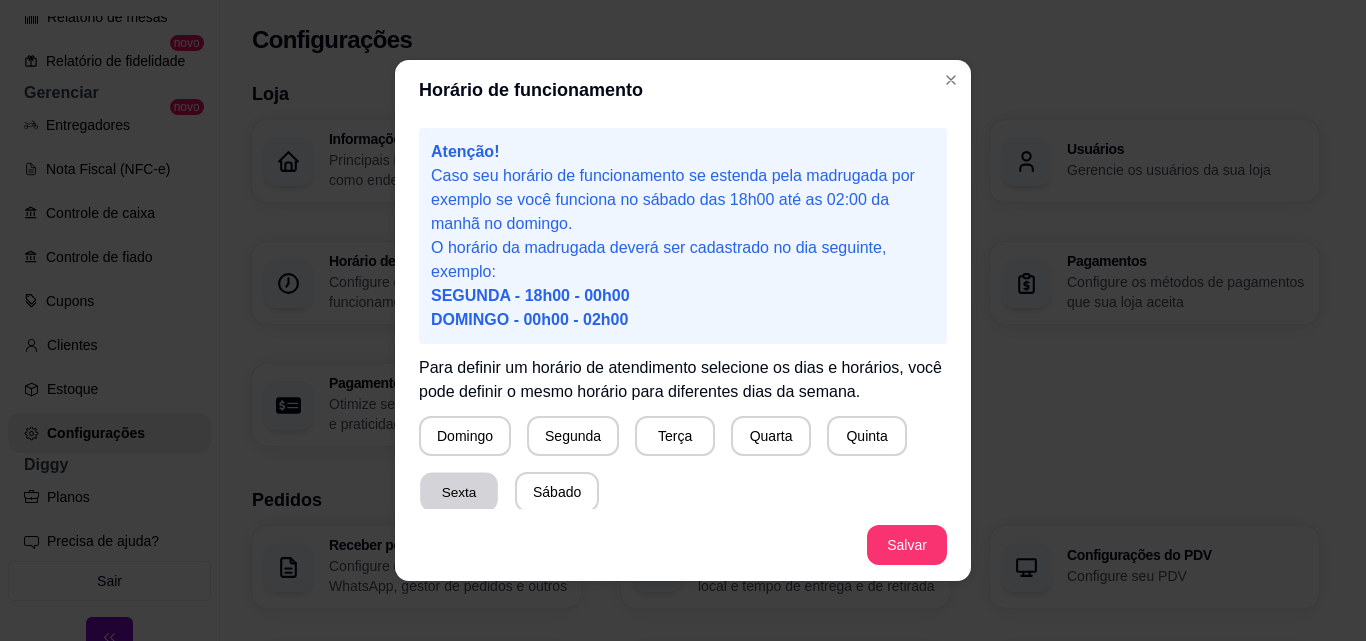 click on "Sexta" at bounding box center [459, 492] 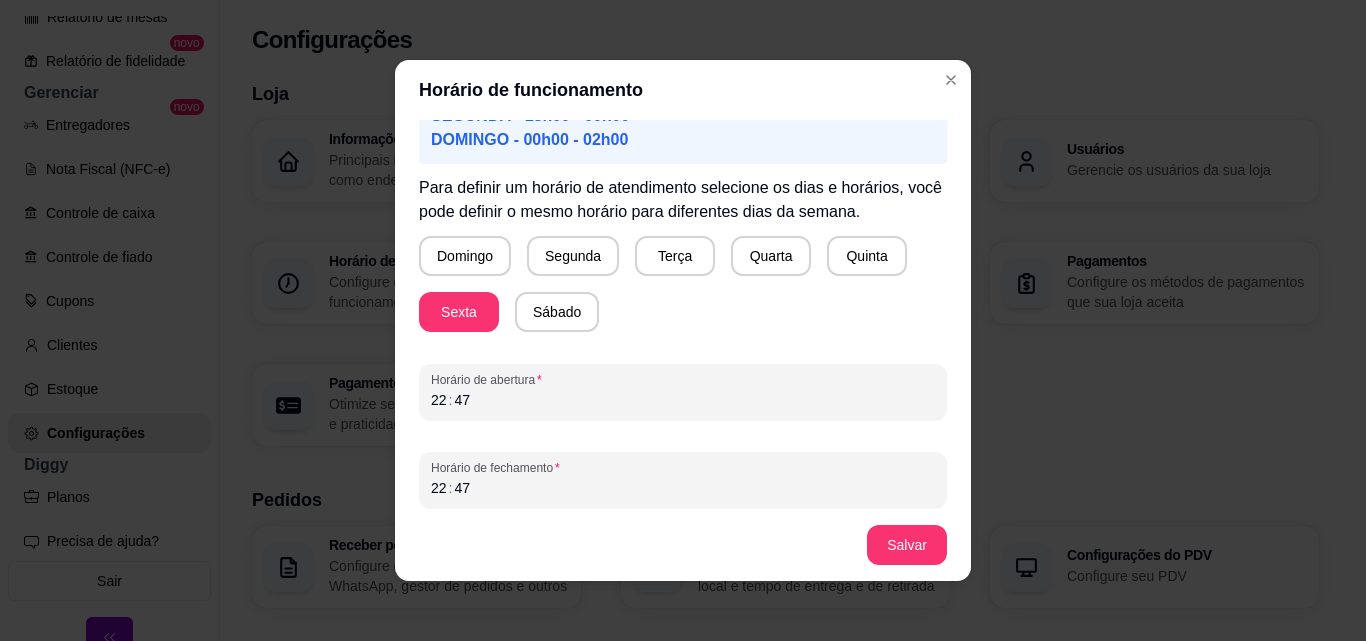 scroll, scrollTop: 187, scrollLeft: 0, axis: vertical 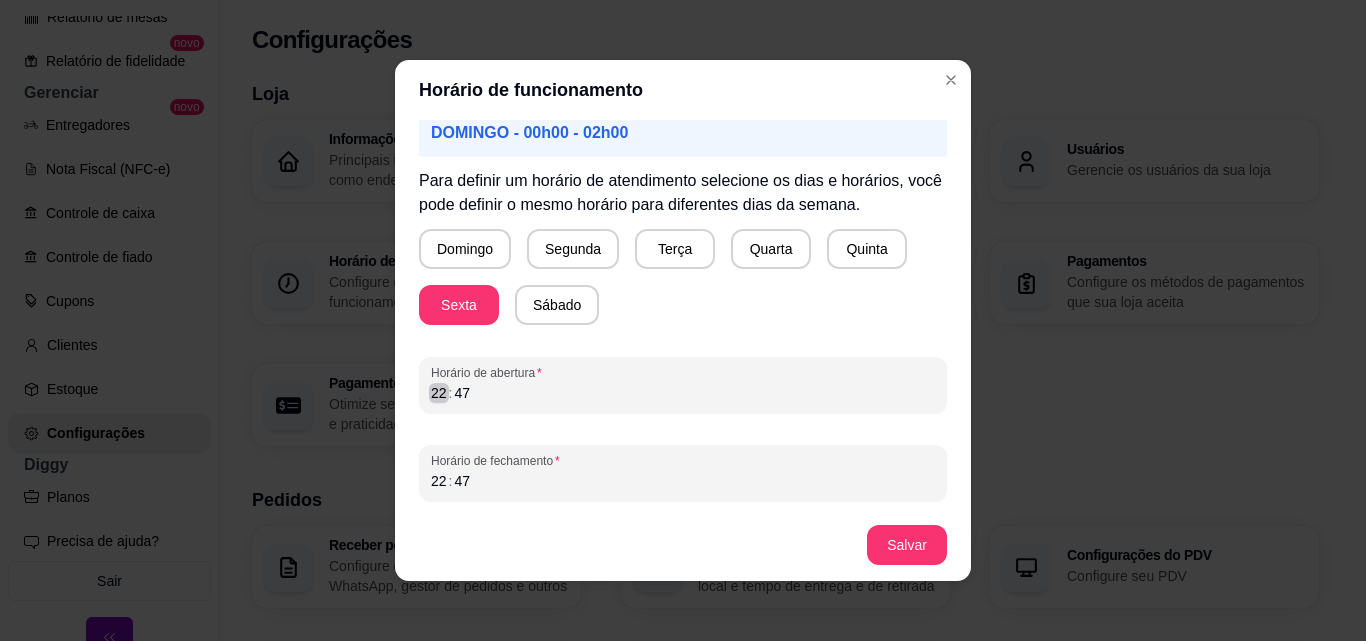 click on "22" at bounding box center [439, 393] 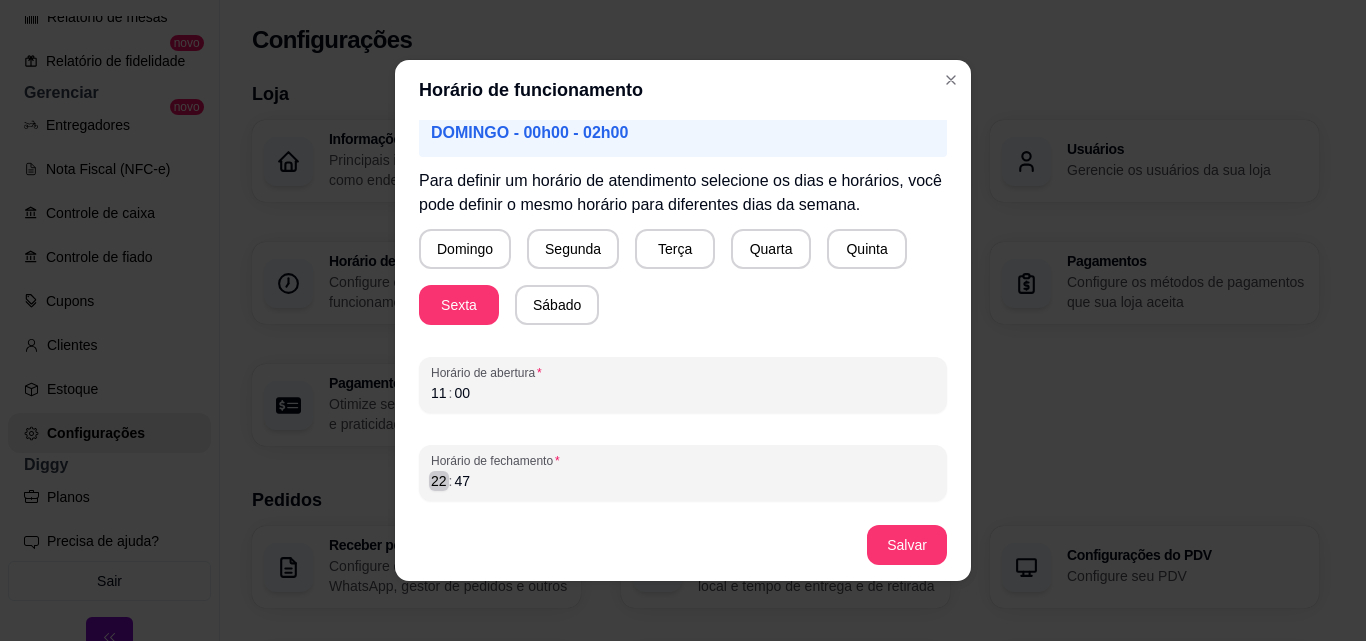 scroll, scrollTop: 4, scrollLeft: 0, axis: vertical 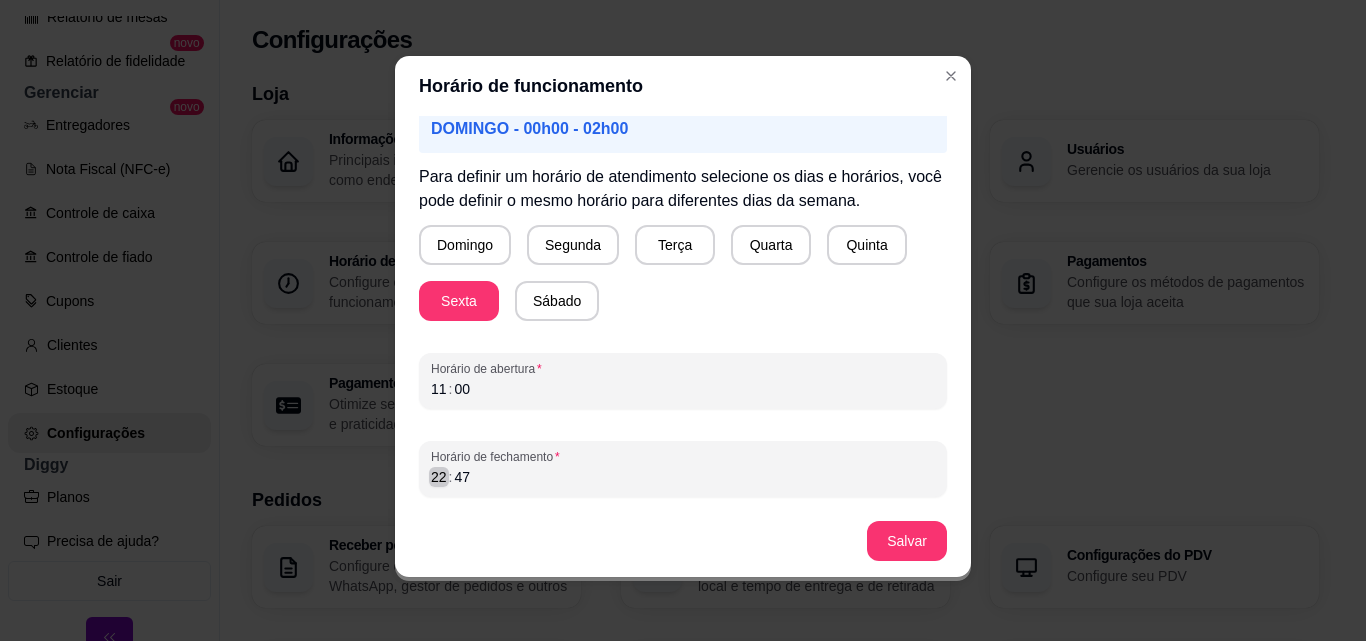 click on "22" at bounding box center (439, 477) 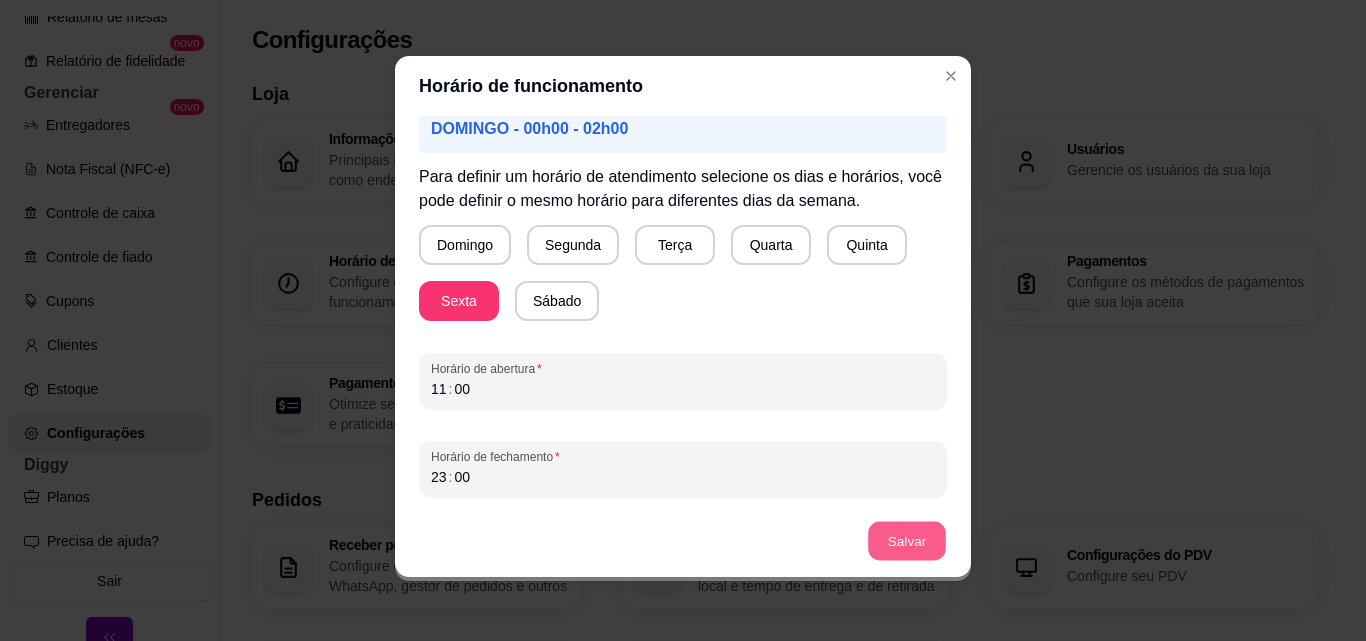 click on "Salvar" at bounding box center (907, 541) 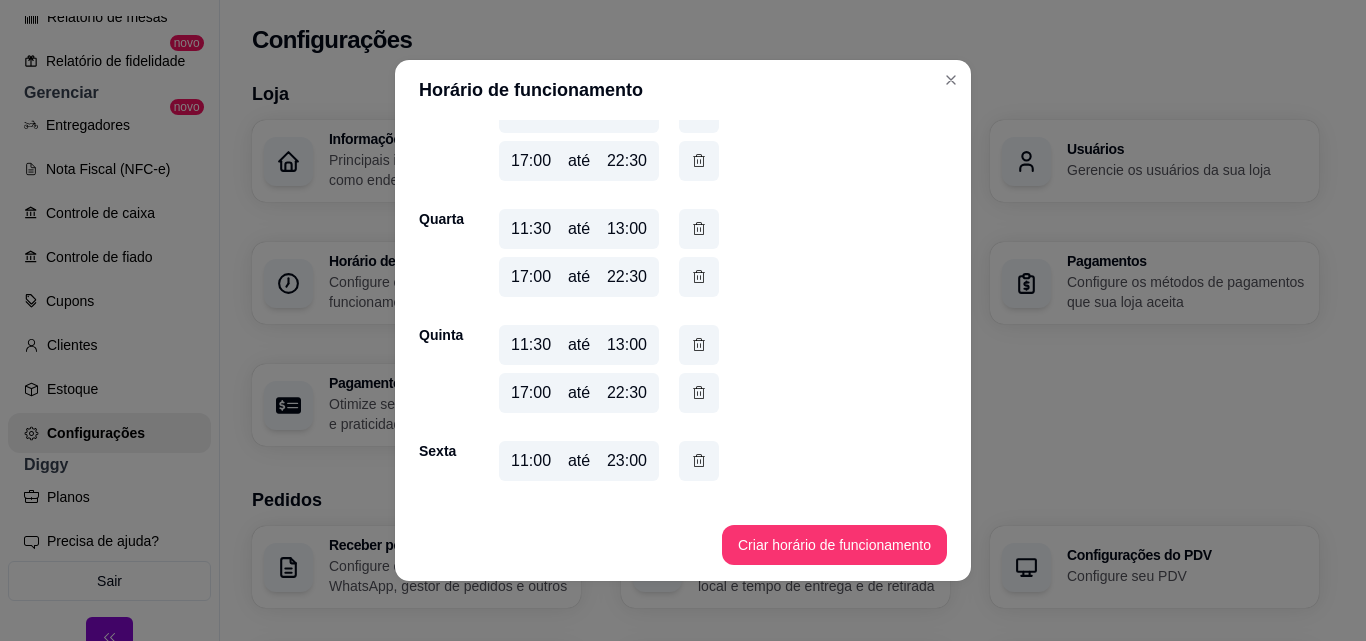 scroll, scrollTop: 255, scrollLeft: 0, axis: vertical 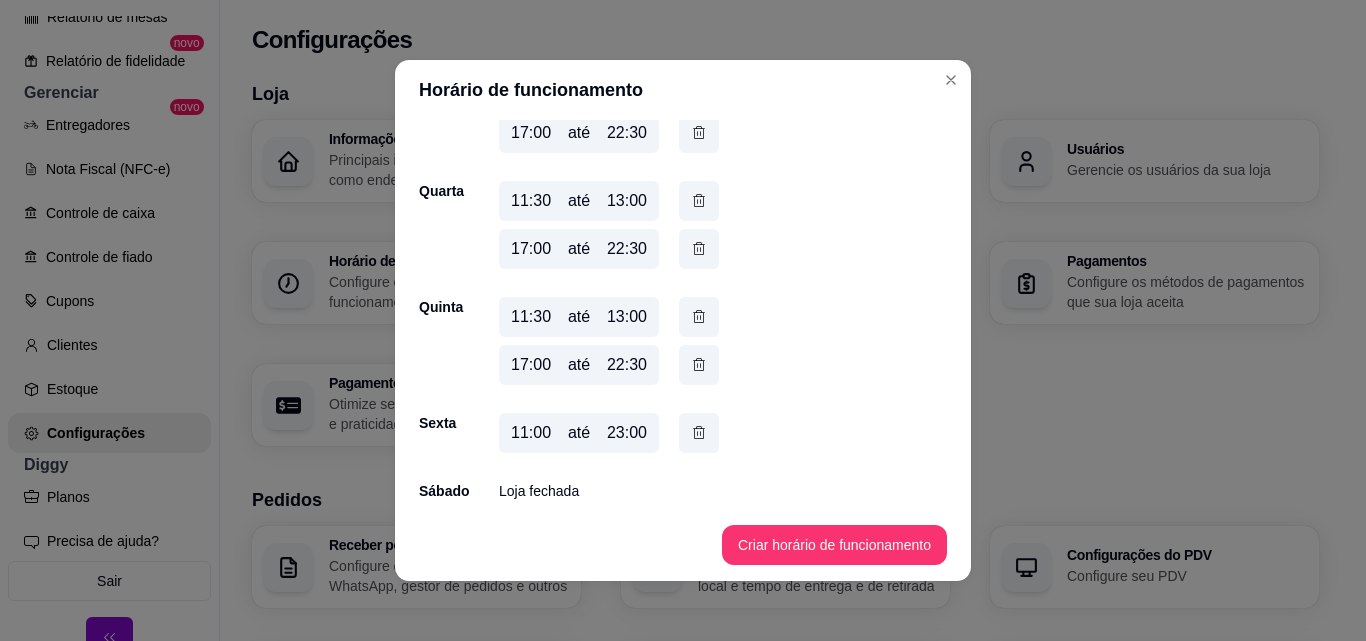 click on "Loja fechada" at bounding box center (539, 491) 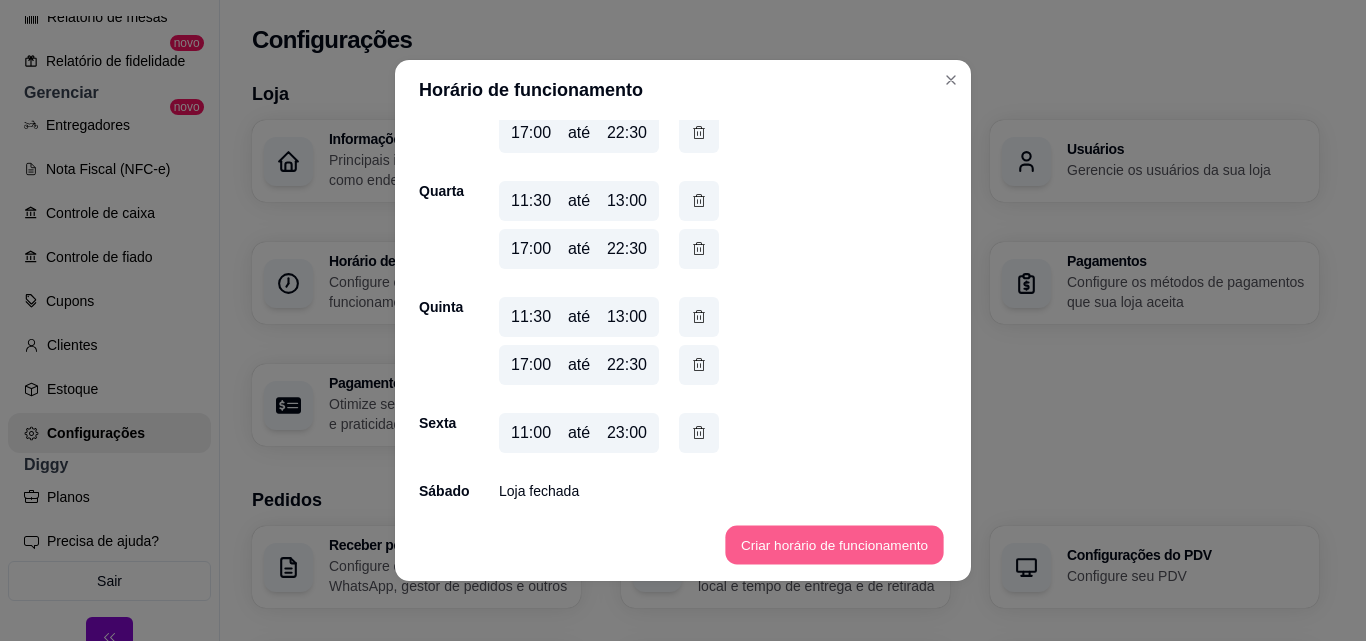 click on "Criar horário de funcionamento" at bounding box center [834, 545] 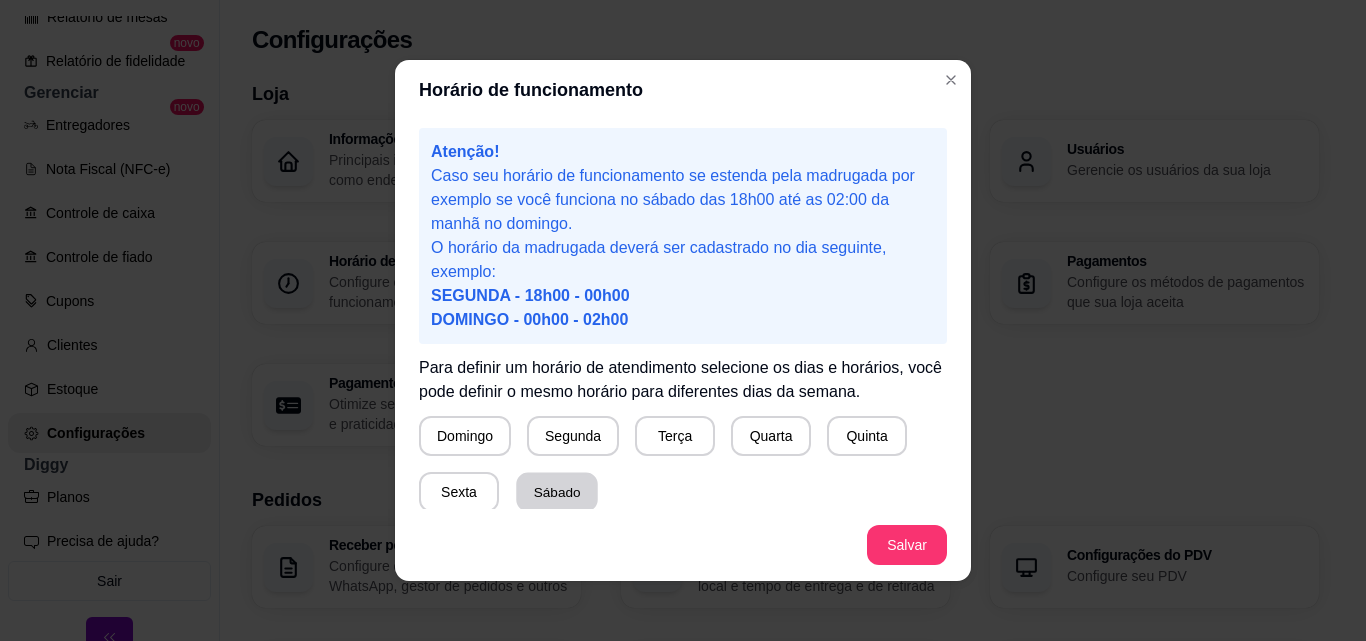 click on "Sábado" at bounding box center (557, 492) 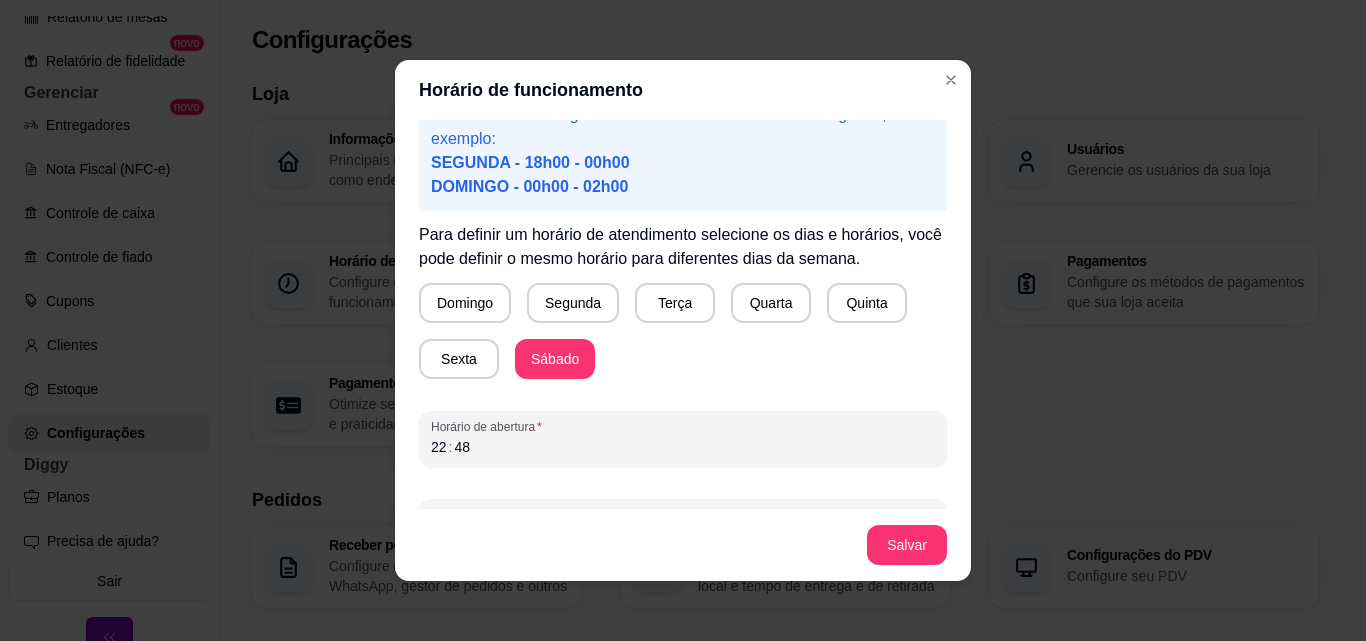 scroll, scrollTop: 187, scrollLeft: 0, axis: vertical 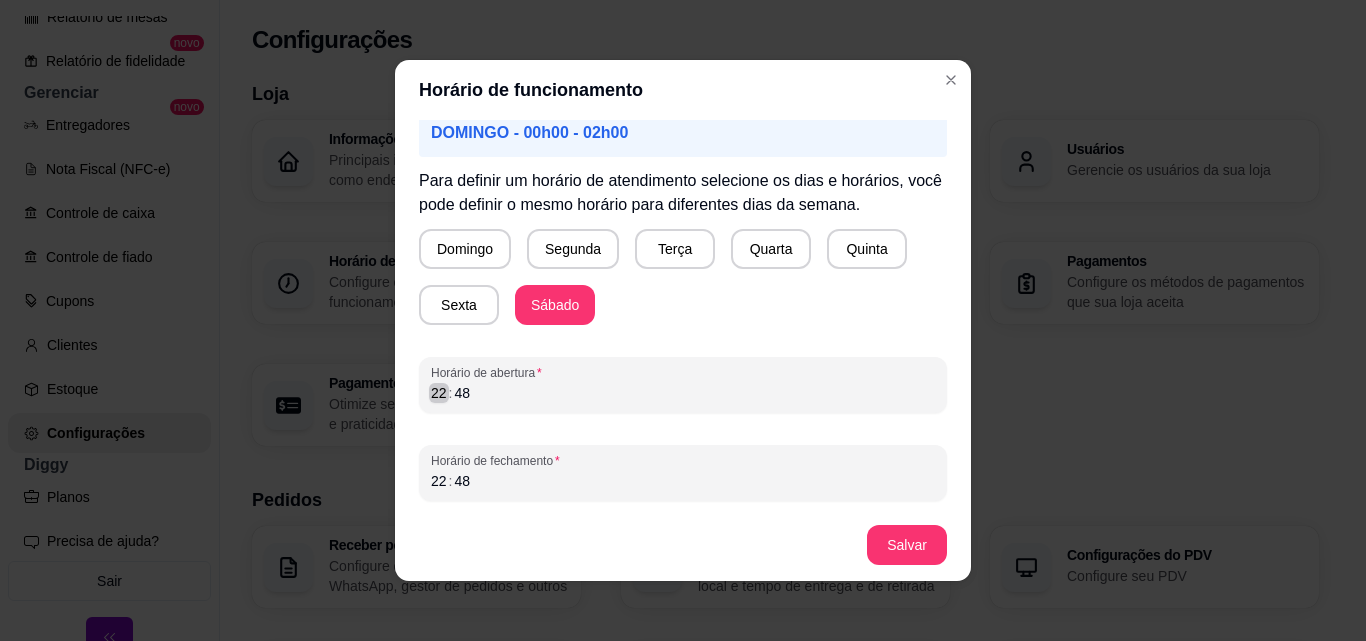 click on "22" at bounding box center (439, 393) 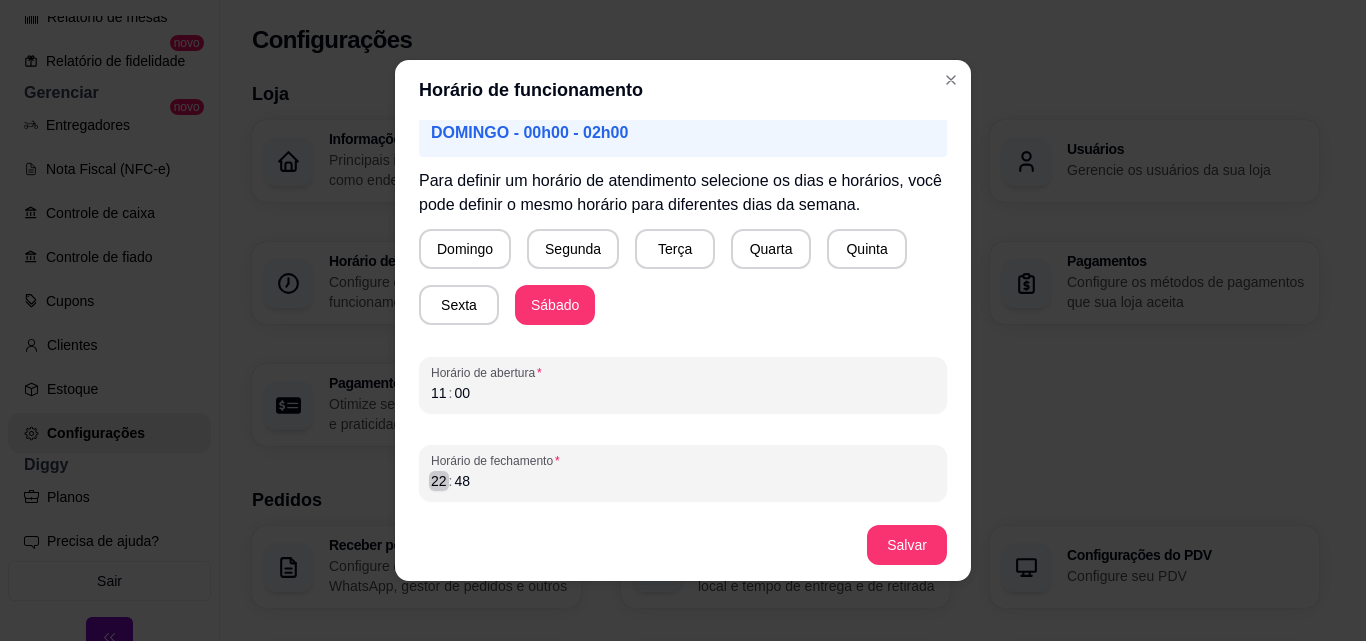 click on "22 : 48" at bounding box center [683, 481] 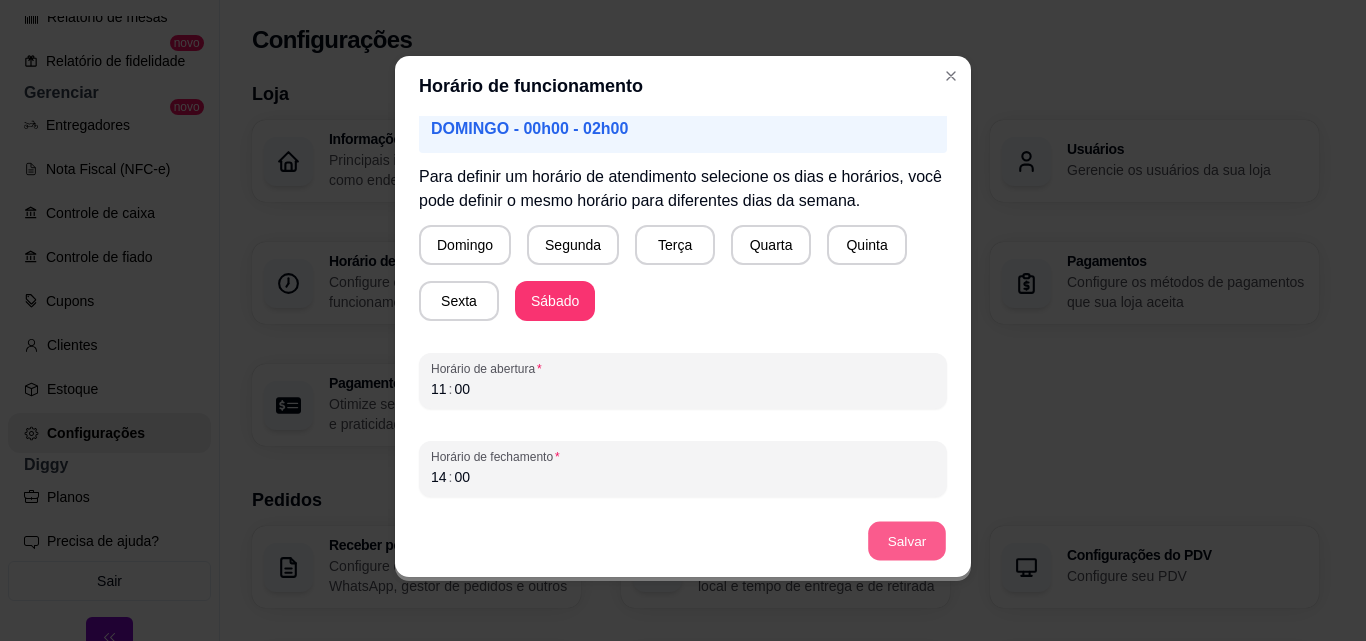 click on "Salvar" at bounding box center (907, 541) 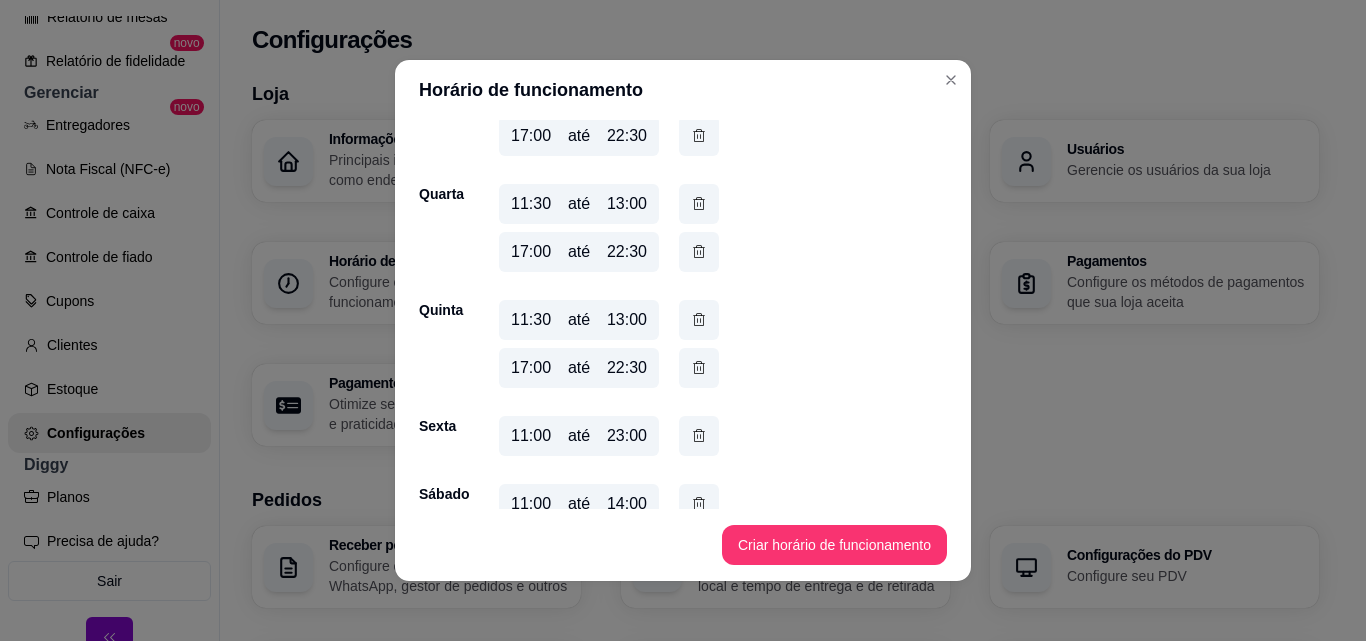 scroll, scrollTop: 283, scrollLeft: 0, axis: vertical 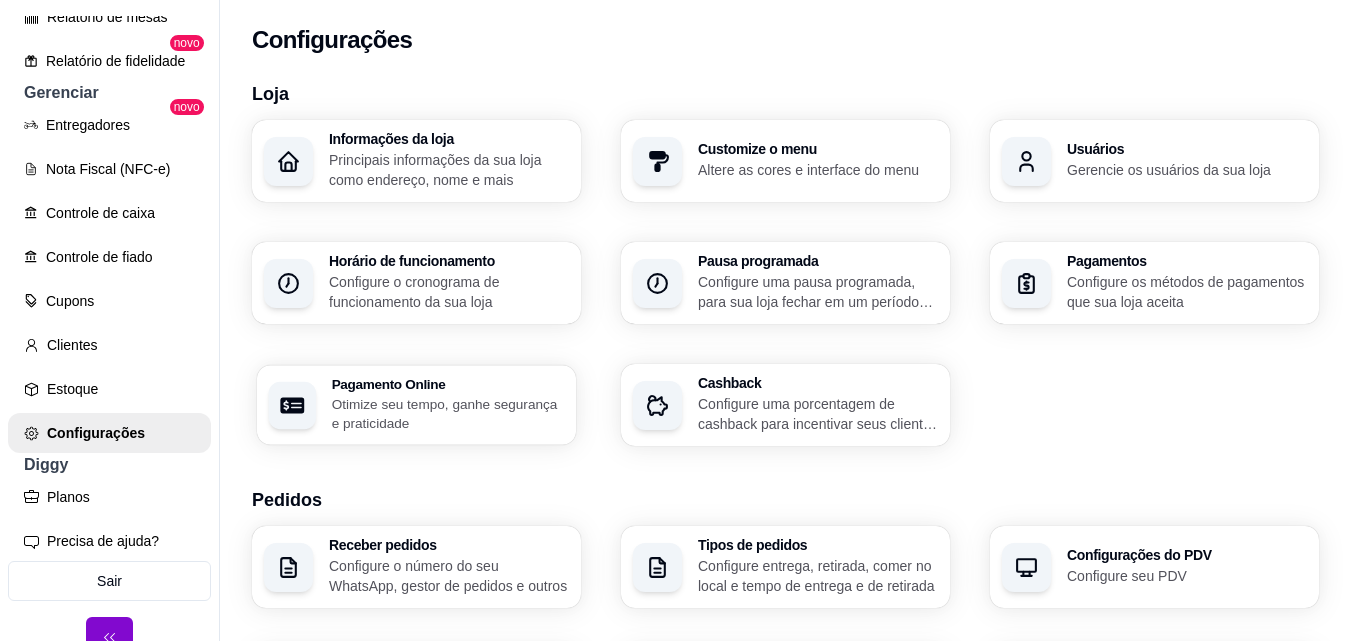click on "Pagamento Online" at bounding box center (448, 384) 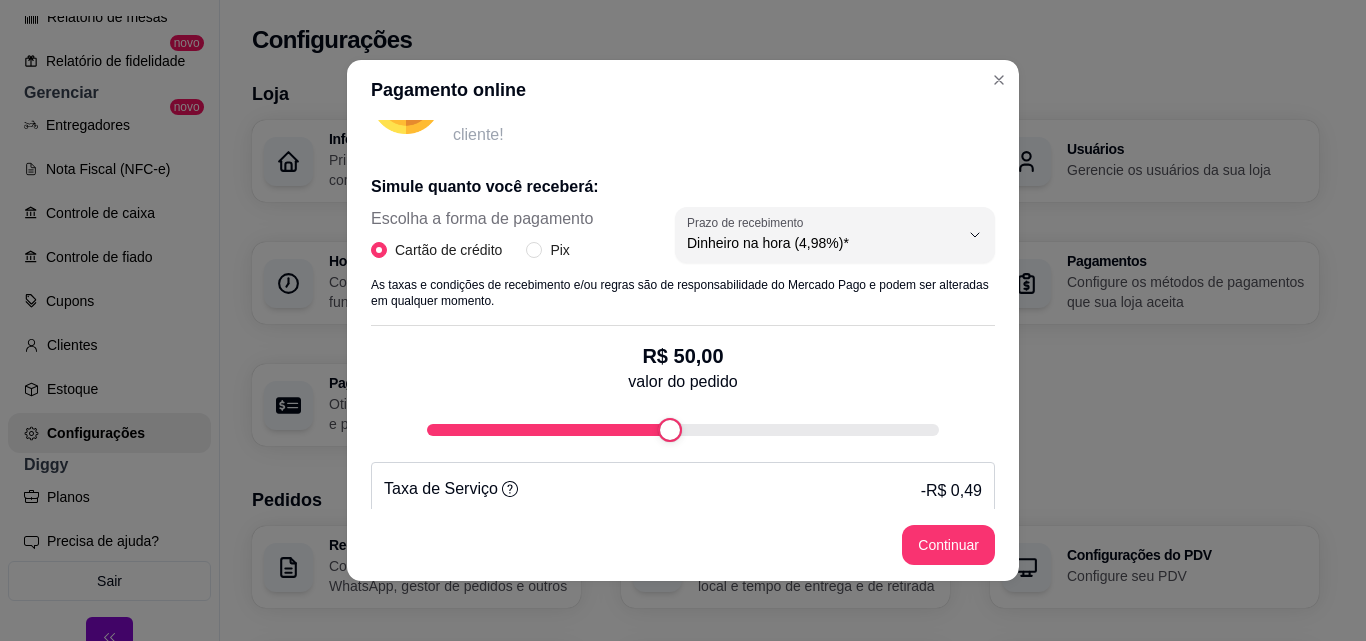 scroll, scrollTop: 309, scrollLeft: 0, axis: vertical 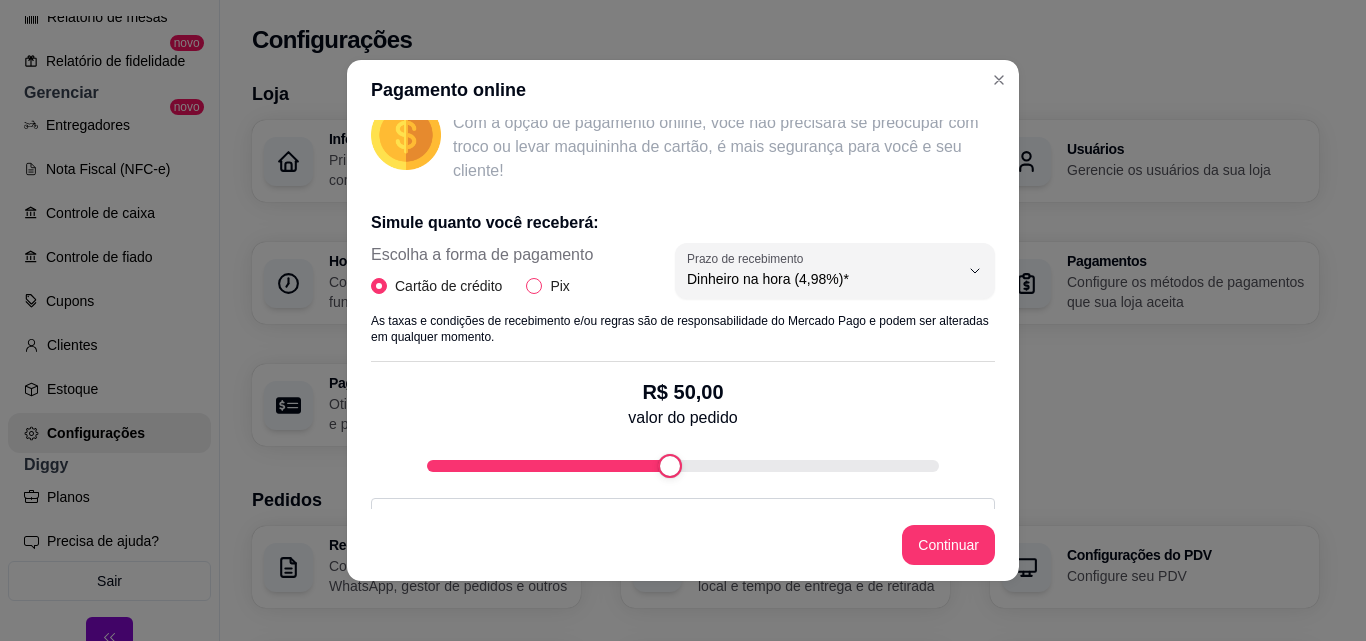 click on "Pix" at bounding box center [534, 286] 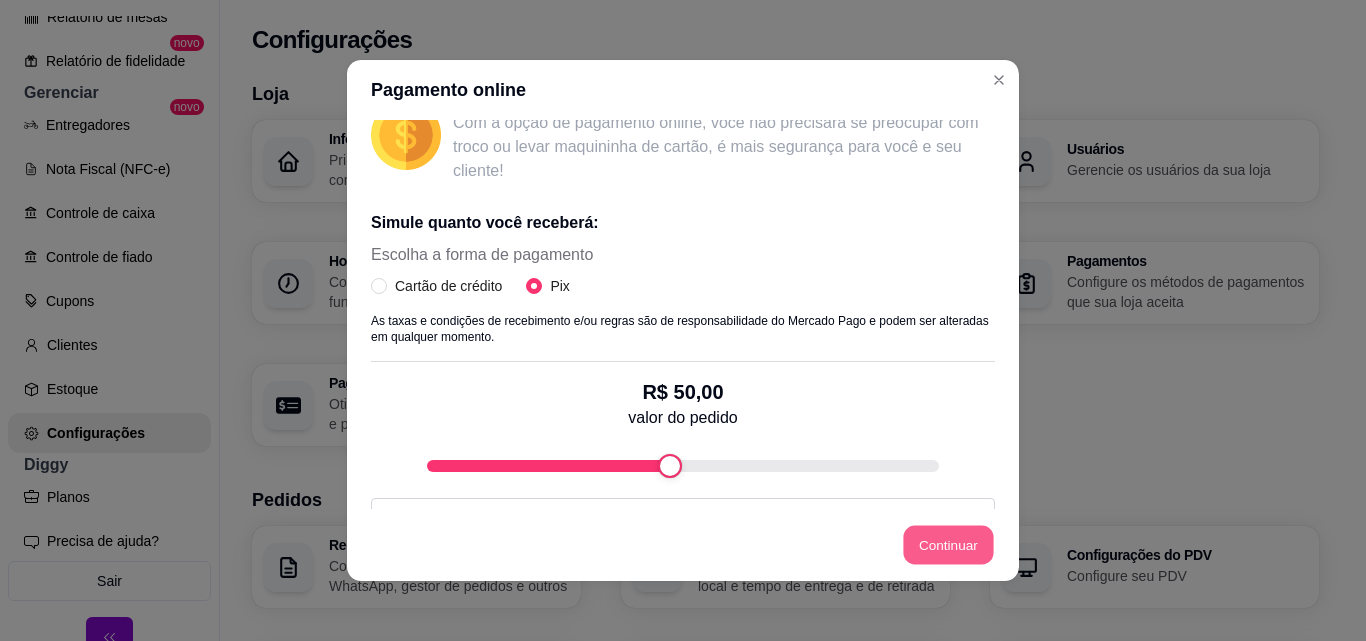 click on "Continuar" at bounding box center [949, 545] 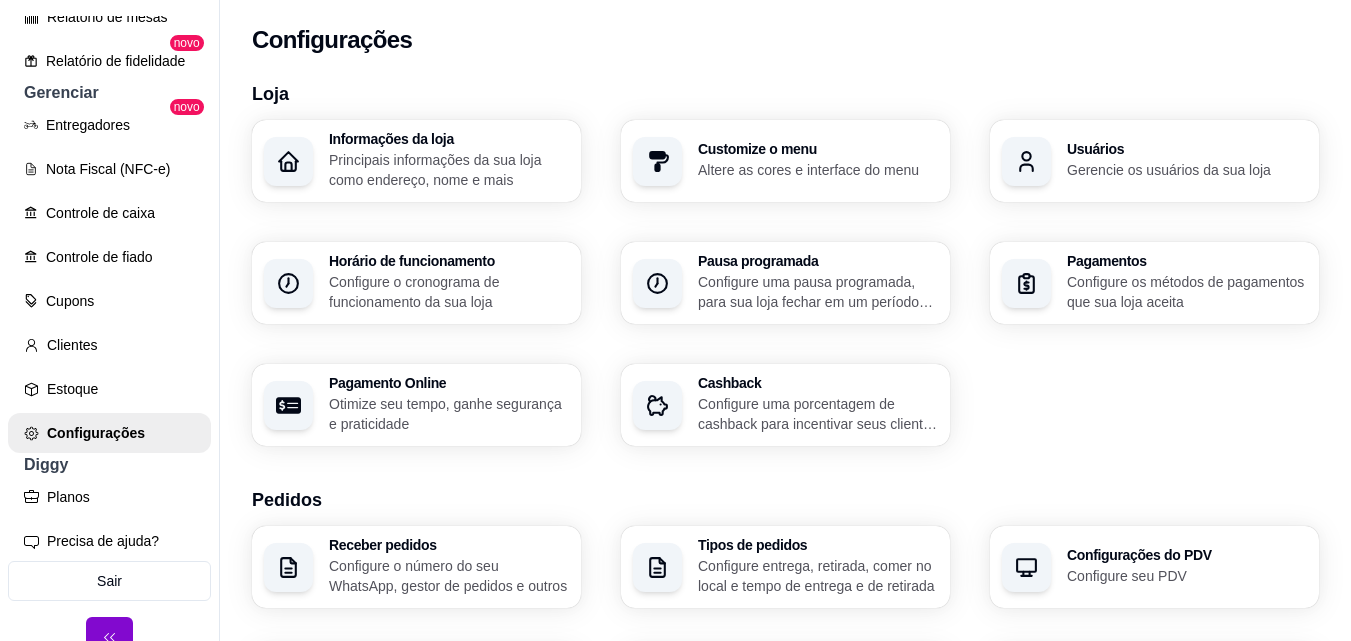 click on "Altere as cores e interface do menu" at bounding box center [818, 170] 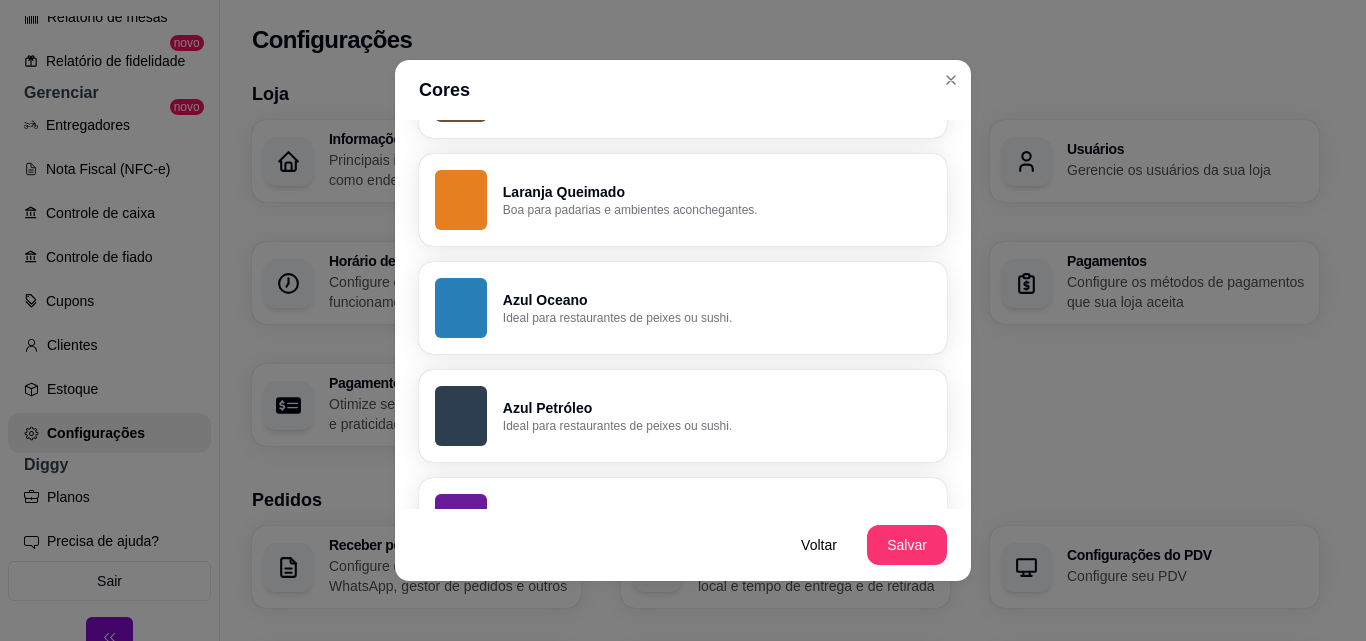 scroll, scrollTop: 804, scrollLeft: 0, axis: vertical 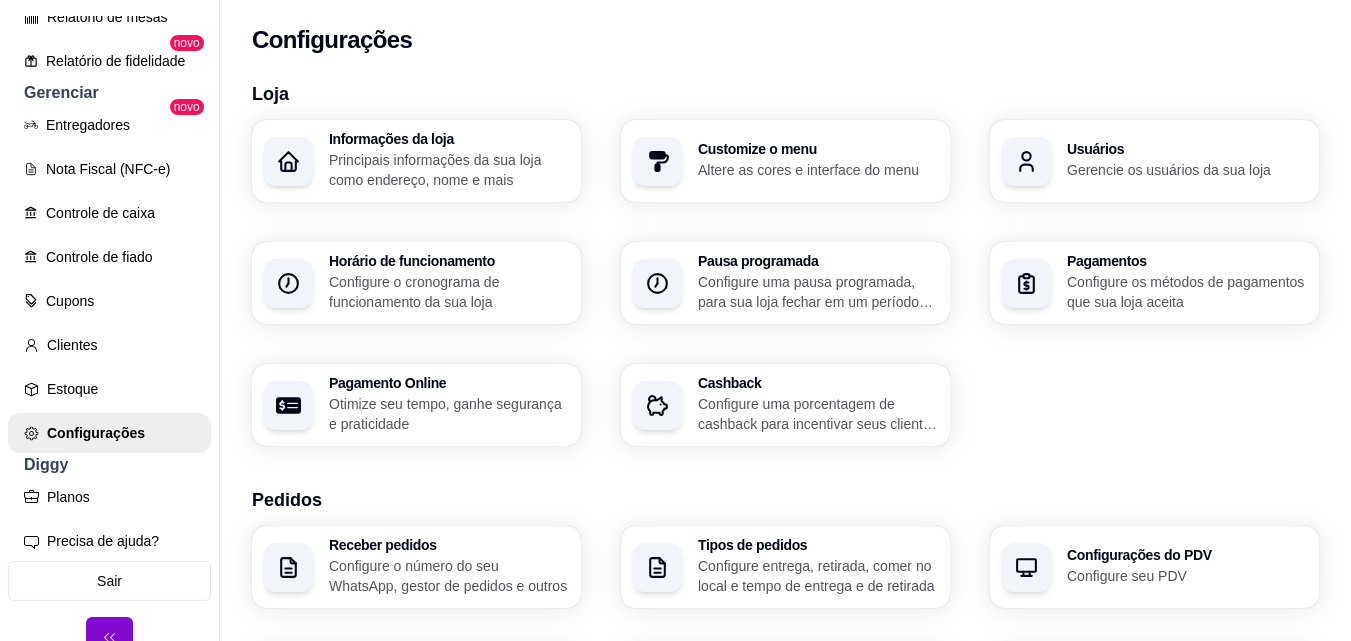 click on "Configure o número do seu WhatsApp, gestor de pedidos e outros" at bounding box center [449, 576] 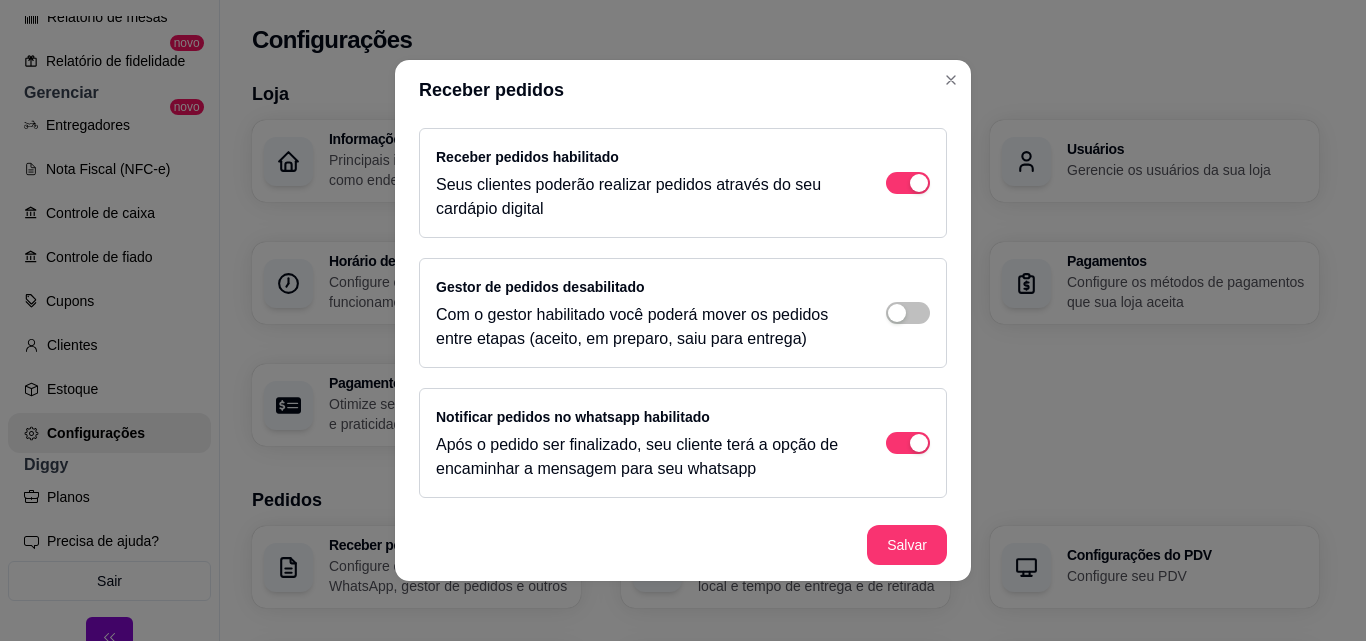 click on "Configure o número do seu WhatsApp, gestor de pedidos e outros" at bounding box center (449, 576) 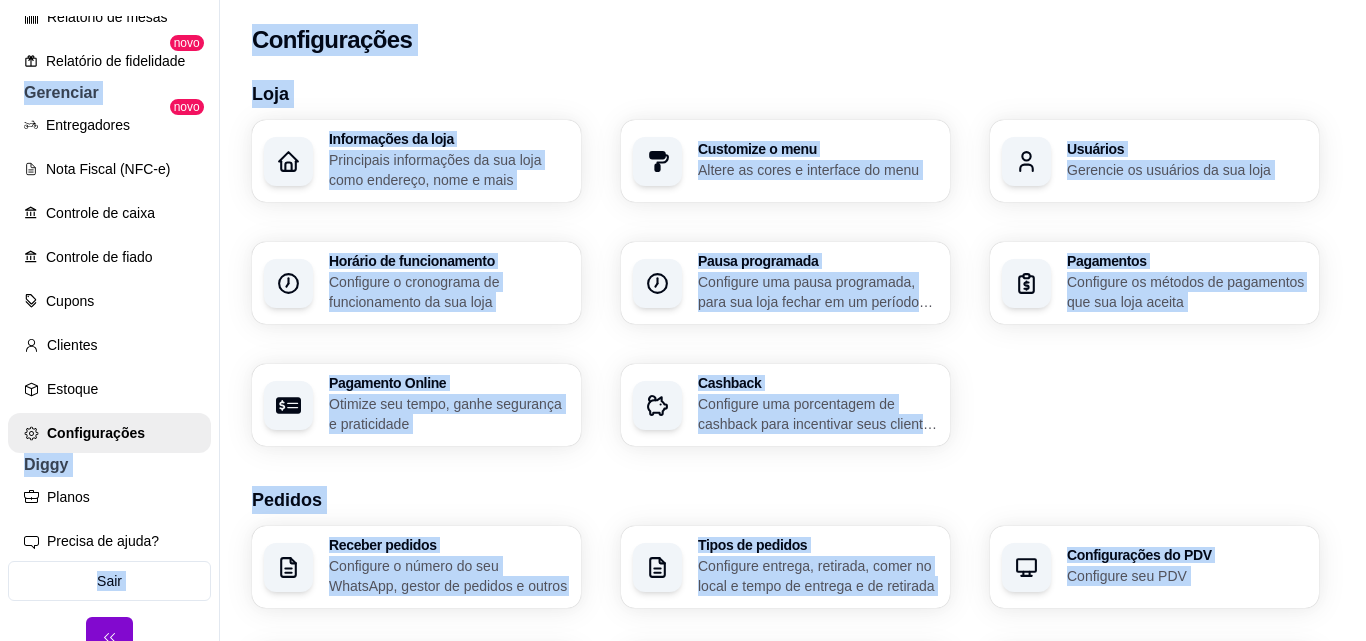 click on "Receber pedidos Receber pedidos habilitado Seus clientes poderão realizar pedidos através do seu cardápio digital Gestor de pedidos desabilitado Com o gestor habilitado você poderá mover os pedidos entre etapas (aceito, em preparo, saiu para entrega) Notificar pedidos no whatsapp habilitado Após o pedido ser finalizado, seu cliente terá a opção de encaminhar a mensagem para seu whatsapp Aceite automático de pedidos do Diggy desabilitado Todos os pedidos recebidos do Diggy serão aceitos automáticamente Número do Whatsapp para receber pedidos ([PHONE]) Salvar" at bounding box center (683, 320) 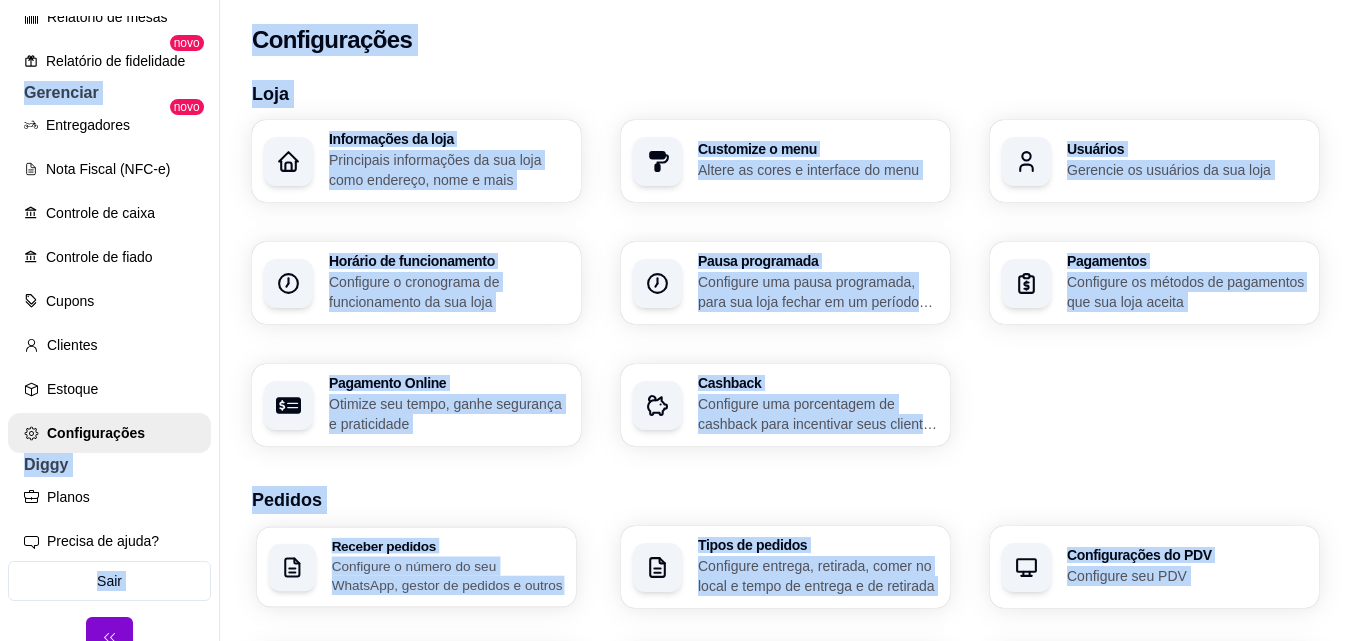 click on "Configure o número do seu WhatsApp, gestor de pedidos e outros" at bounding box center [448, 575] 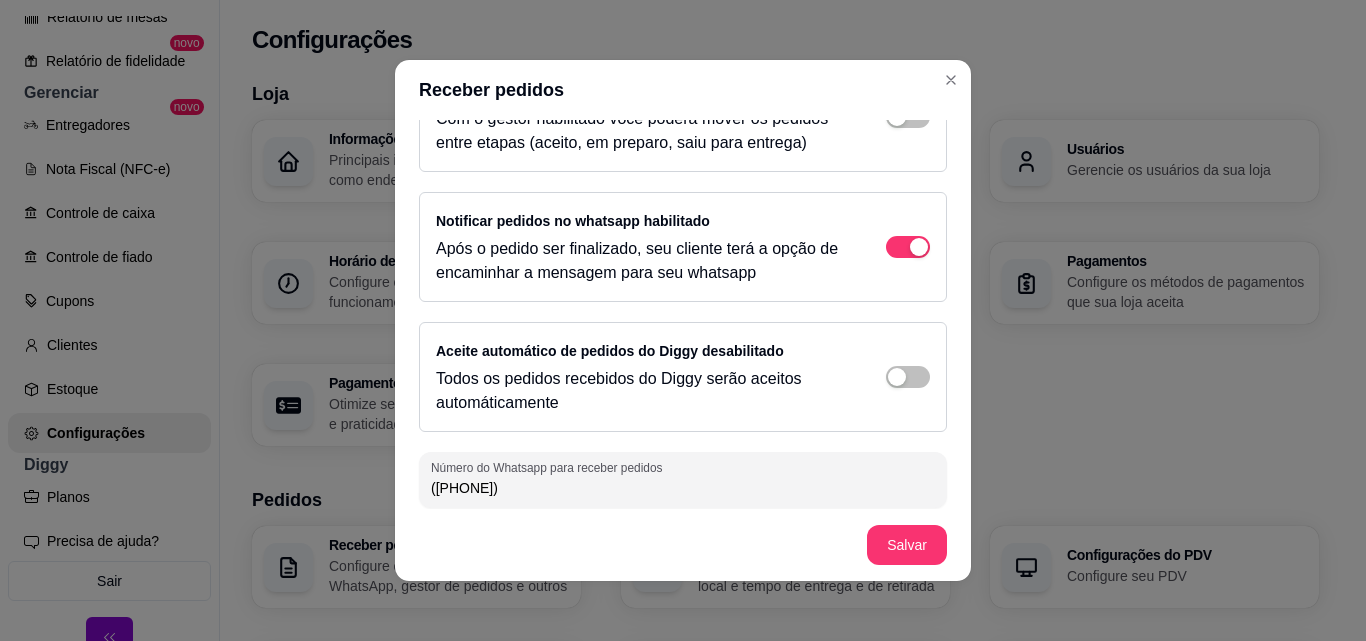scroll, scrollTop: 203, scrollLeft: 0, axis: vertical 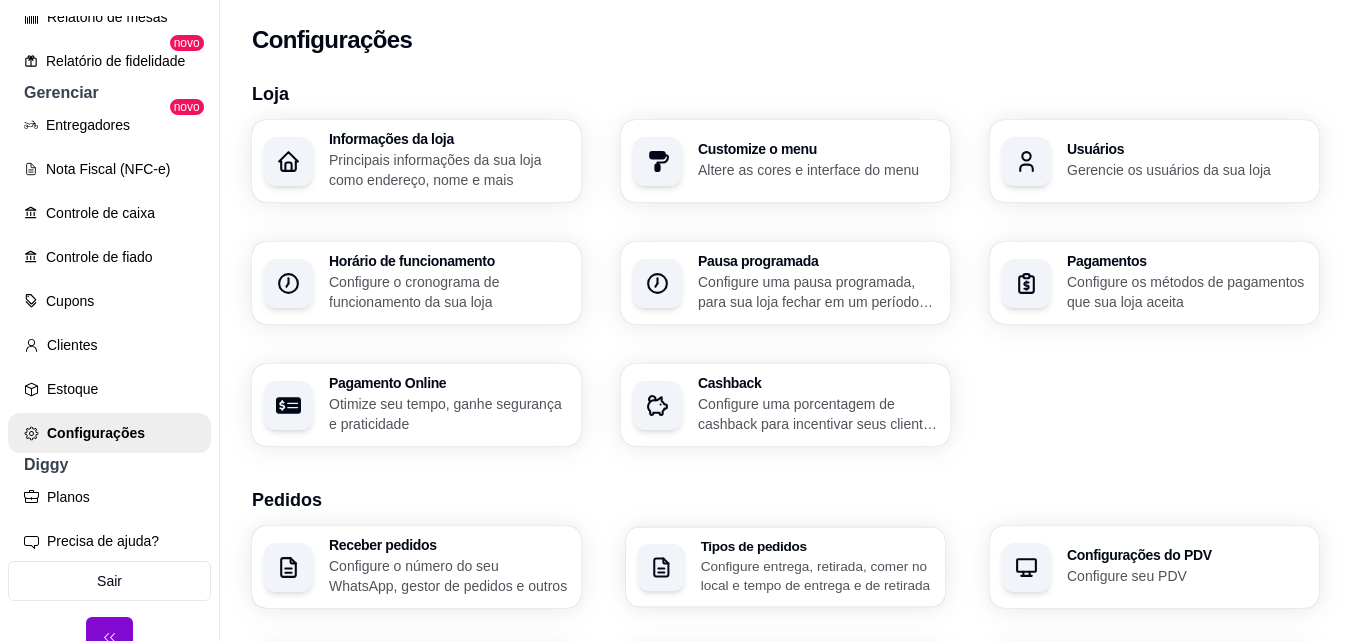 click on "Tipos de pedidos Configure entrega, retirada, comer no local e tempo de entrega e de retirada" at bounding box center [785, 567] 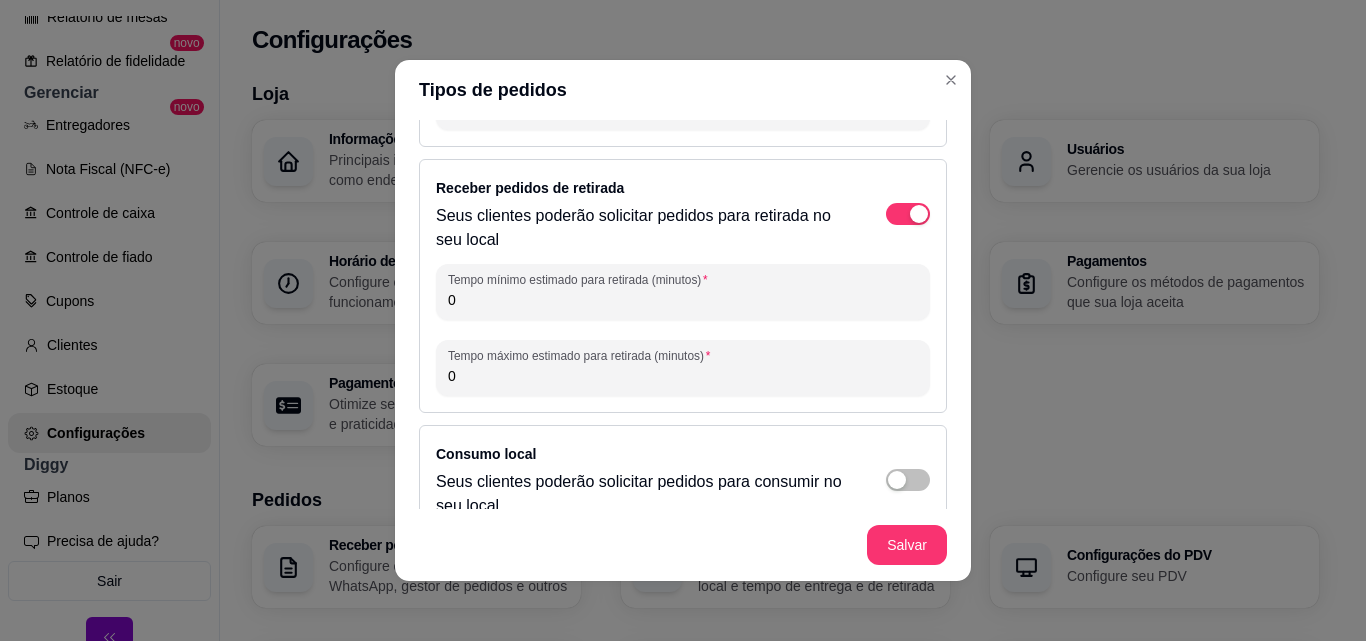 scroll, scrollTop: 245, scrollLeft: 0, axis: vertical 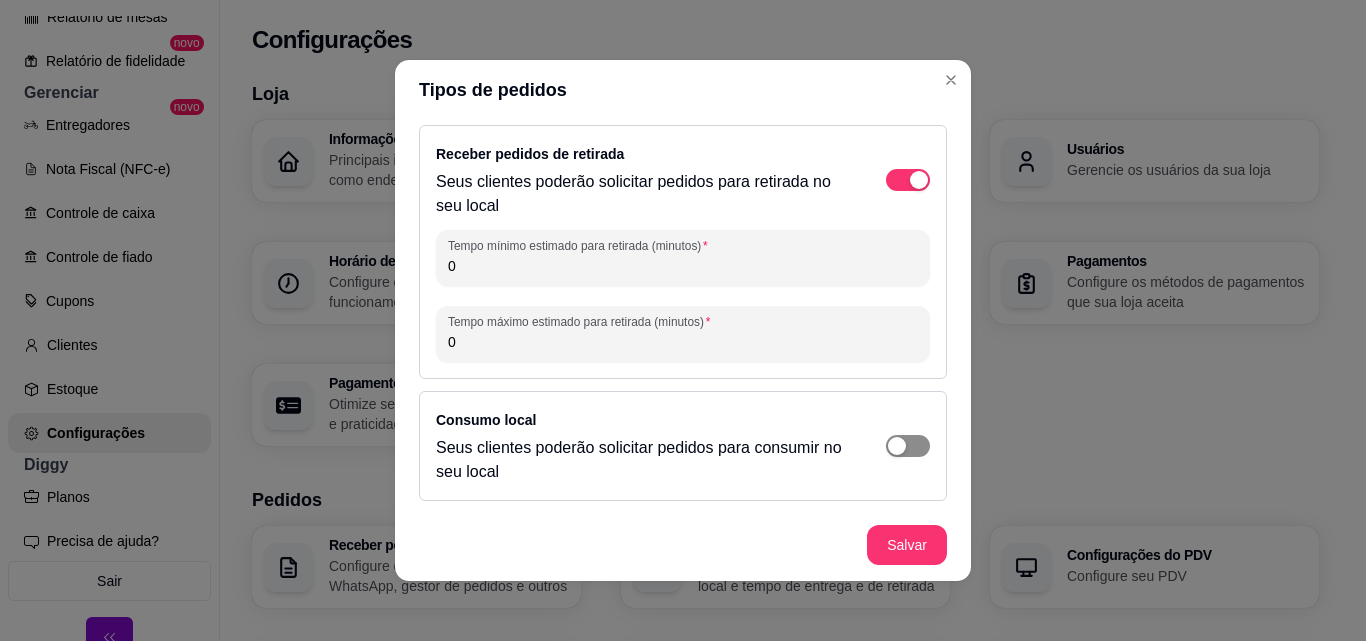 click at bounding box center [908, -74] 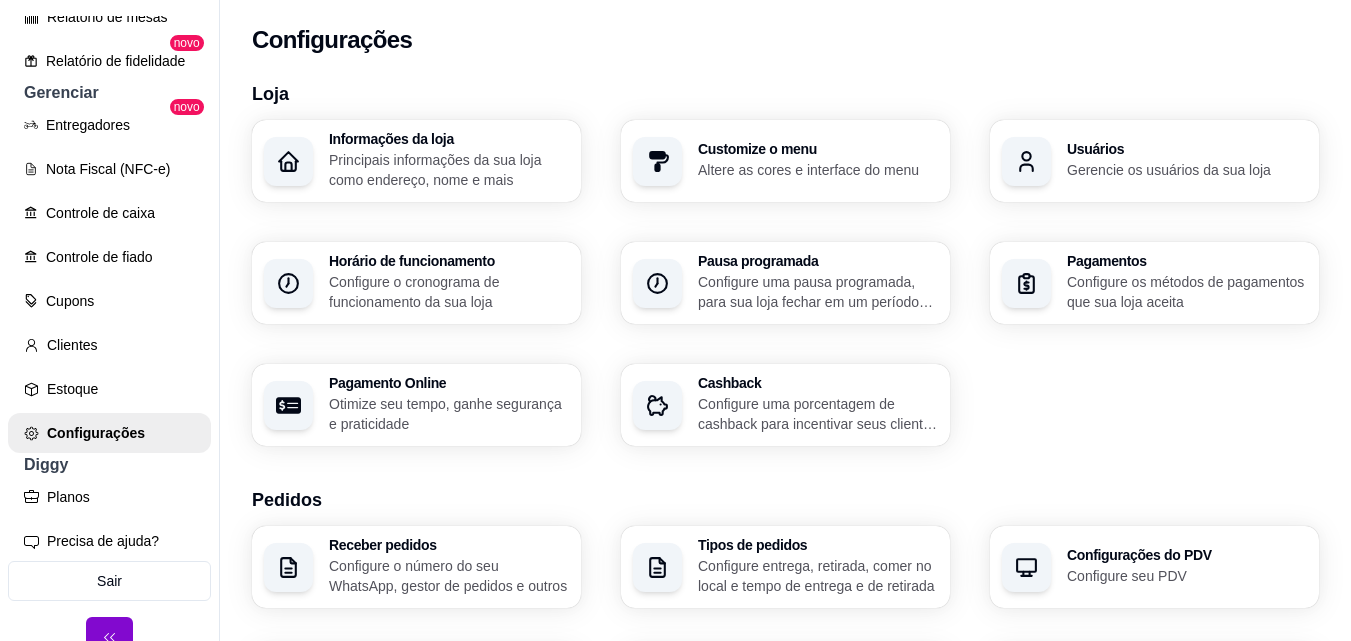 click on "Configure os métodos de pagamentos que sua loja aceita" at bounding box center (1187, 292) 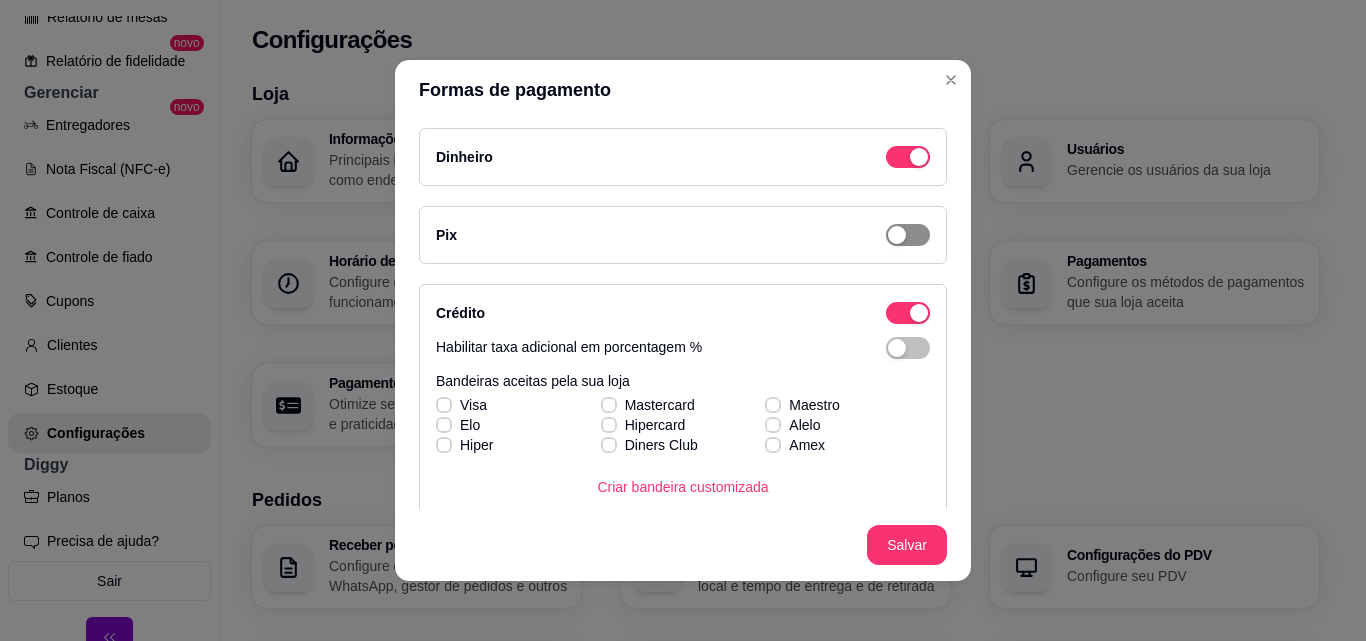 click at bounding box center (908, 157) 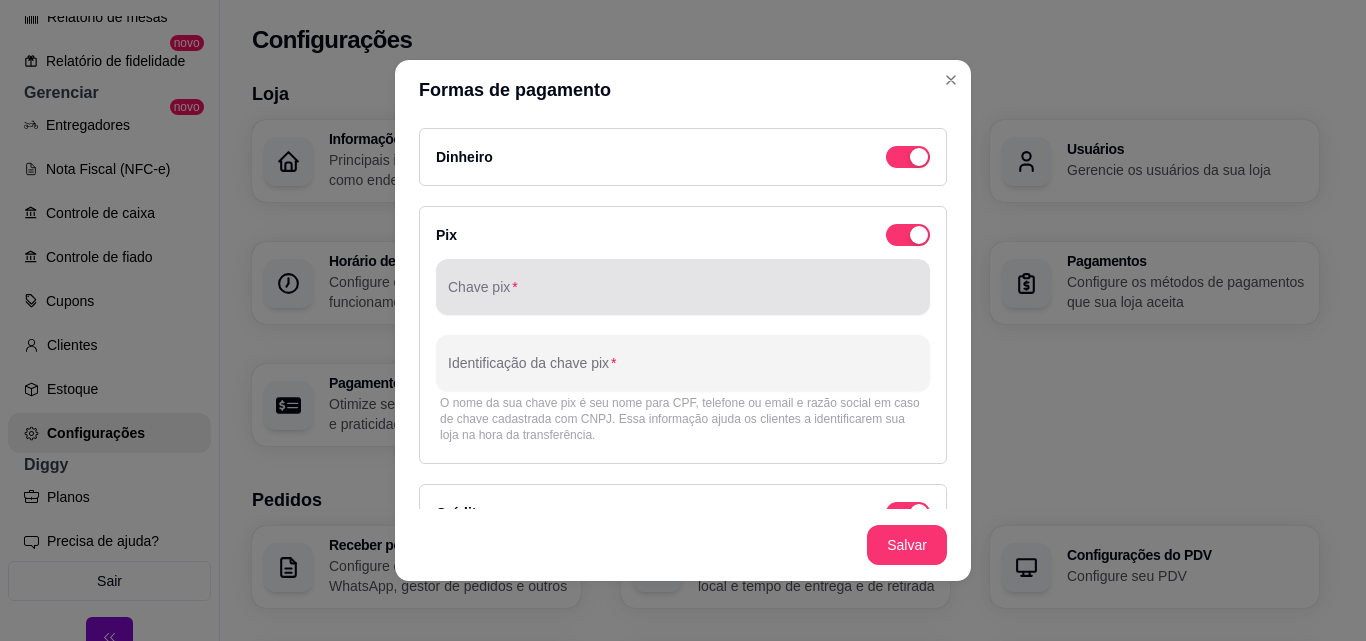 click at bounding box center [683, 287] 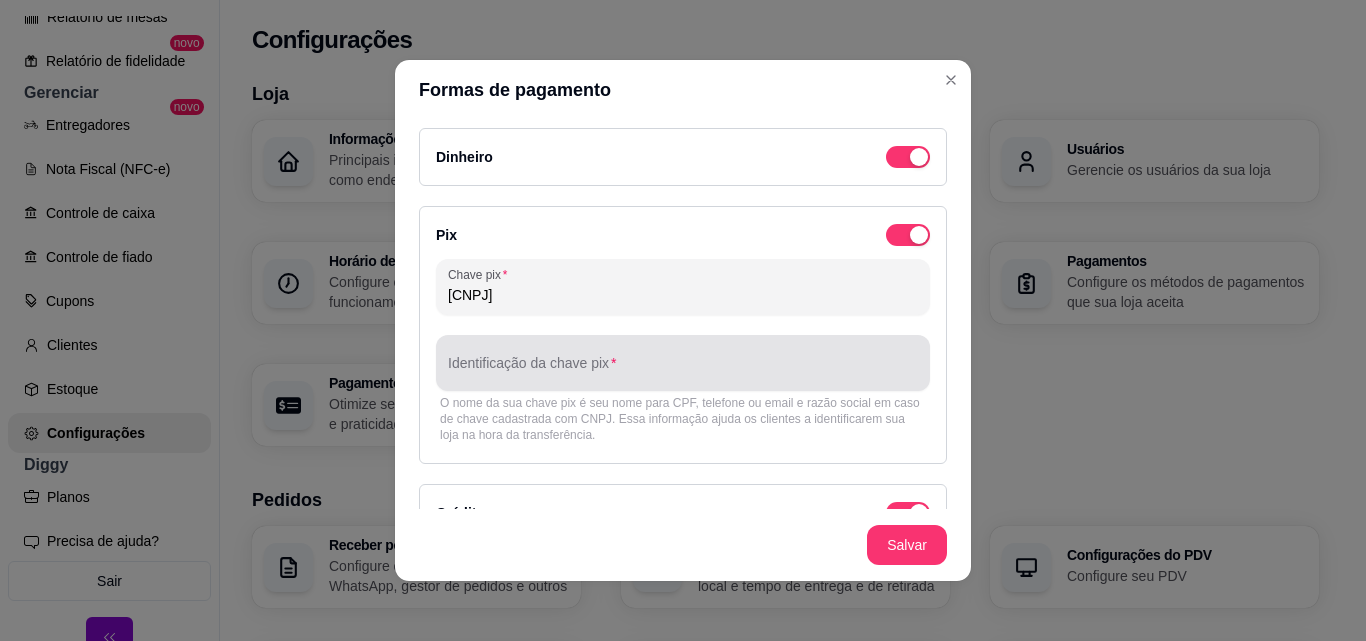 type on "[CNPJ]" 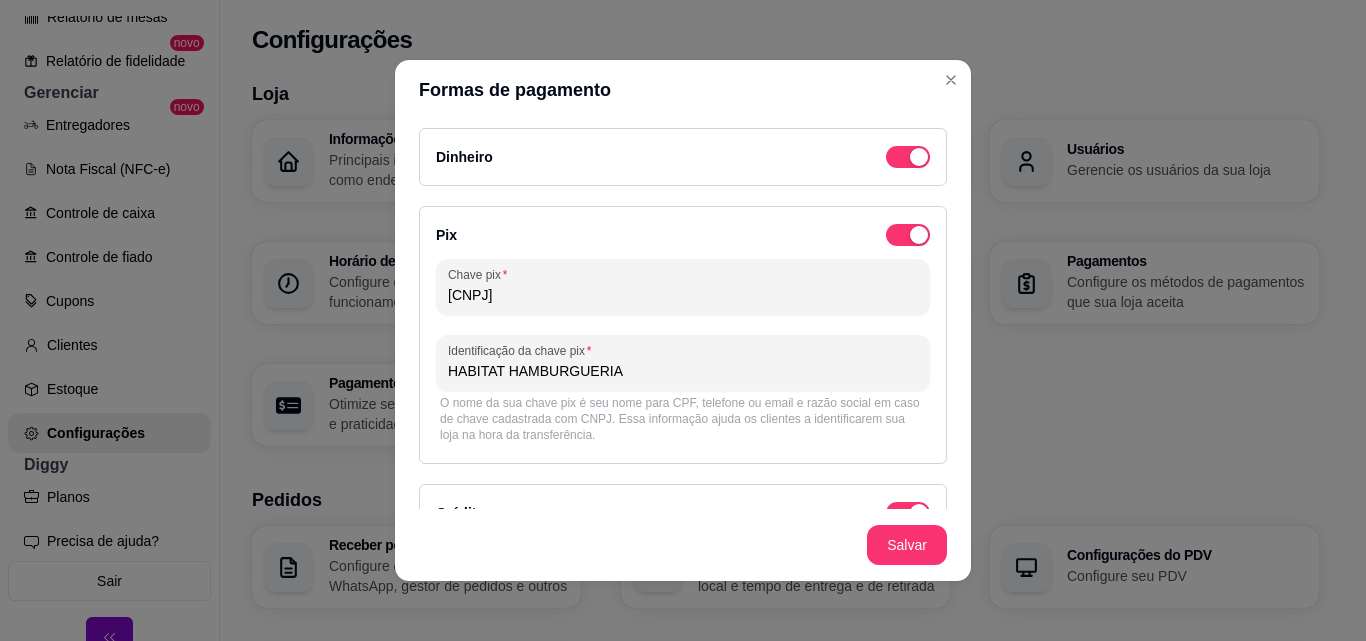 type on "HABITAT HAMBURGUERIA" 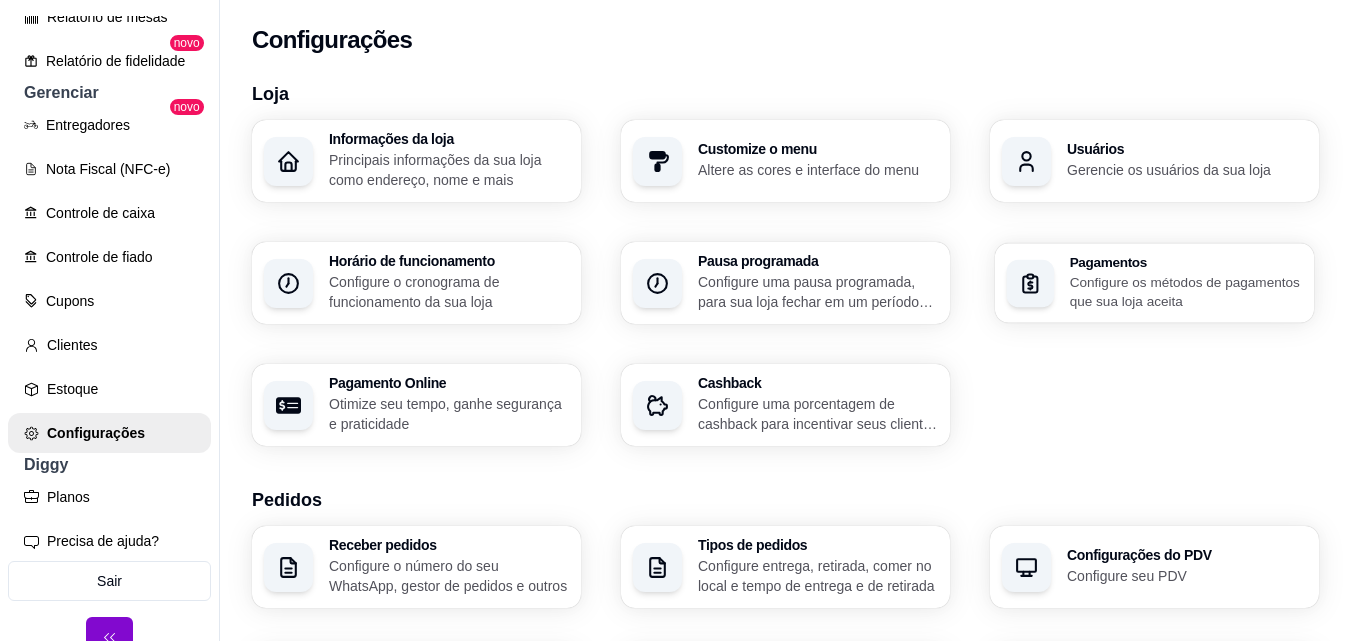 click on "Pagamentos Configure os métodos de pagamentos que sua loja aceita" at bounding box center [1186, 283] 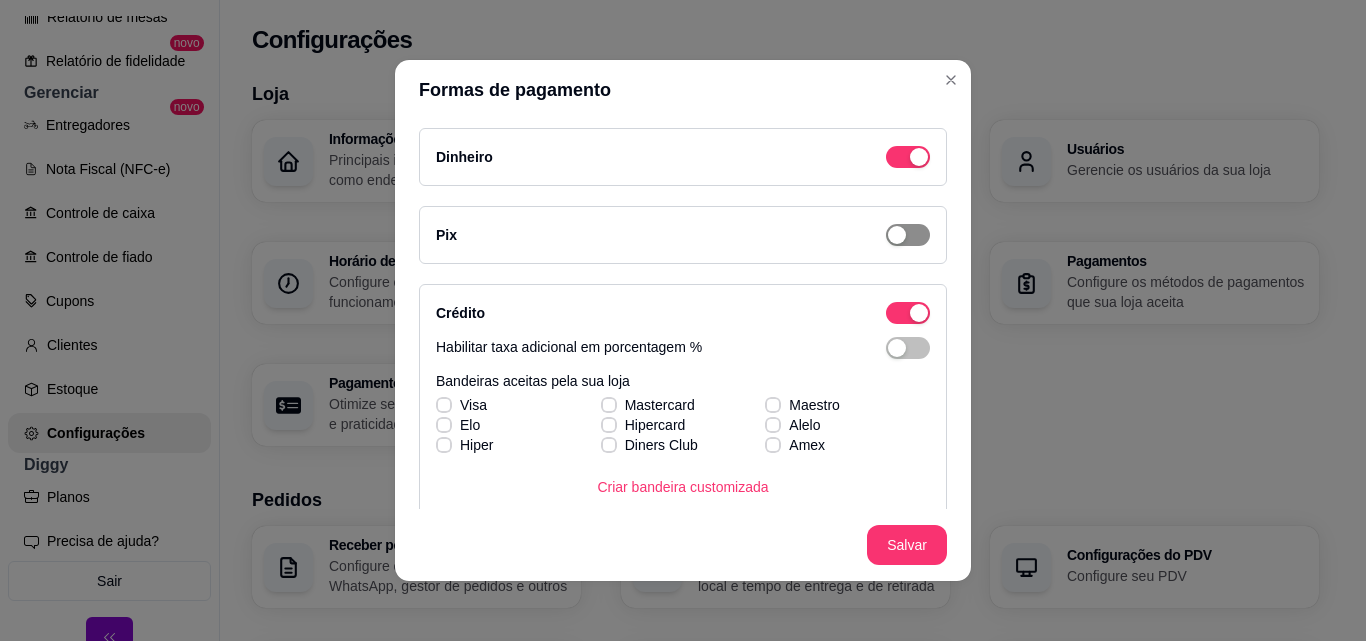 click at bounding box center (908, 157) 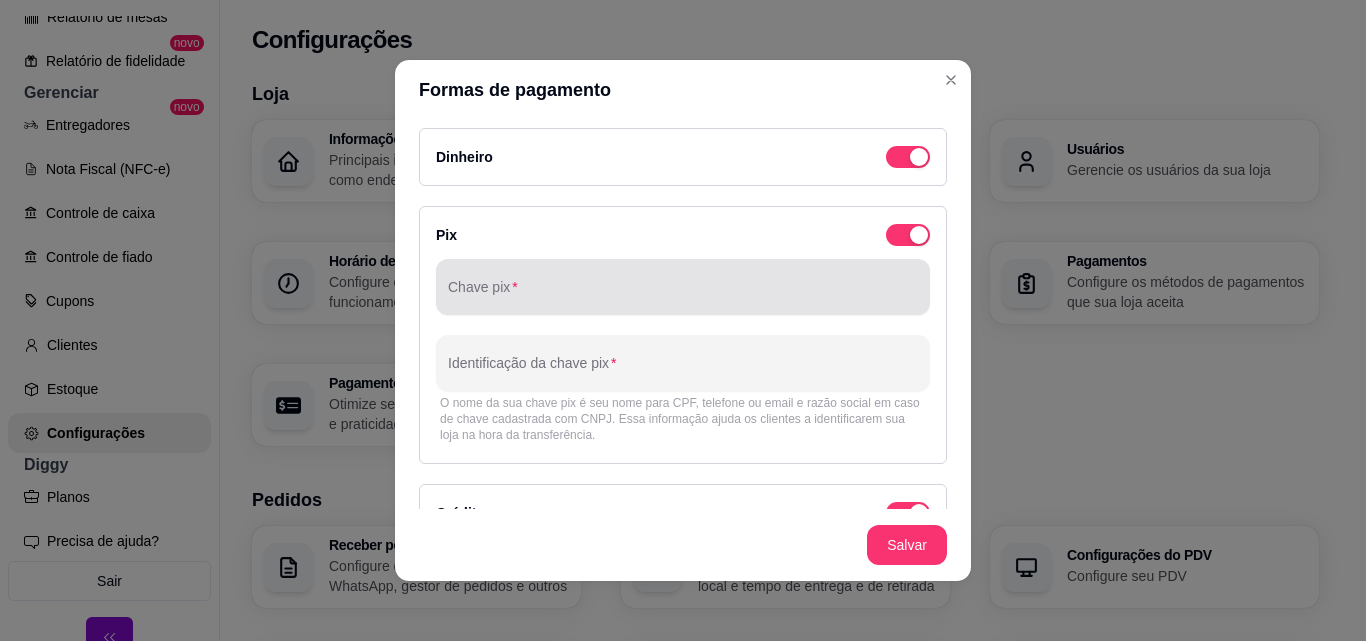 click on "Chave pix" at bounding box center [683, 287] 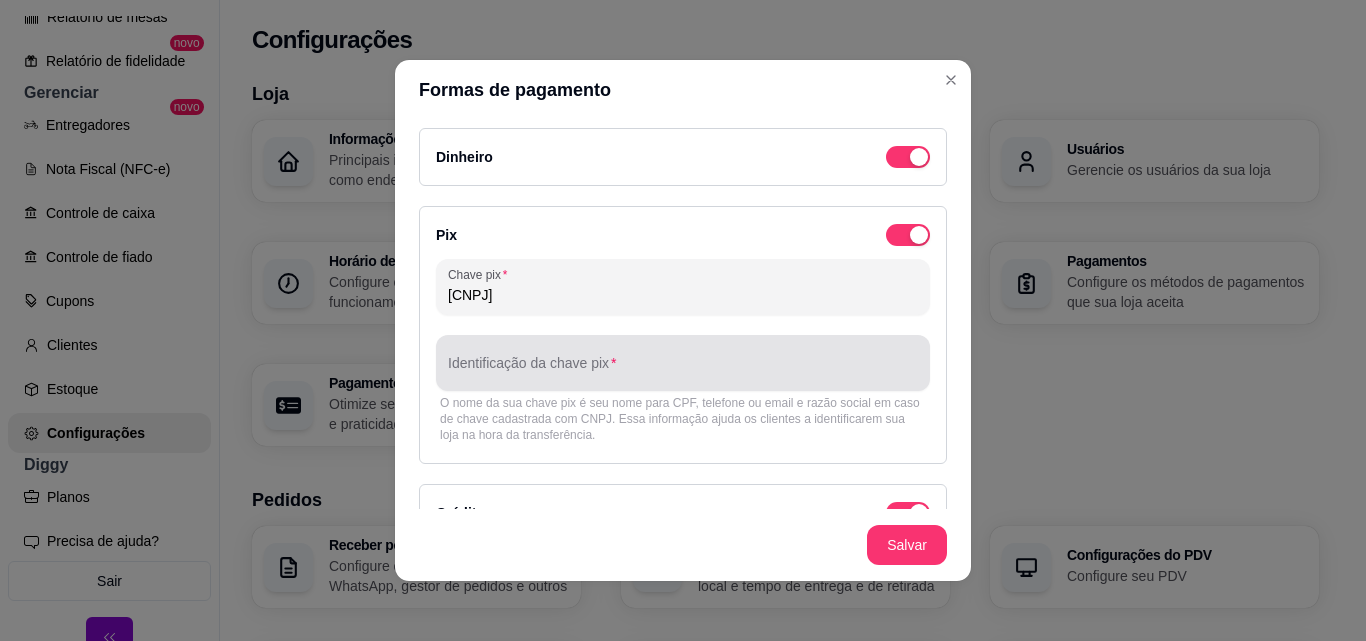 type on "[CNPJ]" 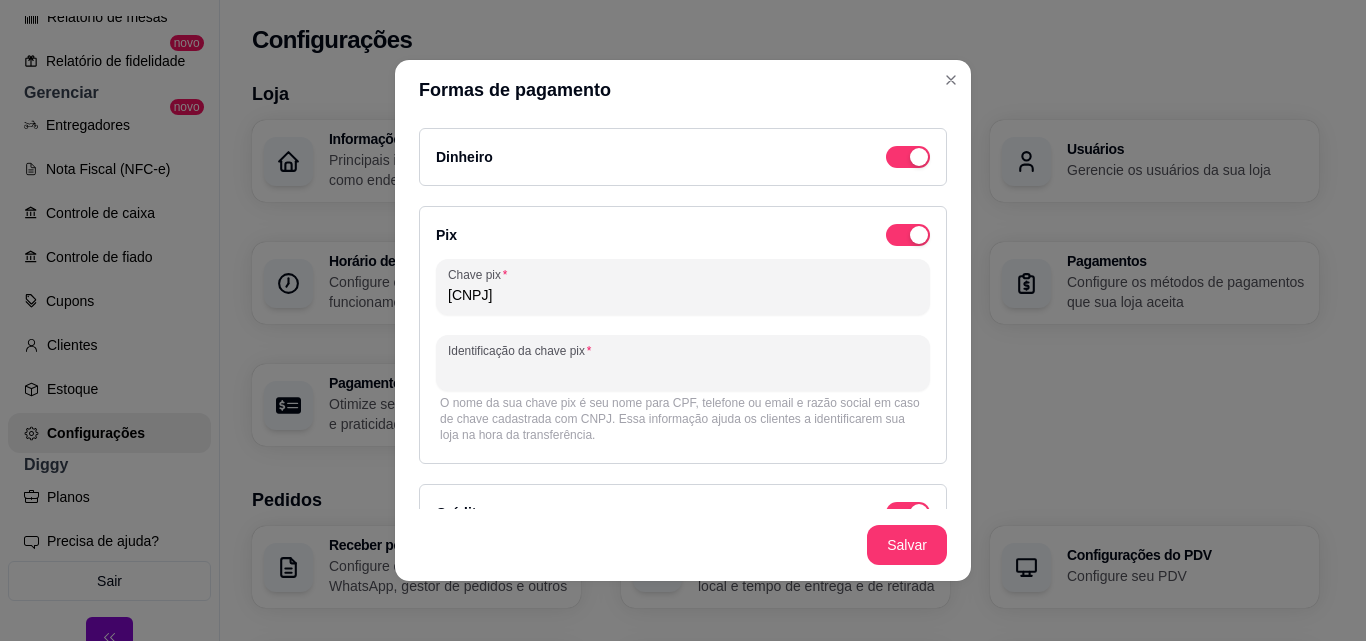 click on "Identificação da chave pix" at bounding box center [683, 371] 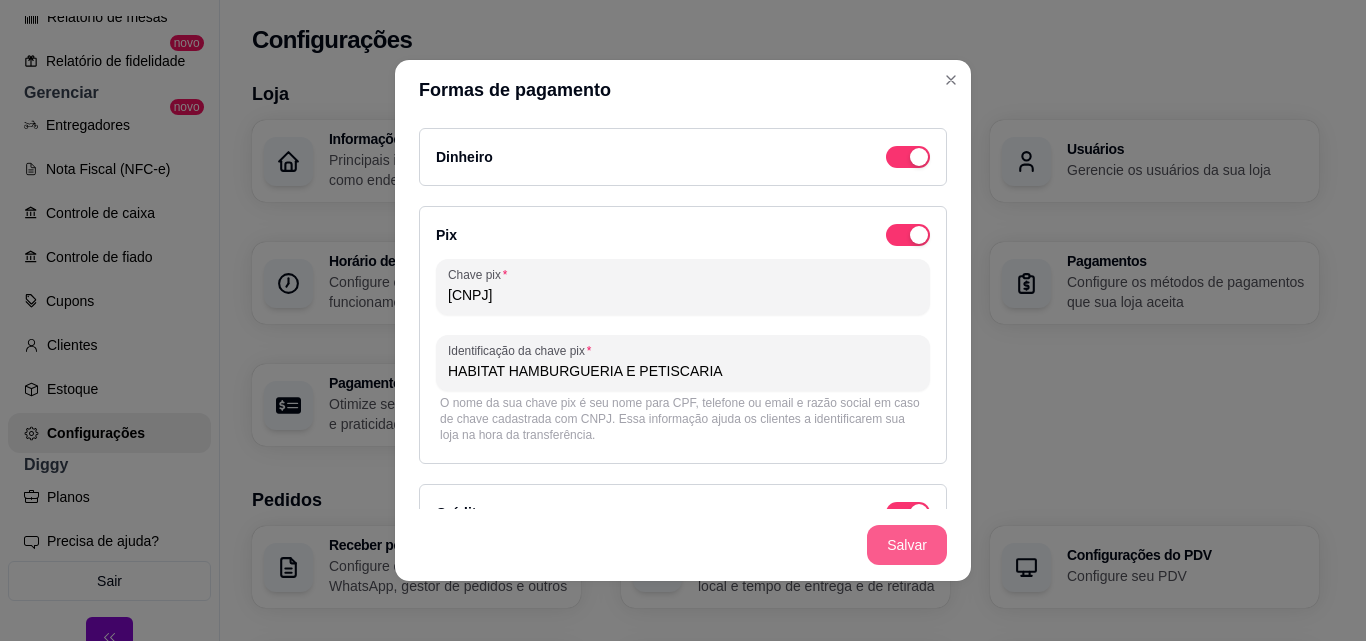 type on "HABITAT HAMBURGUERIA E PETISCARIA" 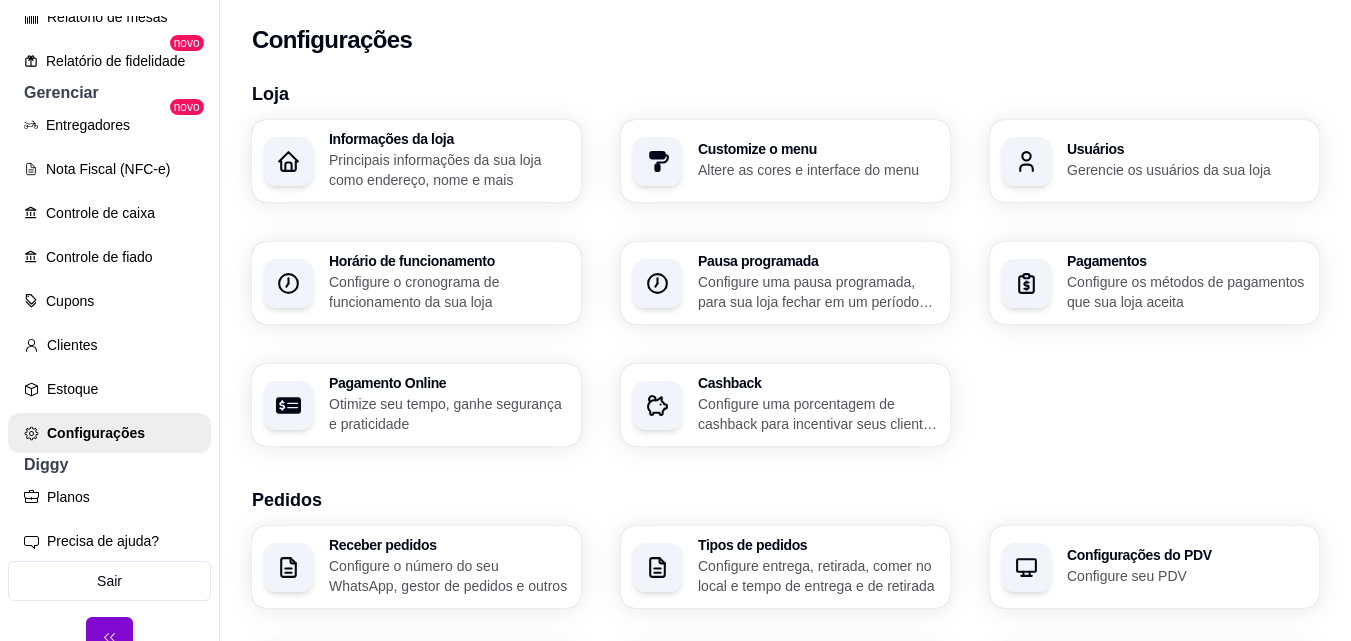 click on "Configure os métodos de pagamentos que sua loja aceita" at bounding box center (1187, 292) 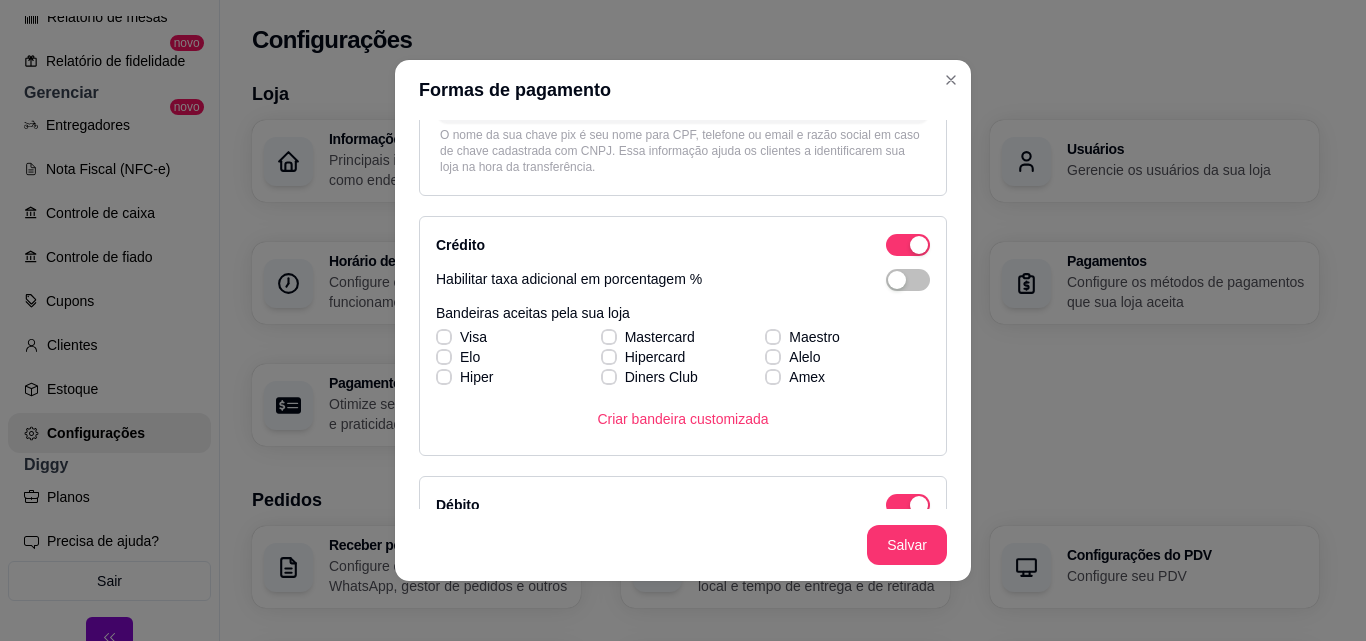 scroll, scrollTop: 280, scrollLeft: 0, axis: vertical 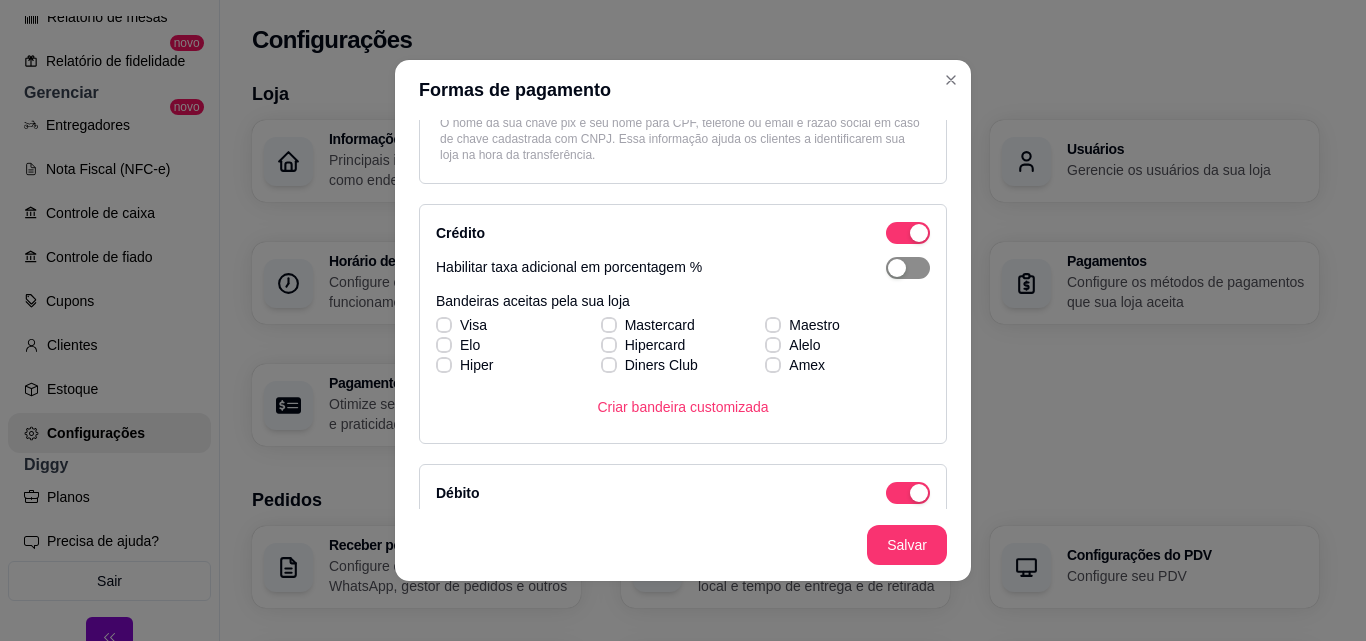 click at bounding box center [908, 268] 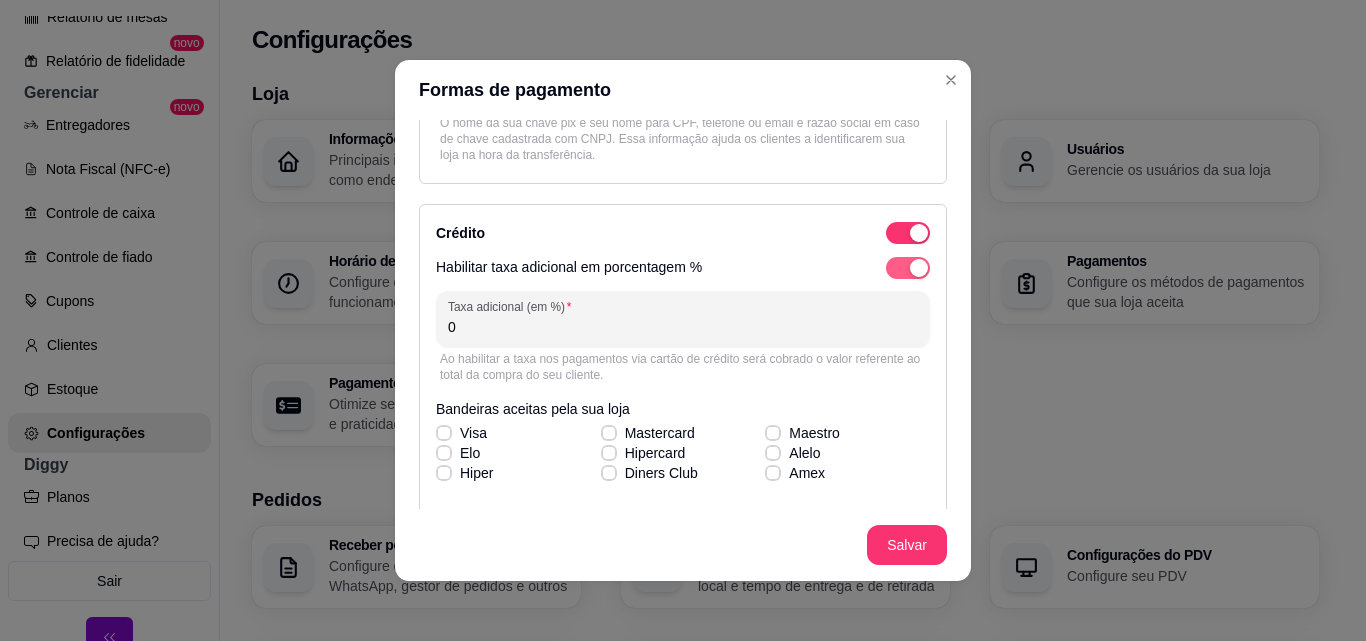 click at bounding box center (919, 268) 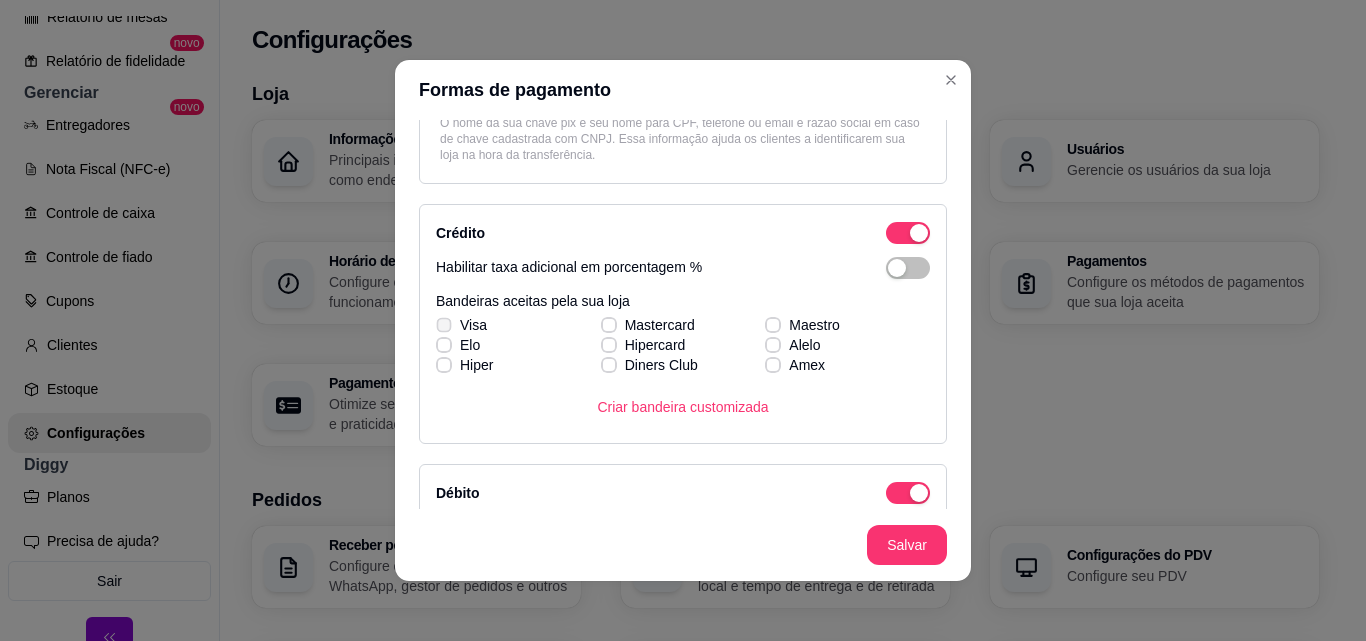 click 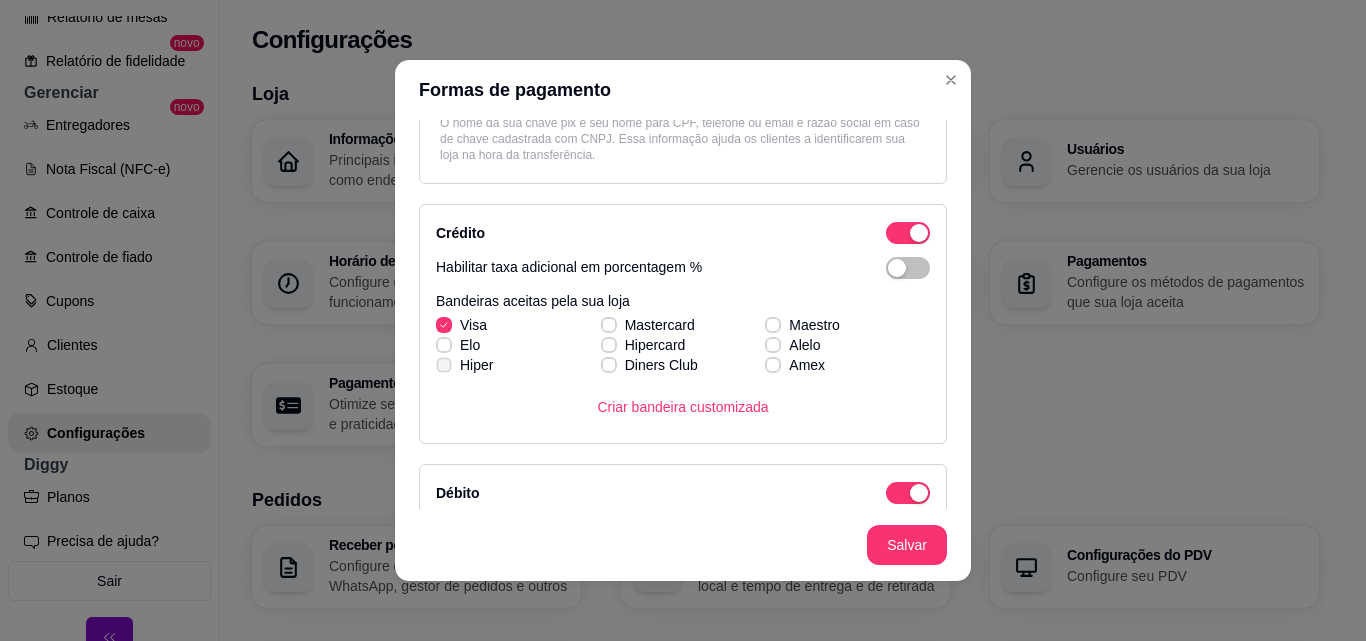 click on "Hiper" at bounding box center (464, 365) 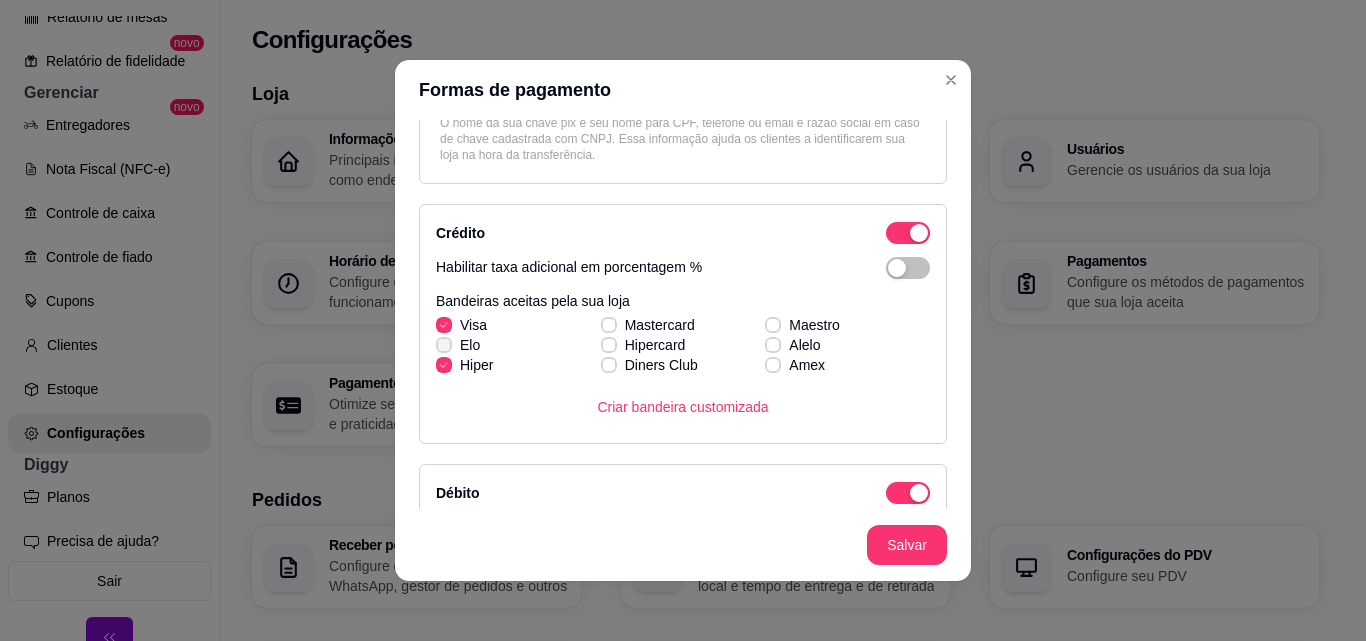 click 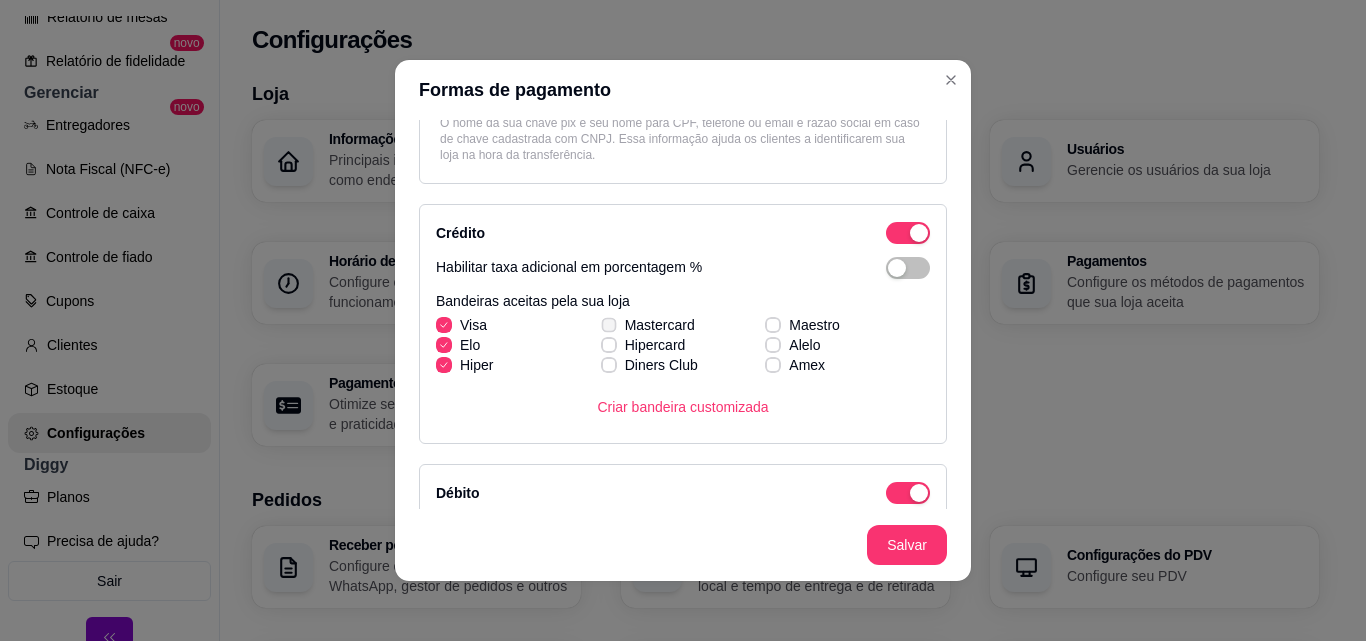 click 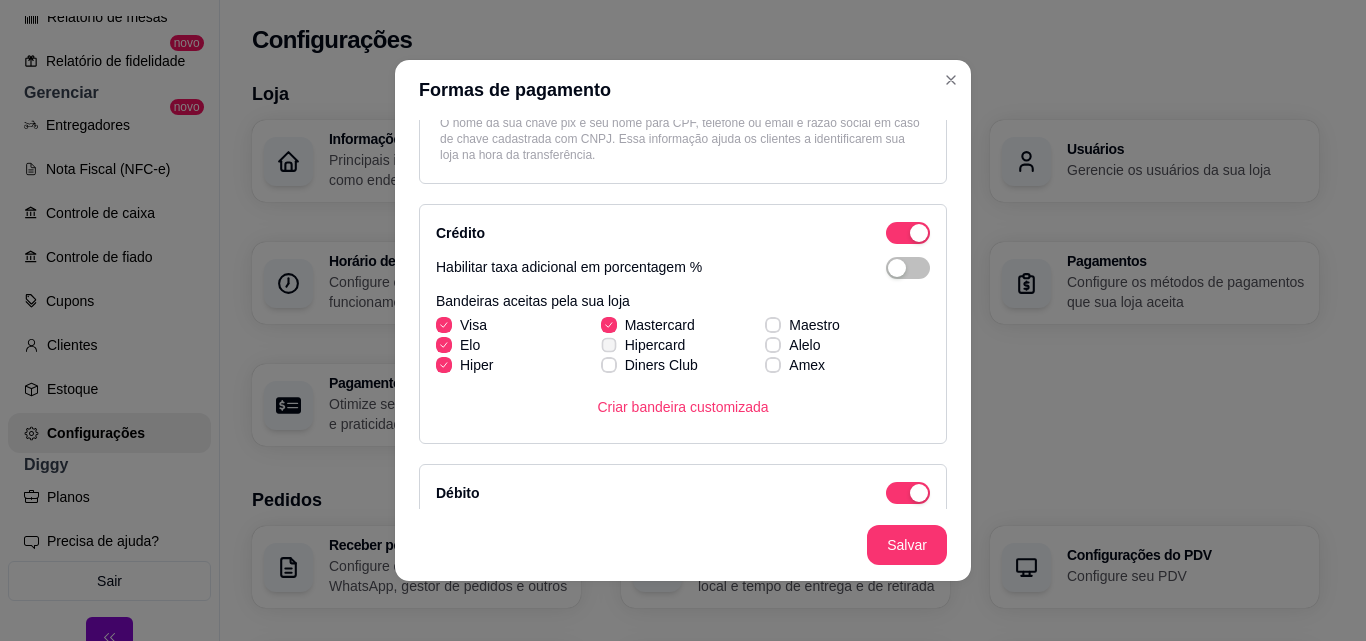 click 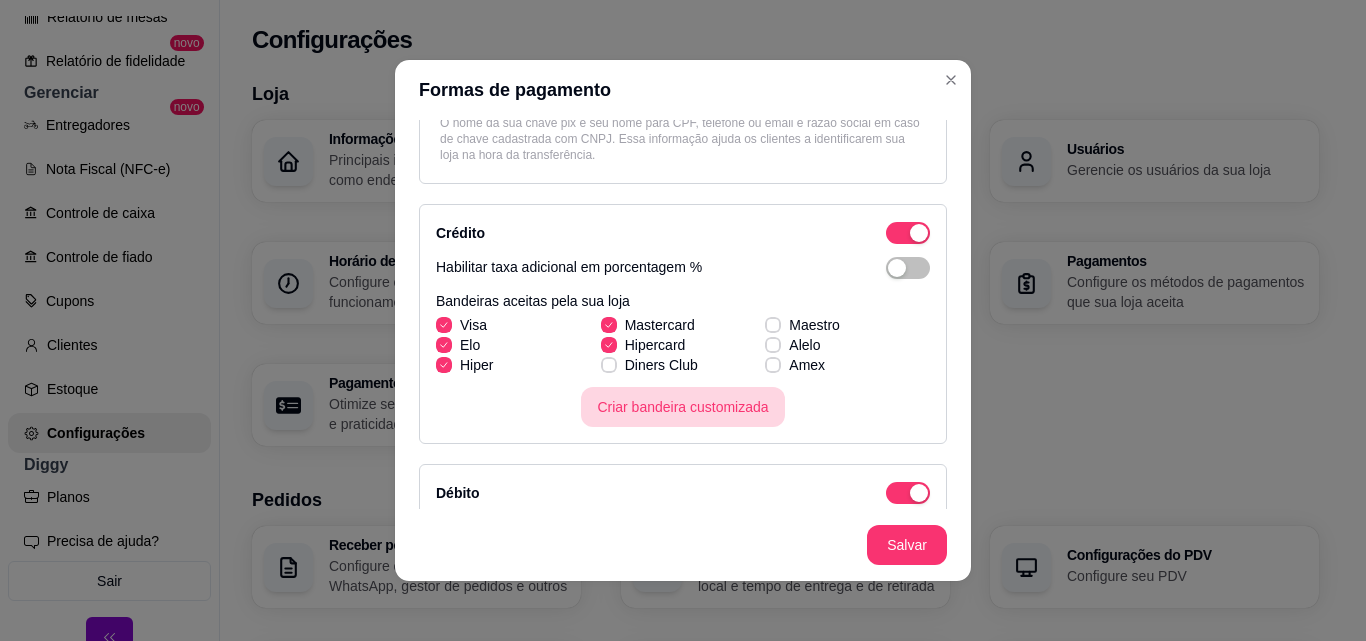 click on "Criar bandeira customizada" at bounding box center [682, 407] 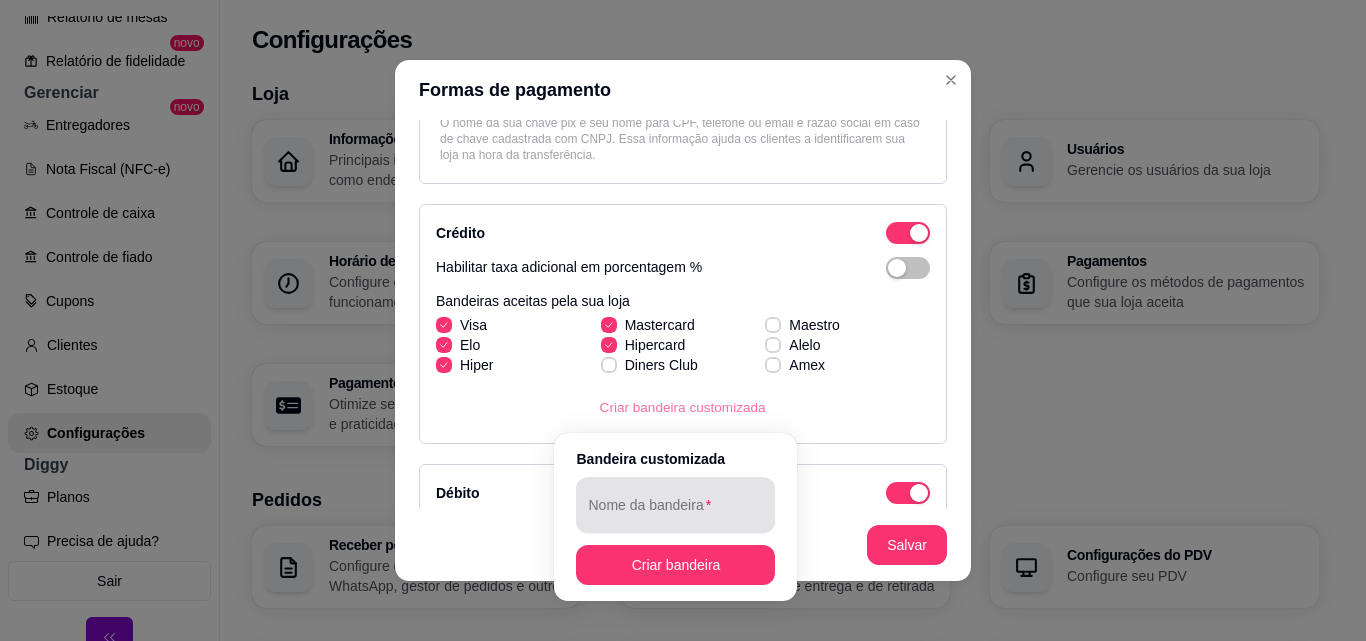 click on "Nome da bandeira" at bounding box center (675, 513) 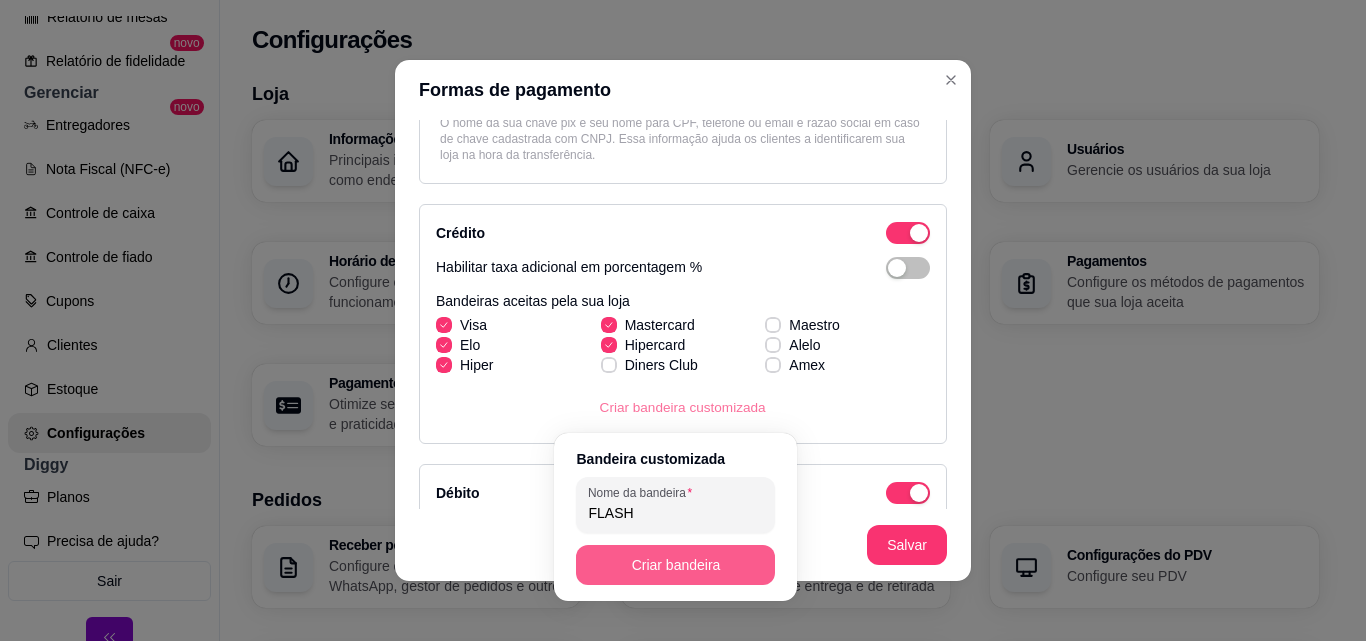 type on "FLASH" 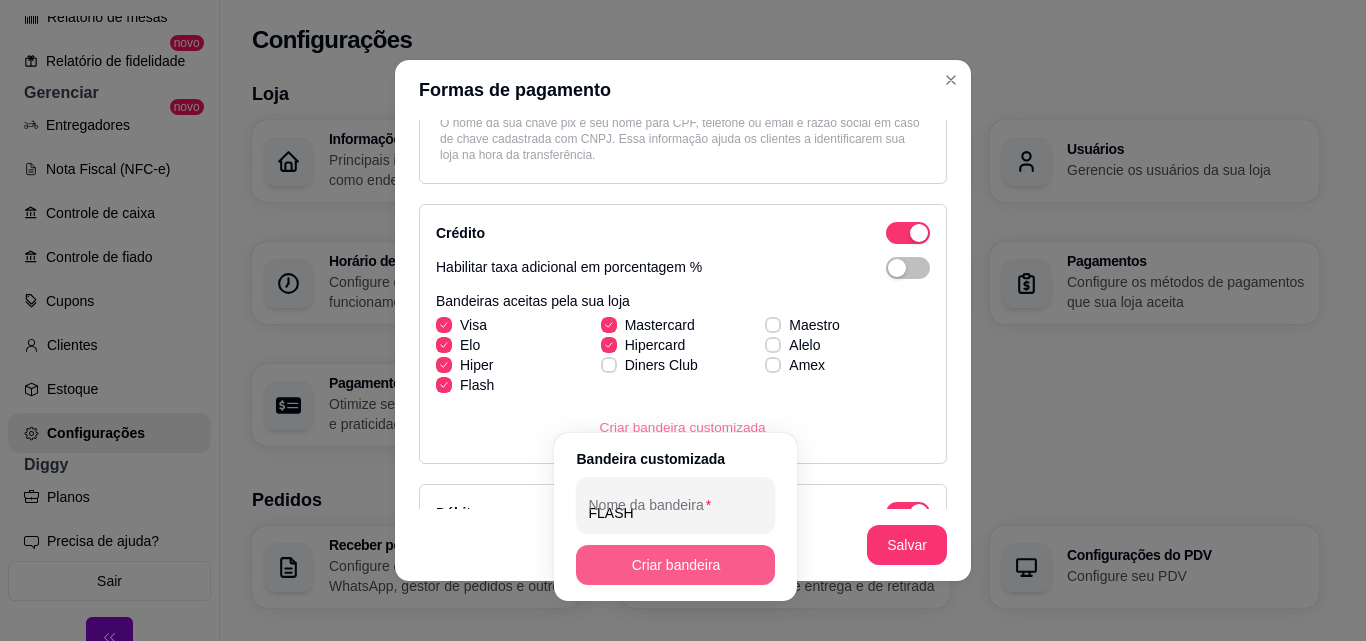 type 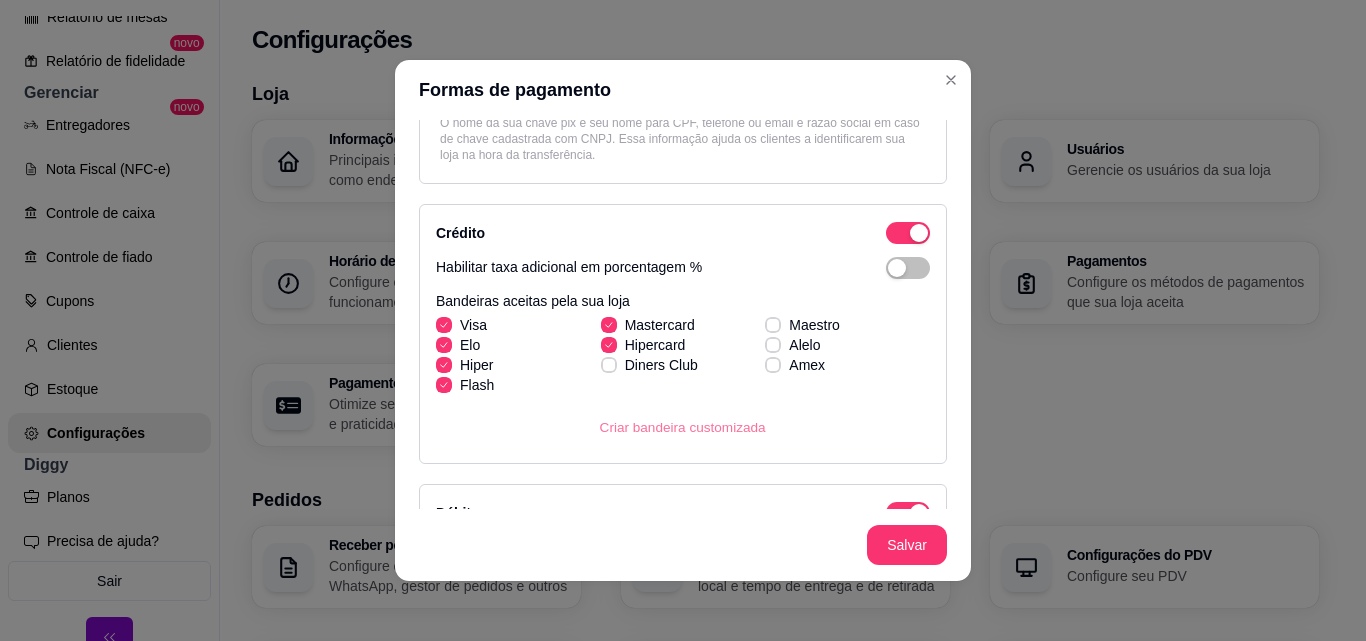 click on "Criar bandeira customizada" at bounding box center [683, 427] 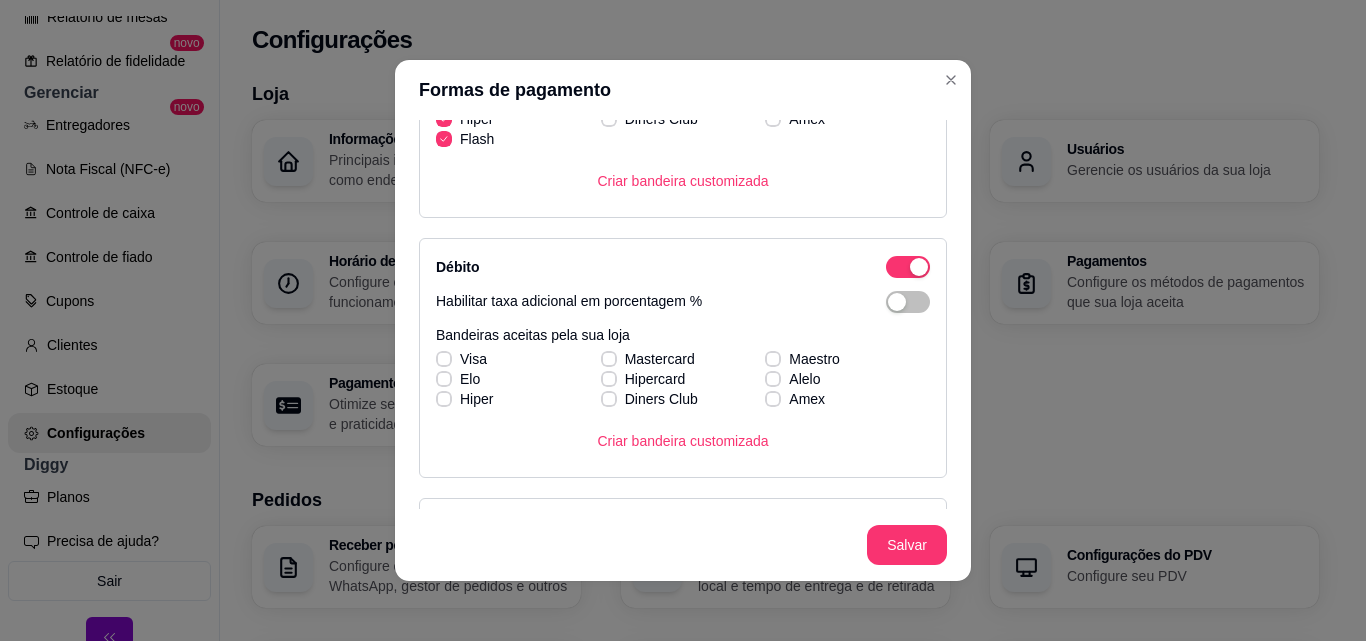 scroll, scrollTop: 531, scrollLeft: 0, axis: vertical 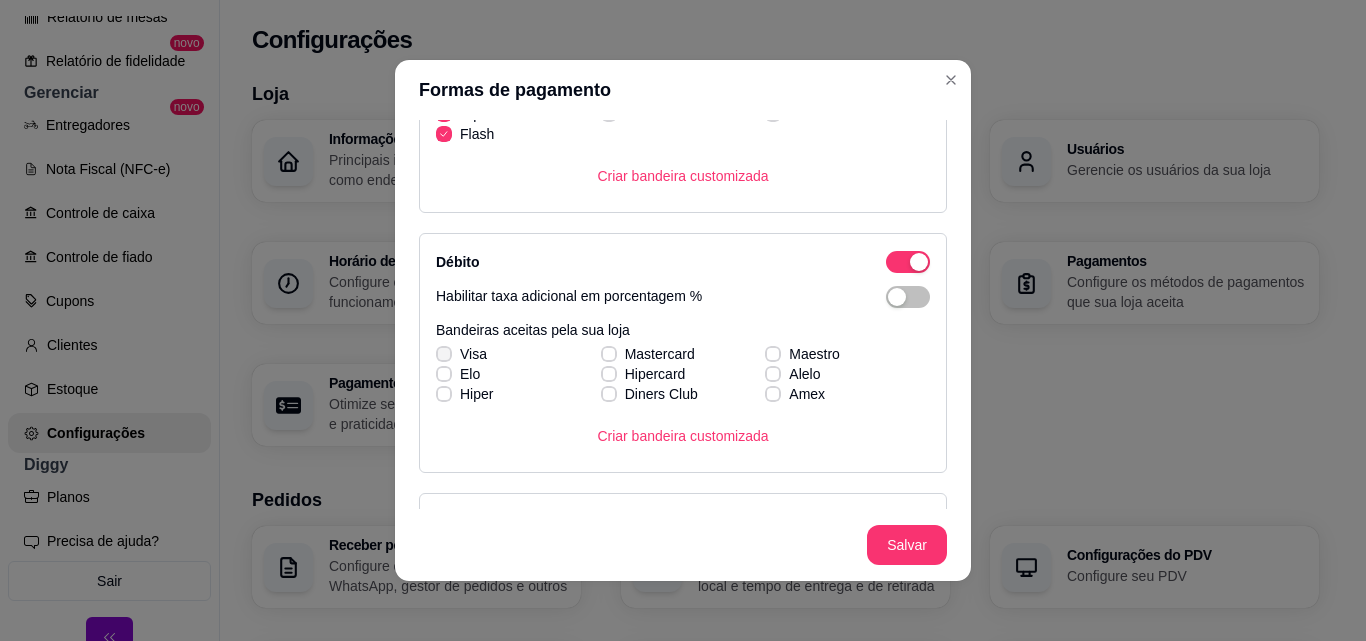 click on "Visa" at bounding box center [461, 354] 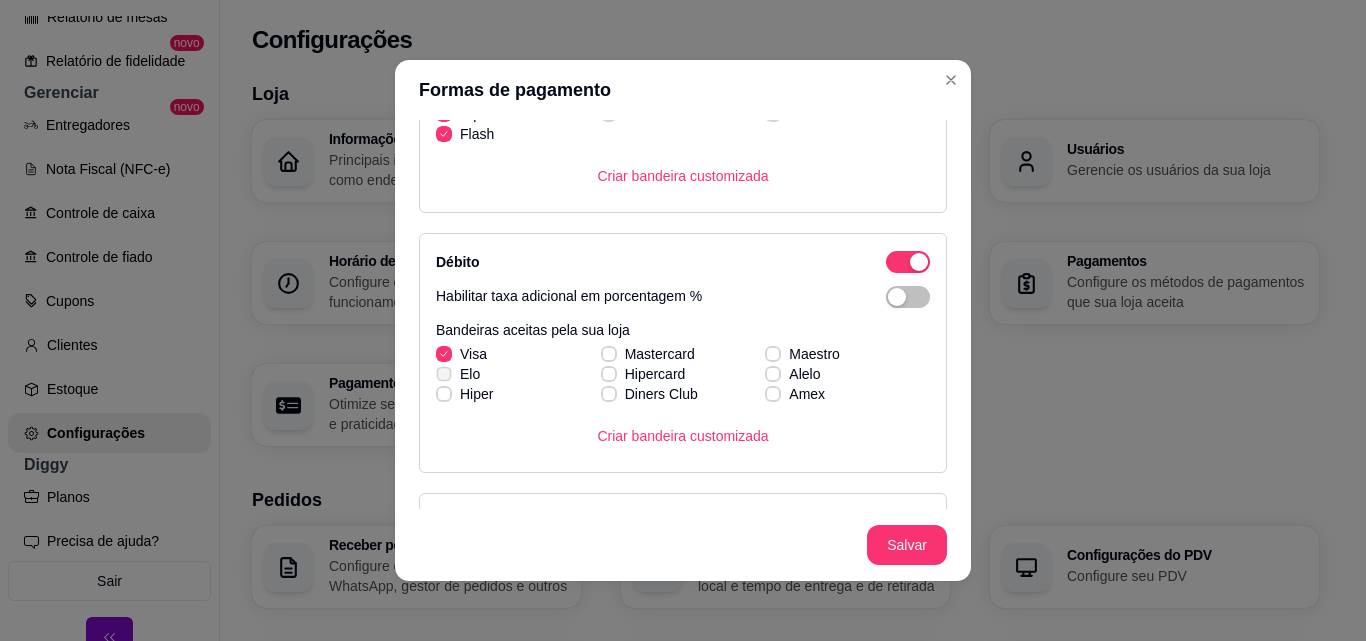click on "Elo" at bounding box center [458, 374] 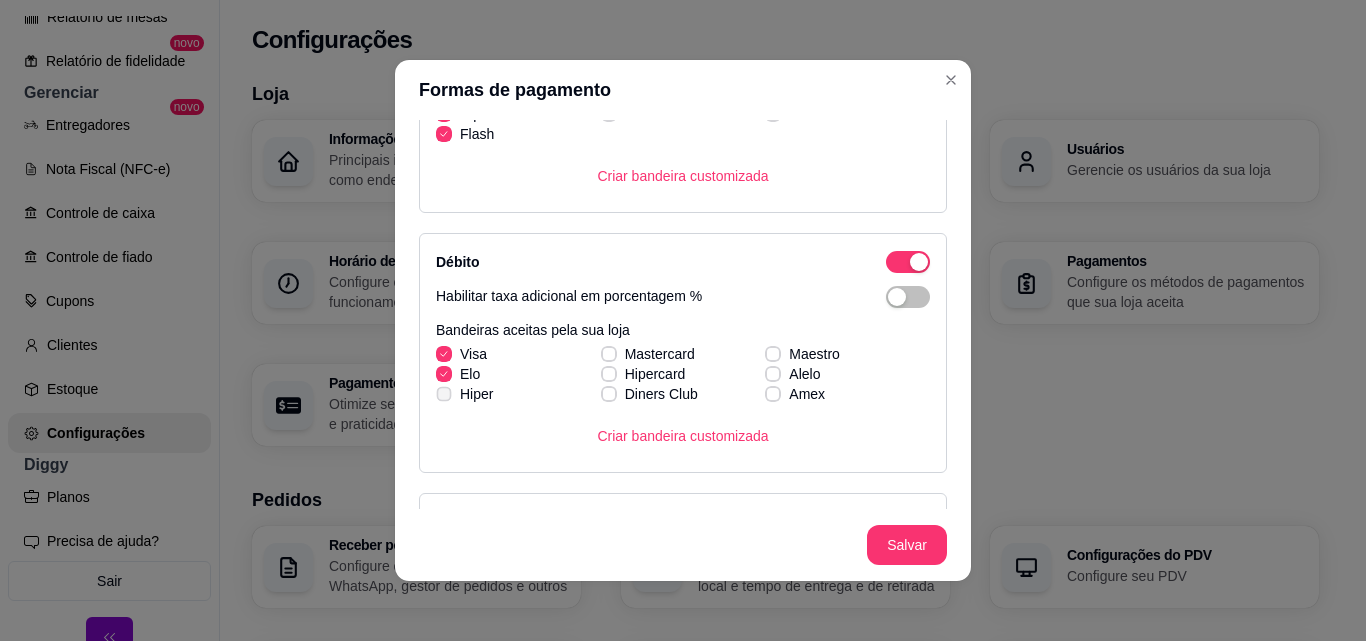 click on "Hiper" at bounding box center (464, 394) 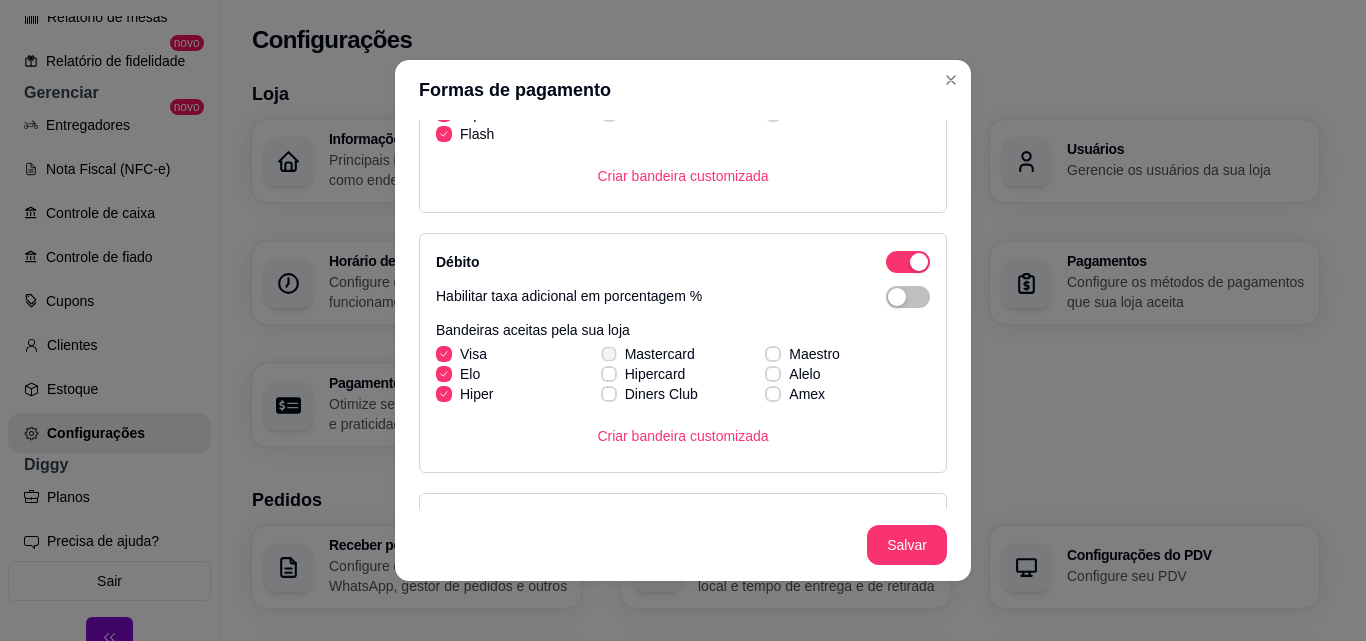 click at bounding box center (608, 353) 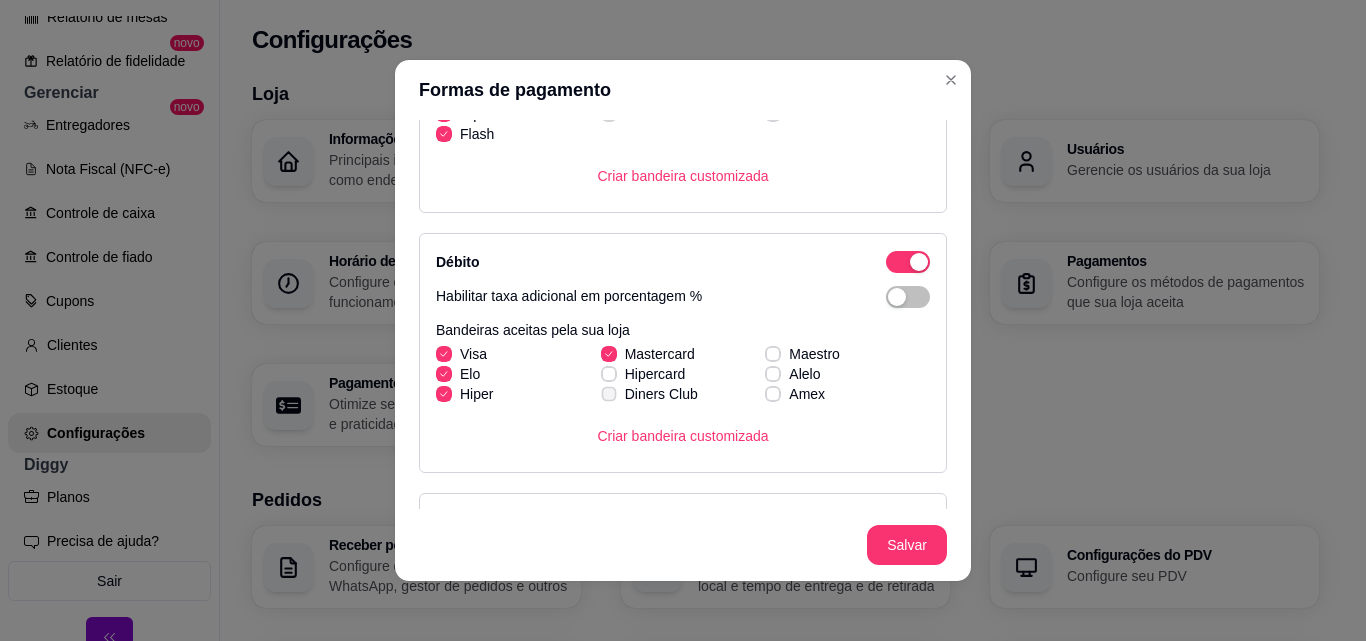 click on "Diners Club" at bounding box center [649, 394] 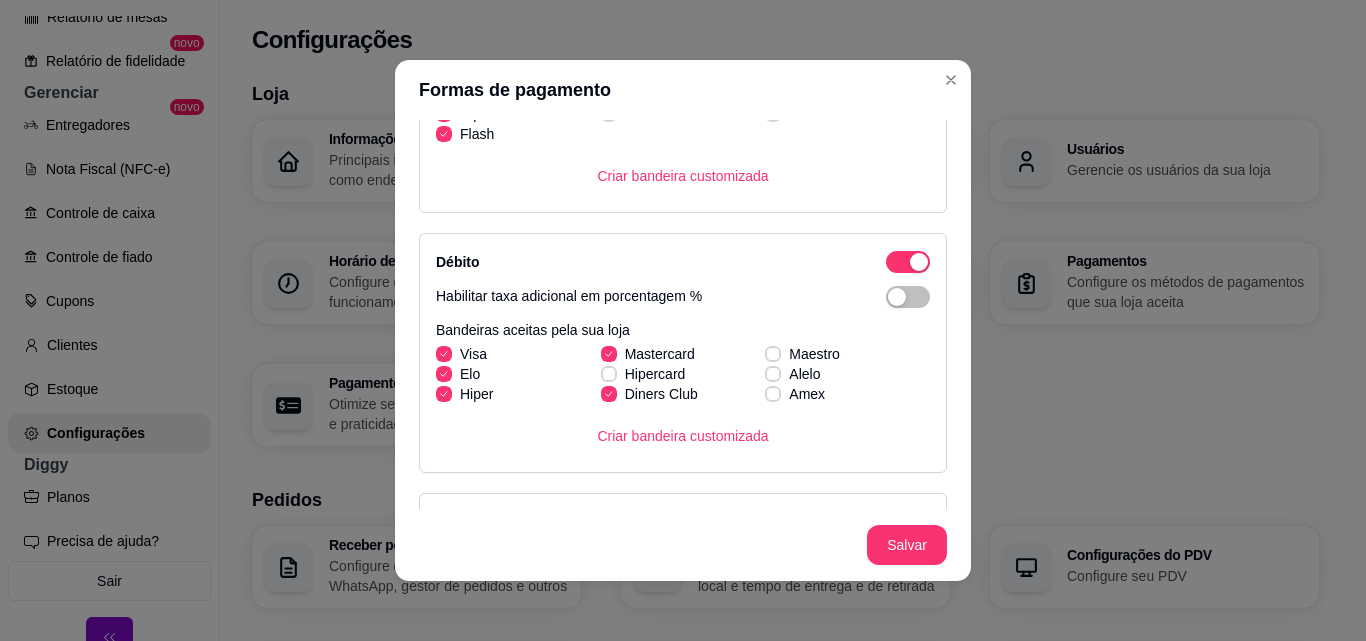click 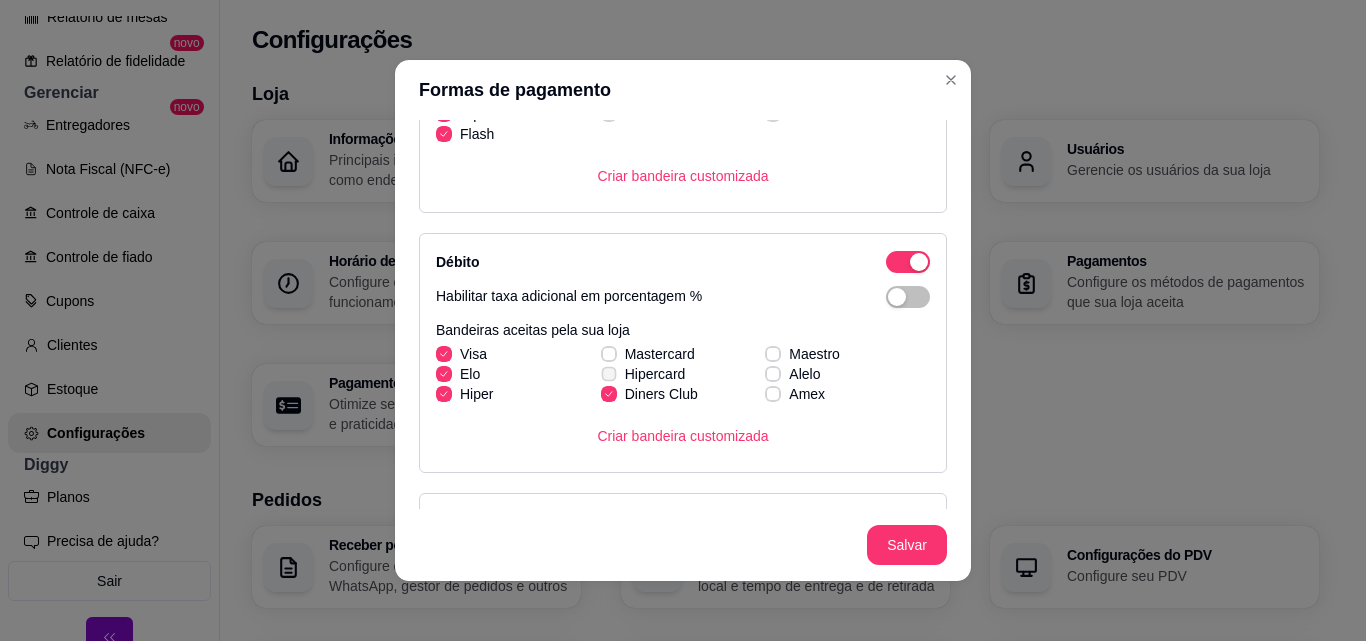click at bounding box center [608, 373] 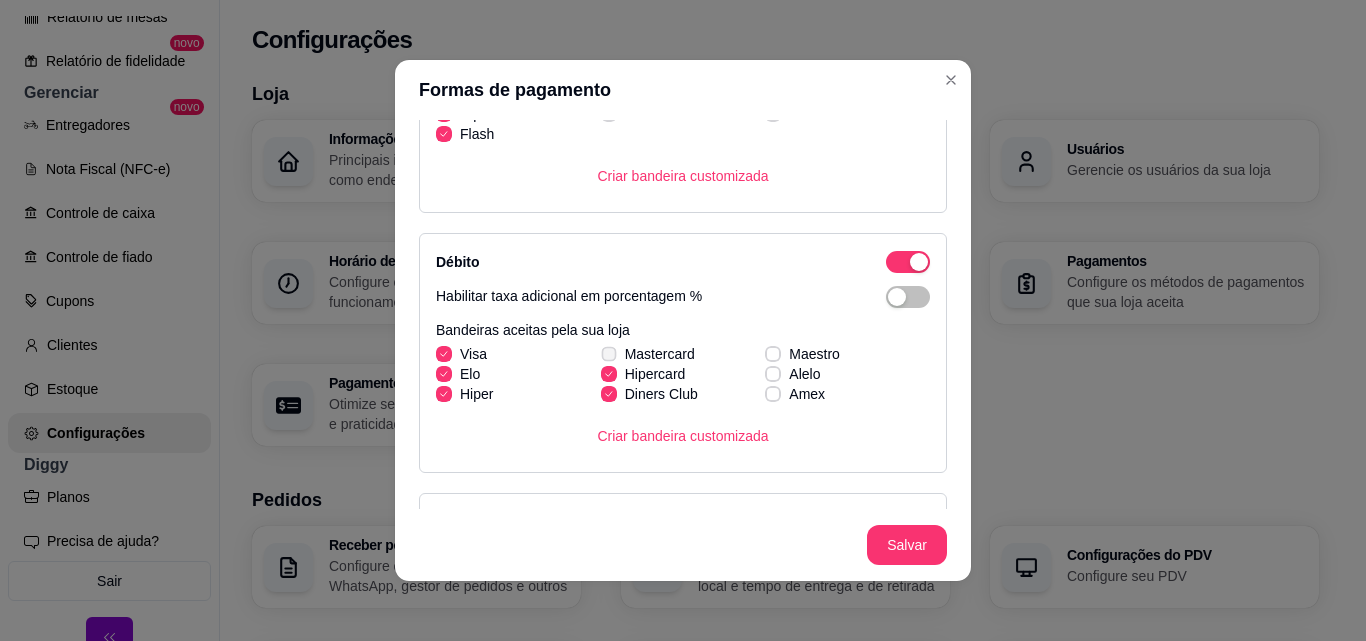 click 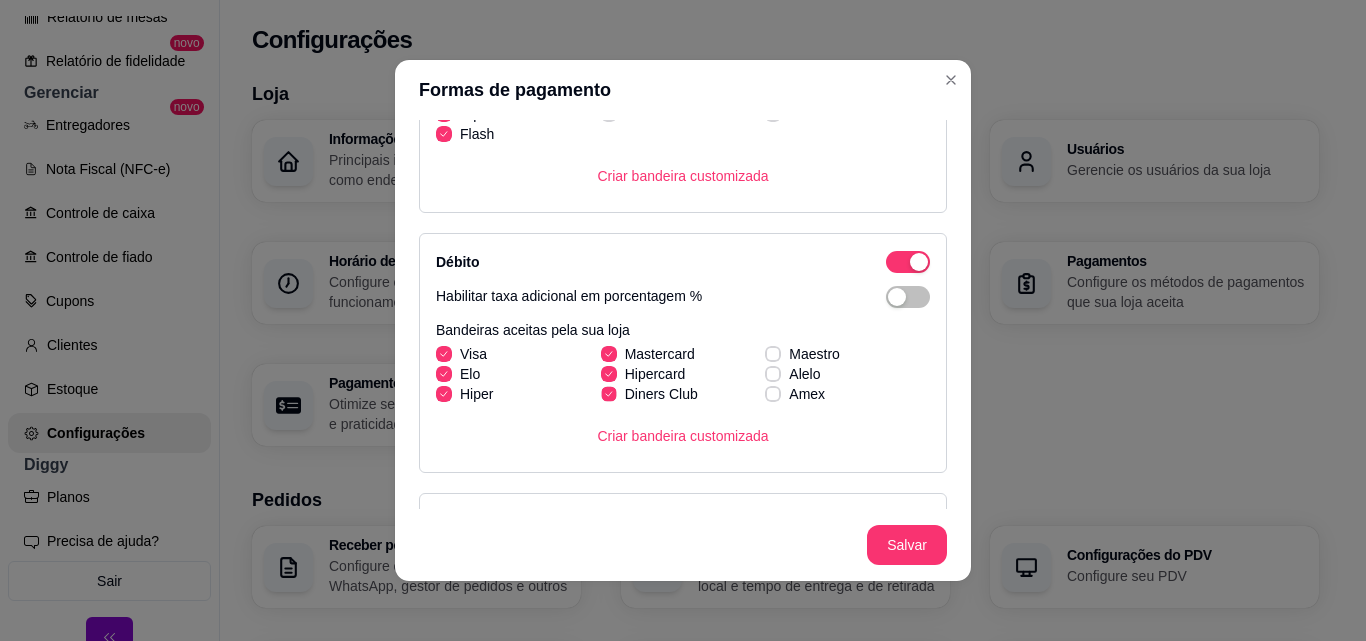 click at bounding box center (608, 393) 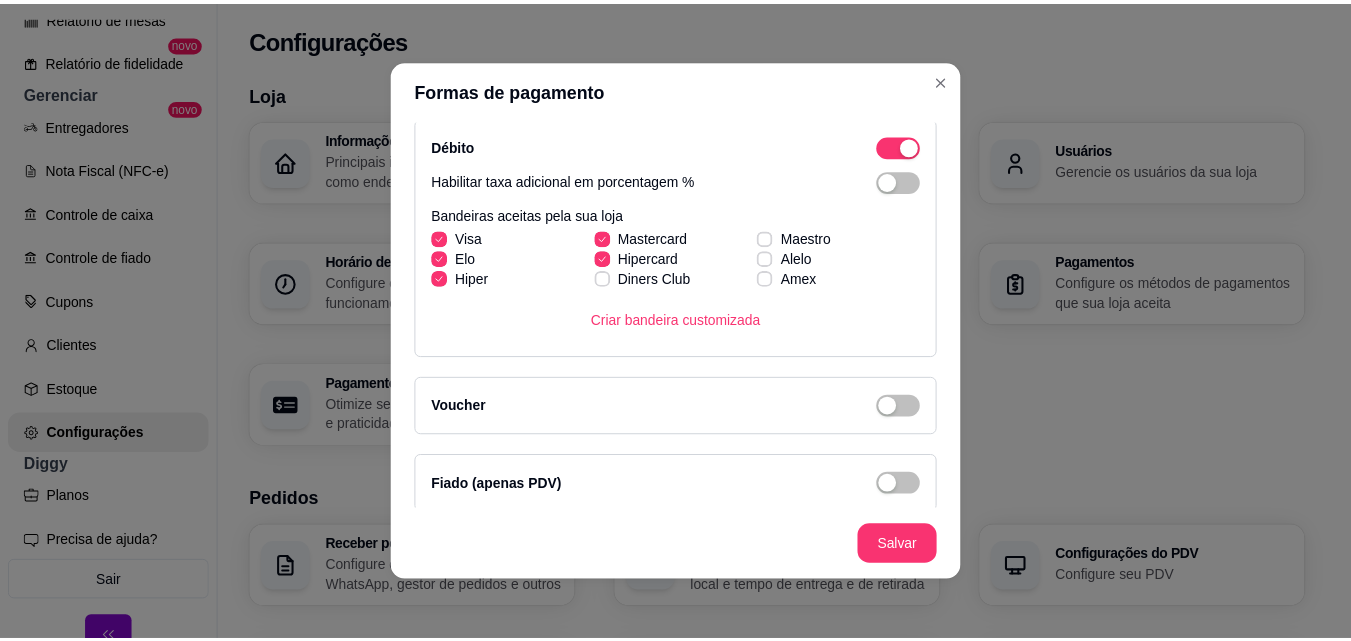 scroll, scrollTop: 659, scrollLeft: 0, axis: vertical 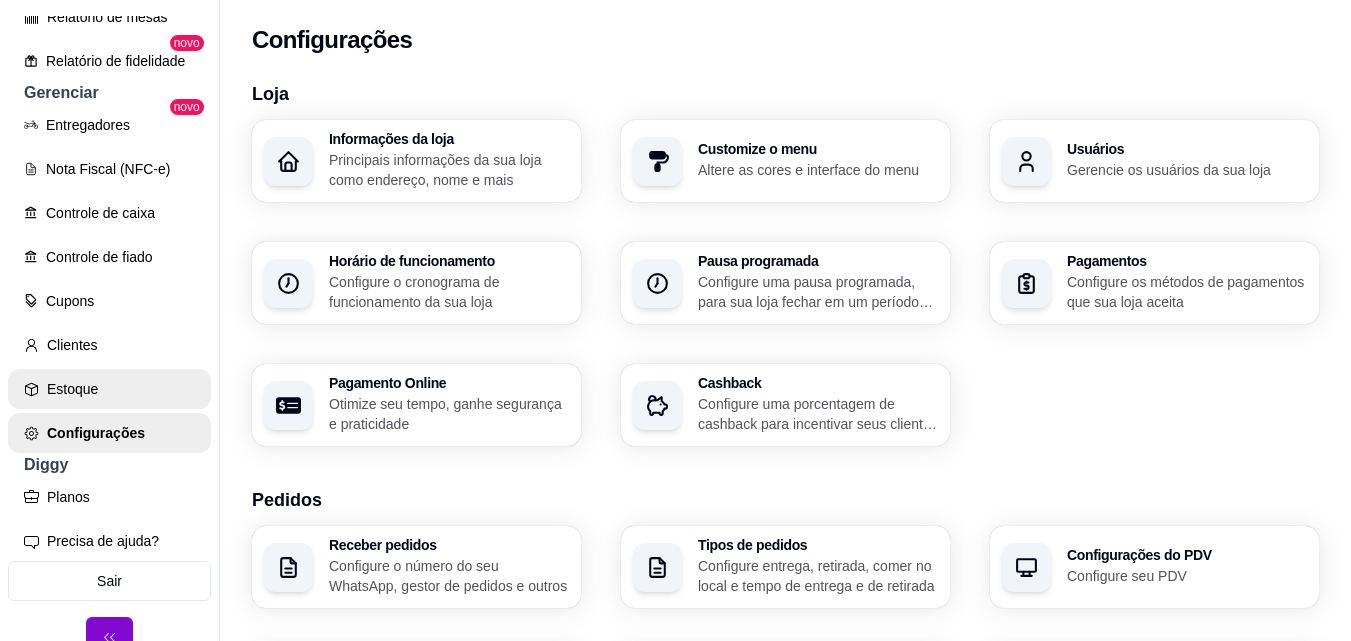 click on "Estoque" at bounding box center [109, 389] 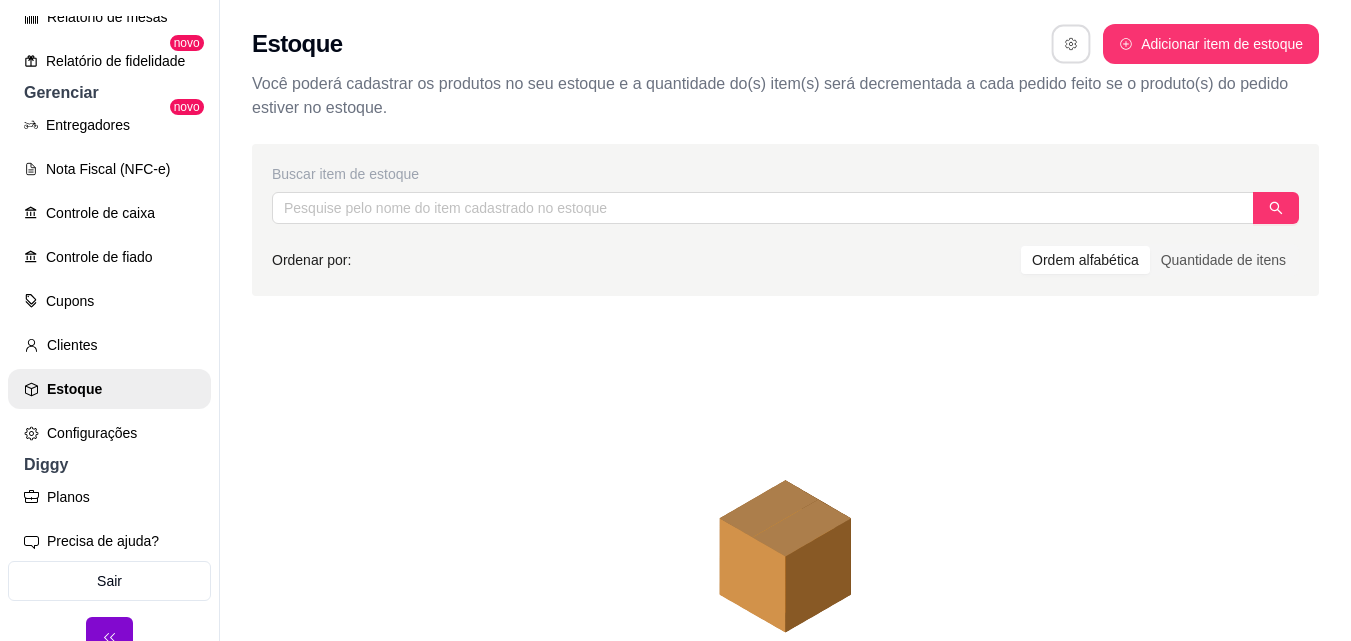 click at bounding box center [1071, 44] 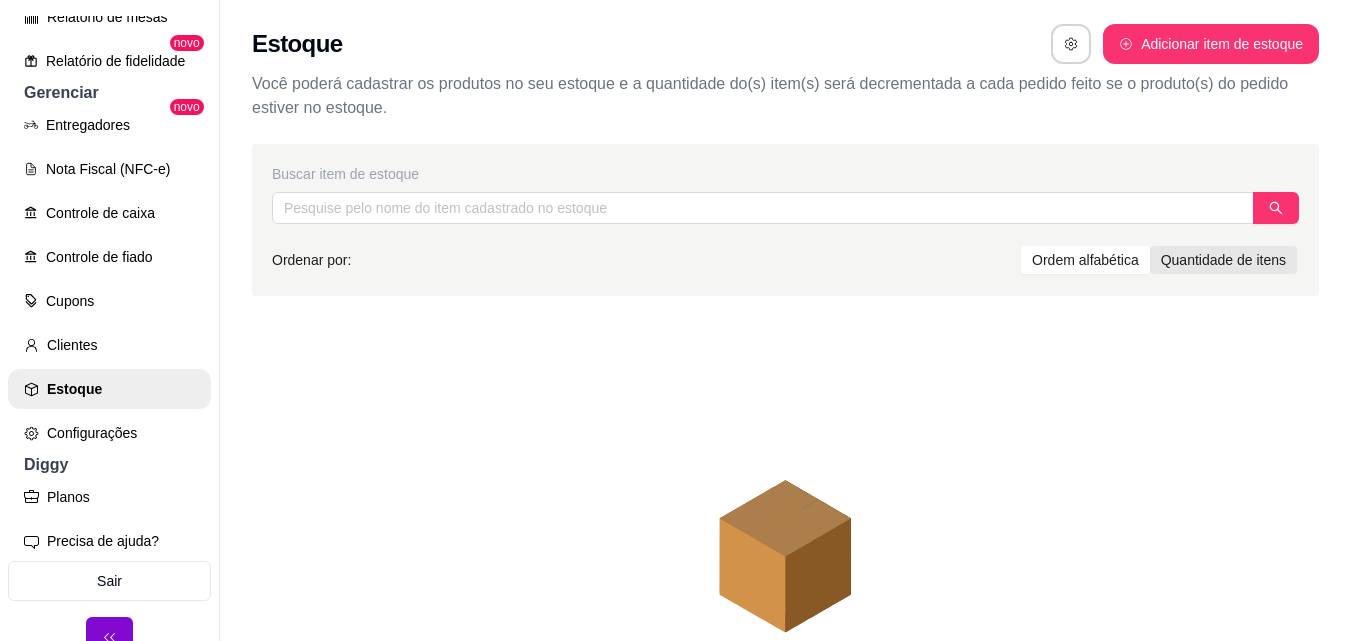click on "Quantidade de itens" at bounding box center (1223, 260) 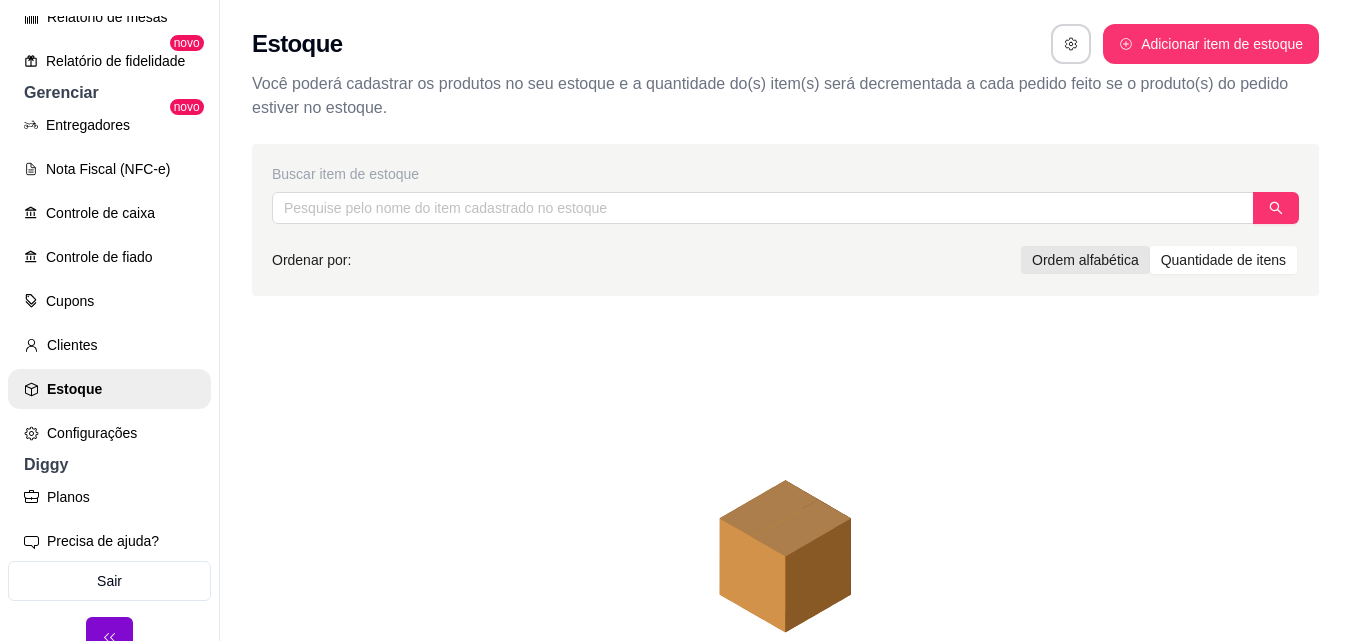 click on "Ordem alfabética" at bounding box center [1085, 260] 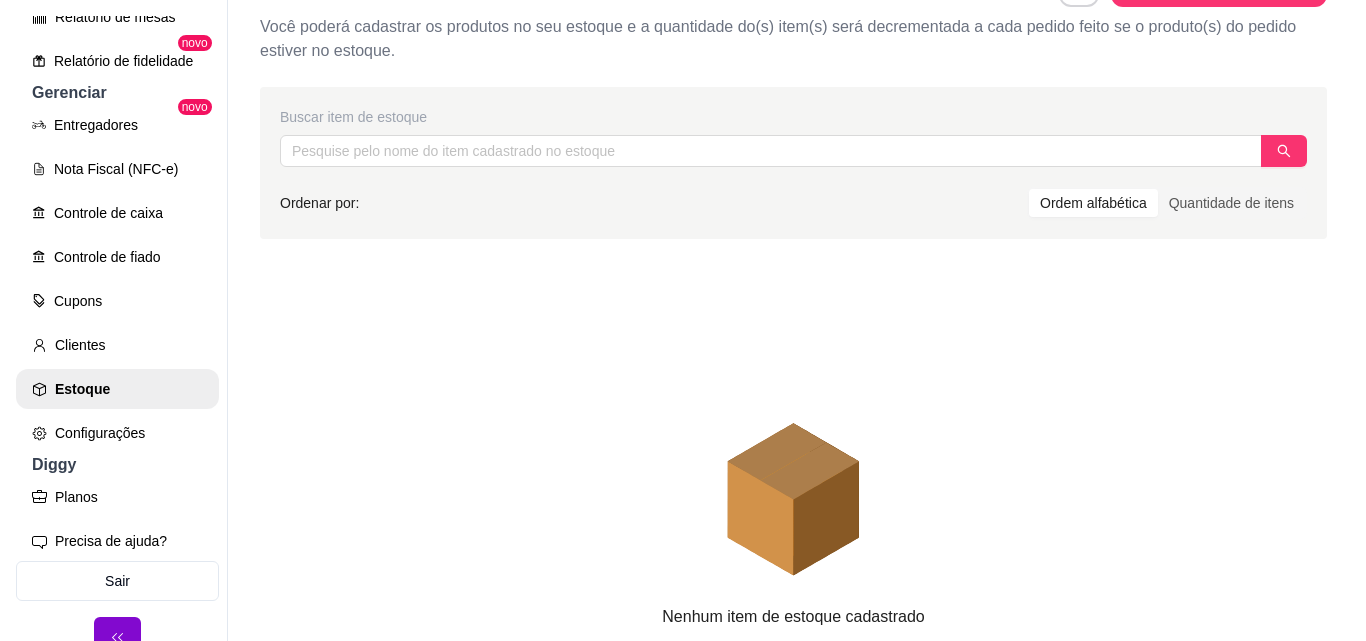 scroll, scrollTop: 0, scrollLeft: 0, axis: both 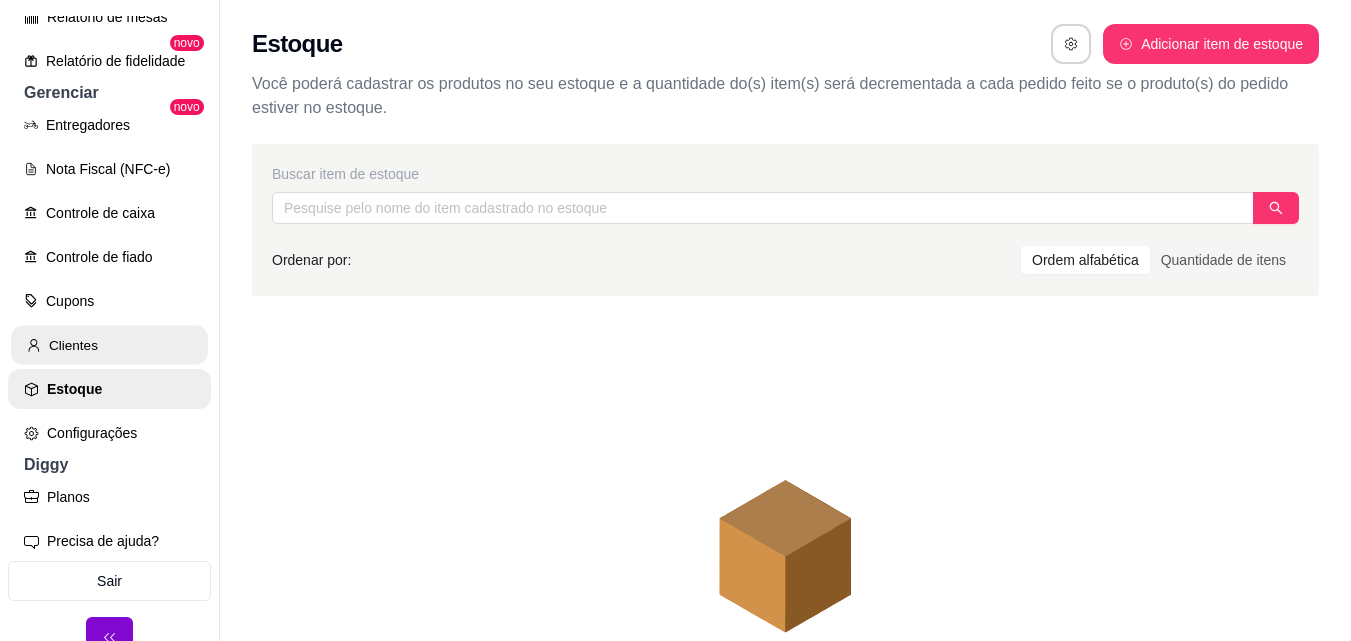 click on "Clientes" at bounding box center (109, 345) 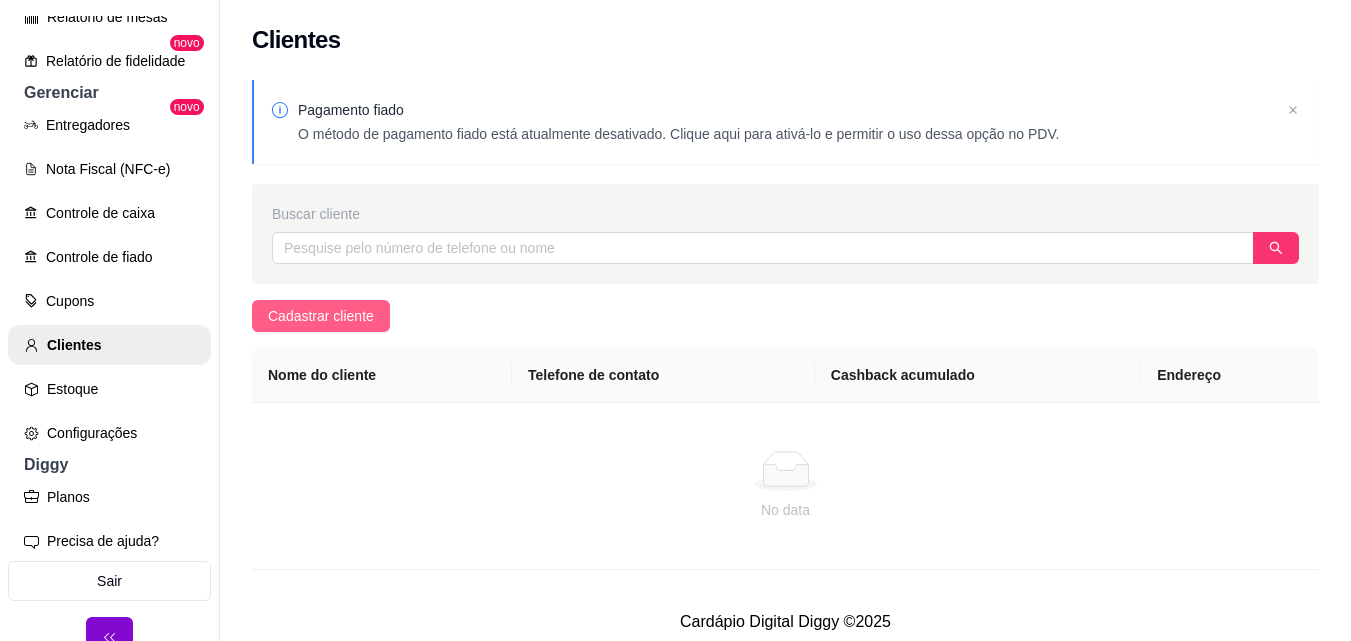 click on "Cadastrar cliente" at bounding box center [321, 316] 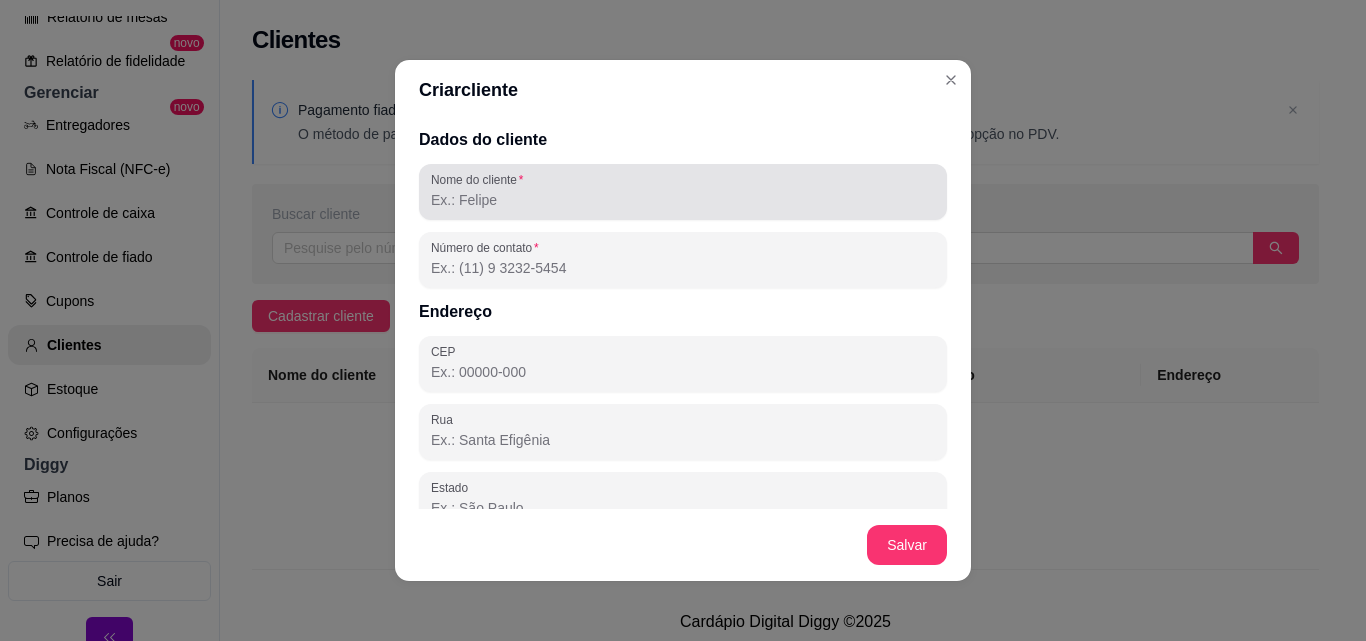 click at bounding box center (683, 192) 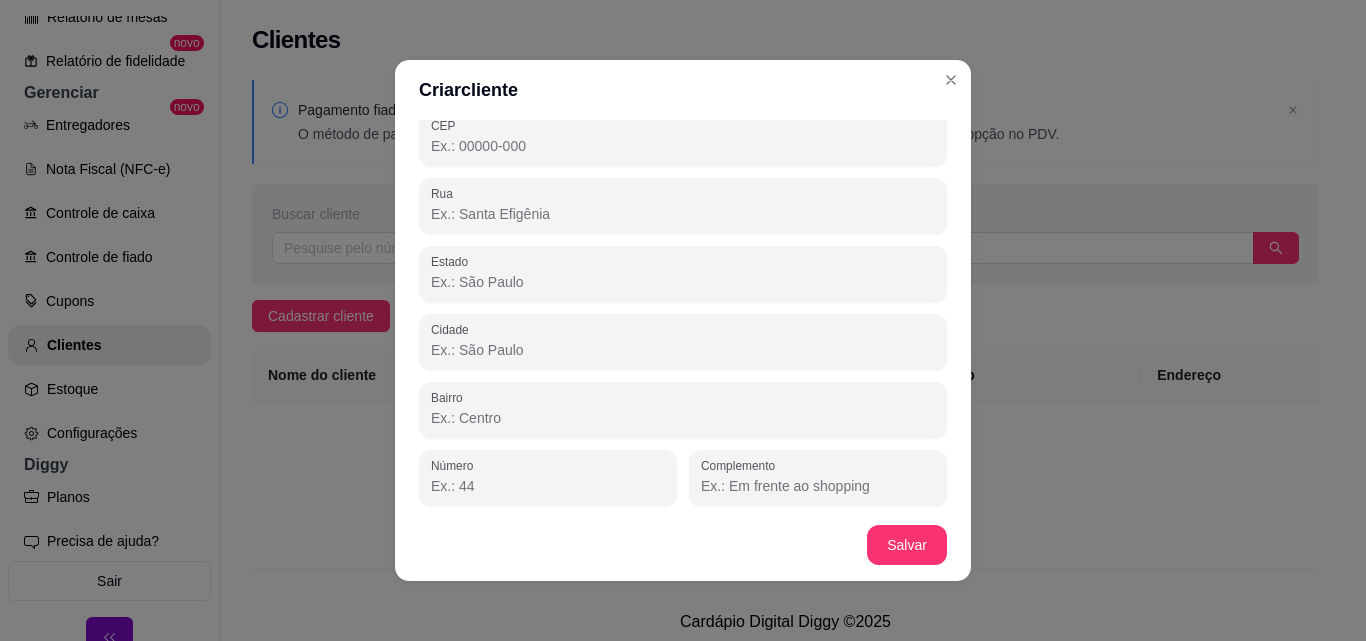 scroll, scrollTop: 231, scrollLeft: 0, axis: vertical 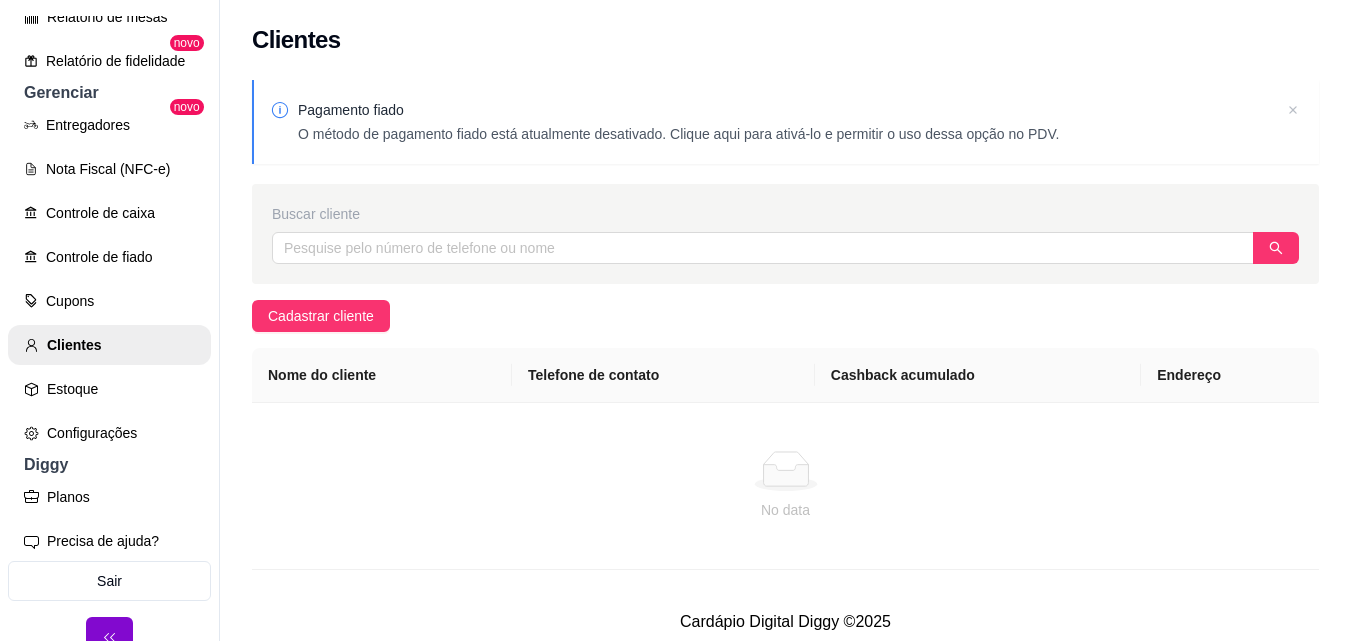 click 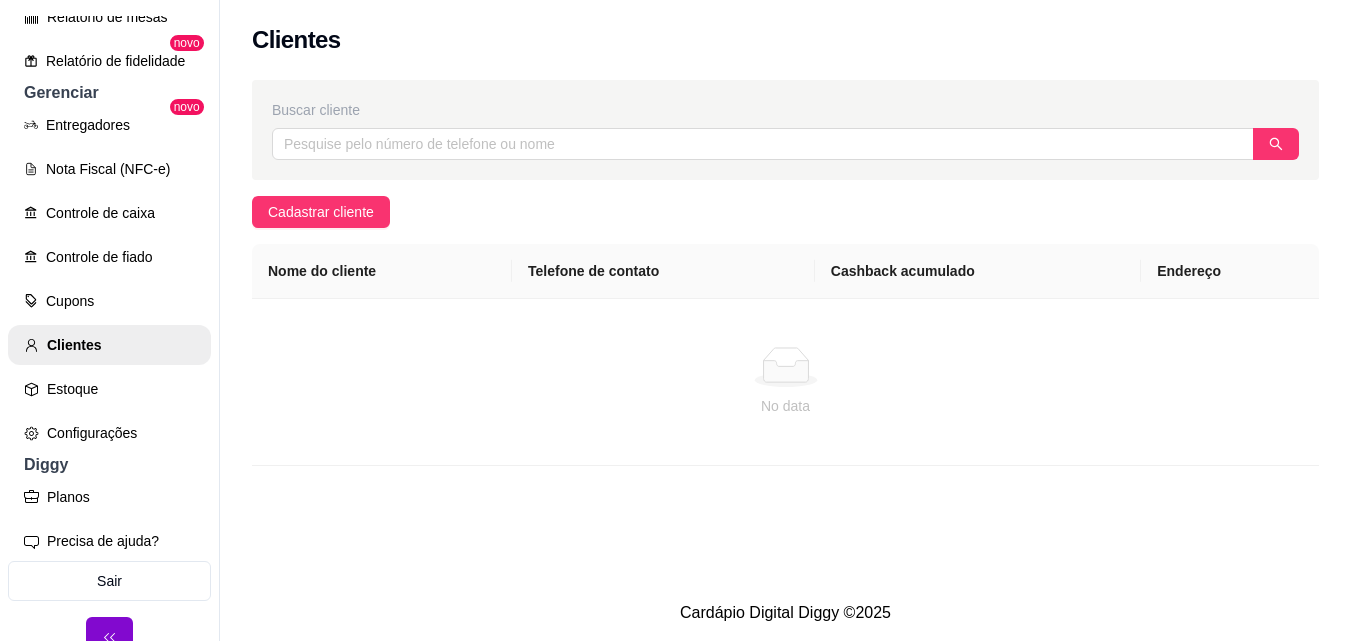 scroll, scrollTop: 32, scrollLeft: 0, axis: vertical 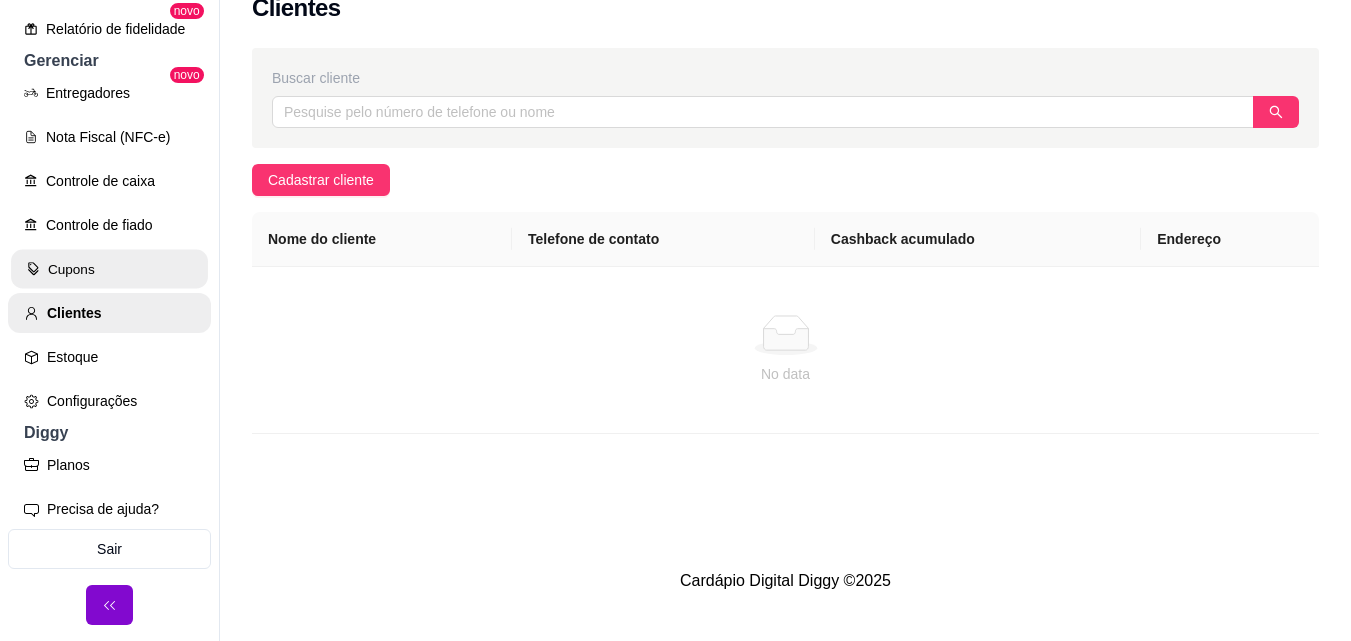 click on "Cupons" at bounding box center (109, 269) 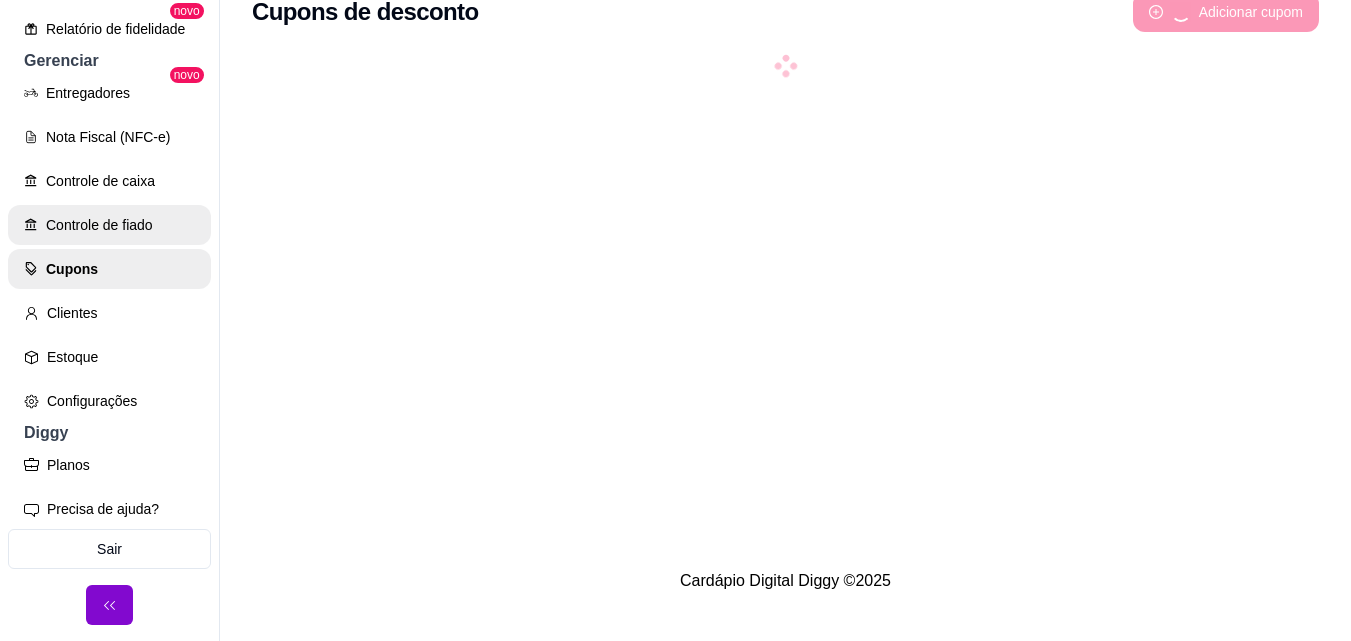 scroll, scrollTop: 0, scrollLeft: 0, axis: both 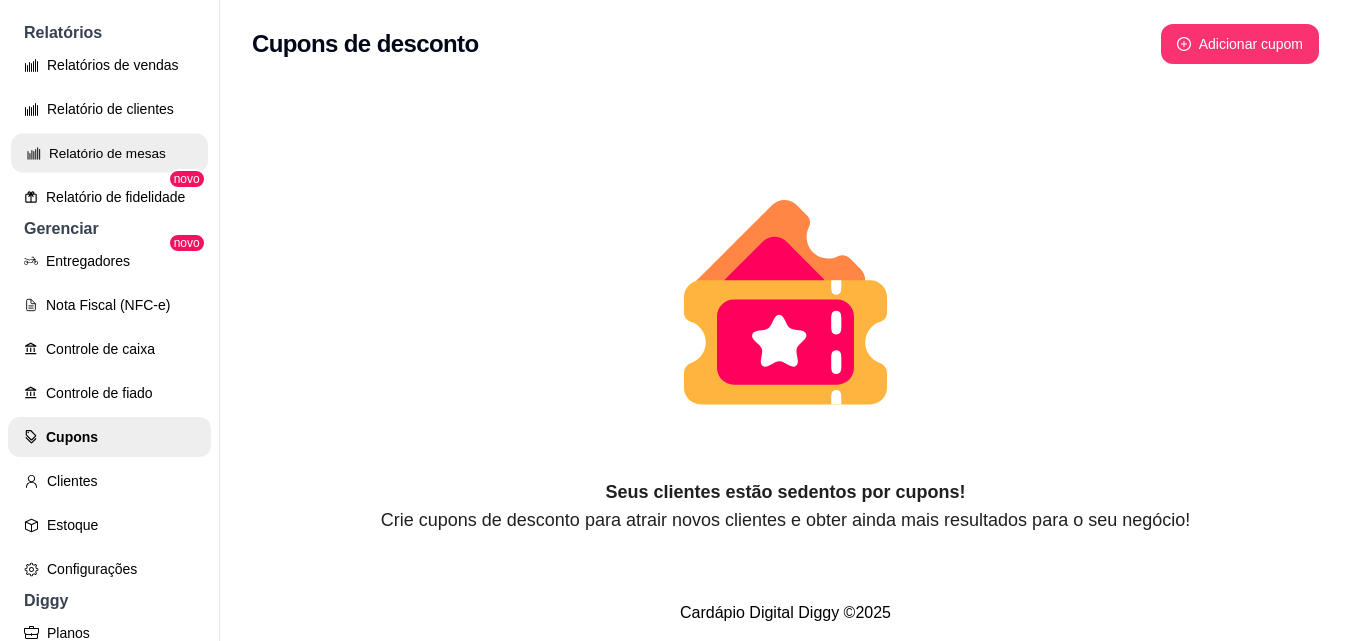 click on "Relatório de mesas" at bounding box center (109, 153) 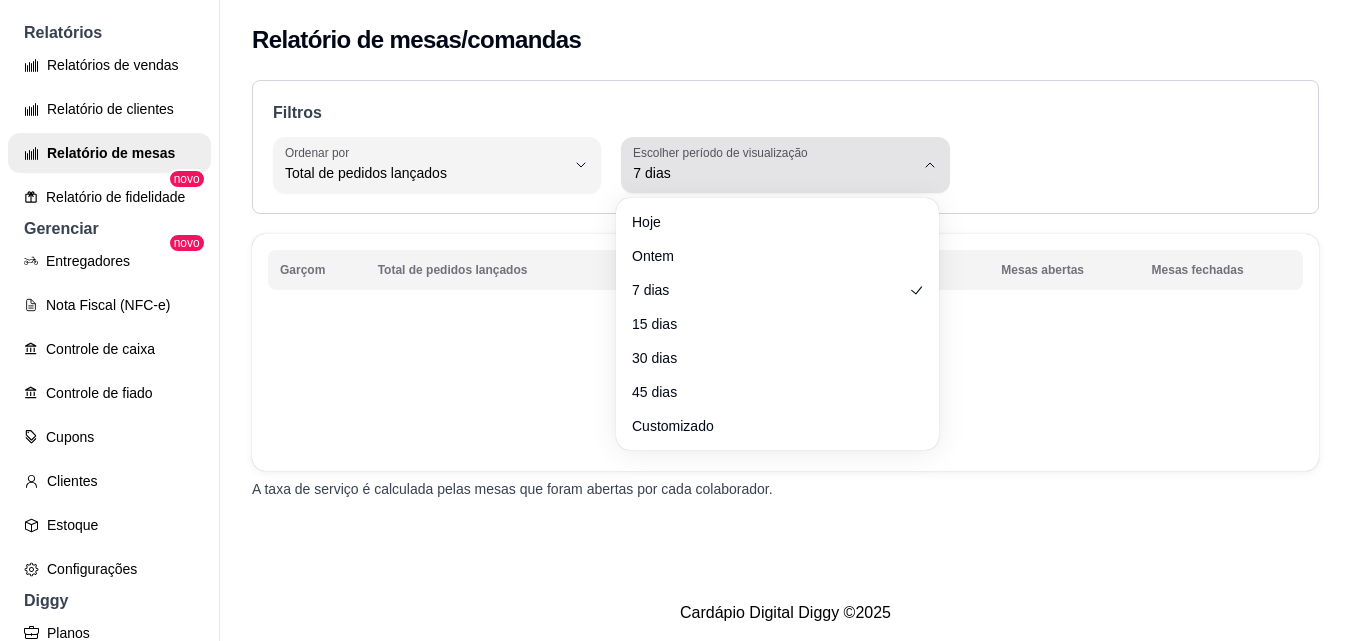 click 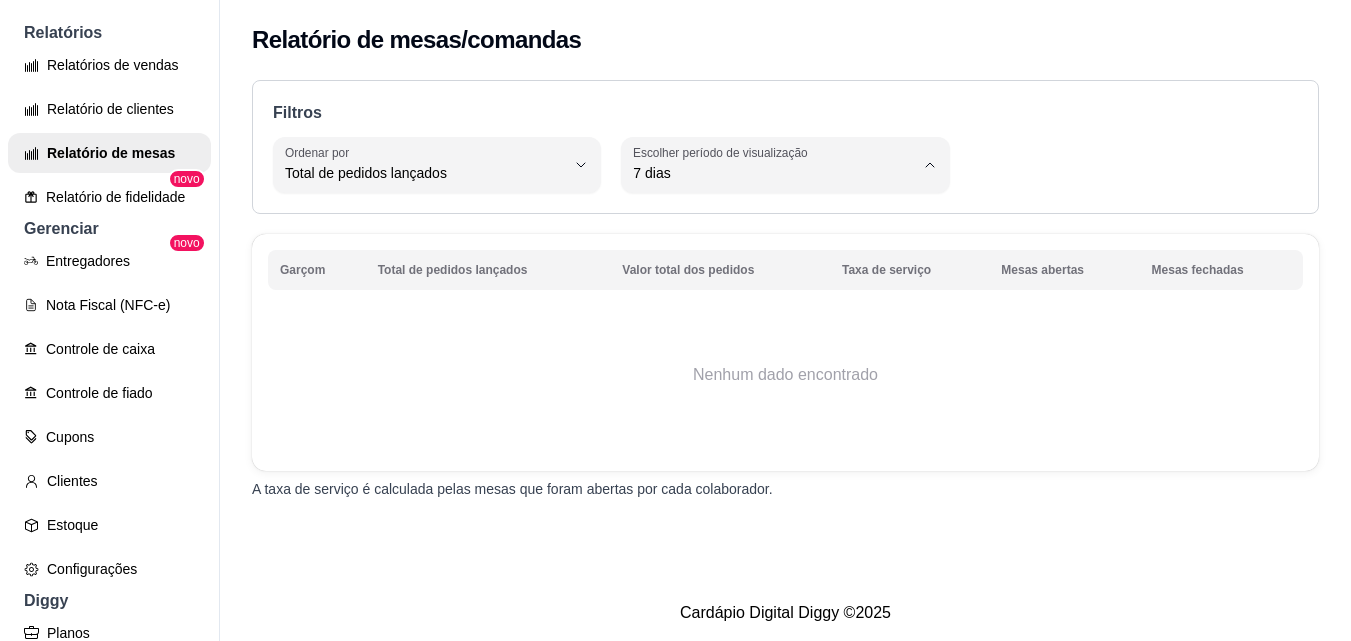 click on "Ontem" at bounding box center [768, 253] 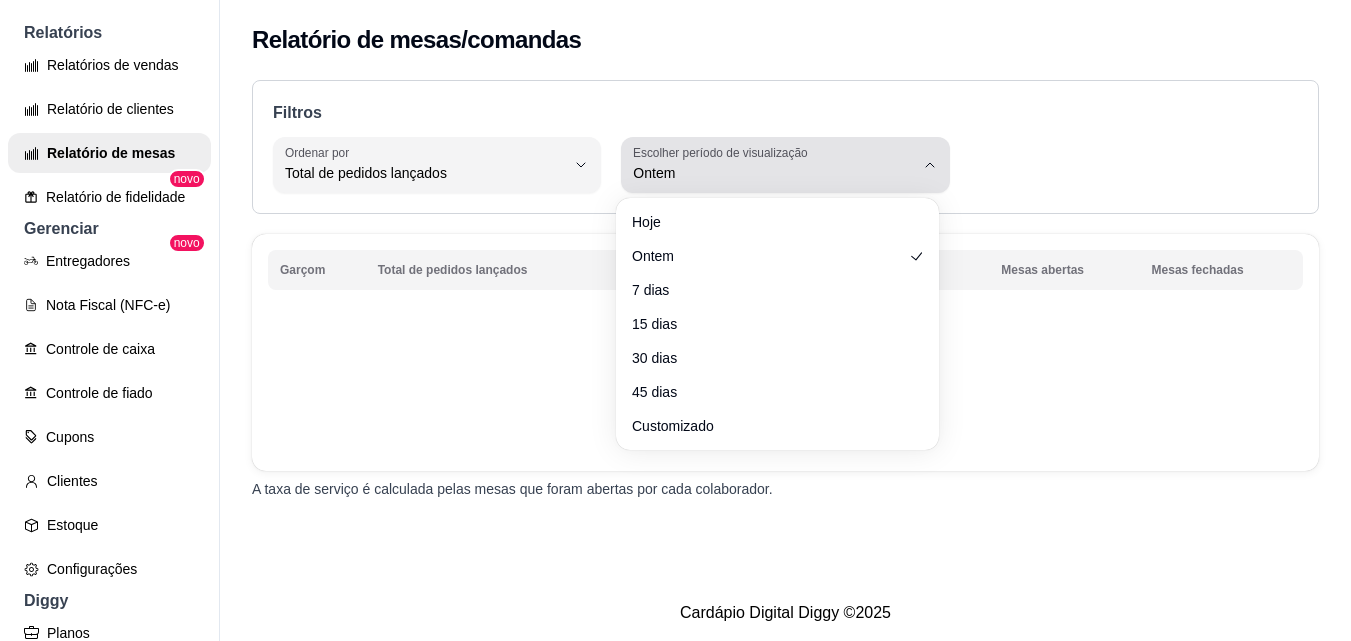 click on "Escolher período de visualização Ontem" at bounding box center (785, 165) 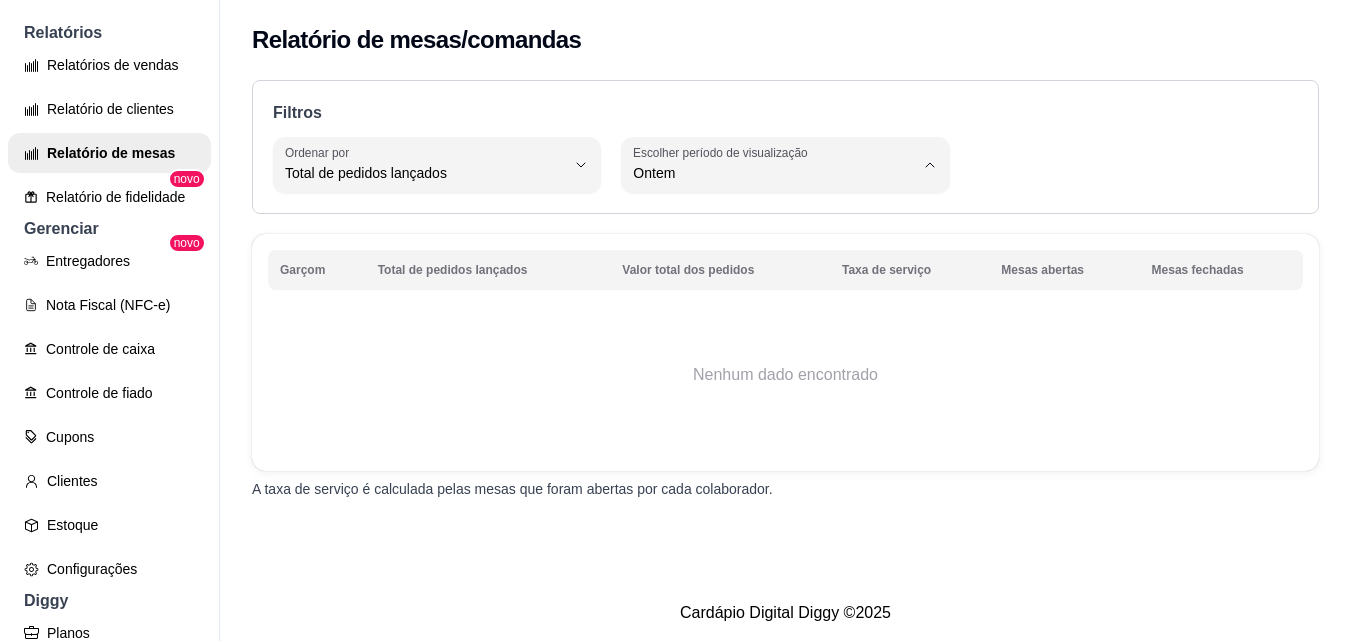 click on "Customizado" at bounding box center (768, 416) 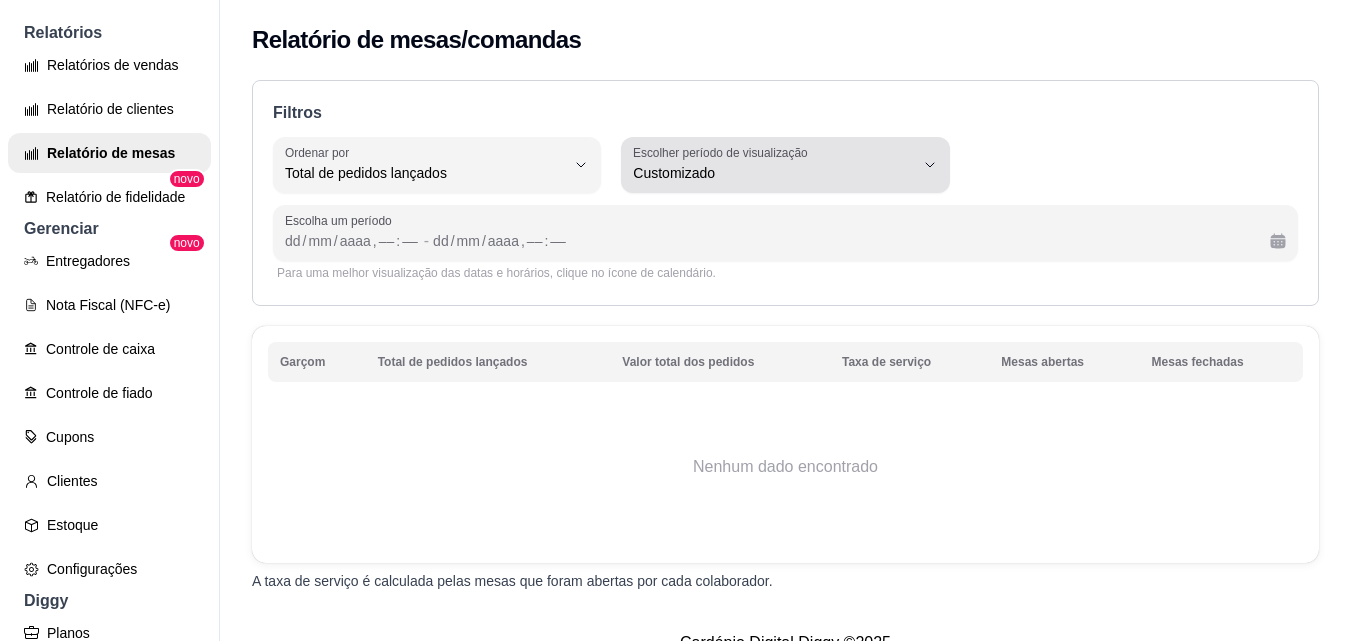 click 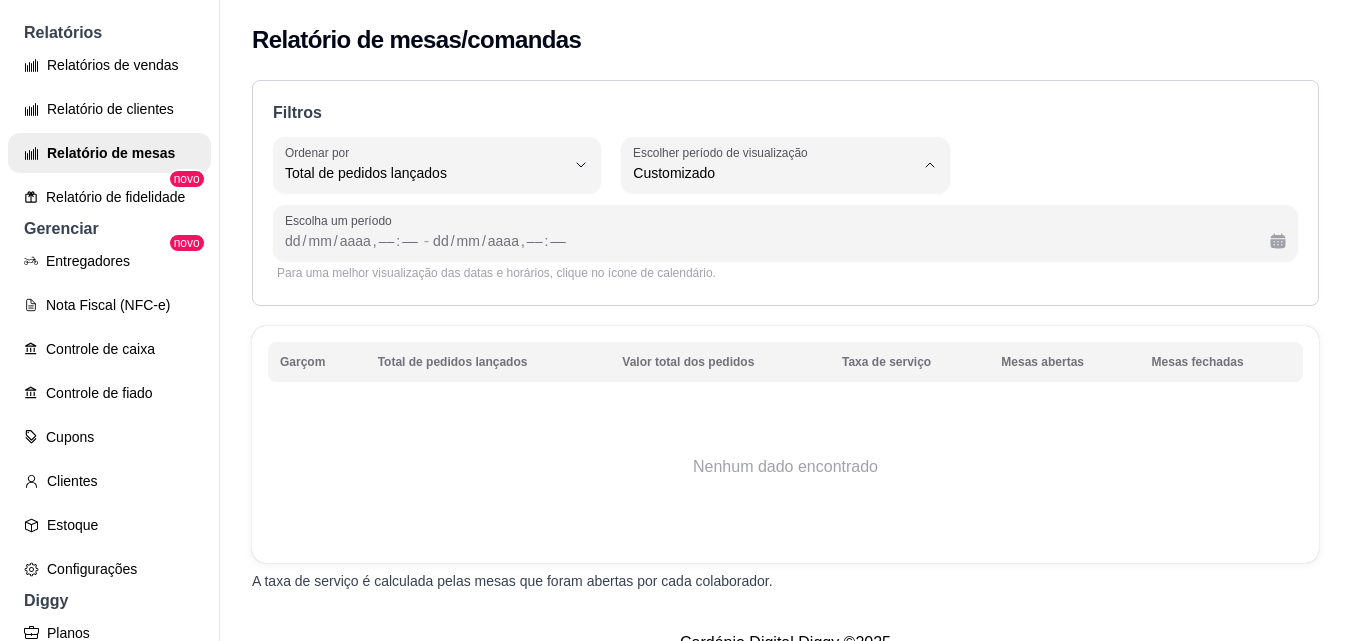 click on "7 dias" at bounding box center (768, 286) 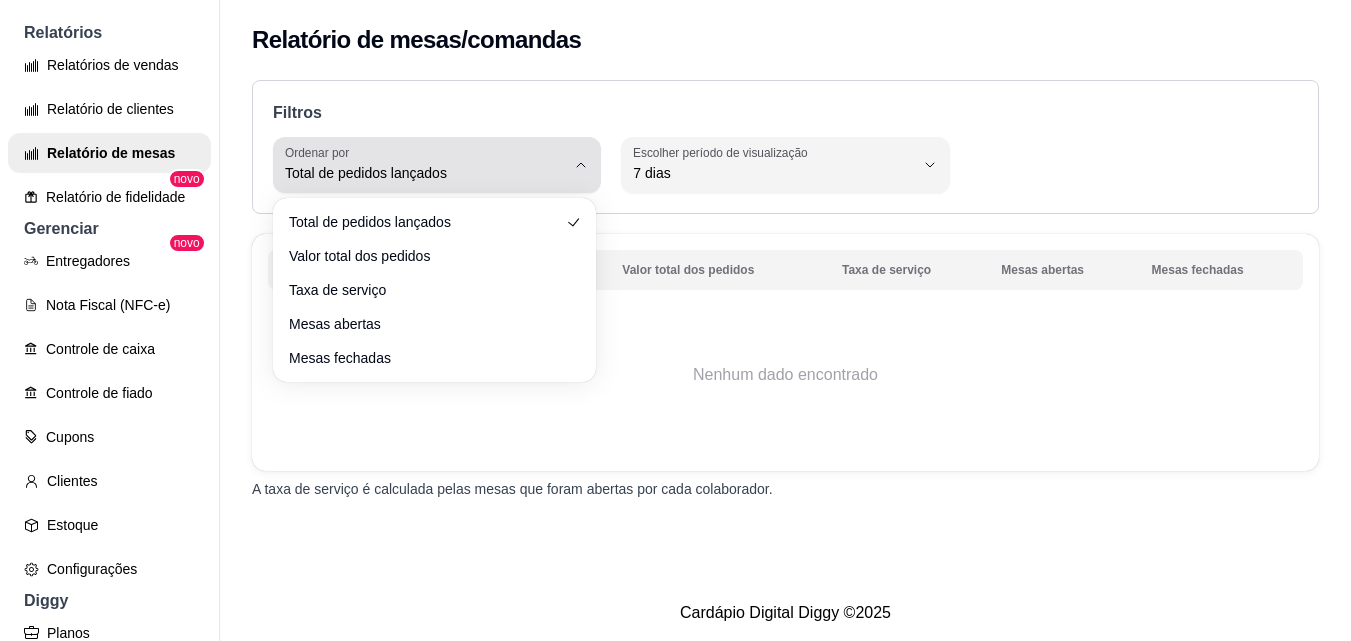 click on "Ordenar por Total de pedidos lançados" at bounding box center [437, 165] 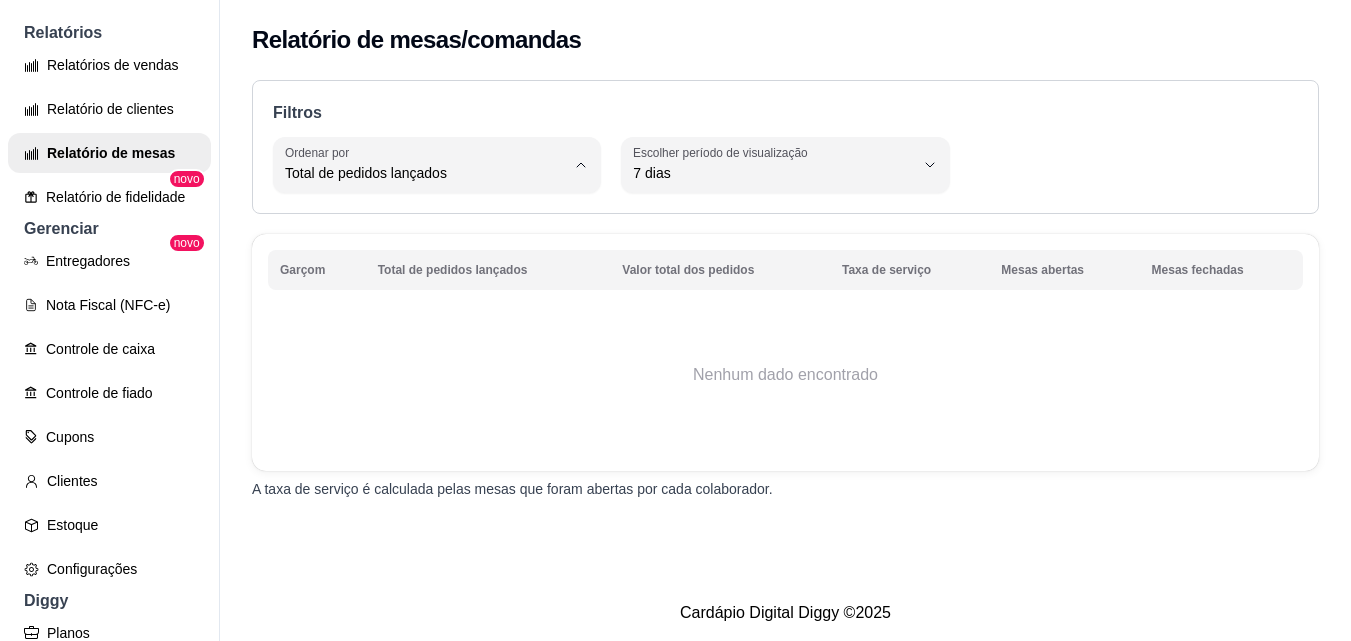 click on "Nenhum dado encontrado" at bounding box center (785, 375) 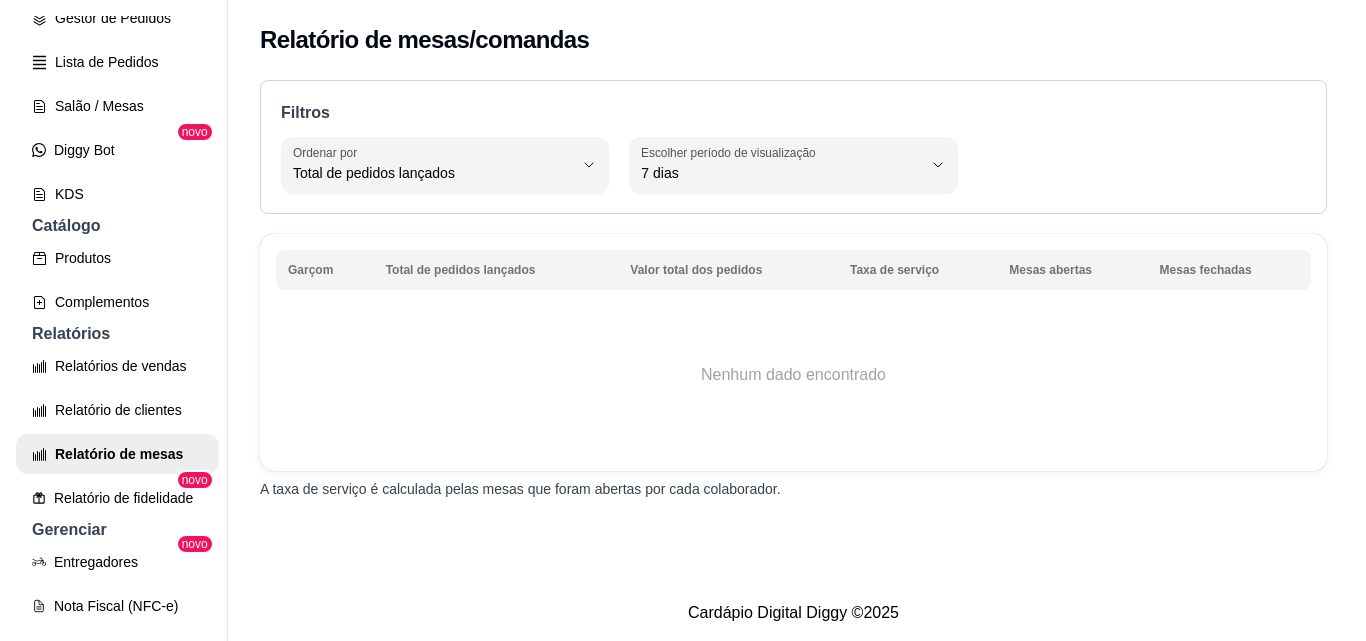 scroll, scrollTop: 307, scrollLeft: 0, axis: vertical 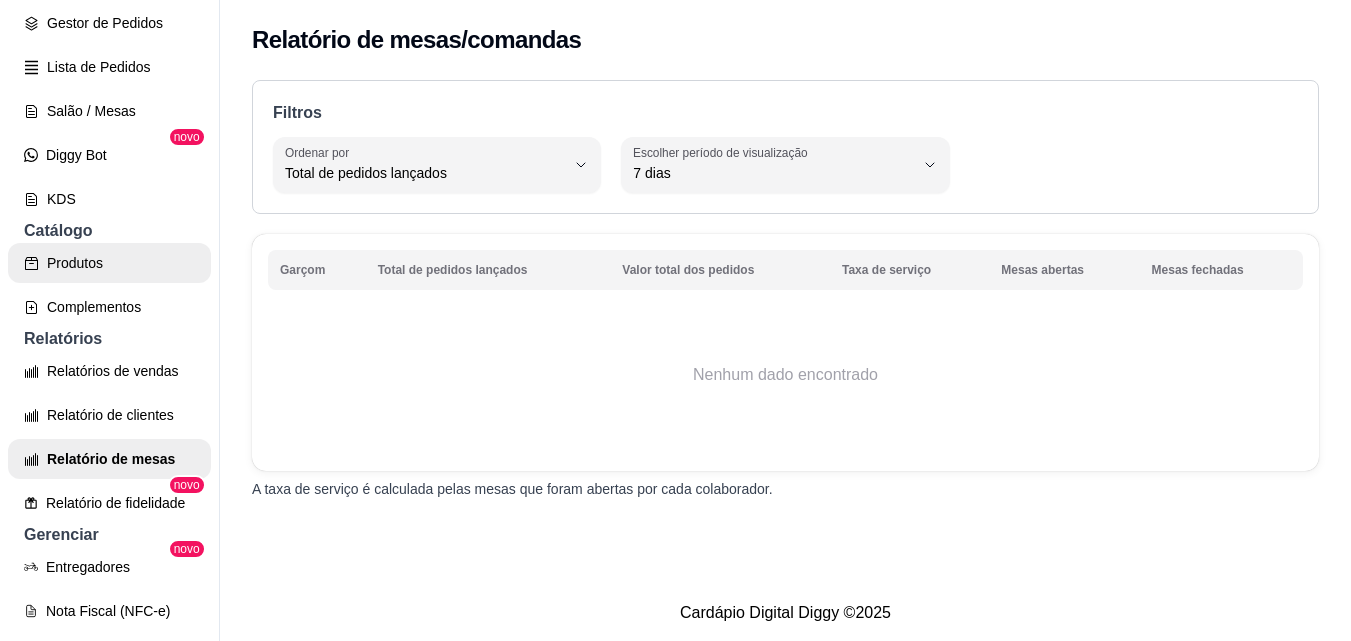 click on "Produtos" at bounding box center [109, 263] 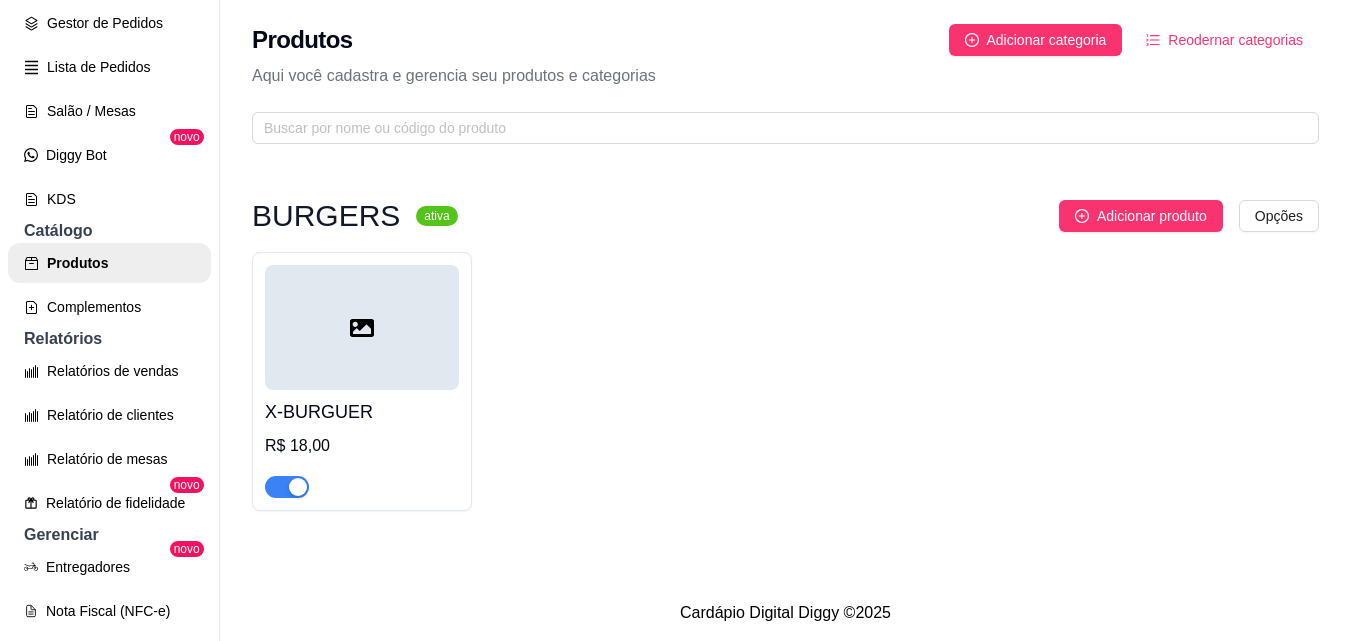 click 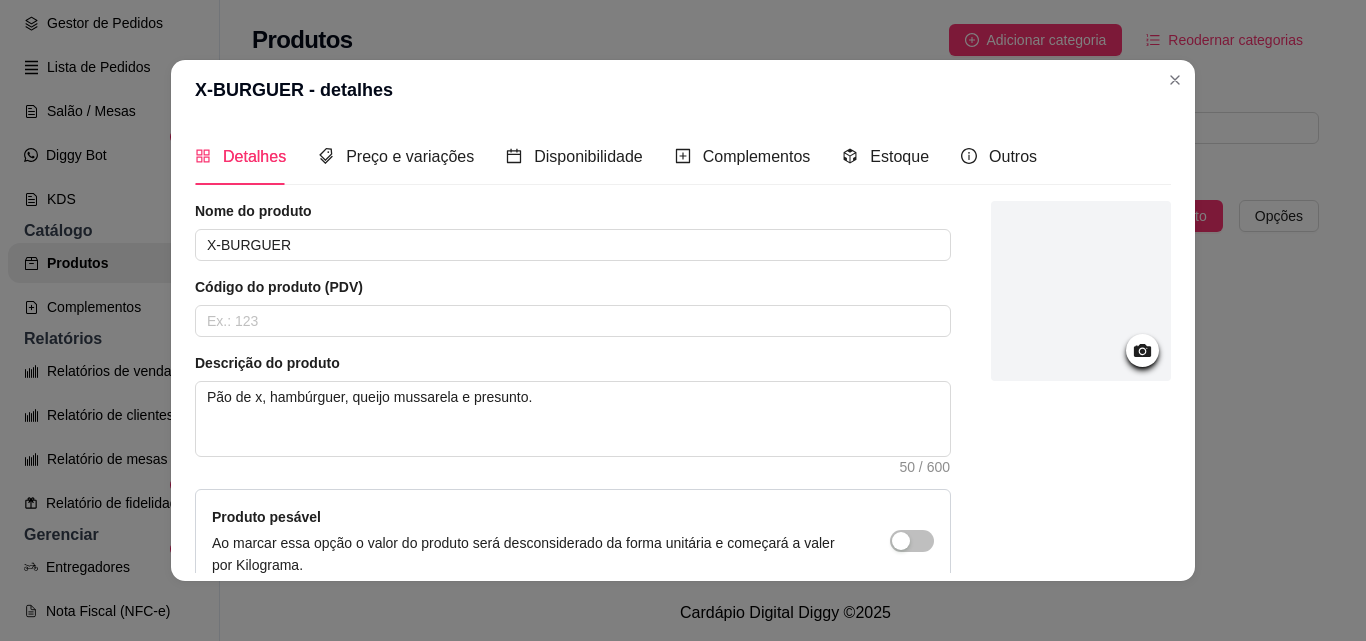 click 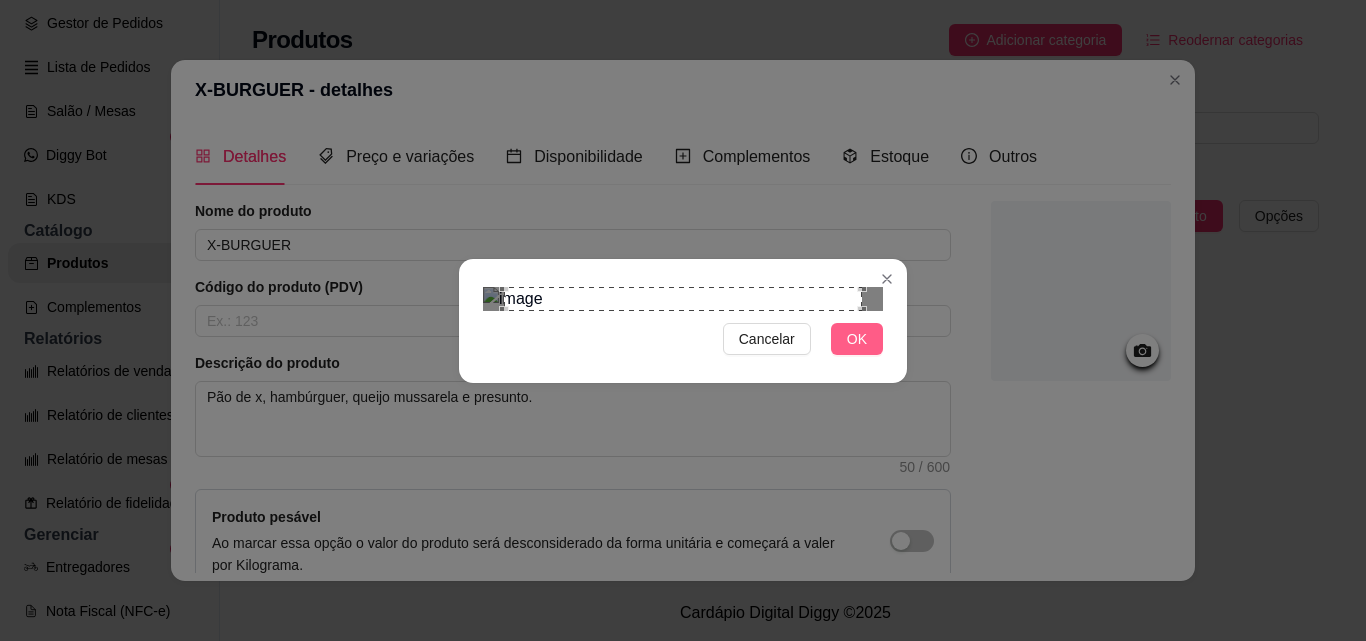 click on "OK" at bounding box center (857, 339) 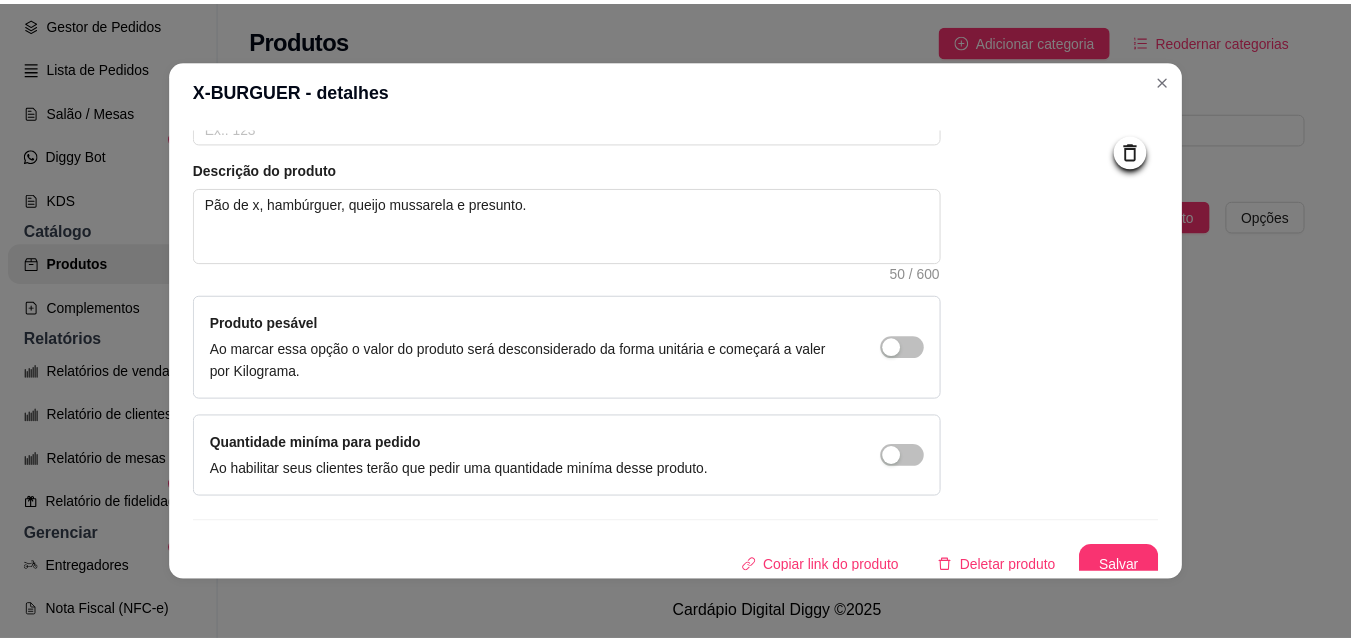 scroll, scrollTop: 207, scrollLeft: 0, axis: vertical 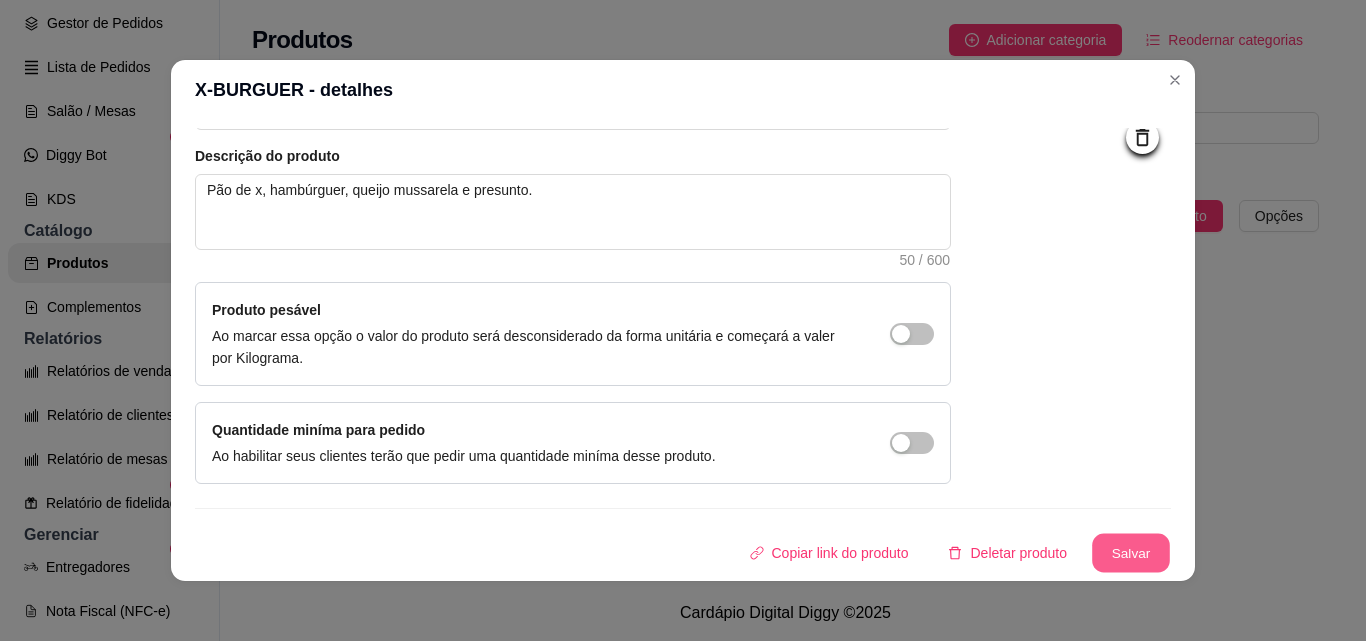 click on "Salvar" at bounding box center [1131, 553] 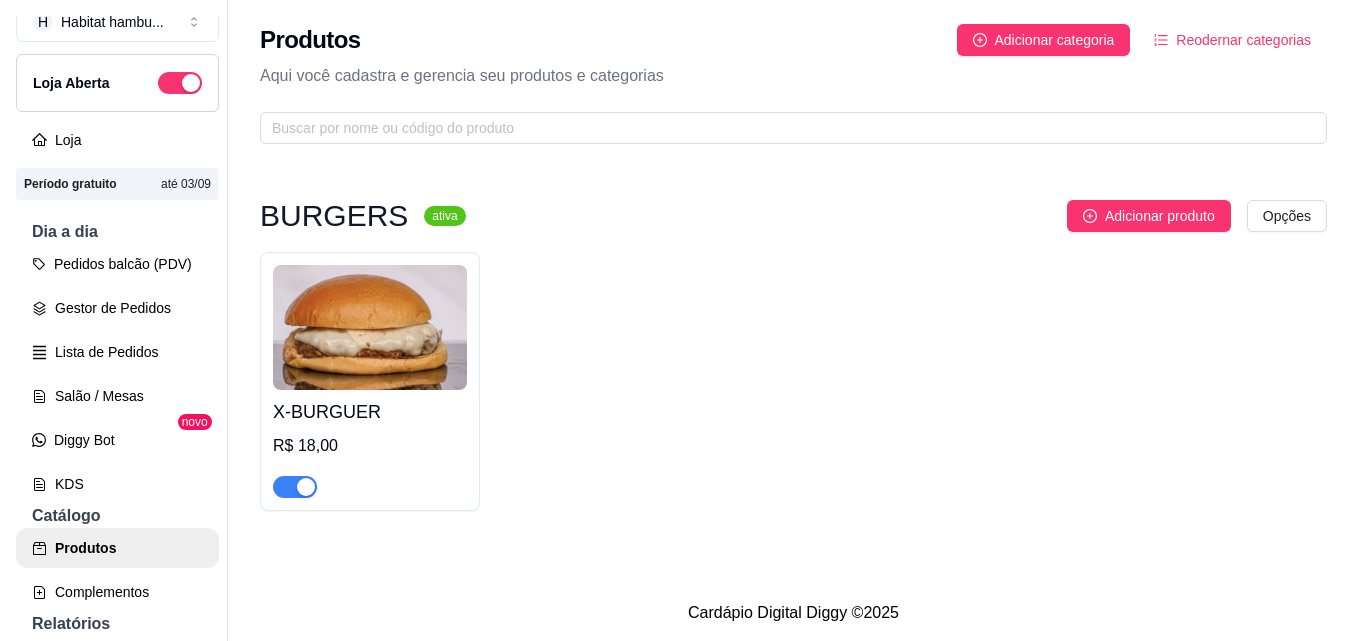 scroll, scrollTop: 13, scrollLeft: 0, axis: vertical 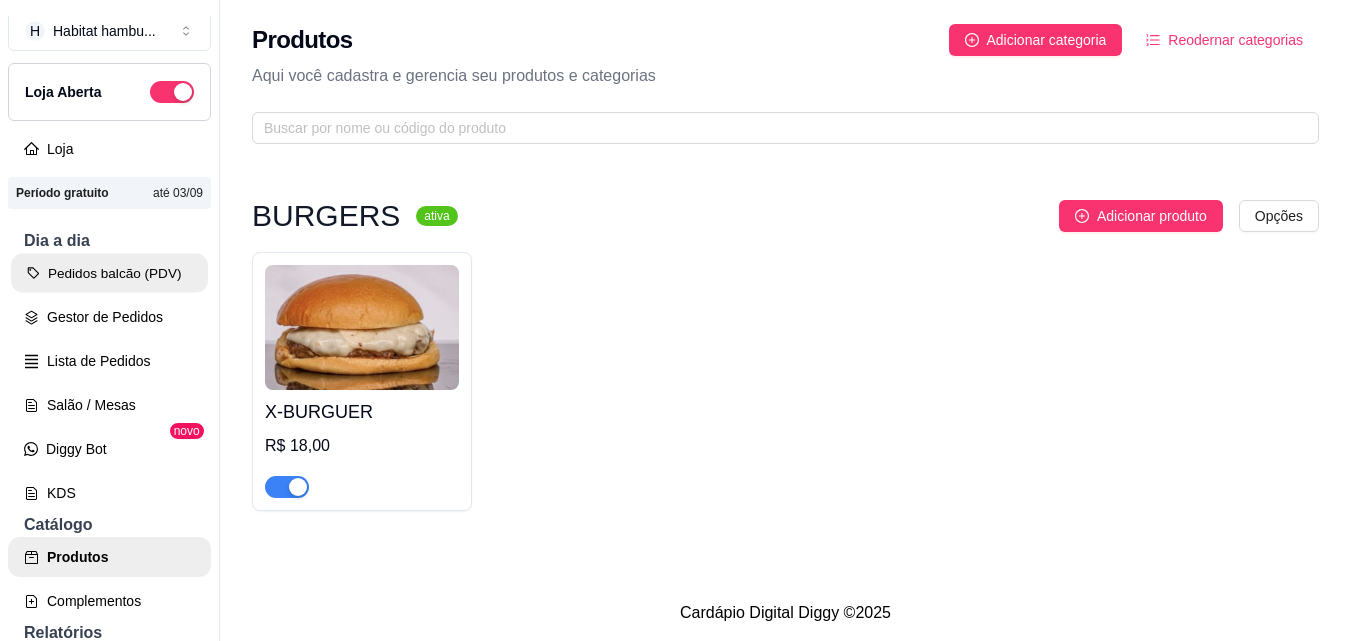 click on "Pedidos balcão (PDV)" at bounding box center (109, 273) 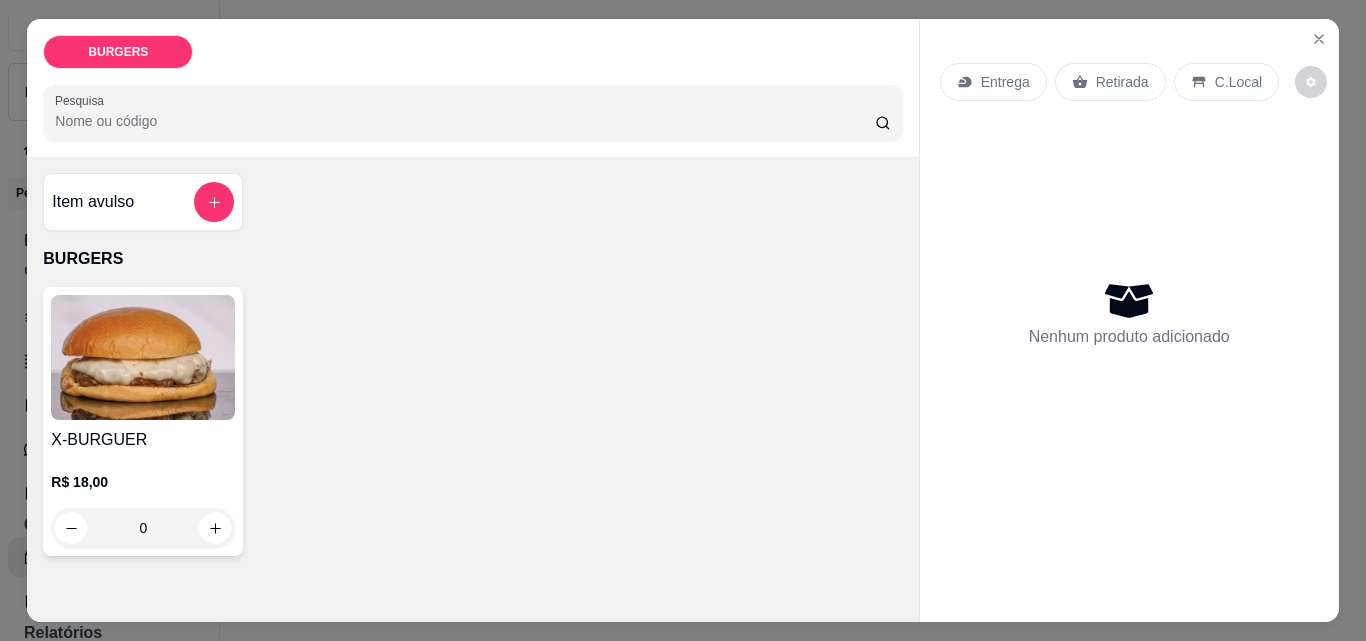 click on "Pesquisa" at bounding box center [465, 121] 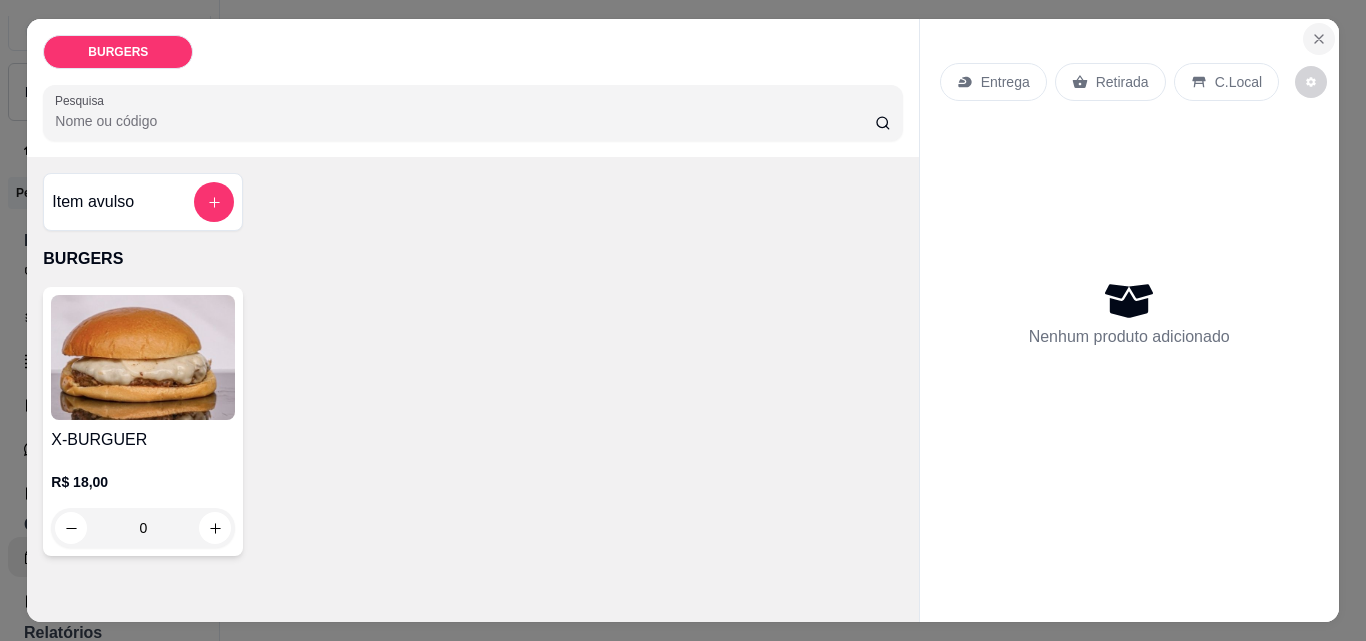 click 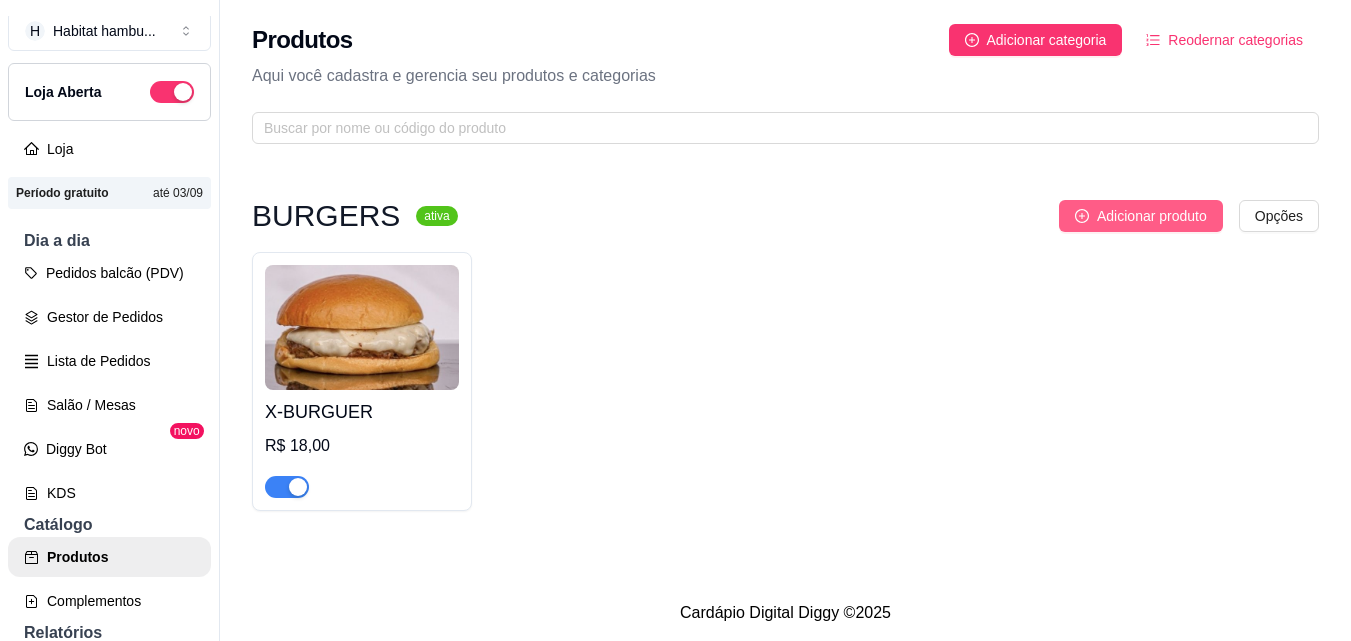 click on "Adicionar produto" at bounding box center [1152, 216] 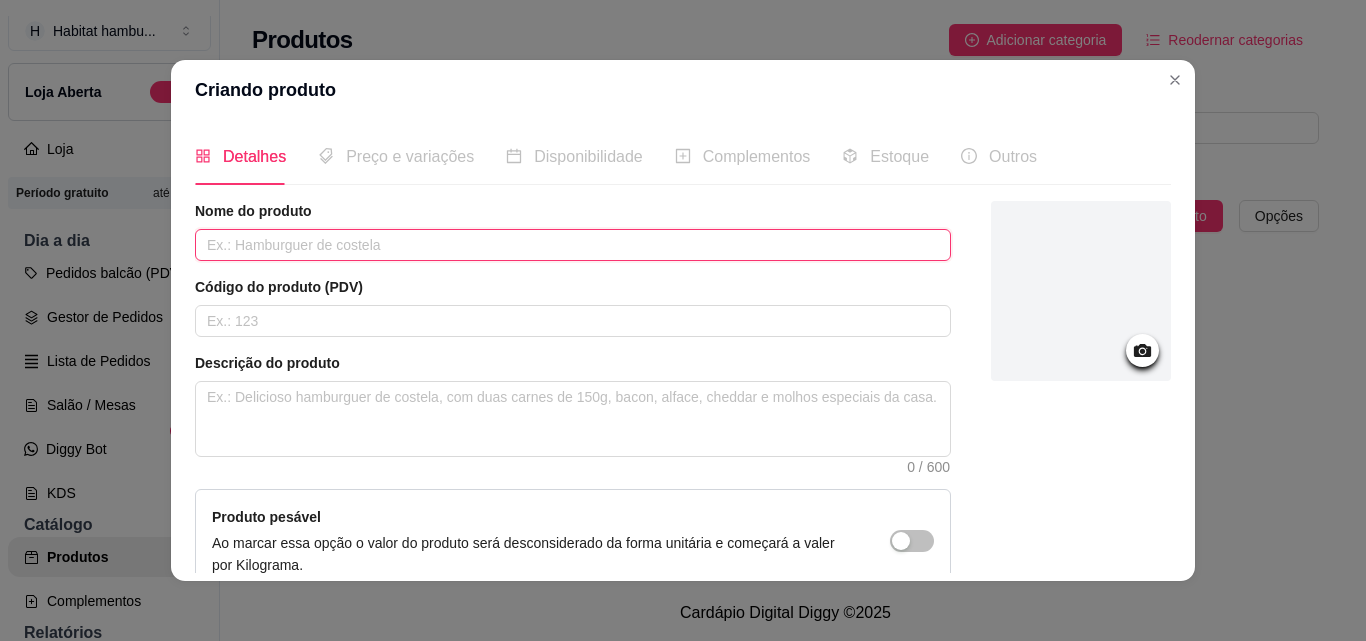 click at bounding box center [573, 245] 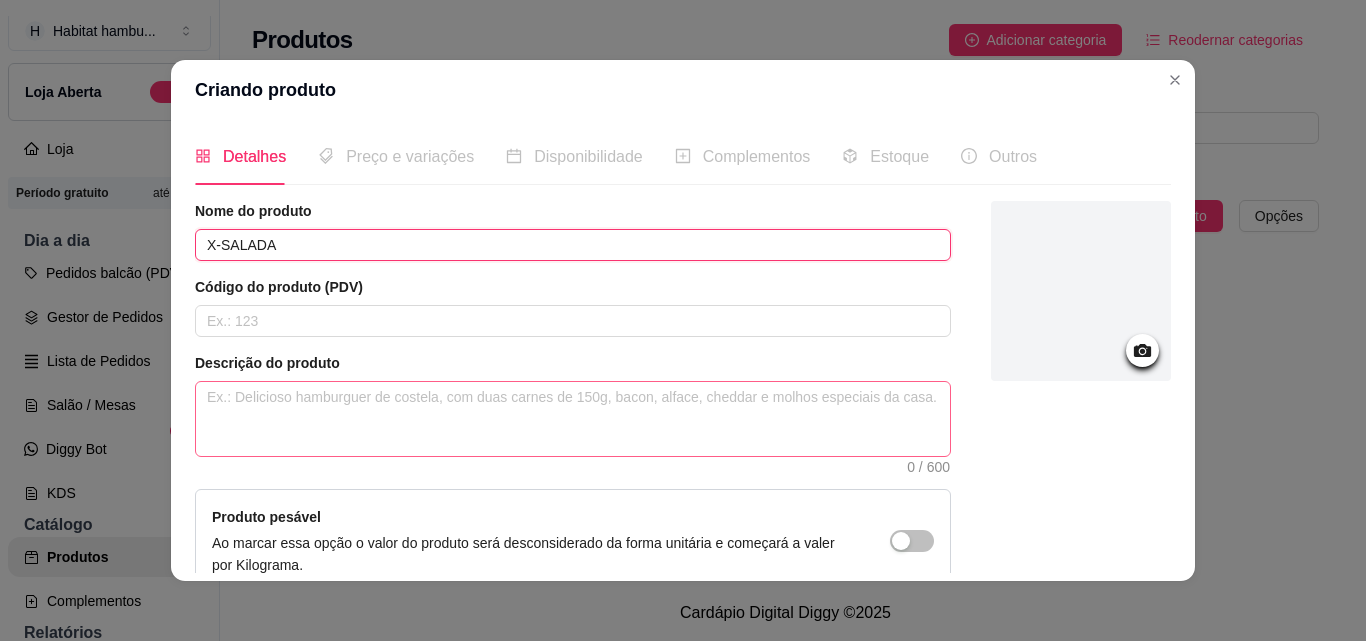 type on "X-SALADA" 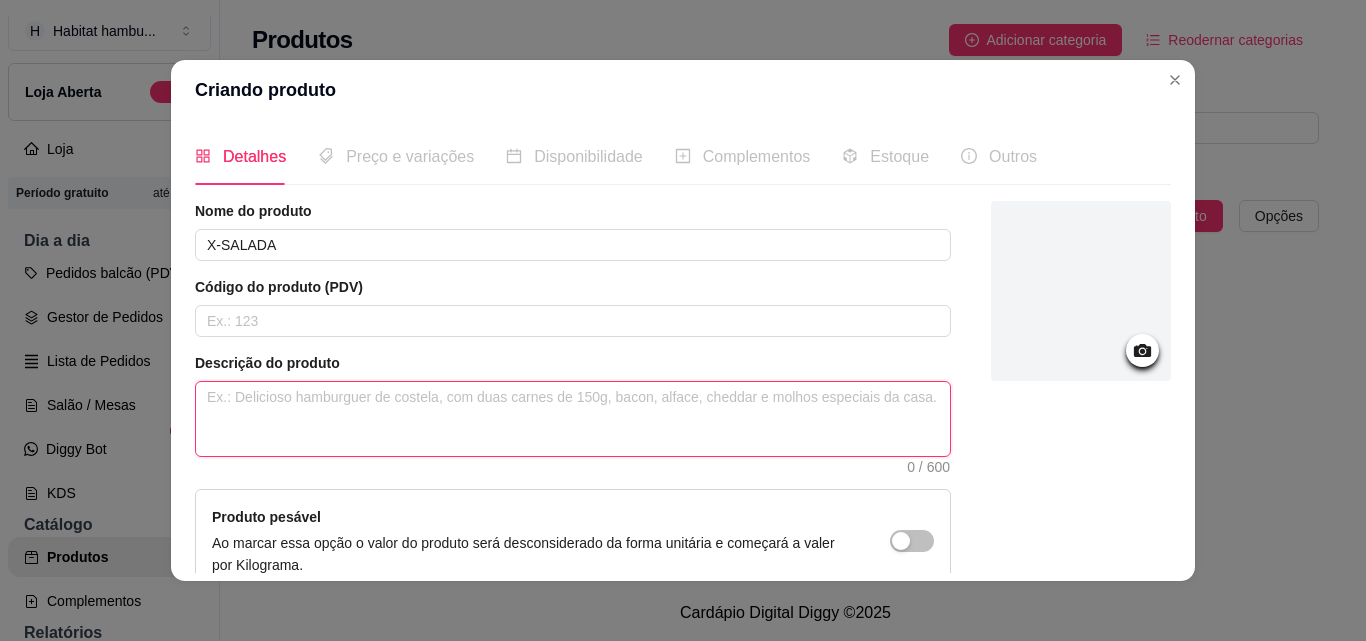 click at bounding box center (573, 419) 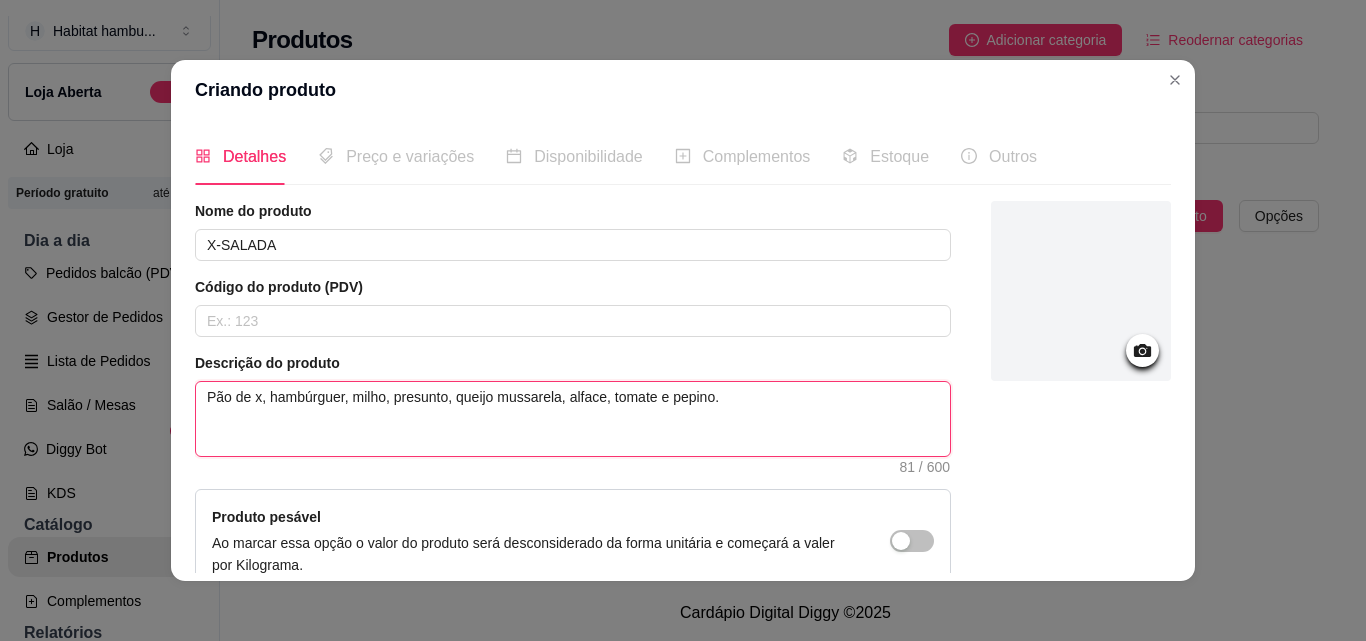 type 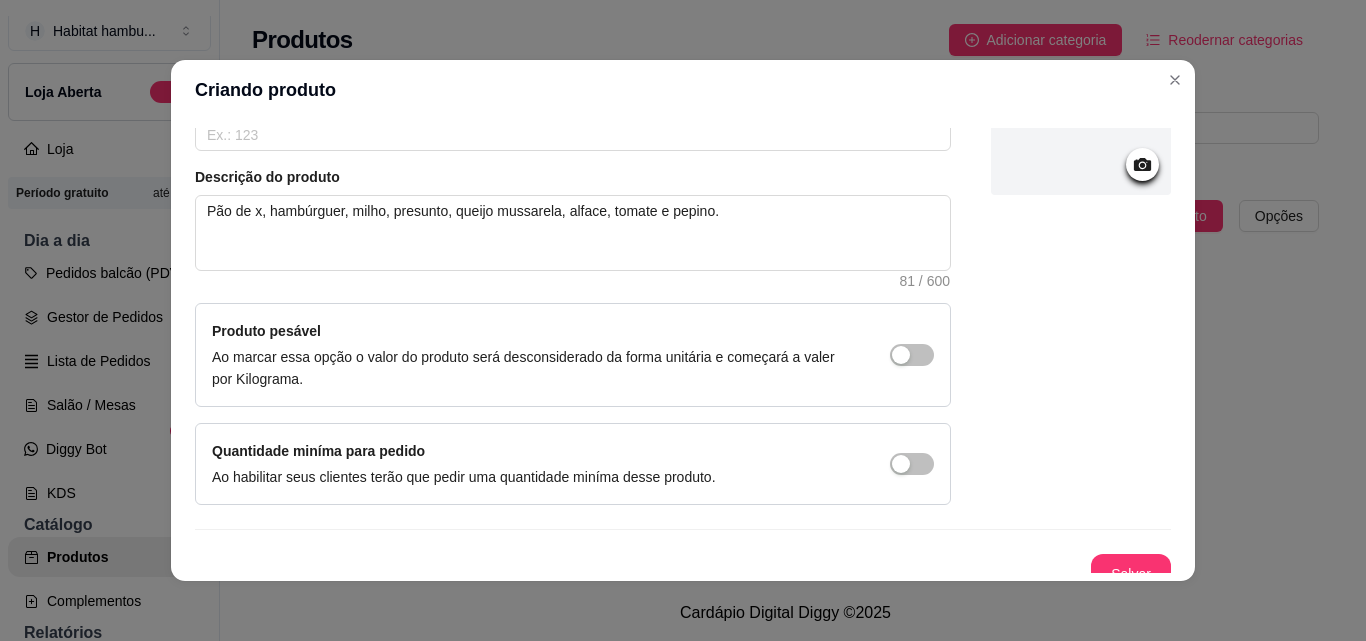 scroll, scrollTop: 207, scrollLeft: 0, axis: vertical 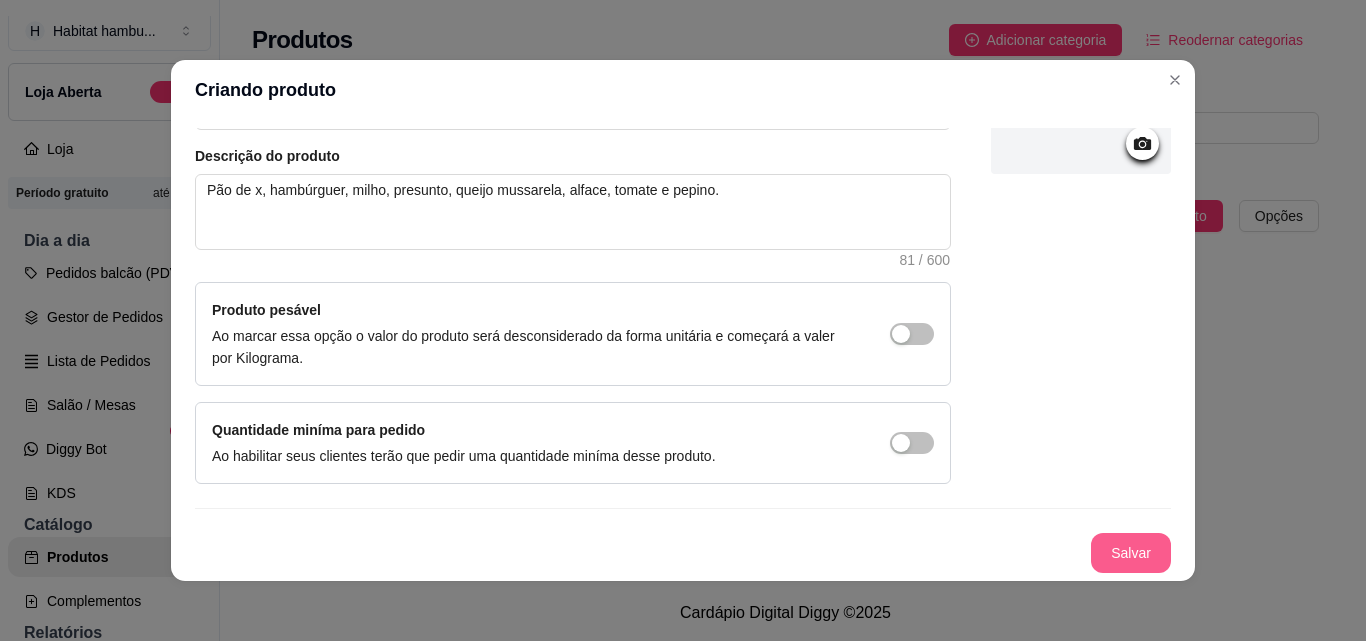 click on "Salvar" at bounding box center [1131, 553] 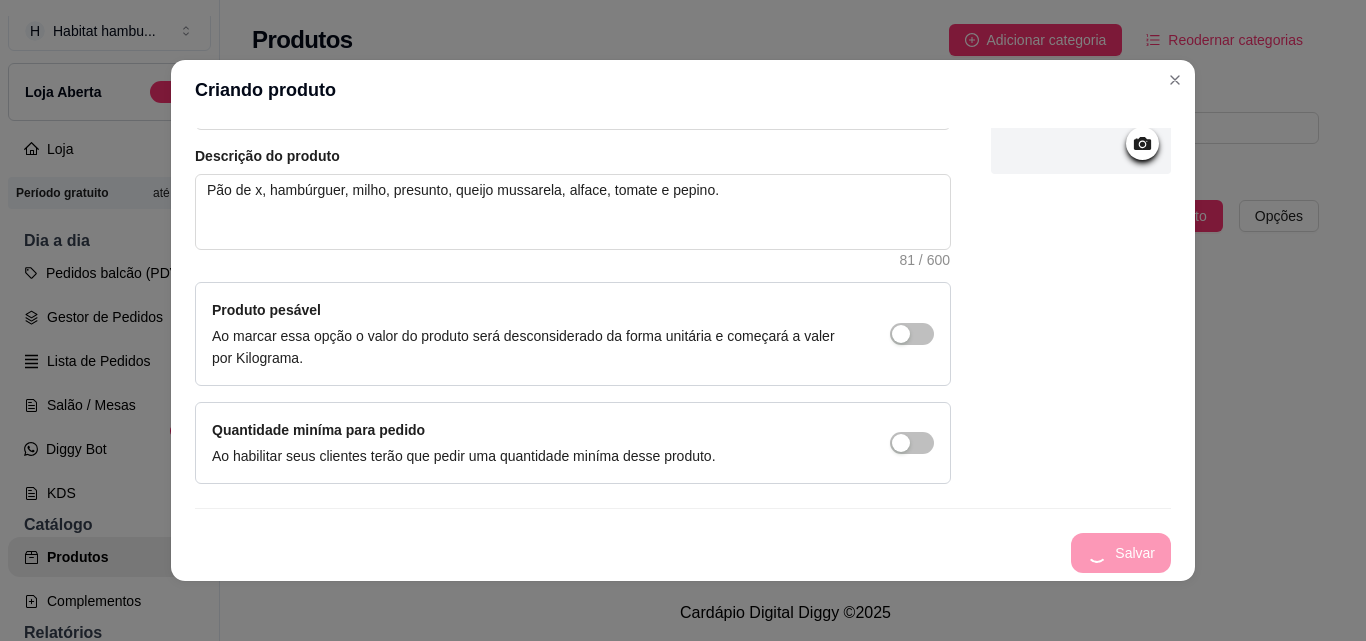 type 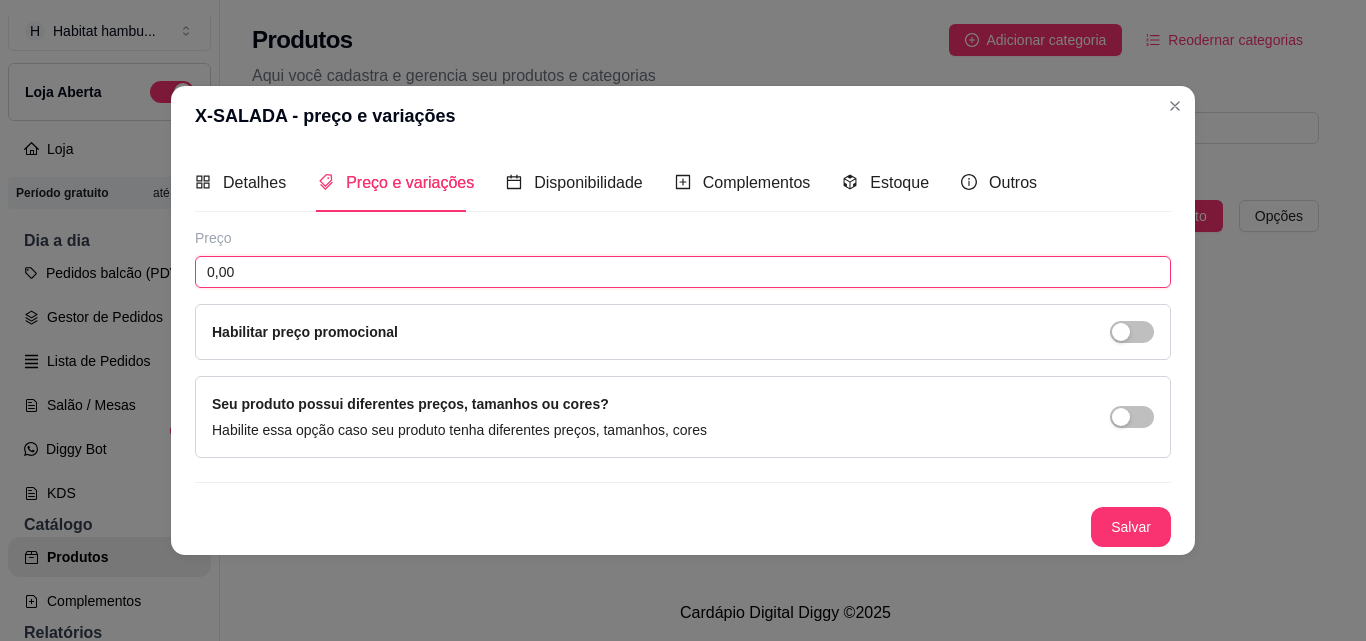 click on "0,00" at bounding box center [683, 272] 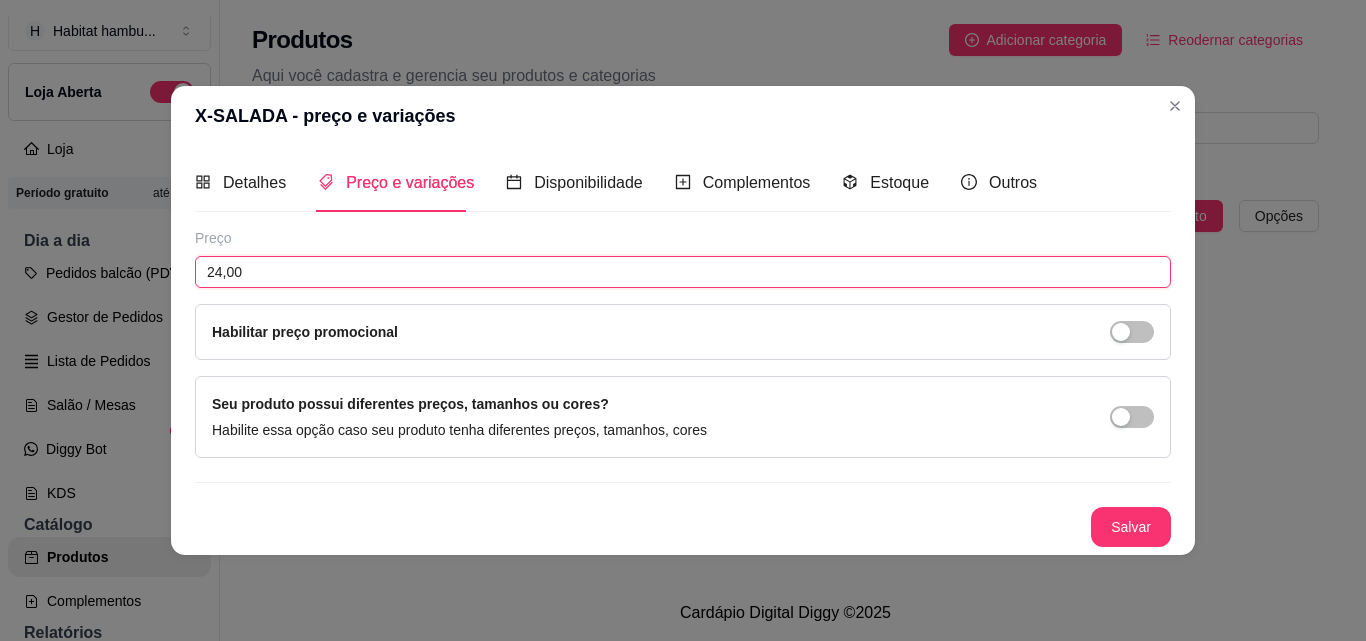 type on "24,00" 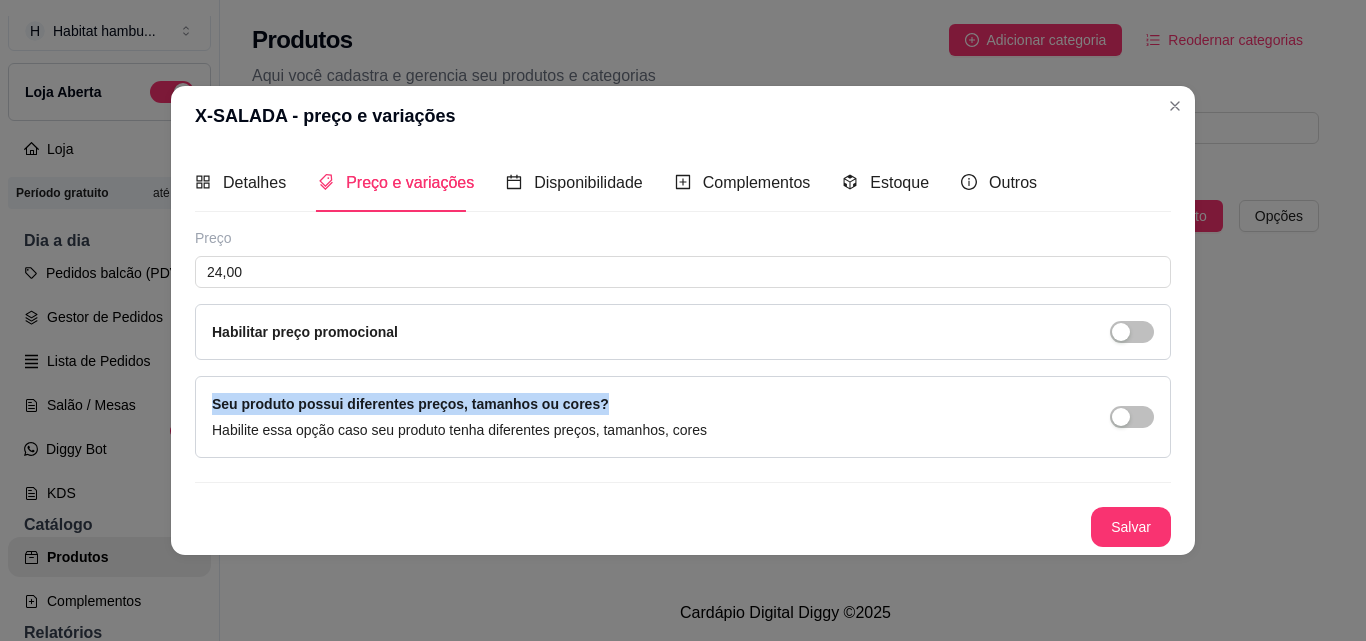 drag, startPoint x: 567, startPoint y: 344, endPoint x: 861, endPoint y: 408, distance: 300.88535 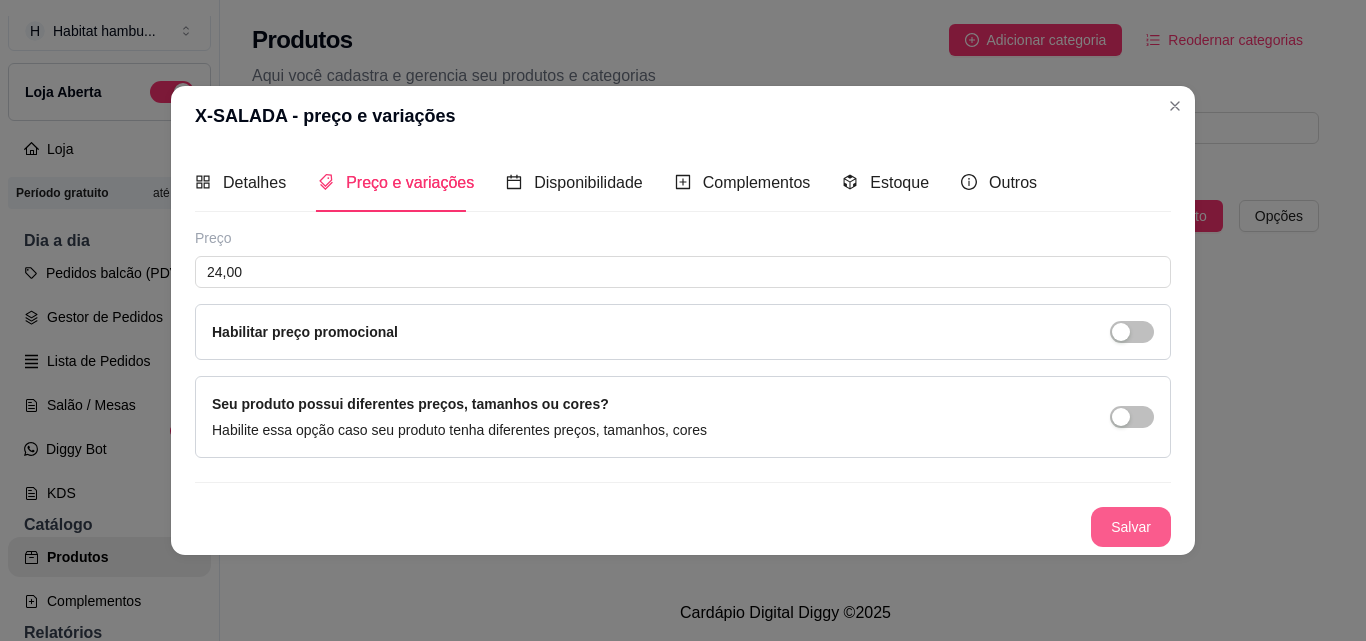 click on "Salvar" at bounding box center [1131, 527] 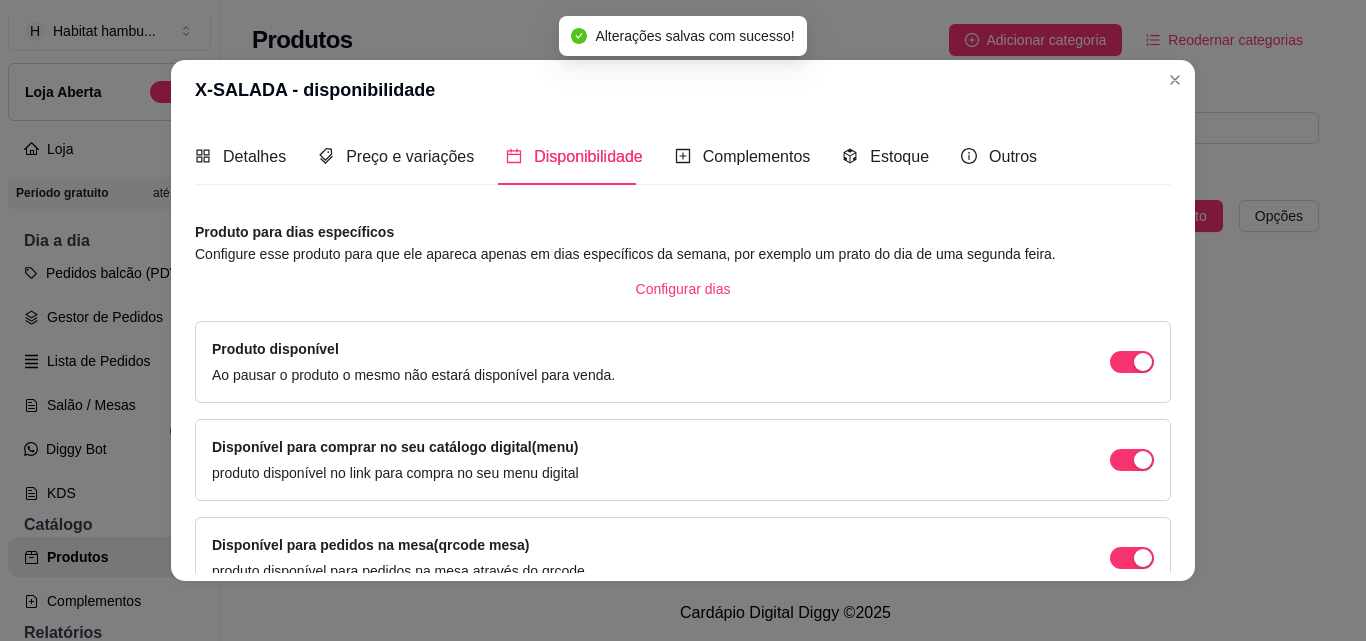 click on "Disponível para pedidos na mesa(qrcode mesa) produto disponível para pedidos na mesa através do qrcode" at bounding box center [683, 558] 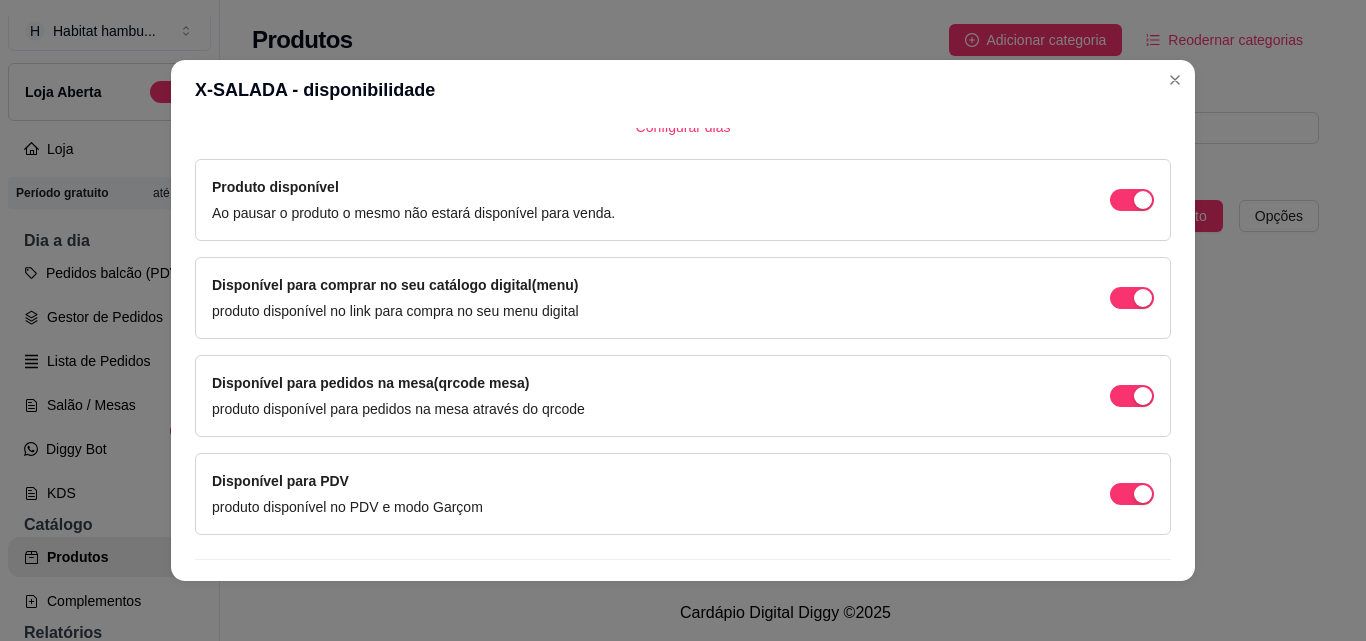 scroll, scrollTop: 205, scrollLeft: 0, axis: vertical 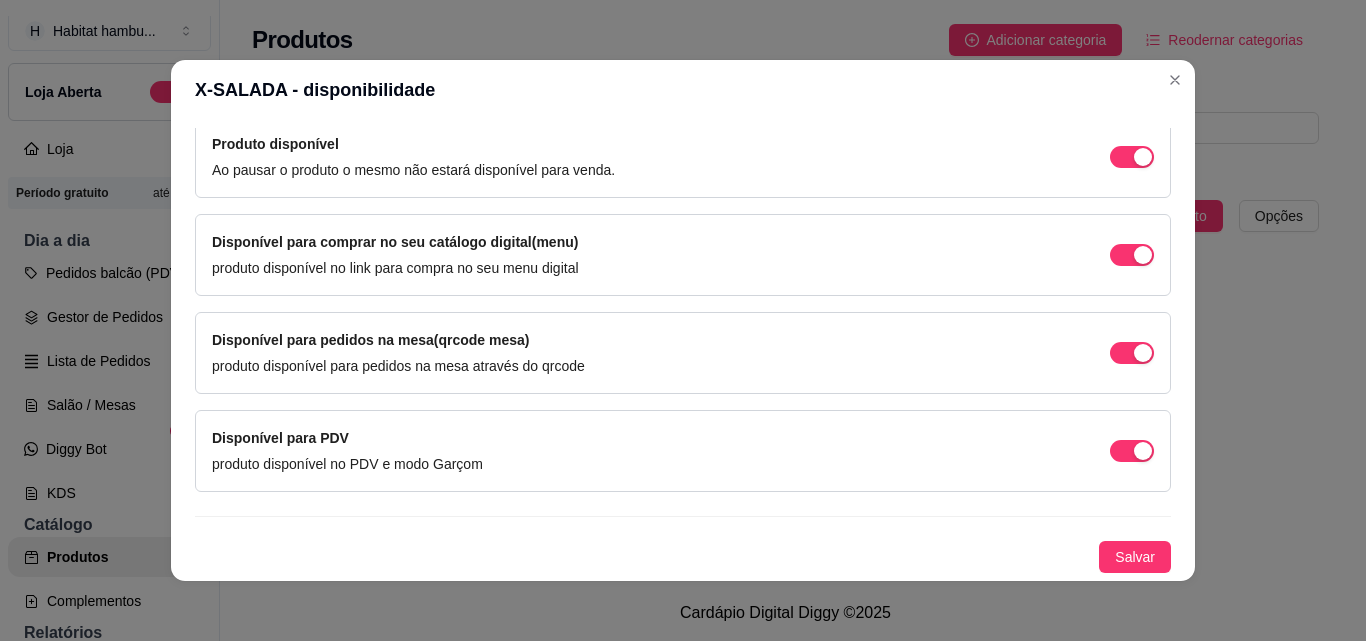 click on "Produto para dias específicos Configure esse produto para que ele apareca apenas em dias específicos da semana, por exemplo um prato do dia de uma segunda feira. Configurar dias Produto disponível Ao pausar o produto o mesmo não estará disponível para venda. Disponível para comprar no seu catálogo digital(menu) produto disponível no link para compra no seu menu digital Disponível para pedidos na mesa(qrcode mesa) produto disponível para pedidos na mesa através do qrcode Disponível para PDV produto disponível no PDV e modo Garçom Salvar" at bounding box center [683, 294] 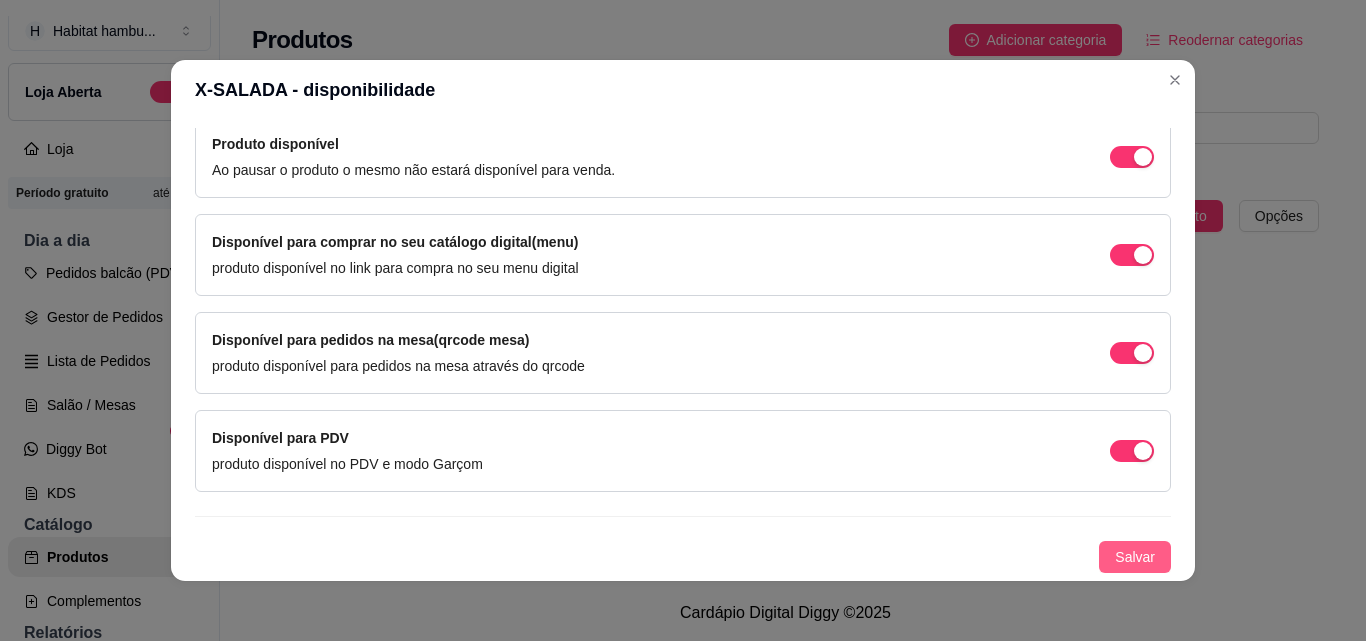 click on "Salvar" at bounding box center (1135, 557) 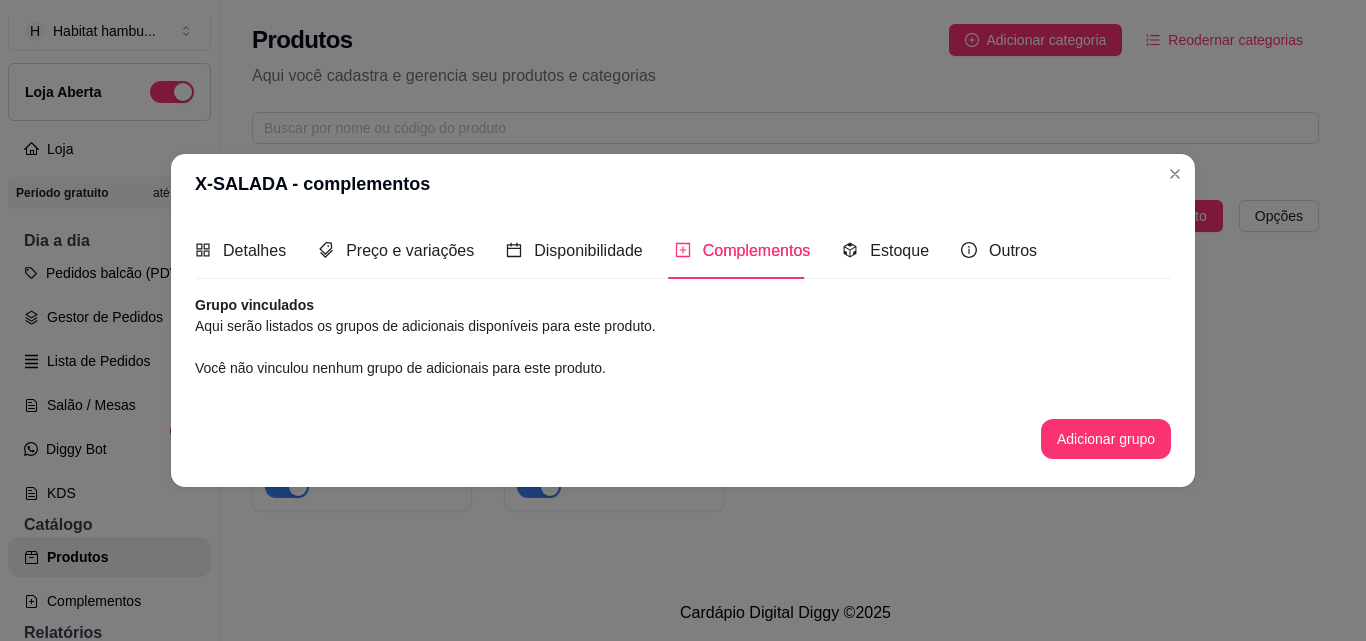 scroll, scrollTop: 0, scrollLeft: 0, axis: both 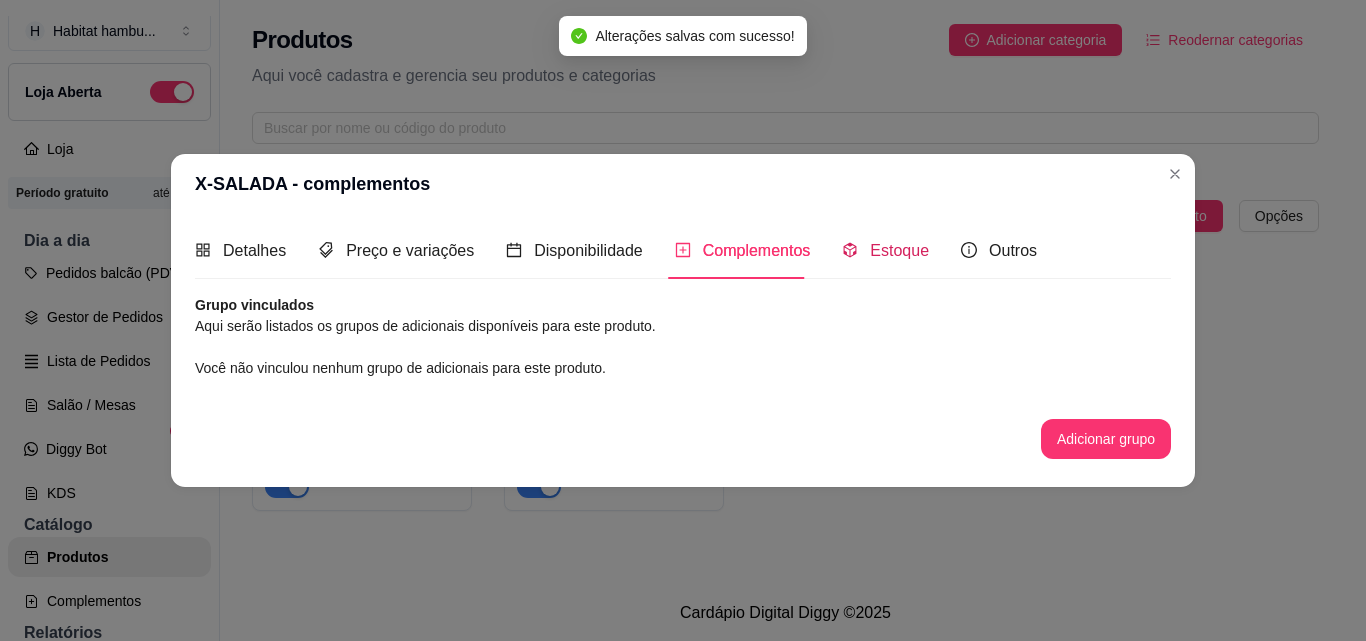click on "Estoque" at bounding box center (899, 250) 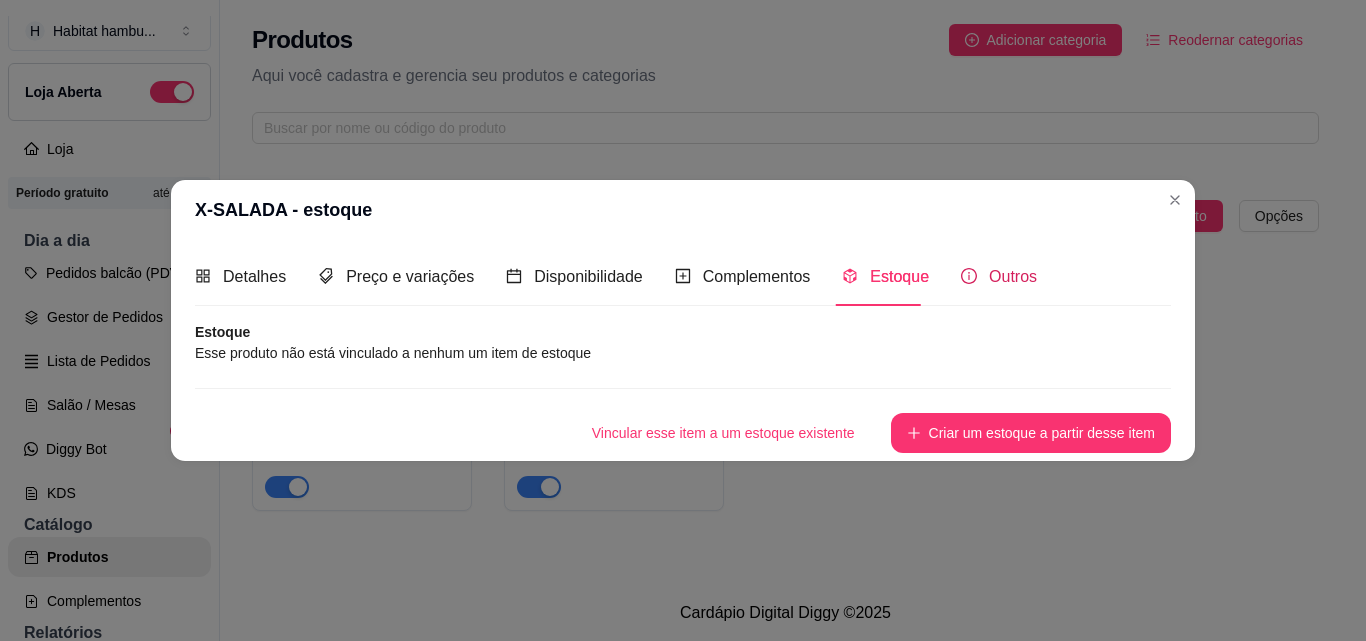 click on "Outros" at bounding box center [1013, 276] 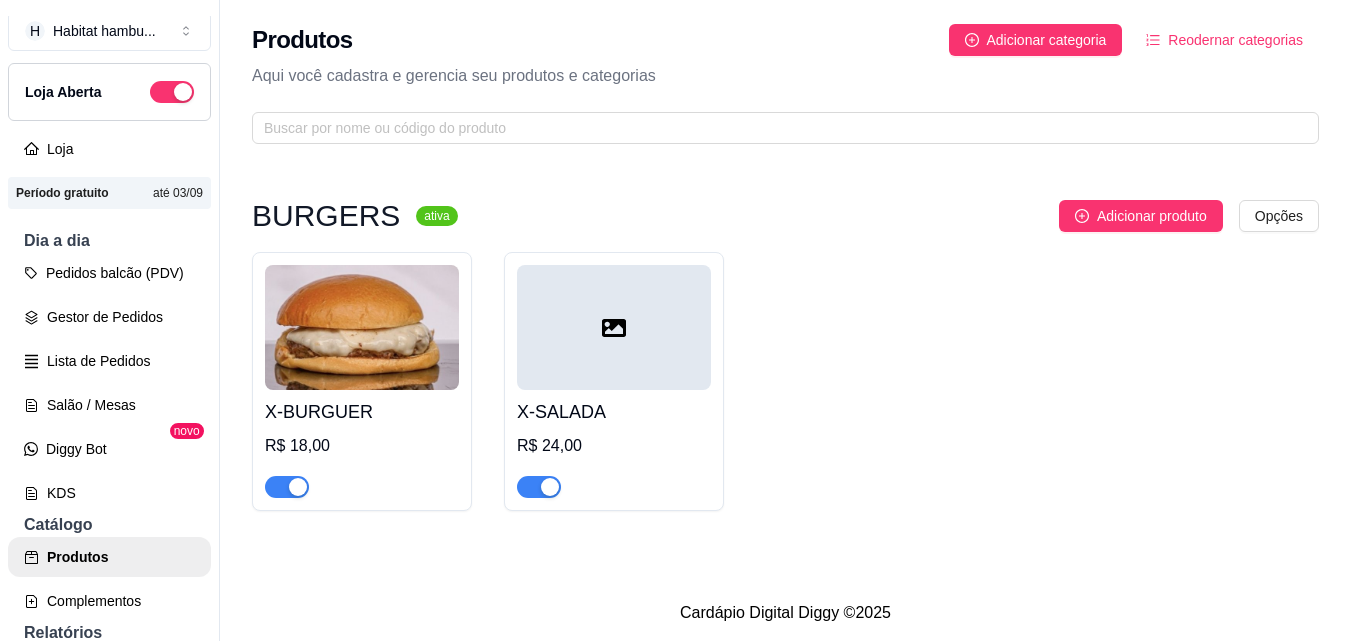 click at bounding box center [614, 327] 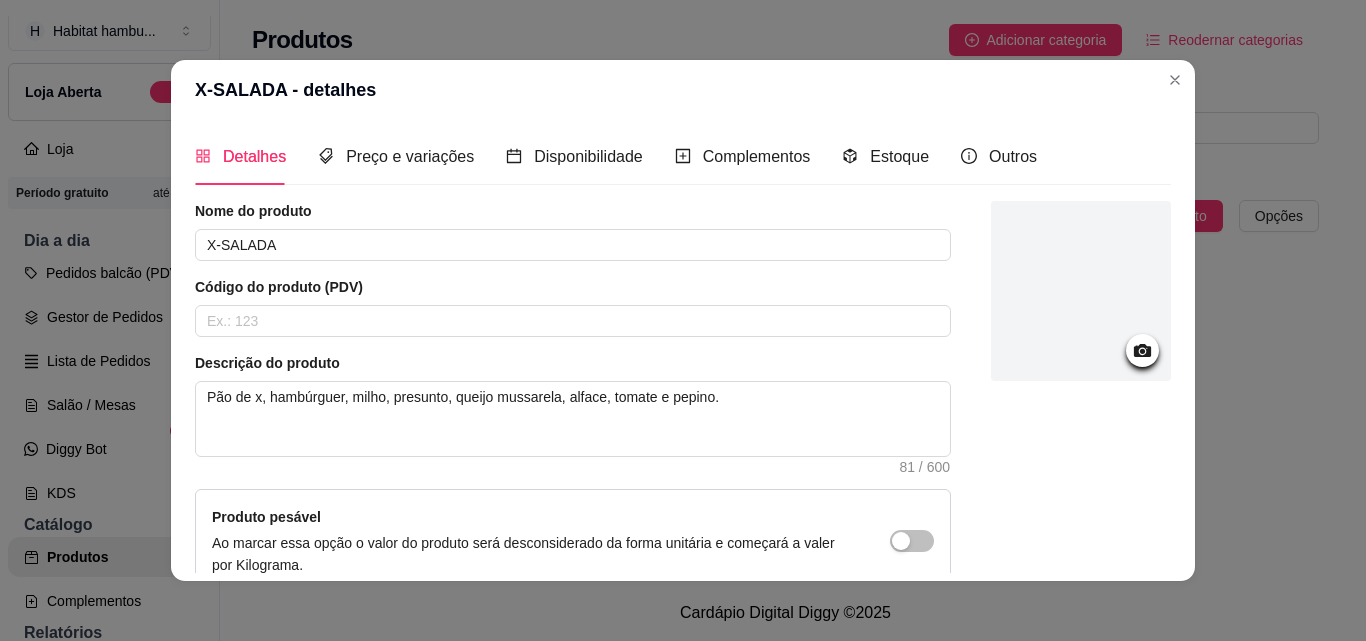 click 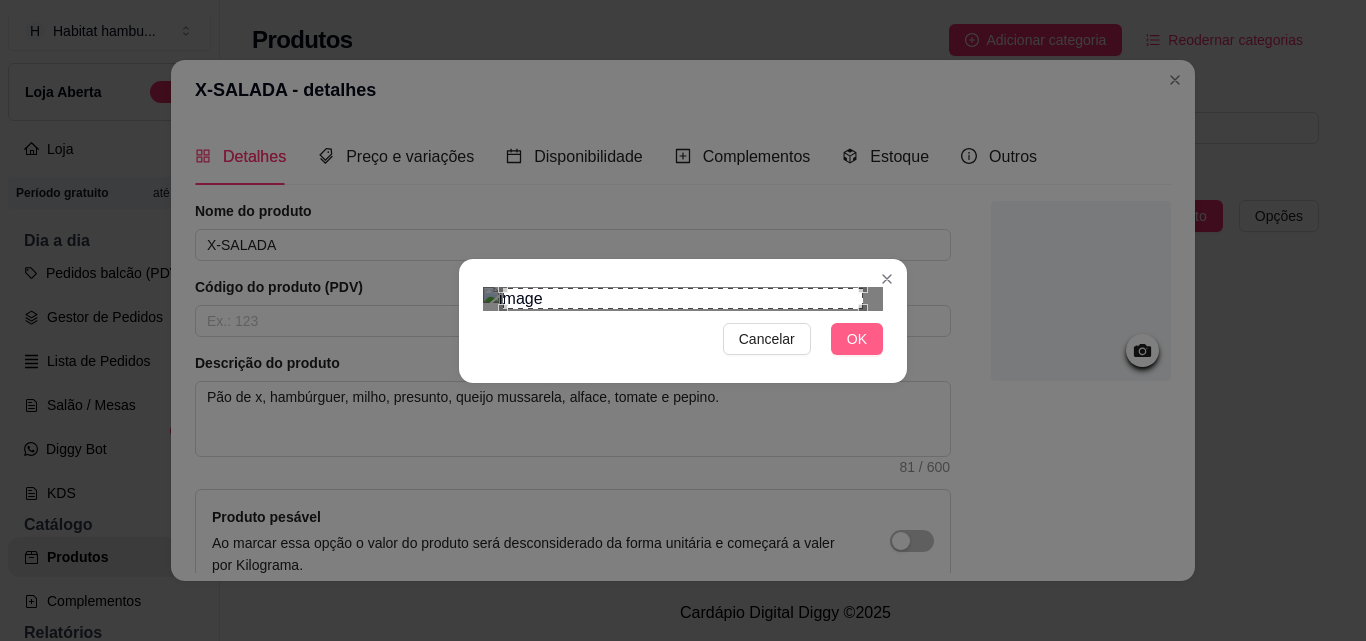 click on "OK" at bounding box center [857, 339] 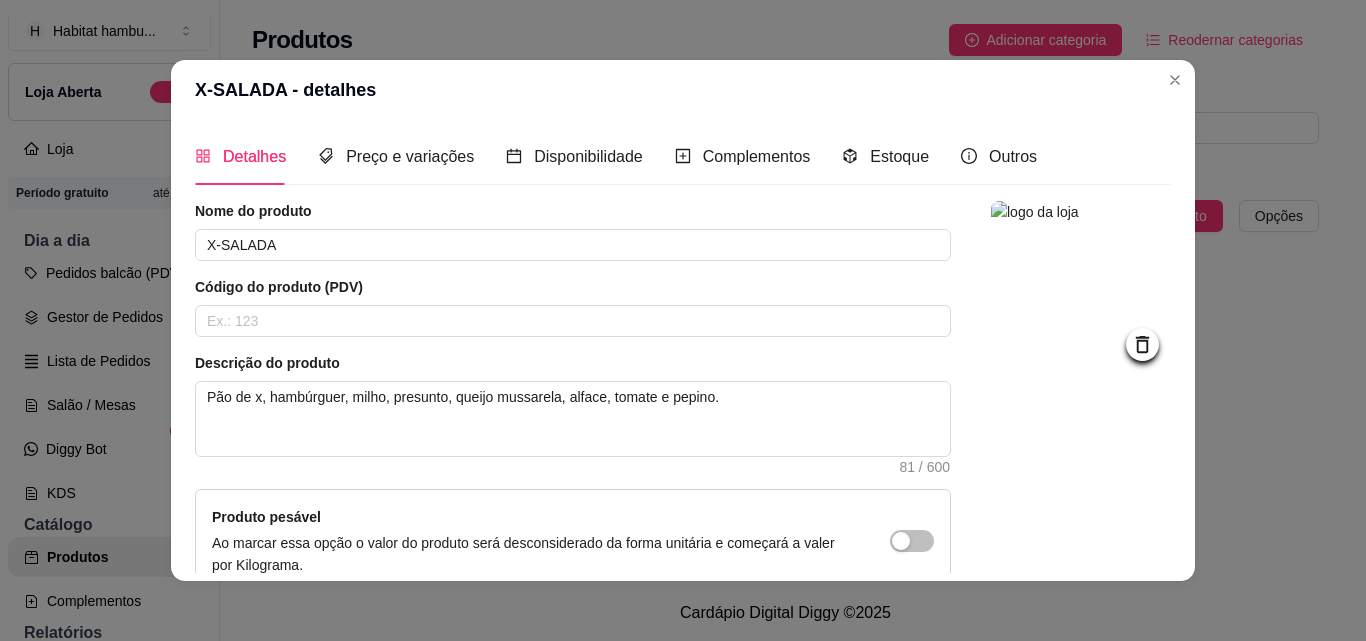 click on "Produto pesável Ao marcar essa opção o valor do produto será desconsiderado da forma unitária e começará a valer por Kilograma." at bounding box center [573, 541] 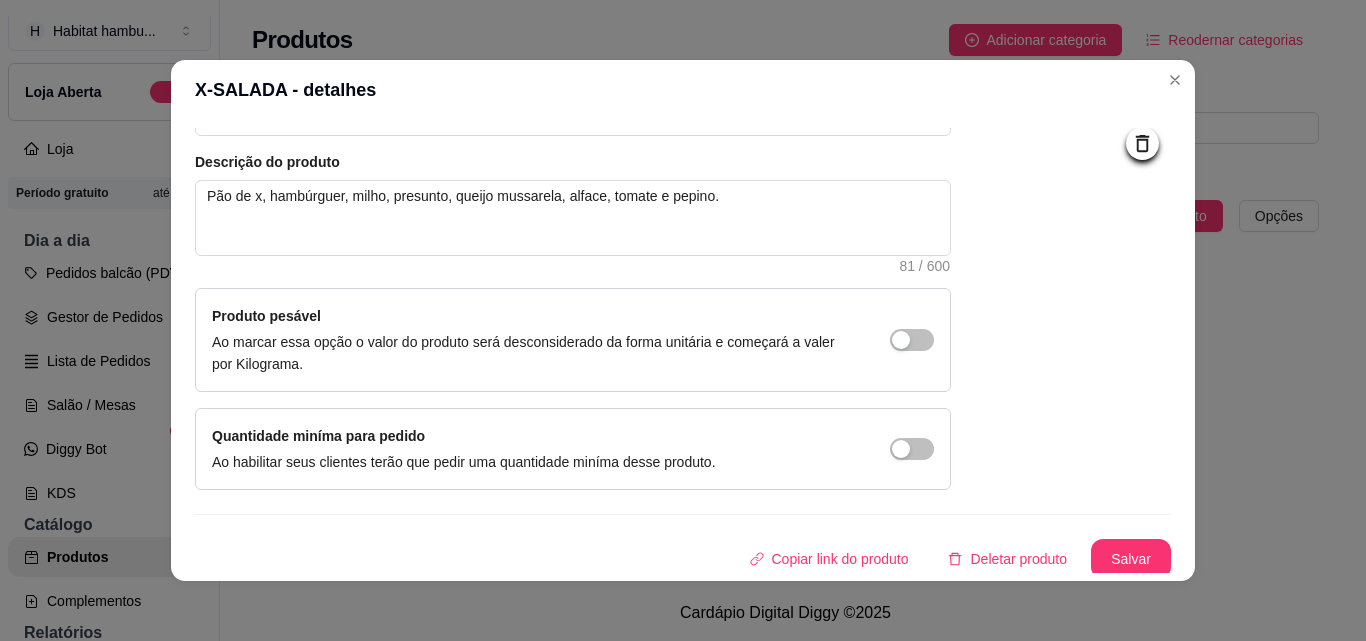 scroll, scrollTop: 207, scrollLeft: 0, axis: vertical 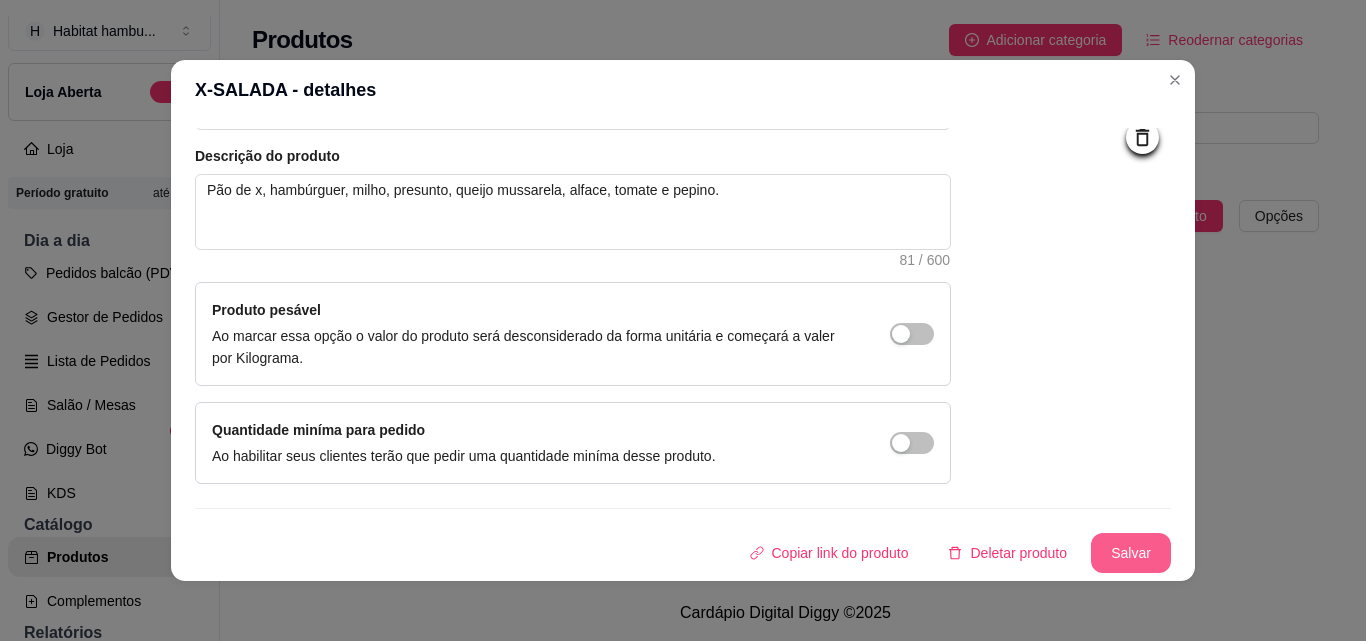 click on "Salvar" at bounding box center [1131, 553] 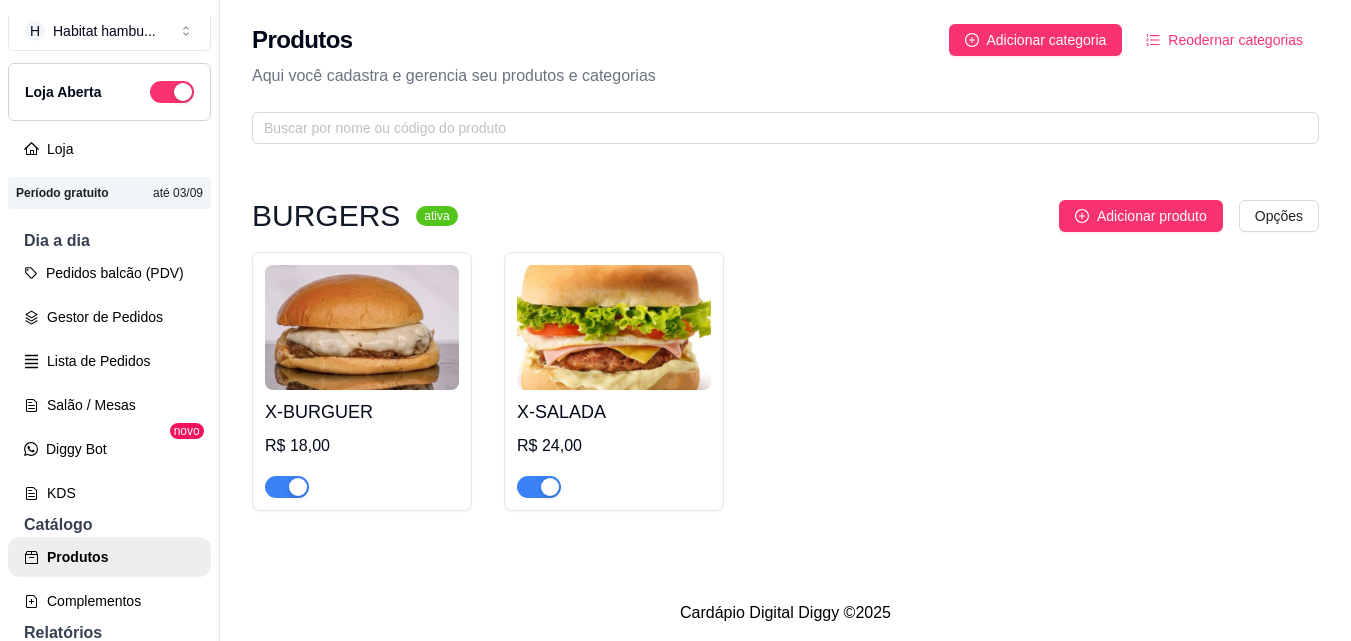 click at bounding box center (614, 327) 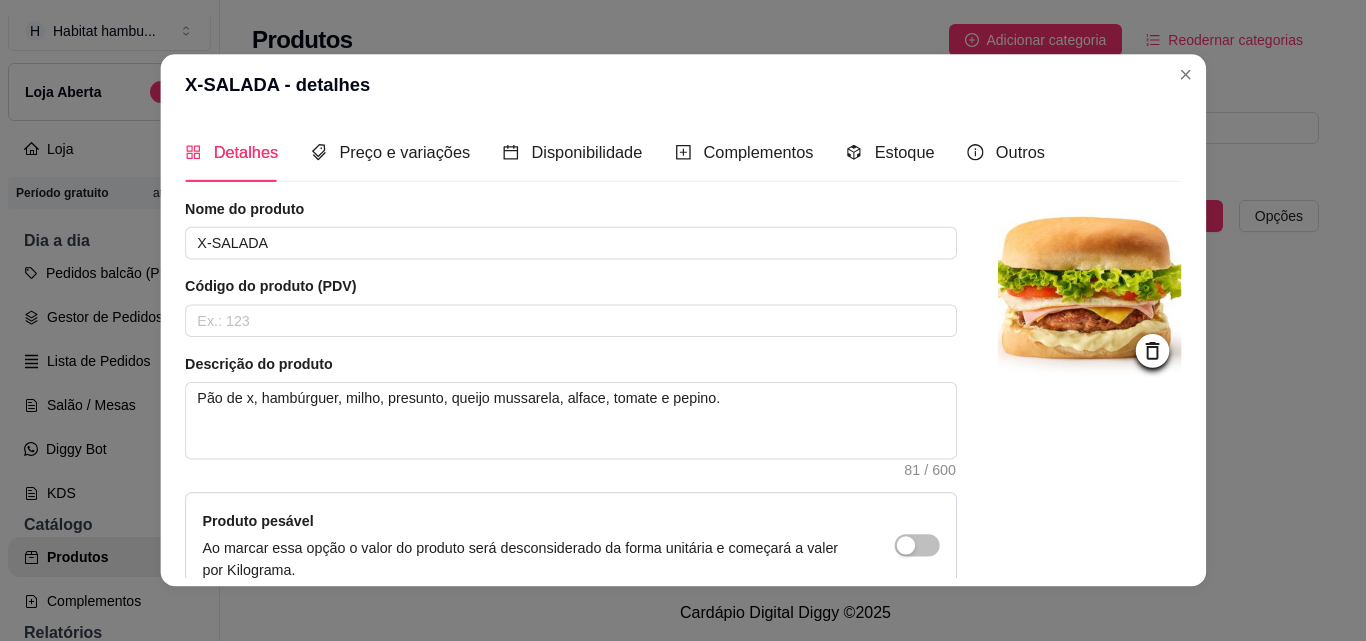 click on "Nome do produto X-SALADA Código do produto (PDV) Descrição do produto Pão de x, hambúrguer, milho, presunto, queijo mussarela, alface, tomate e pepino. 81 / 600 Produto pesável Ao marcar essa opção o valor do produto será desconsiderado da forma unitária e começará a valer por Kilograma. Quantidade miníma para pedido Ao habilitar seus clientes terão que pedir uma quantidade miníma desse produto." at bounding box center [571, 449] 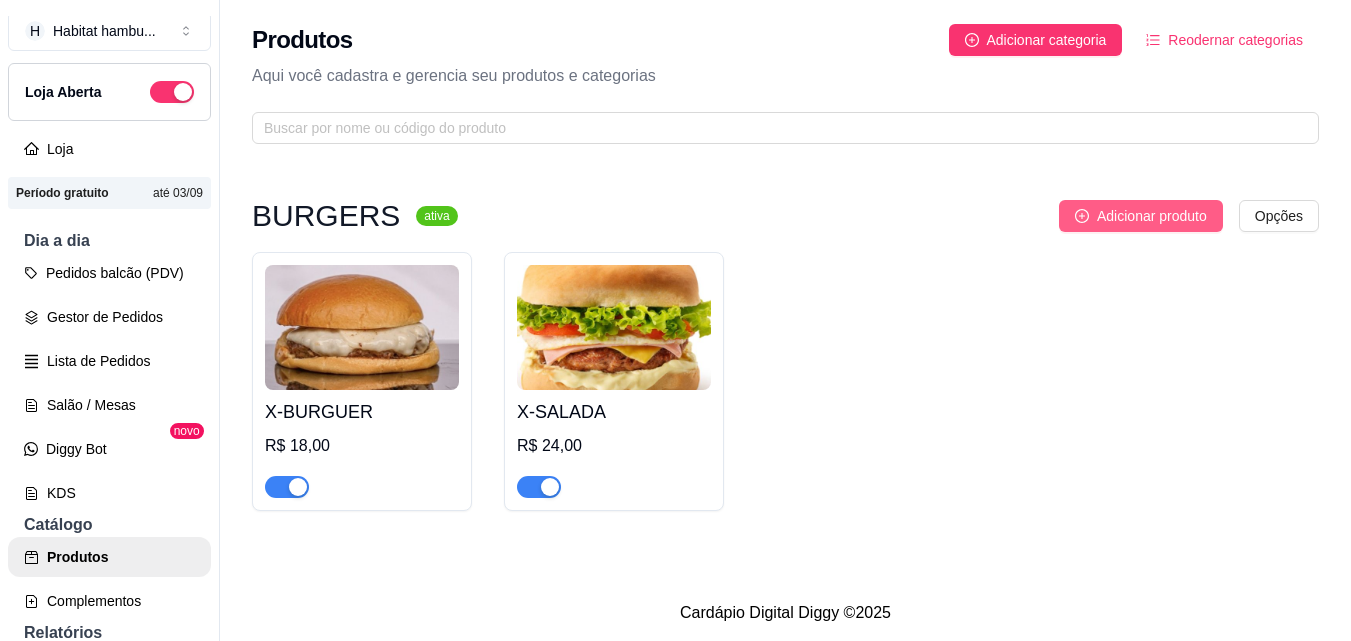click on "Adicionar produto" at bounding box center (1152, 216) 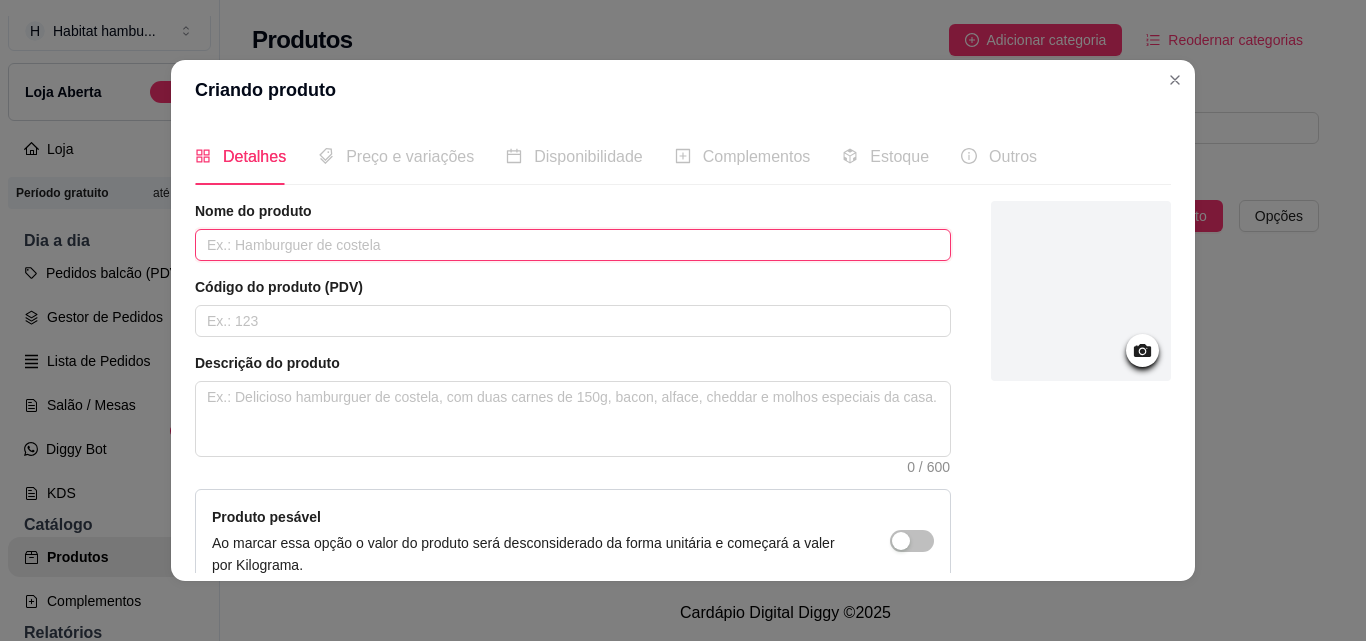 click at bounding box center [573, 245] 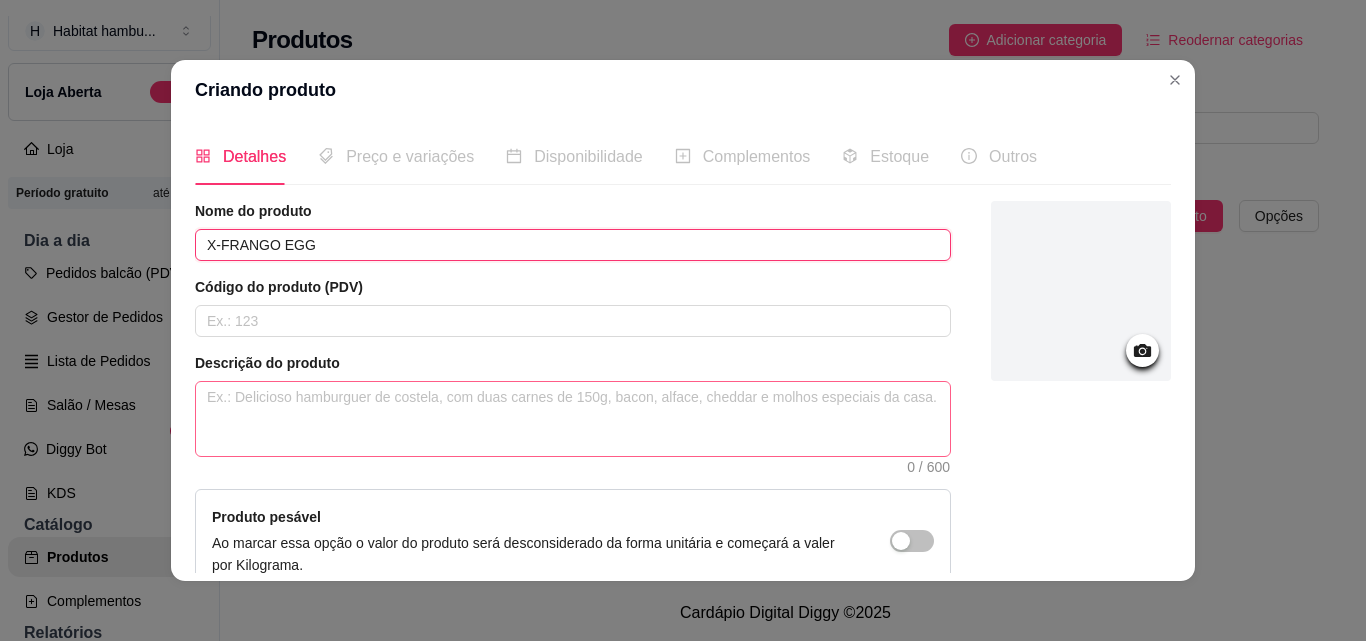 type on "X-FRANGO EGG" 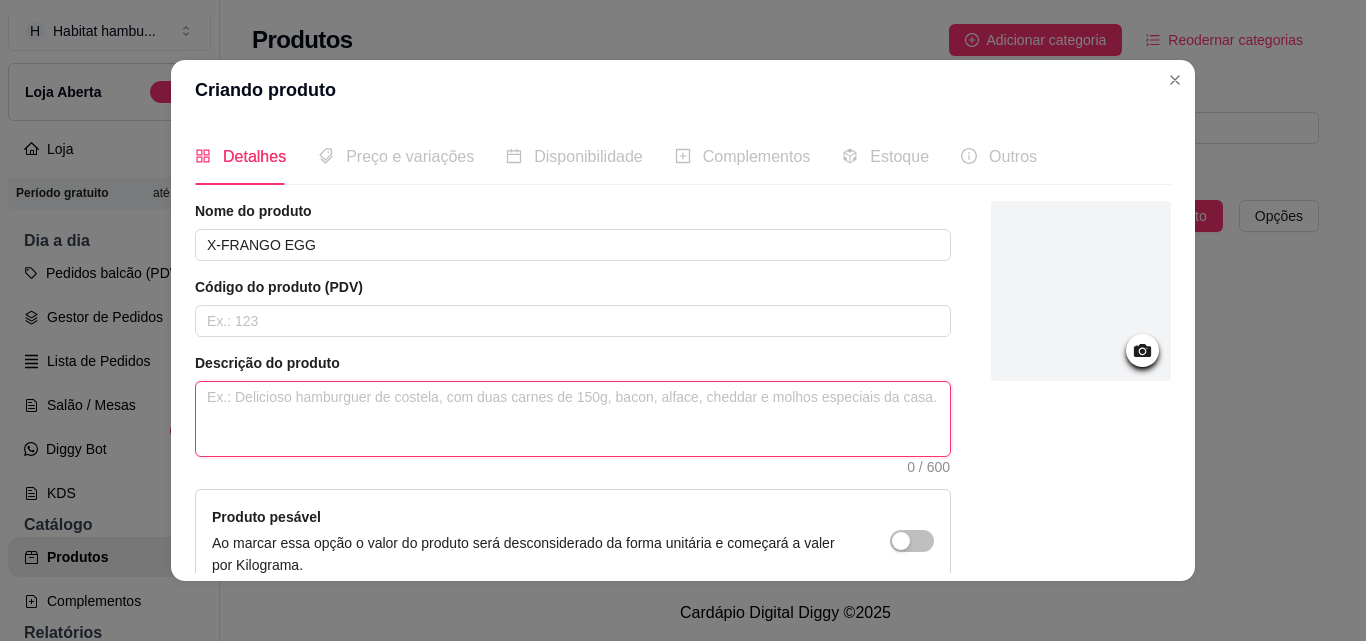 click at bounding box center (573, 419) 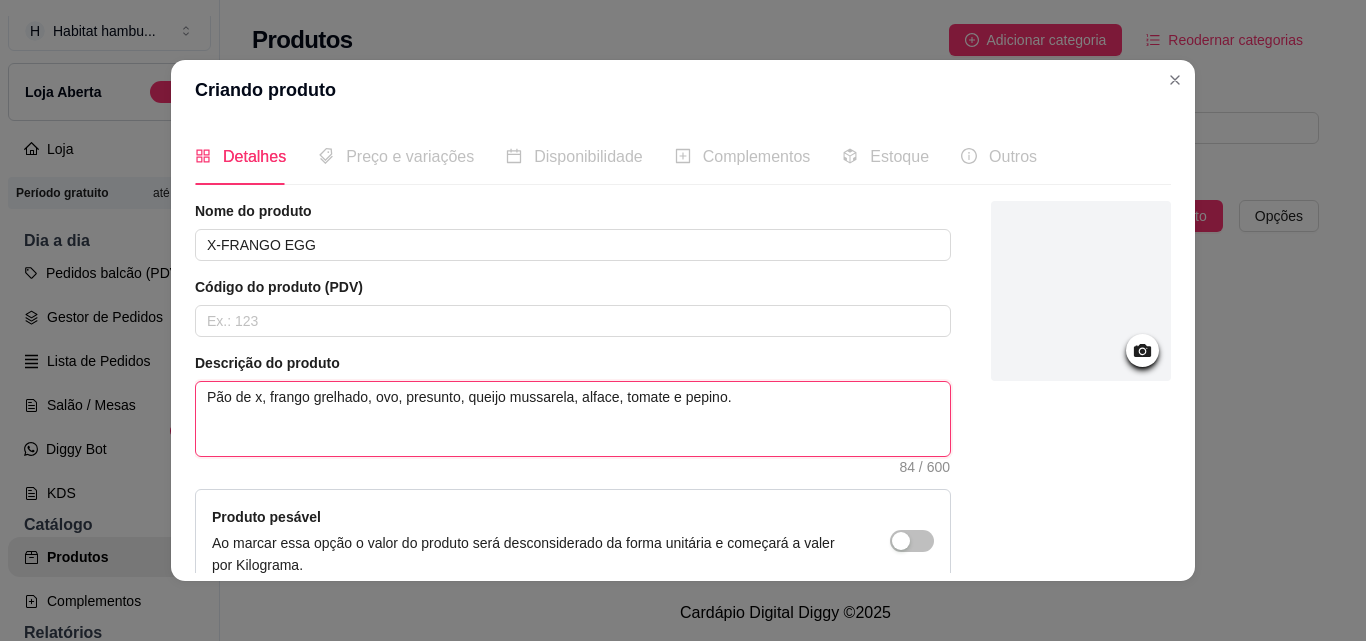 type on "Pão de x, frango grelhado, ovo, presunto, queijo mussarela, alface, tomate e pepino." 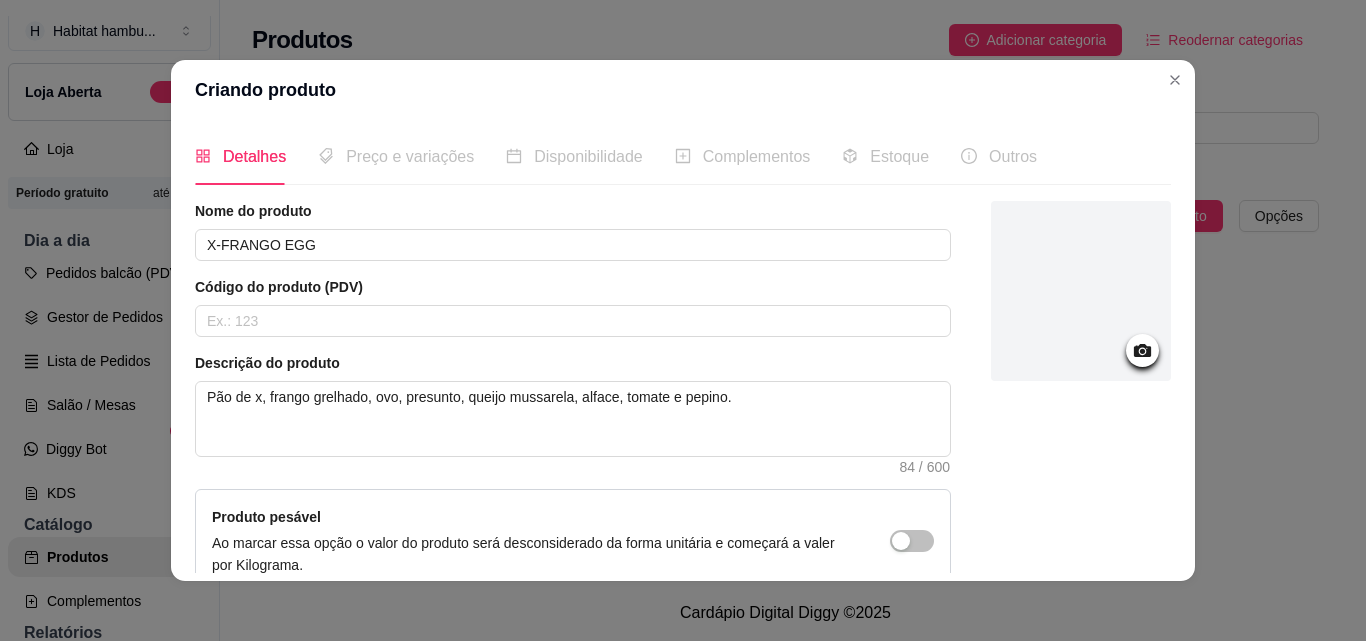click 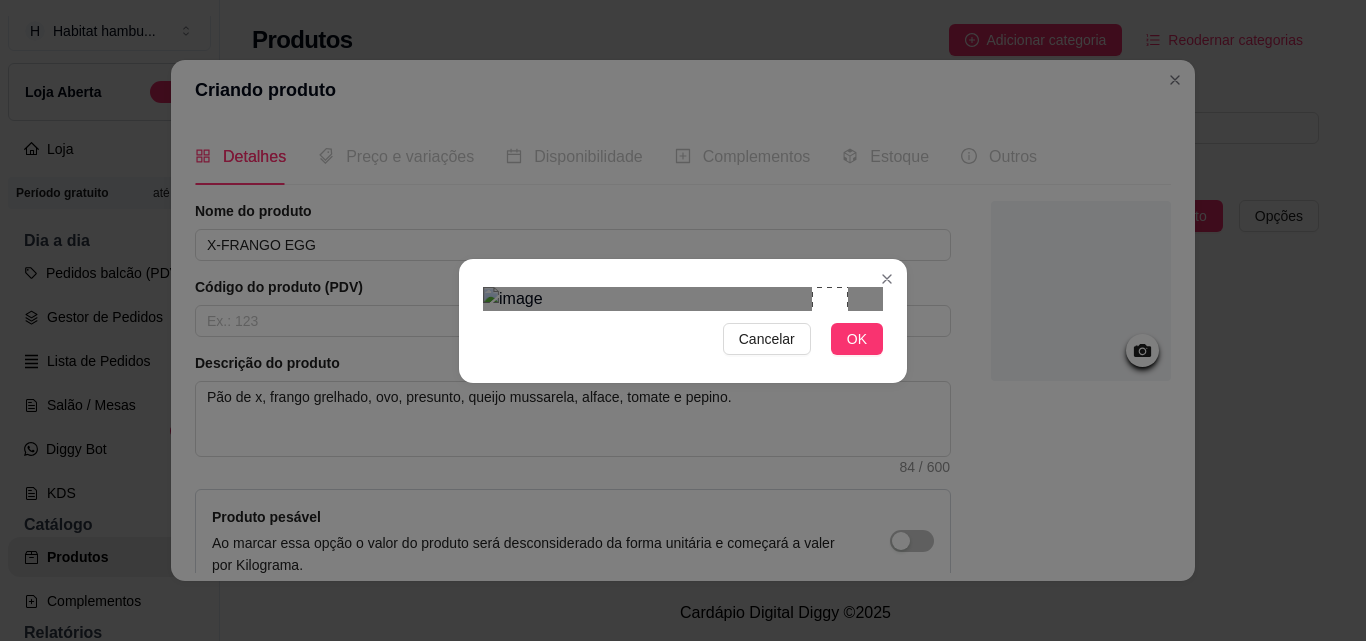 click at bounding box center [683, 299] 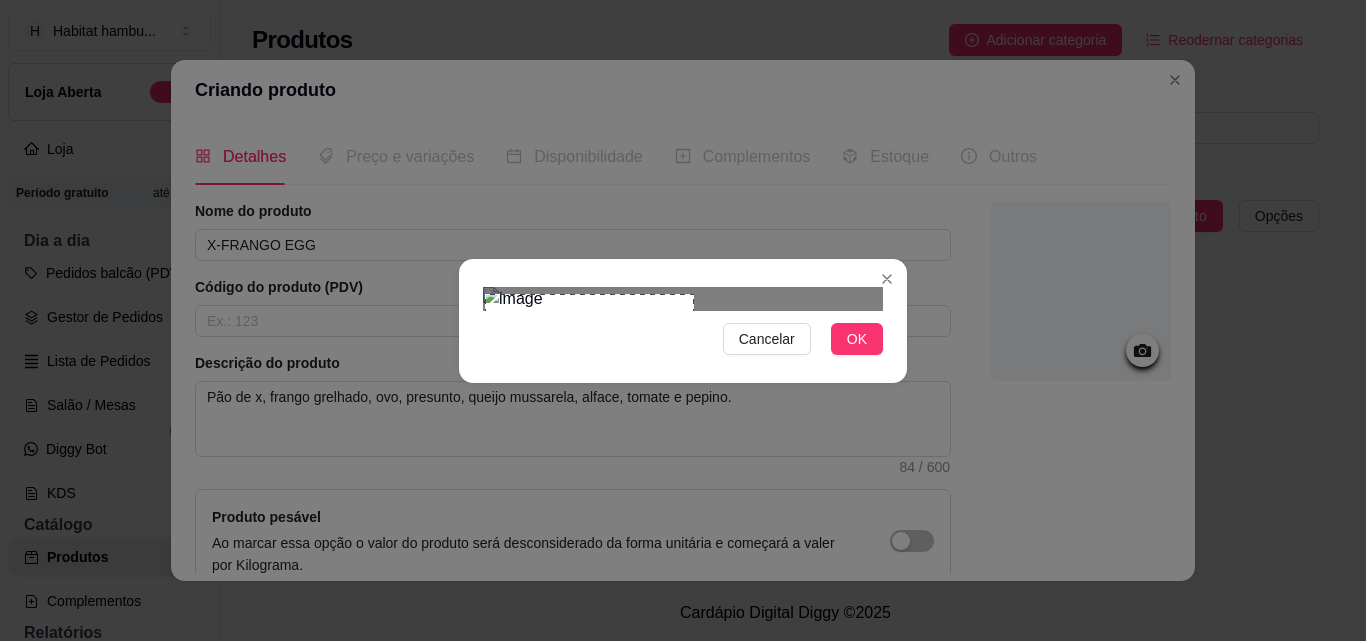 click at bounding box center [683, 299] 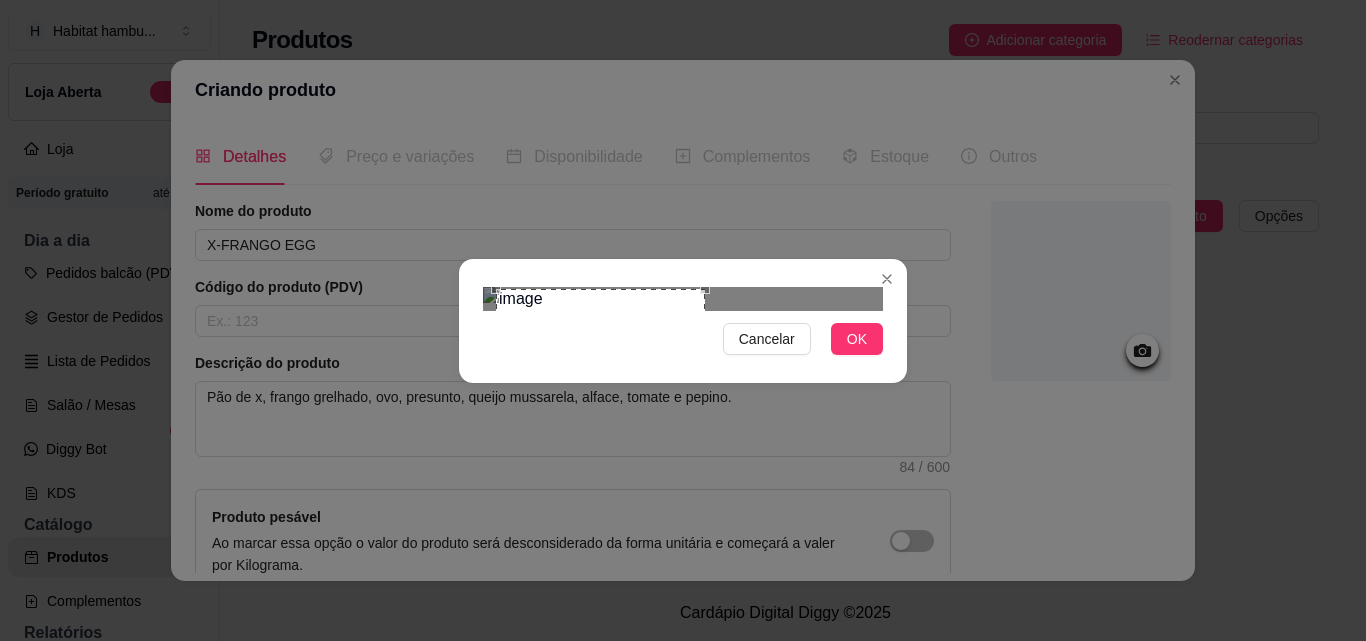 click at bounding box center [600, 393] 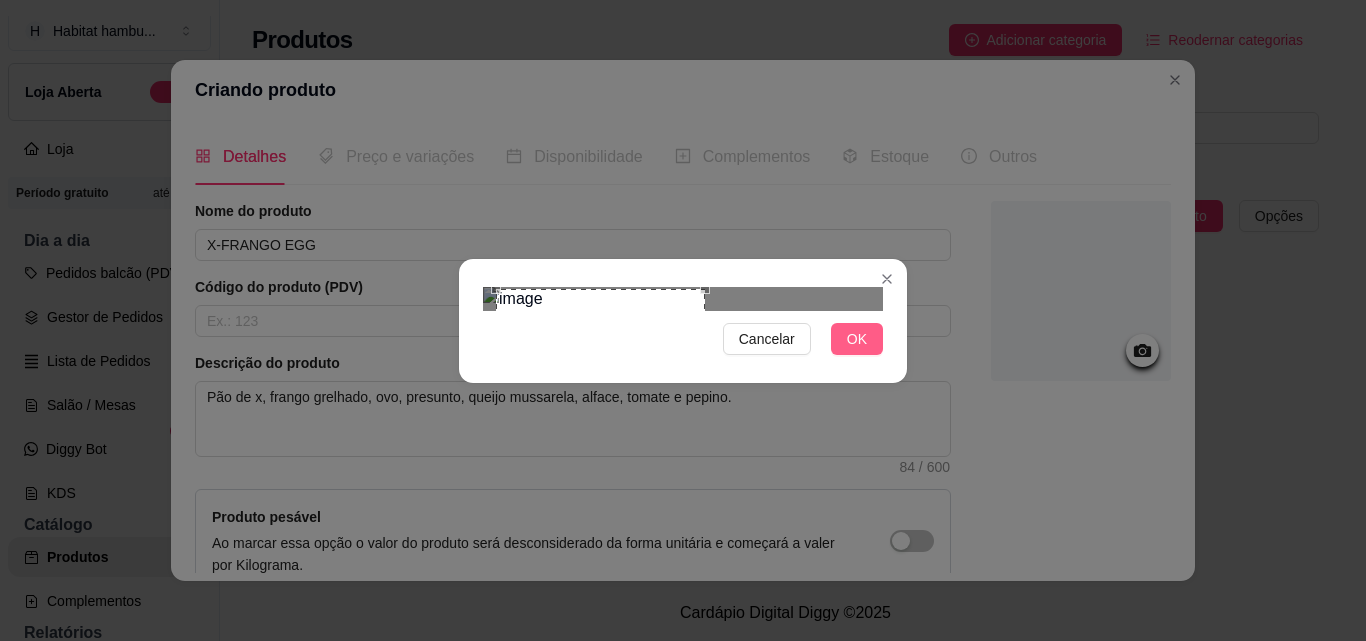 click on "OK" at bounding box center (857, 339) 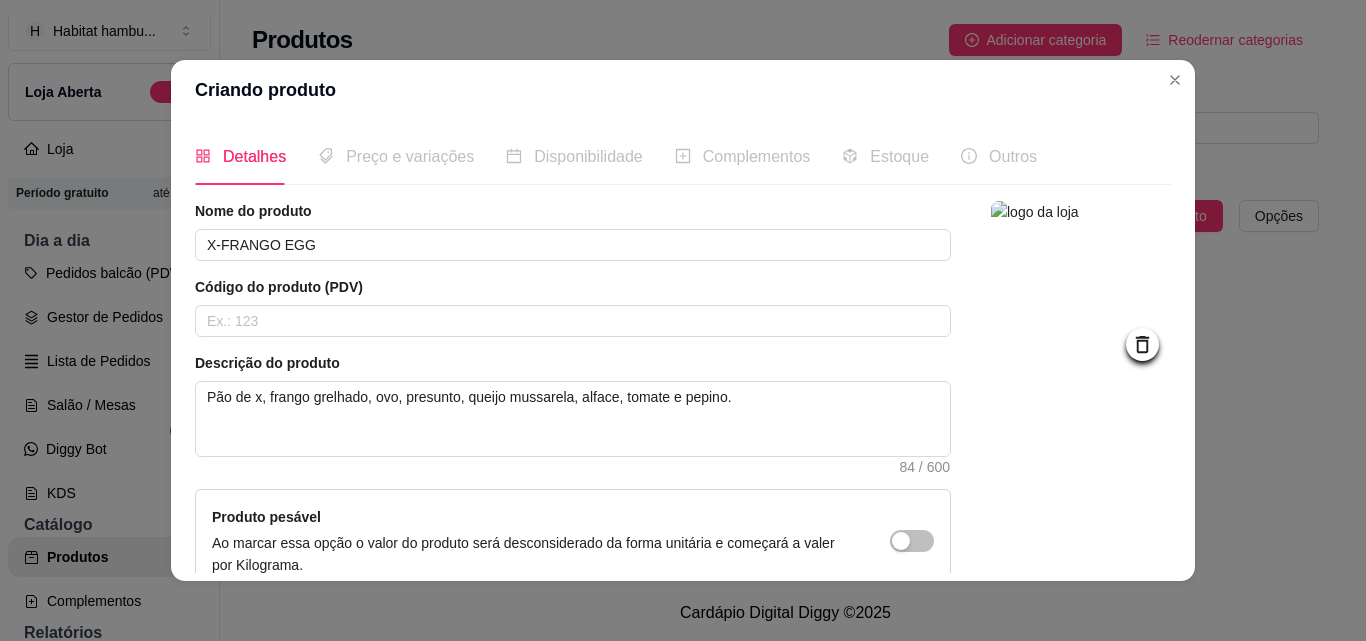 click on "Preço e variações" at bounding box center (410, 156) 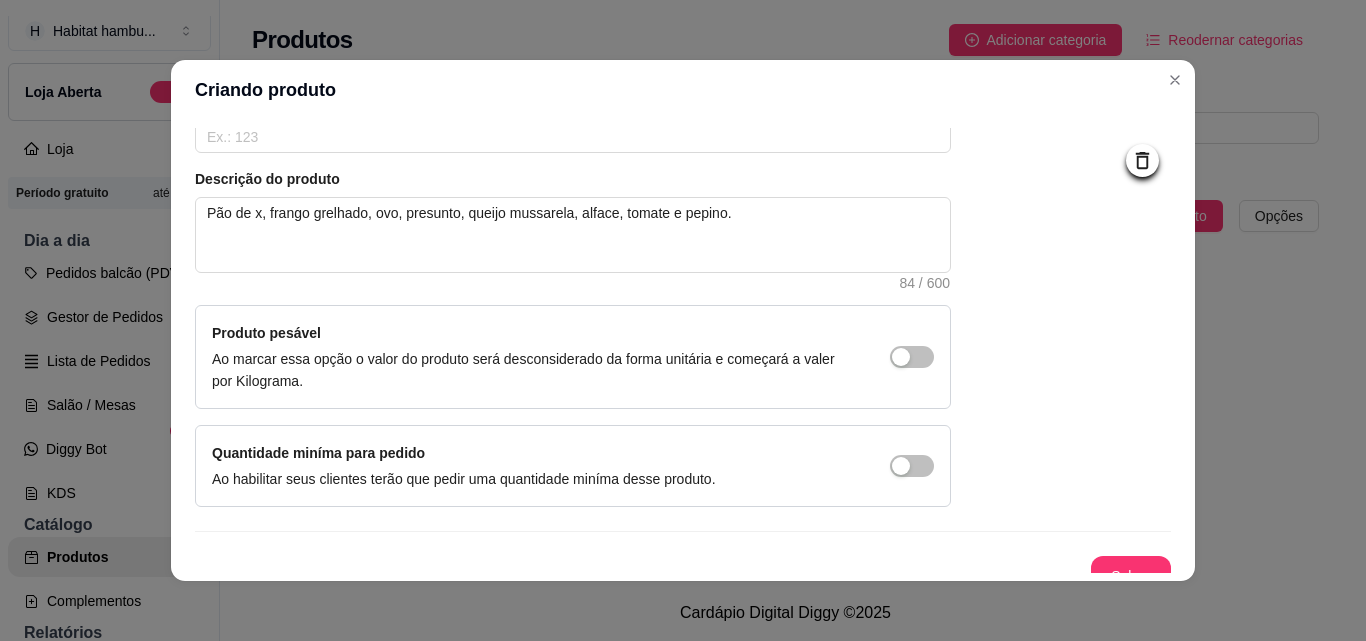 scroll, scrollTop: 207, scrollLeft: 0, axis: vertical 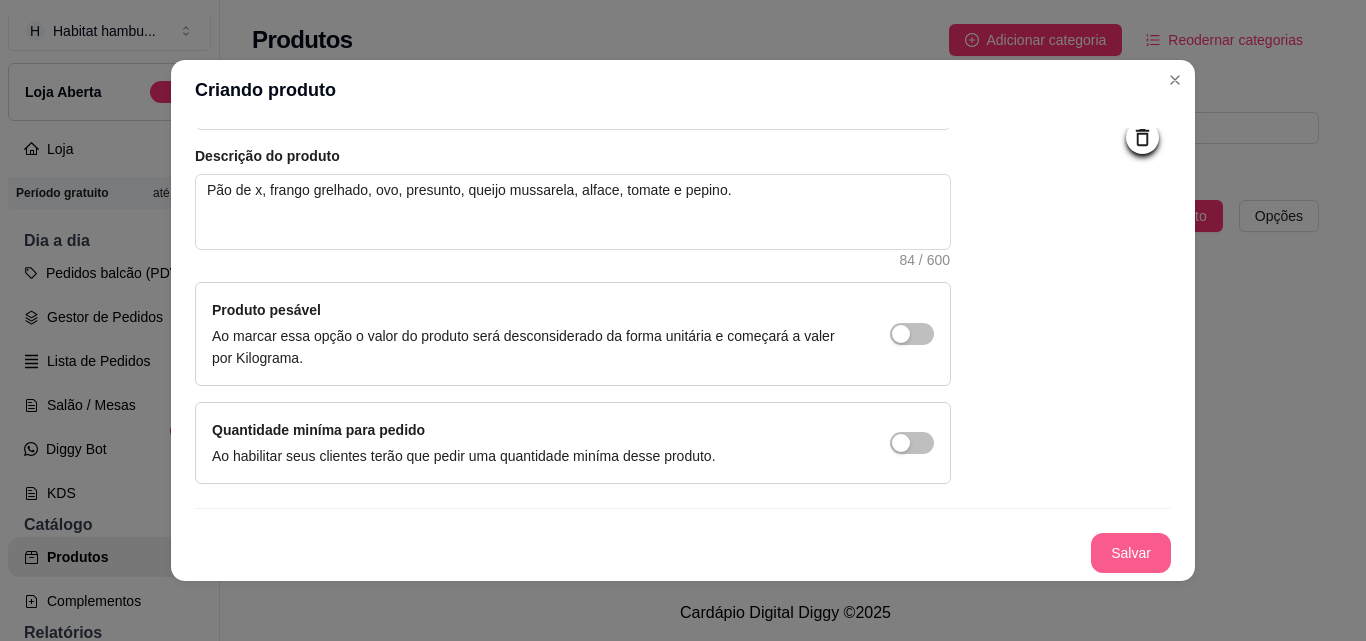 click on "Salvar" at bounding box center [1131, 553] 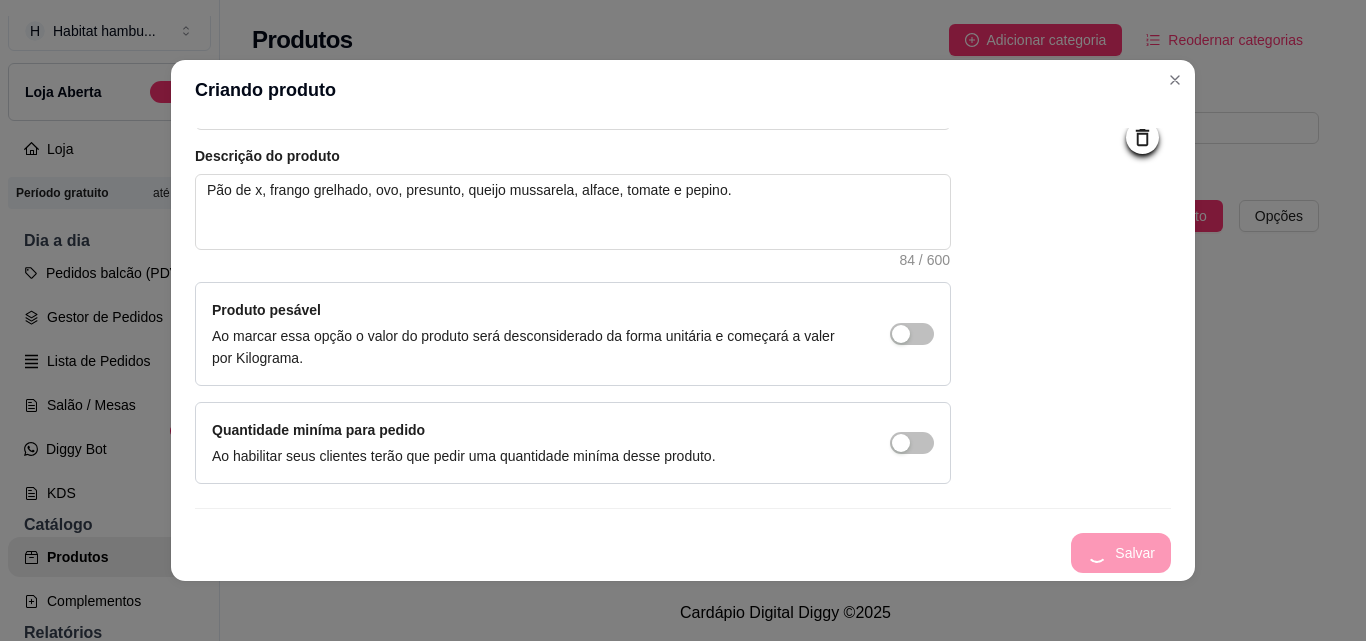 type 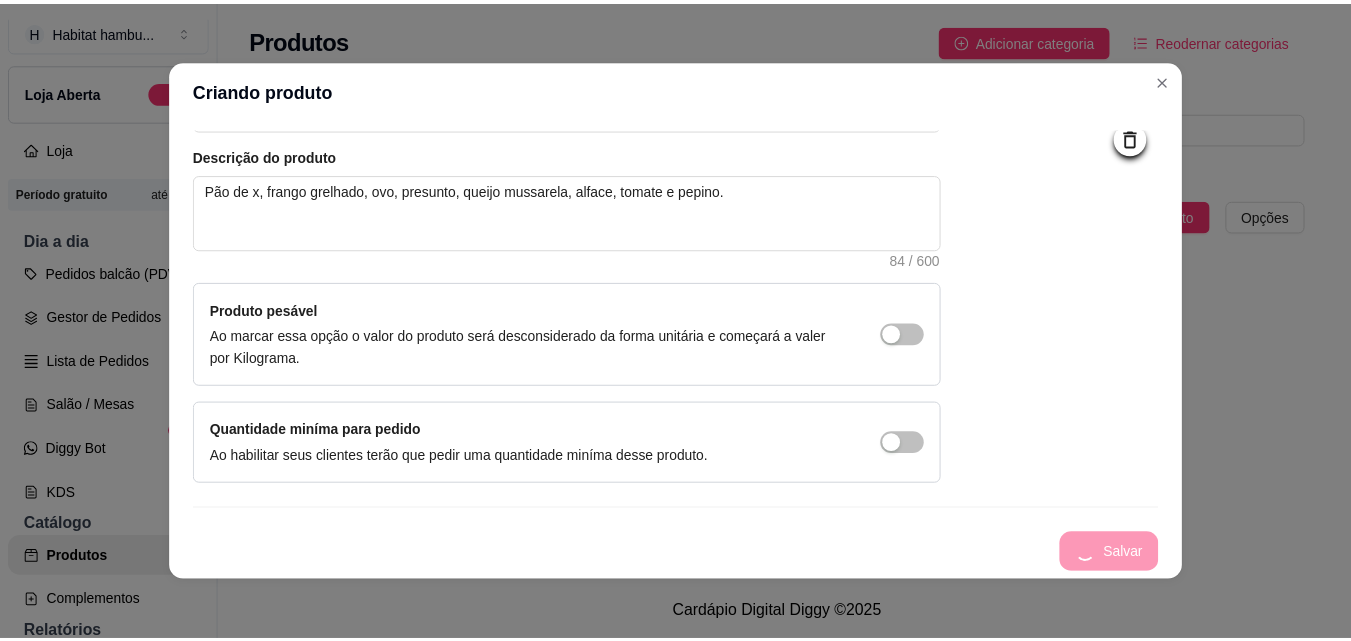 scroll, scrollTop: 0, scrollLeft: 0, axis: both 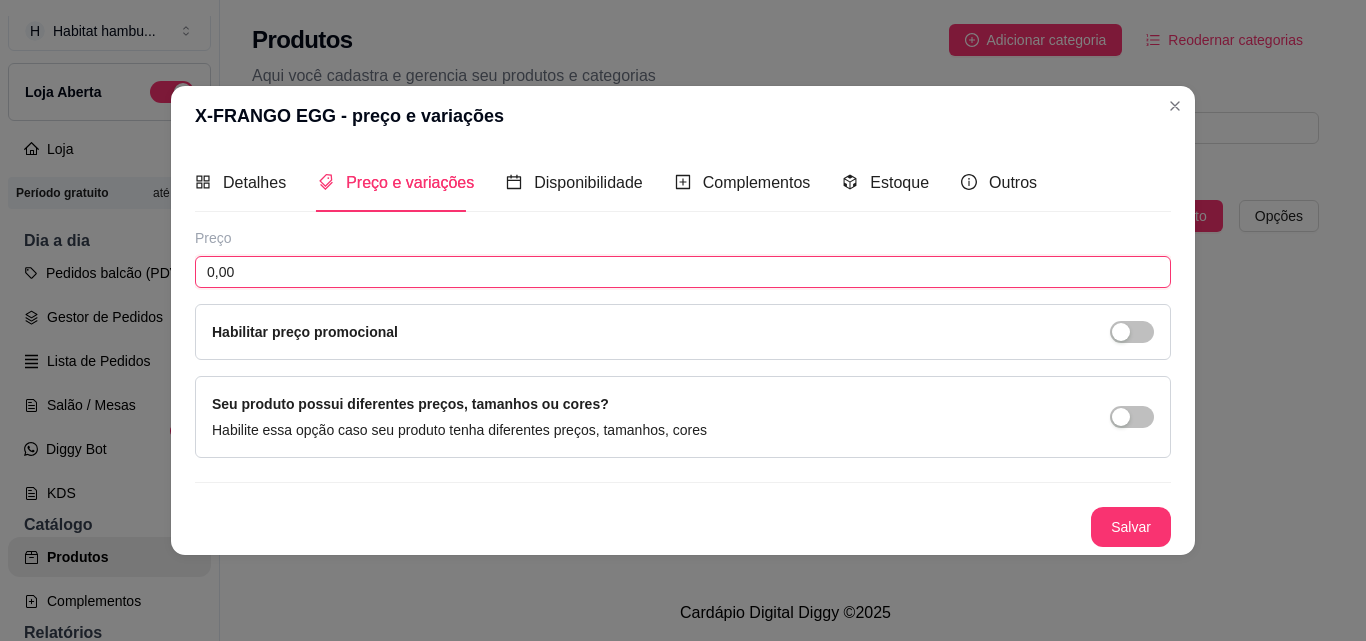 click on "0,00" at bounding box center (683, 272) 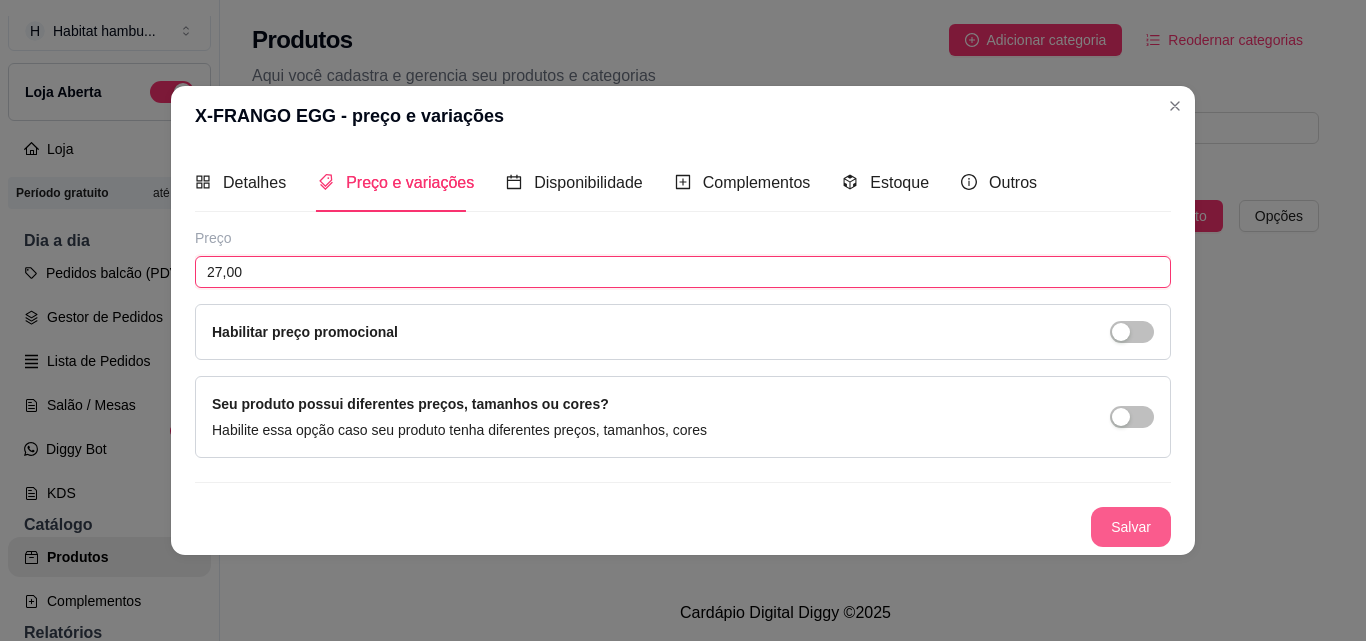 type on "27,00" 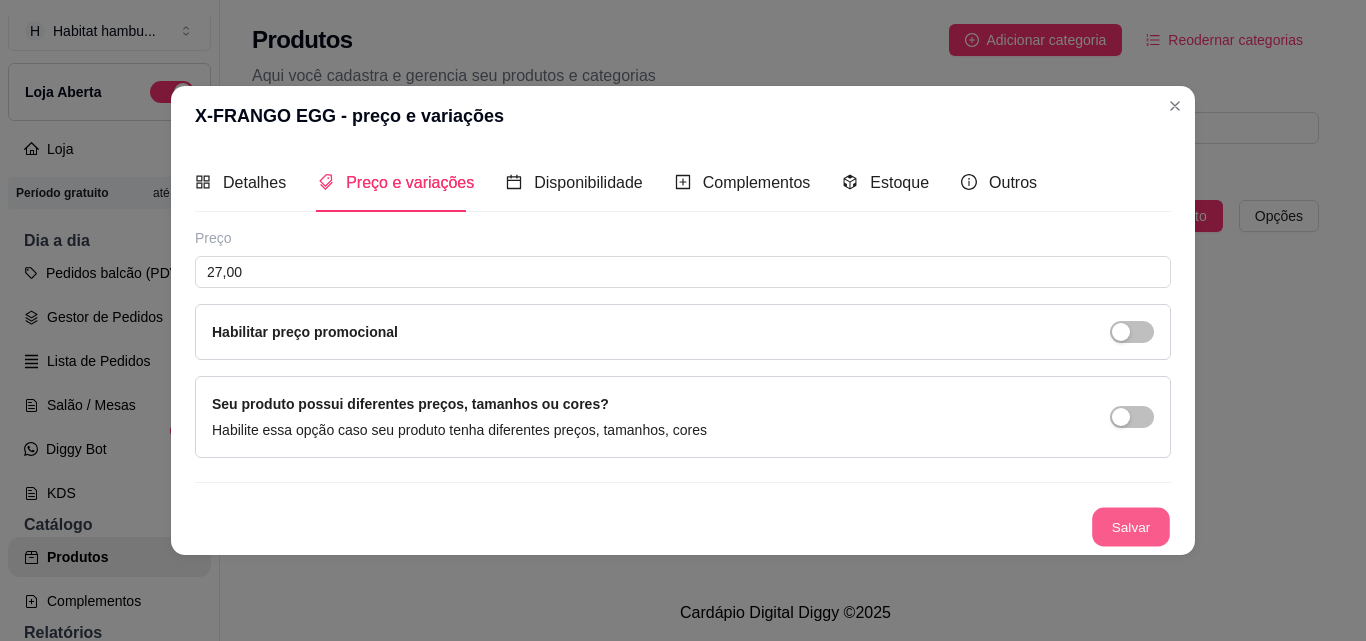 click on "Salvar" at bounding box center (1131, 526) 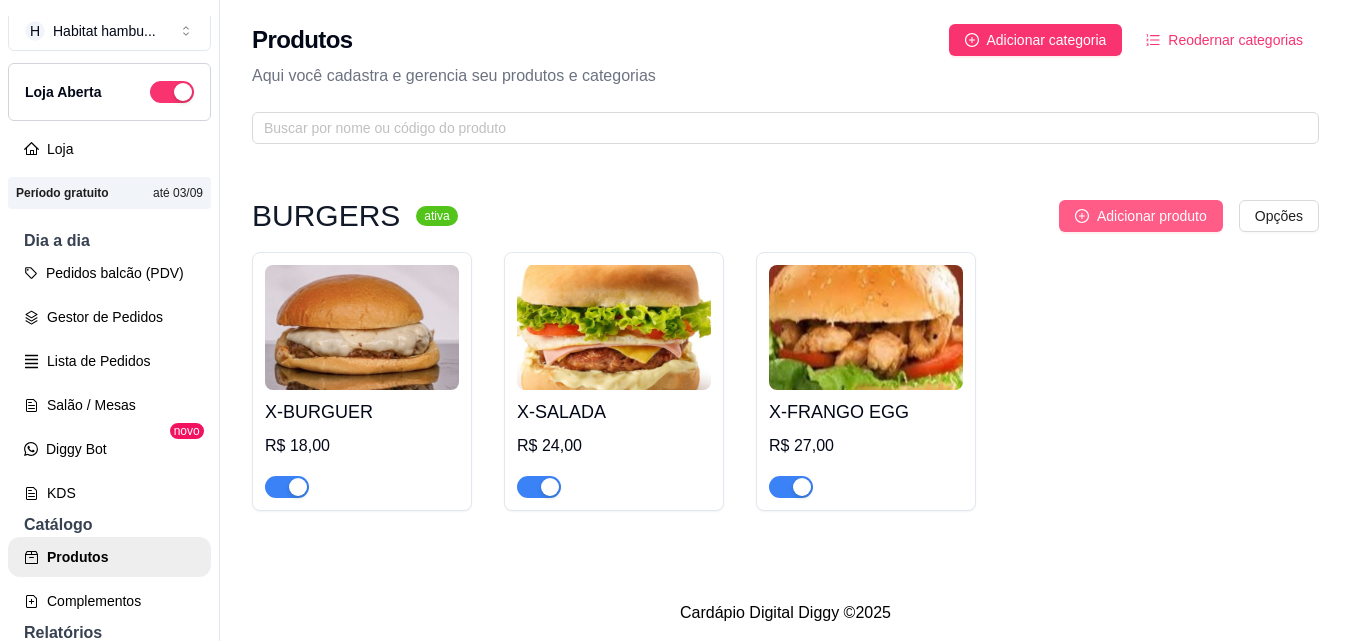 click on "Adicionar produto" at bounding box center [1152, 216] 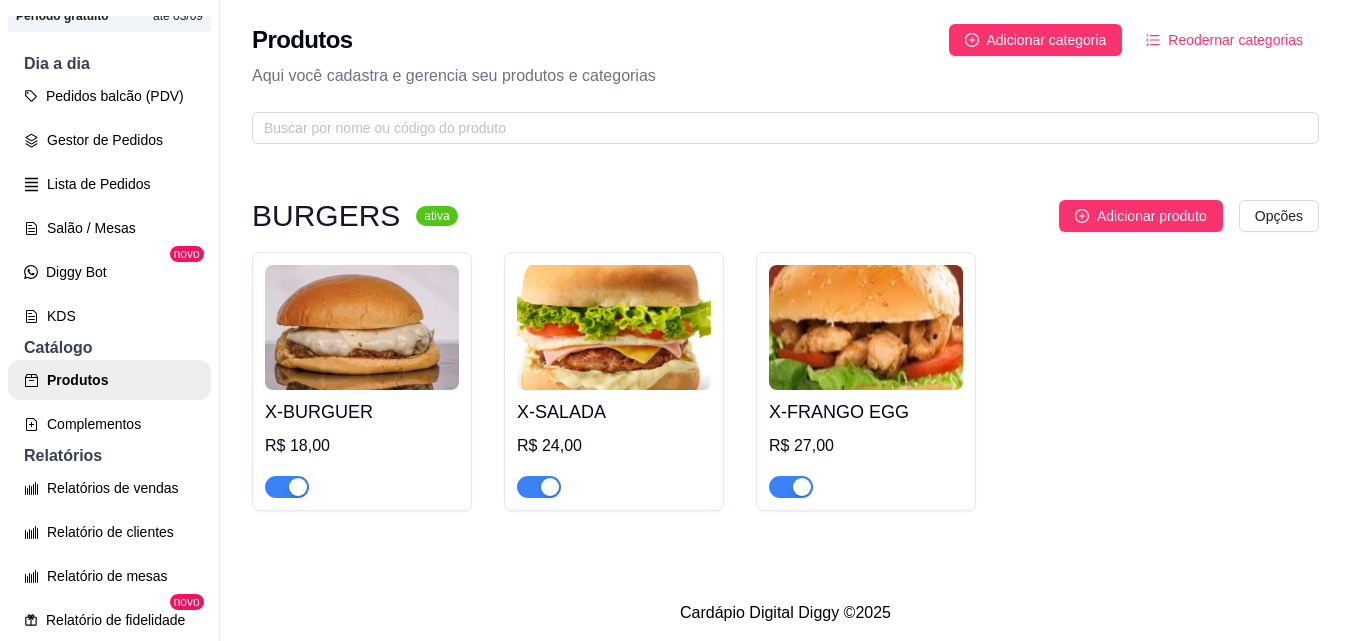 scroll, scrollTop: 207, scrollLeft: 0, axis: vertical 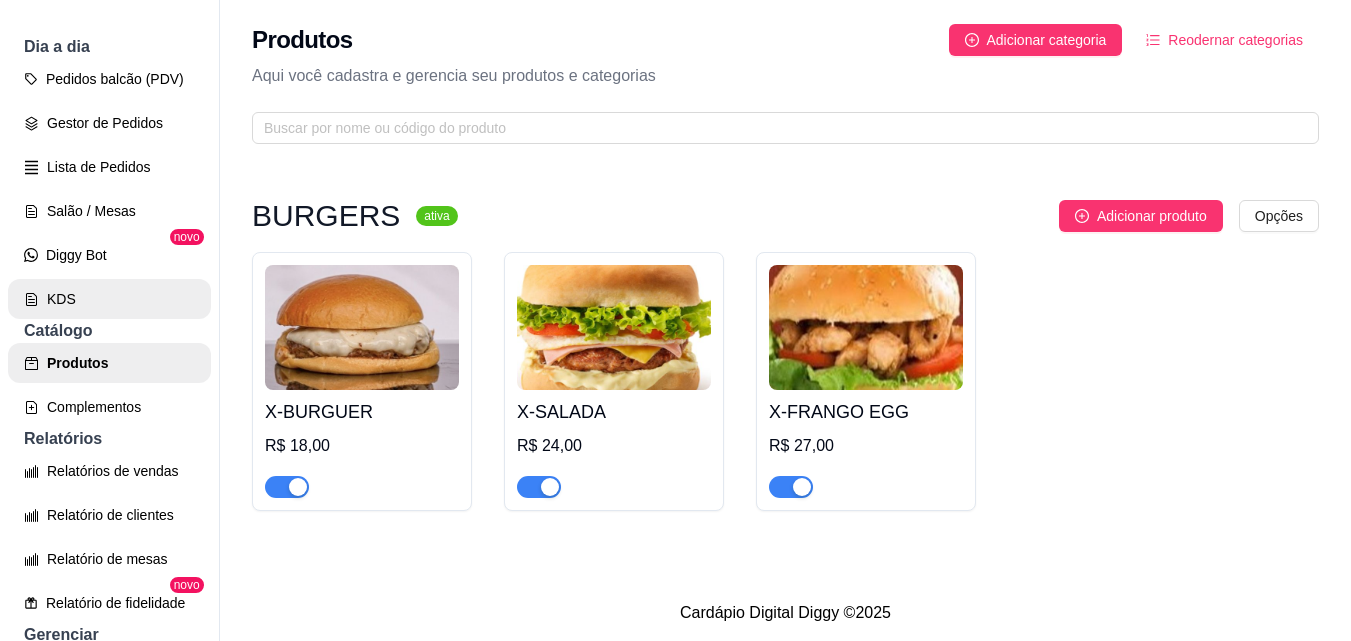 click on "KDS" at bounding box center [109, 299] 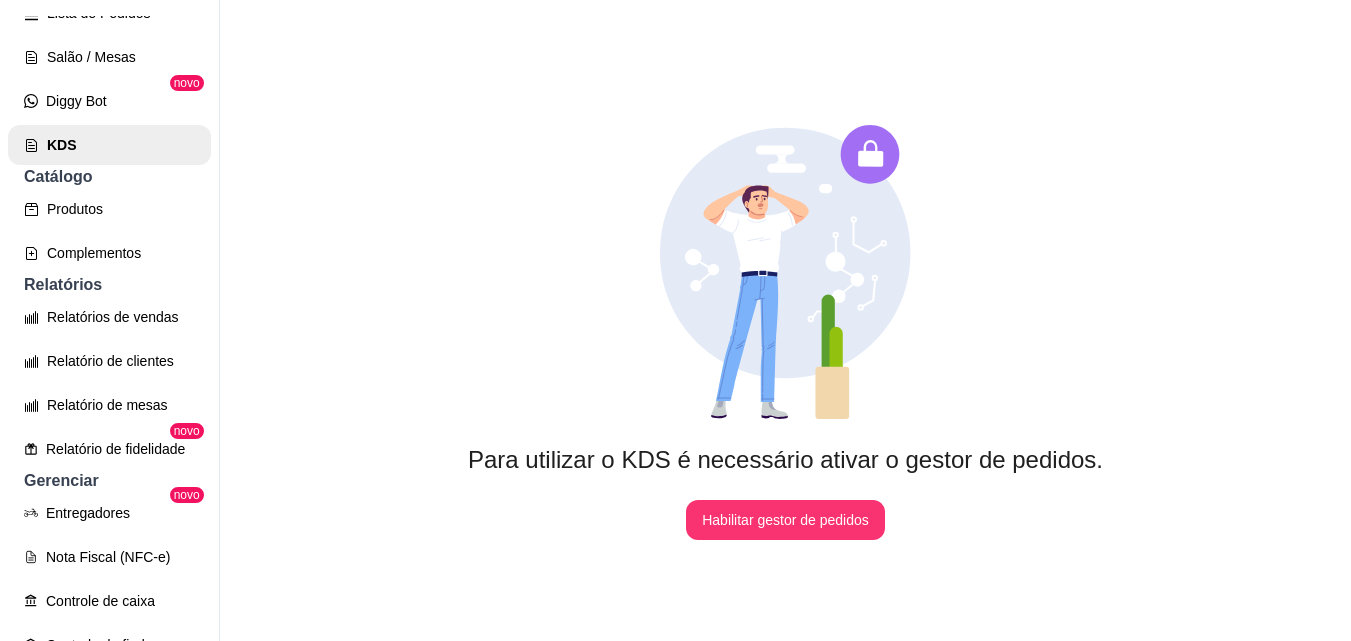 scroll, scrollTop: 370, scrollLeft: 0, axis: vertical 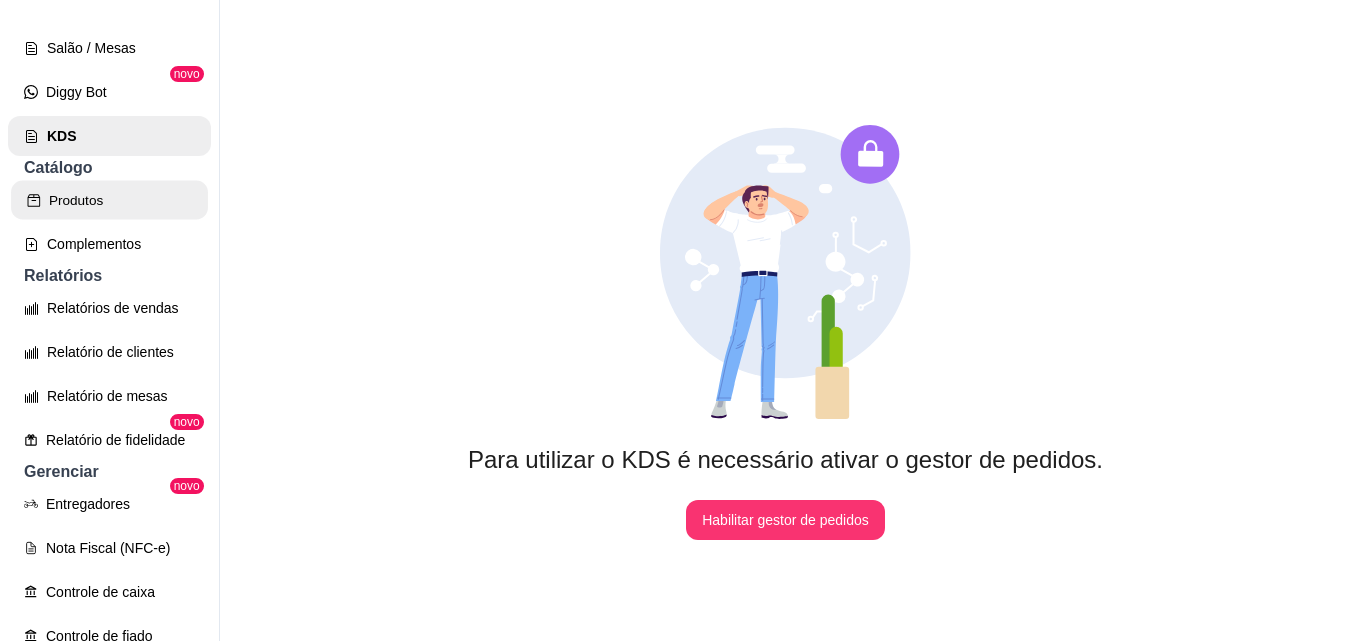 click on "Produtos" at bounding box center (109, 200) 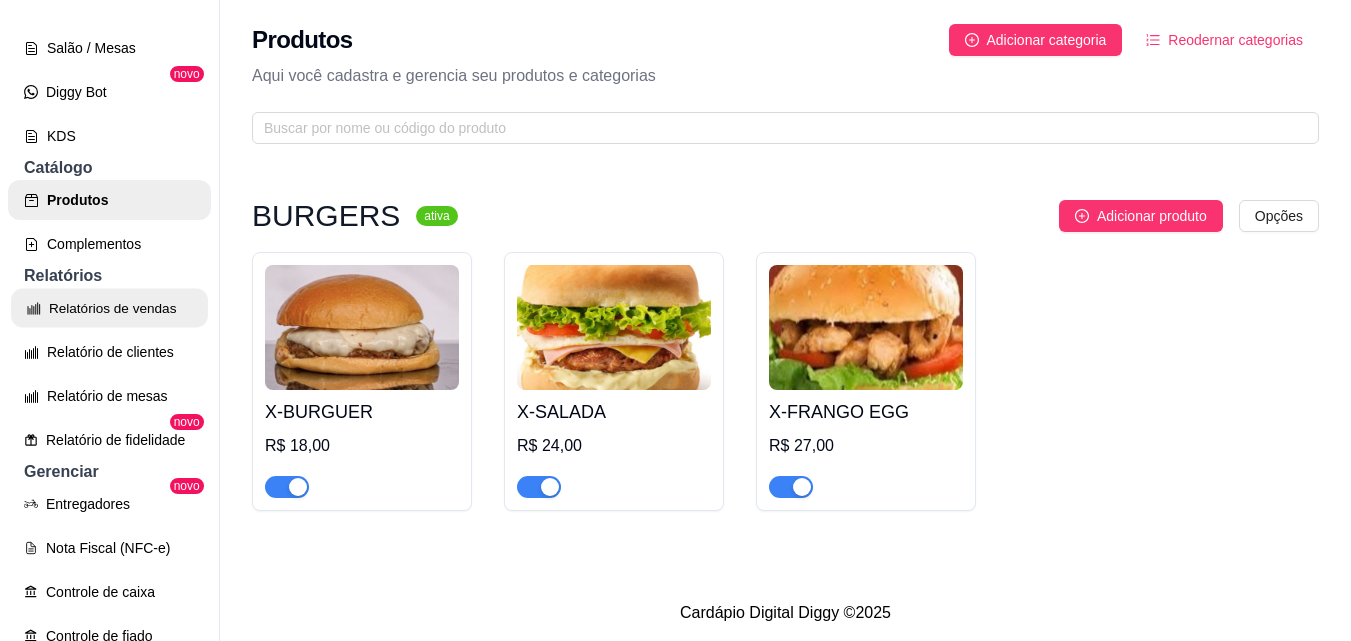 click on "Relatórios de vendas" at bounding box center [109, 308] 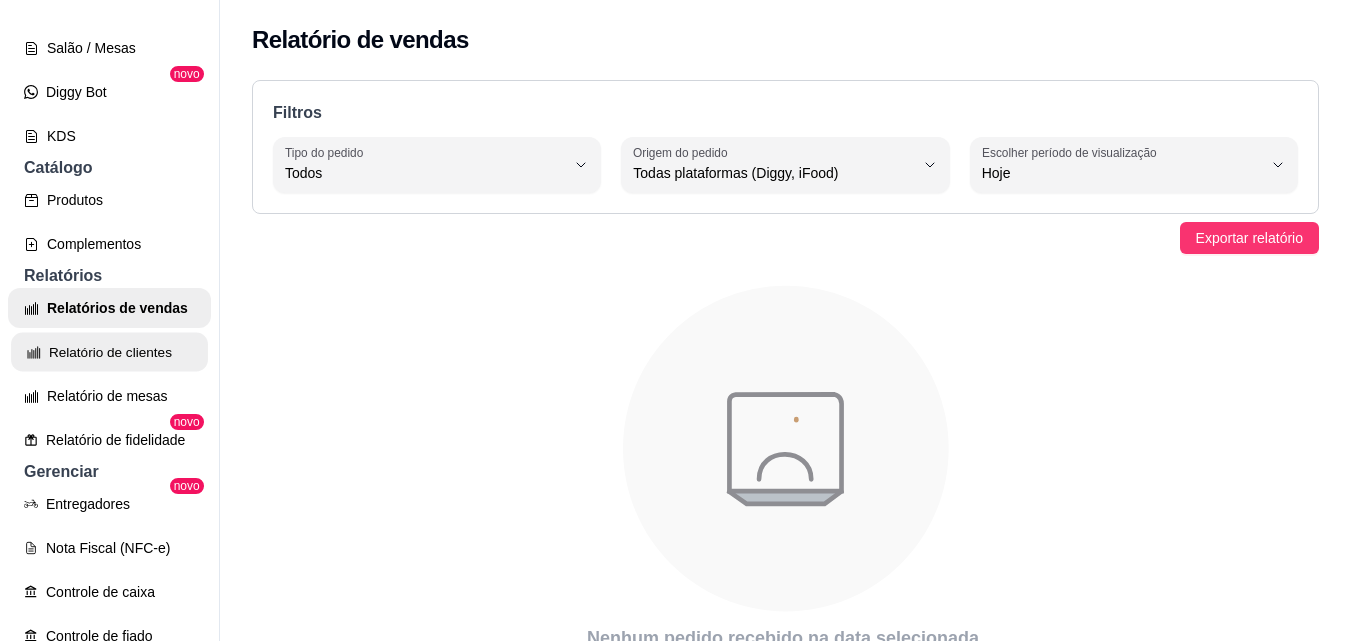 click on "Relatório de clientes" at bounding box center [109, 352] 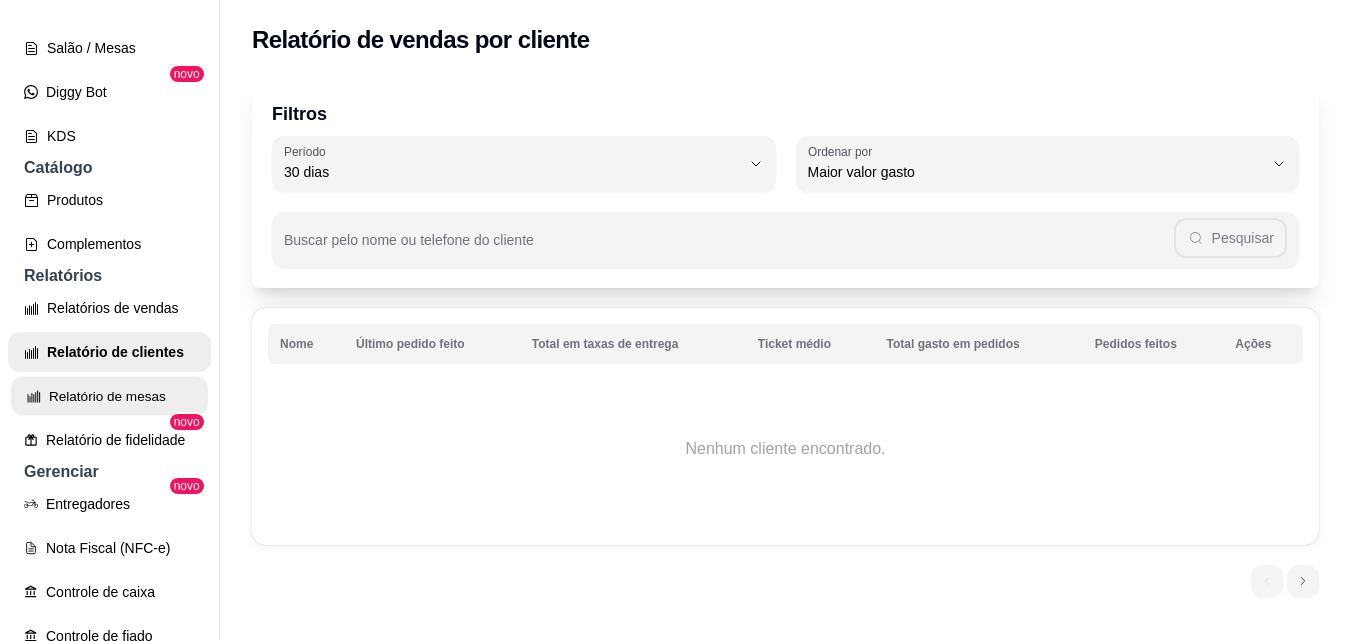 click on "Relatório de mesas" at bounding box center (109, 396) 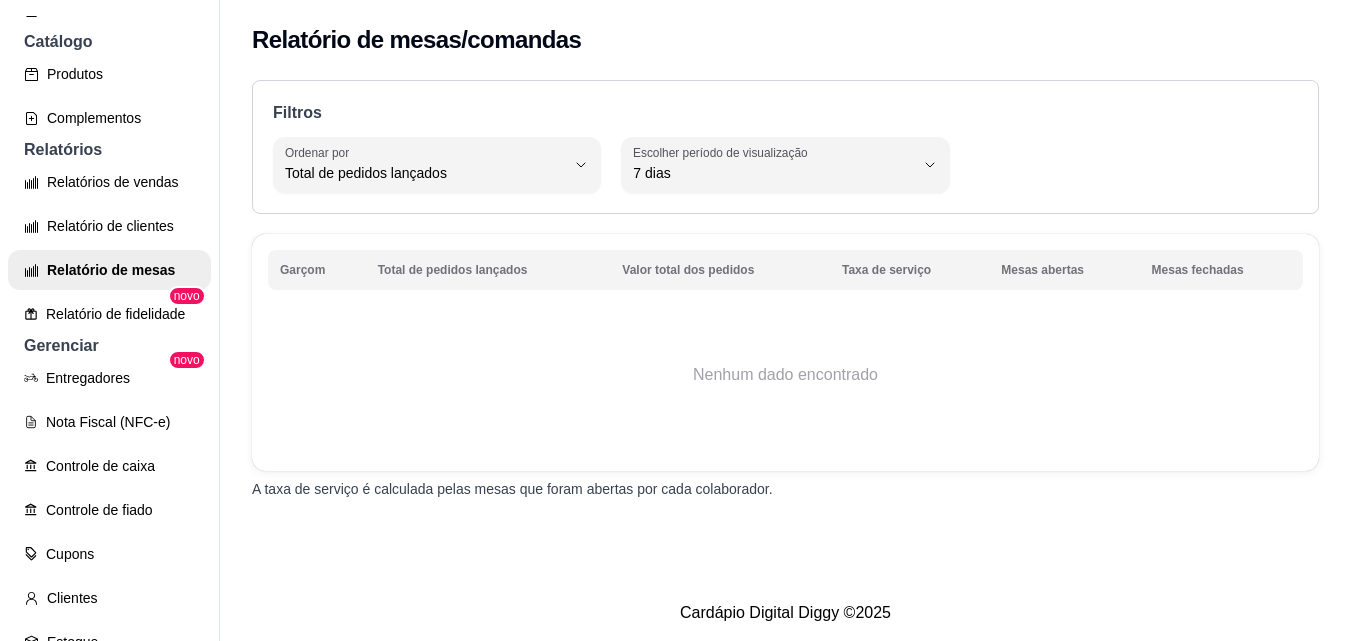 scroll, scrollTop: 506, scrollLeft: 0, axis: vertical 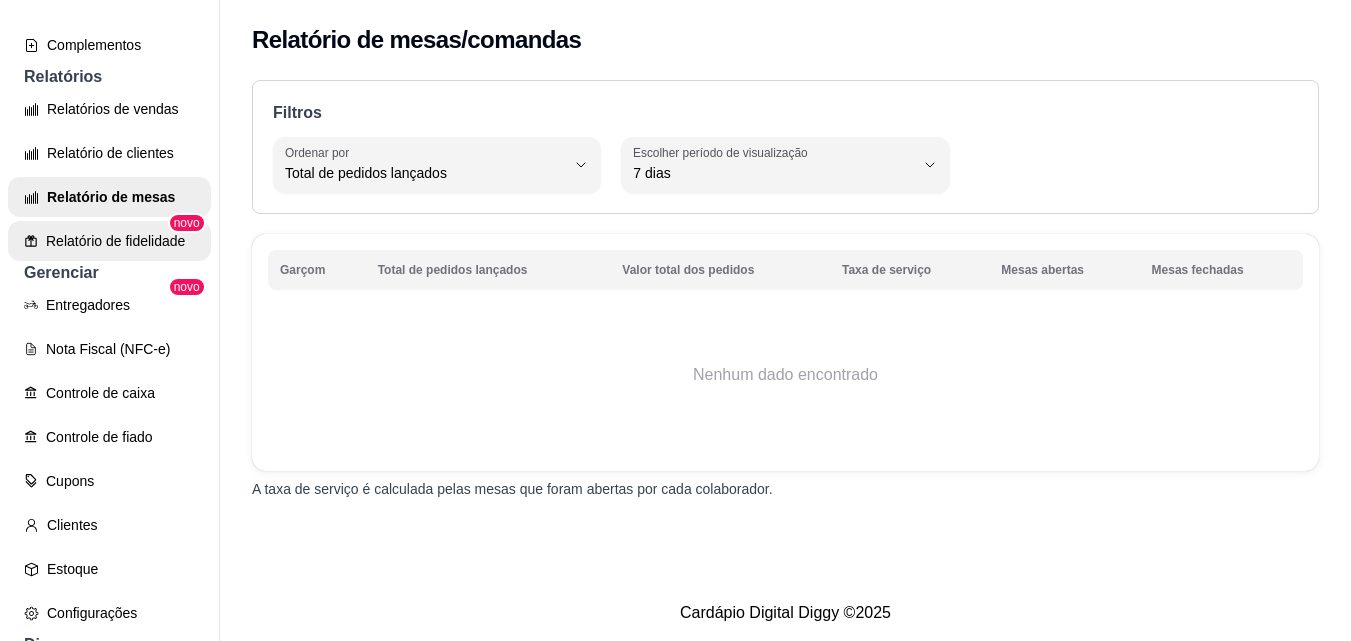 click on "Relatório de fidelidade" at bounding box center [109, 241] 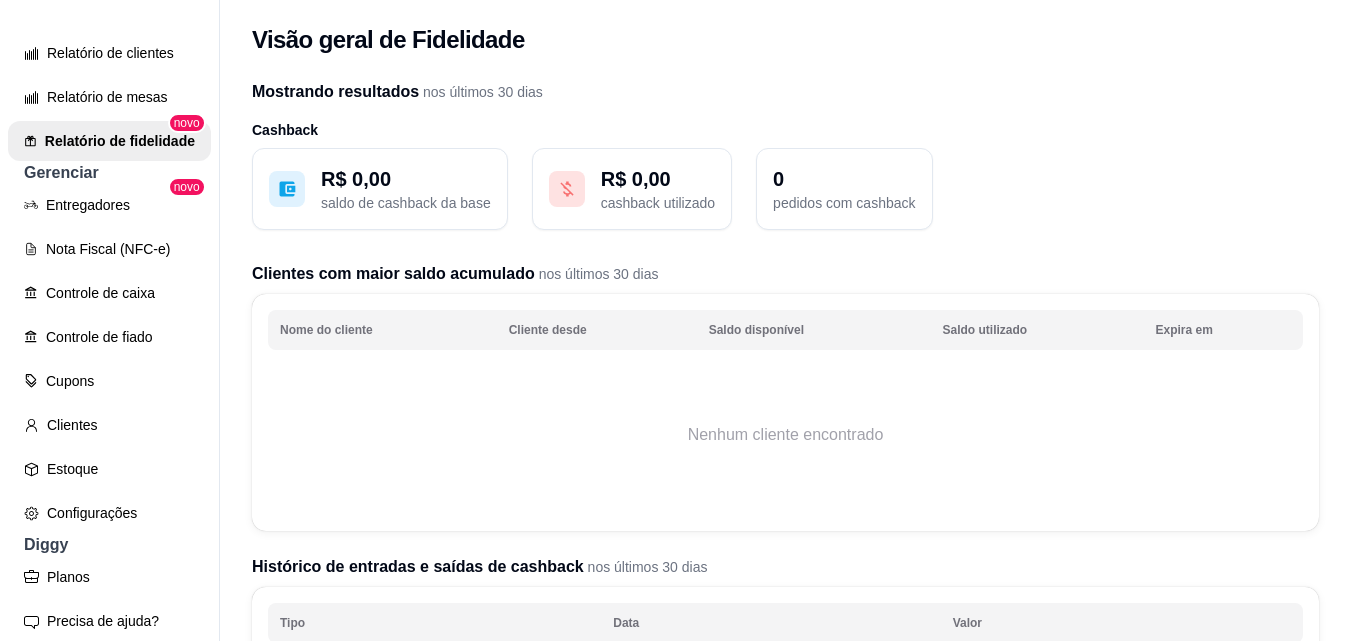 scroll, scrollTop: 676, scrollLeft: 0, axis: vertical 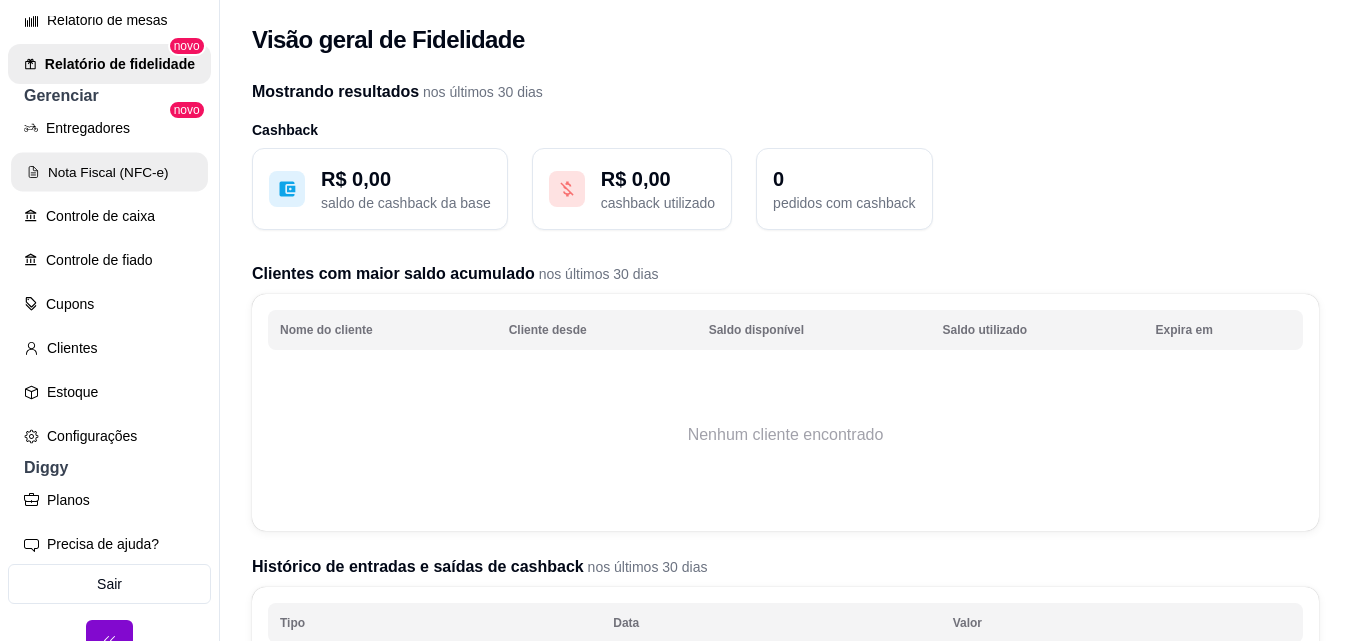 click on "Nota Fiscal (NFC-e)" at bounding box center (109, 172) 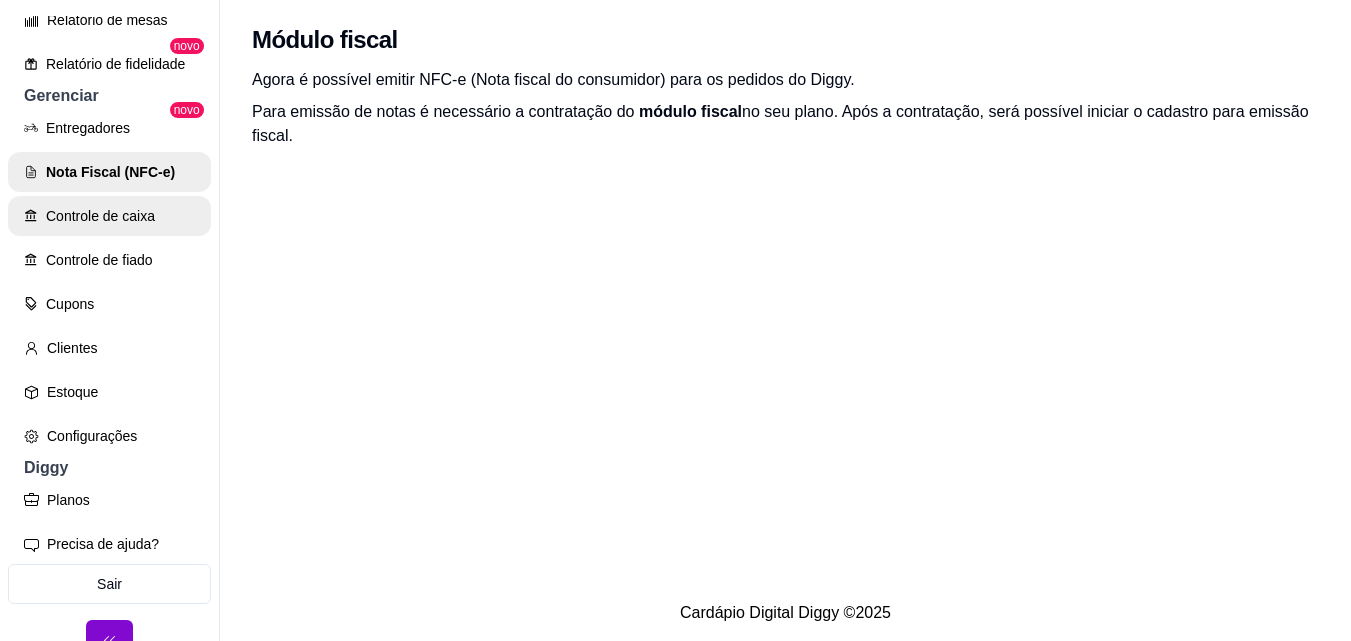 click on "Controle de caixa" at bounding box center [109, 216] 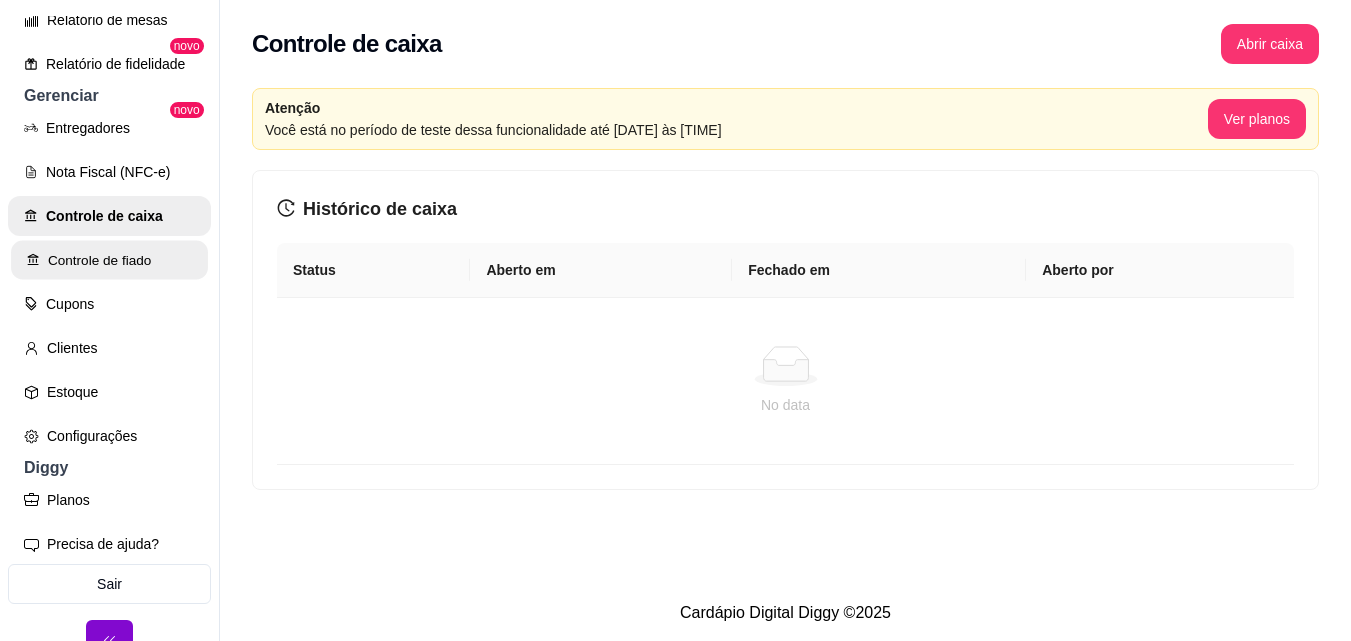 click on "Controle de fiado" at bounding box center (109, 260) 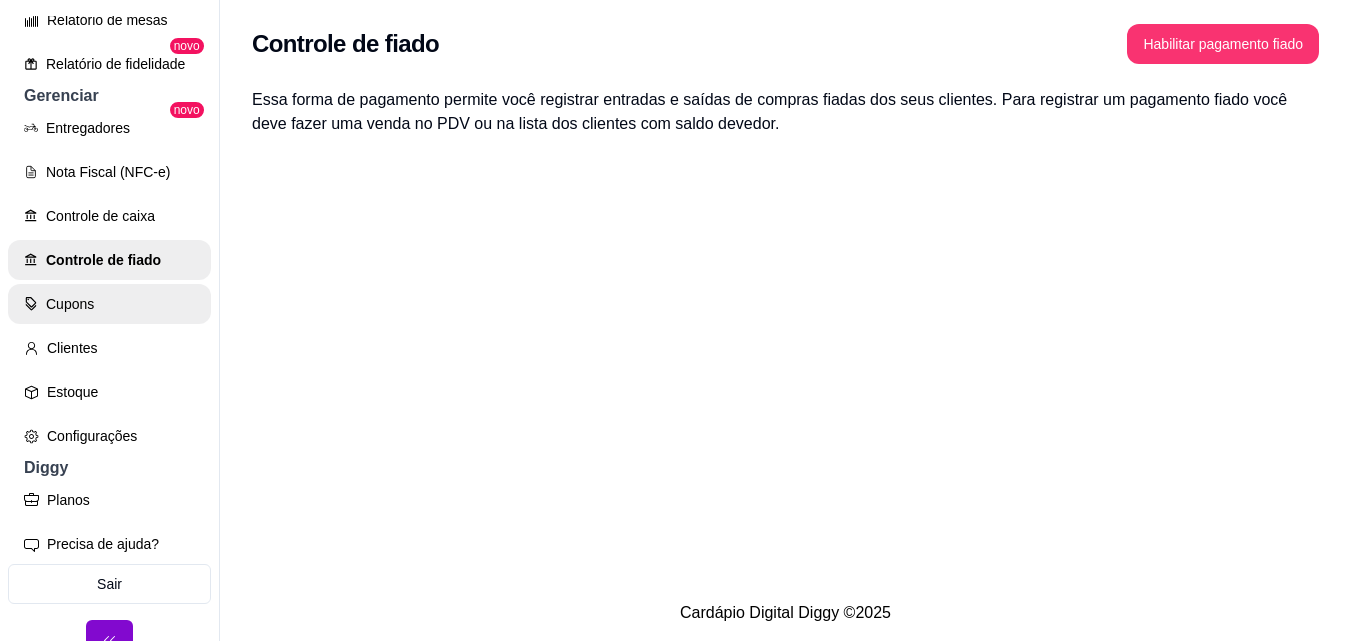 click on "Cupons" at bounding box center [109, 304] 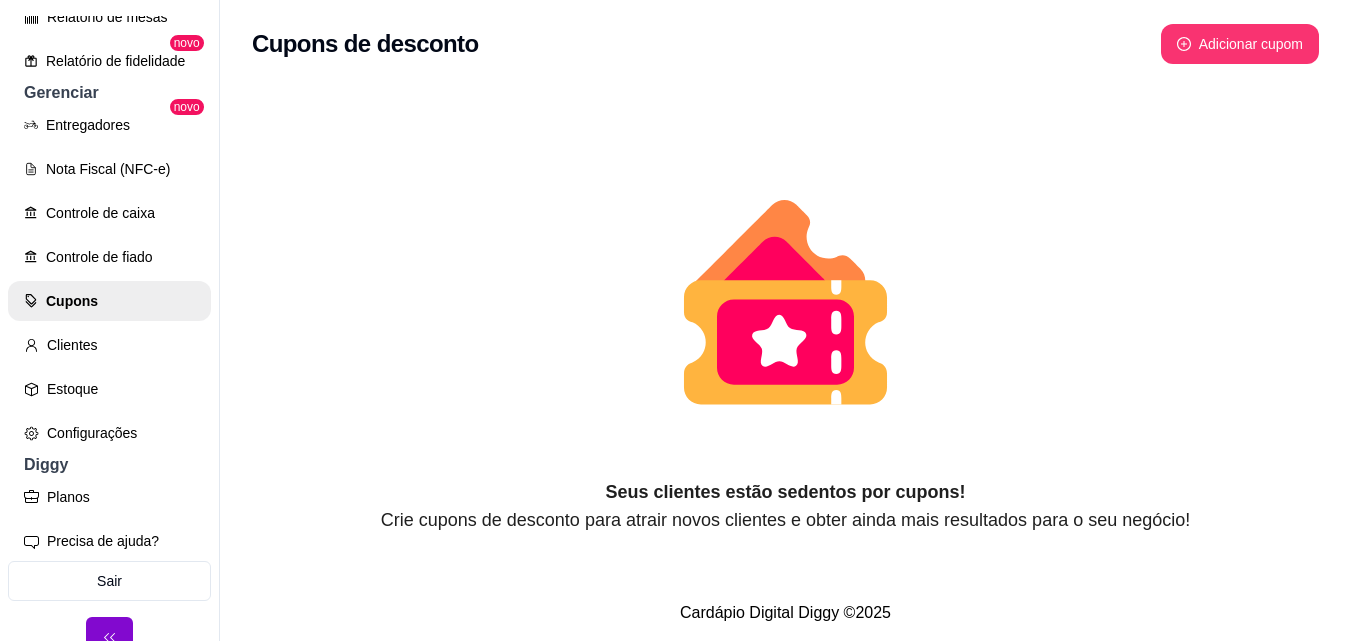 scroll, scrollTop: 773, scrollLeft: 0, axis: vertical 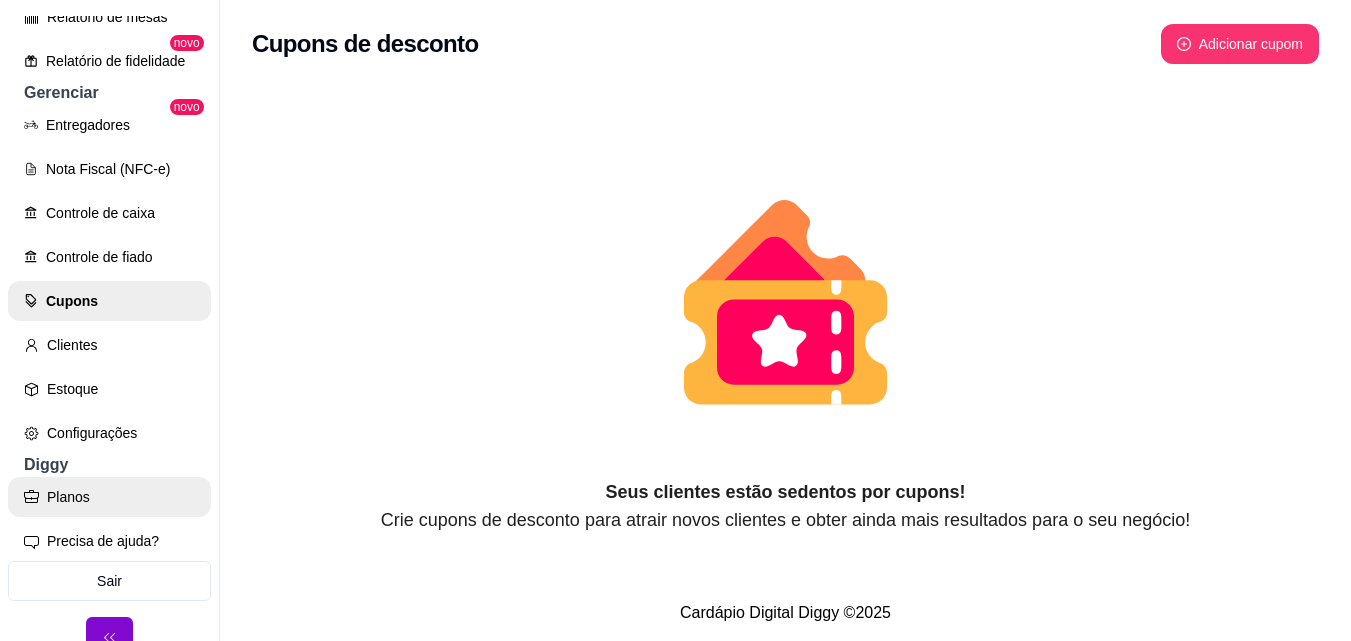 click on "Planos" at bounding box center [109, 497] 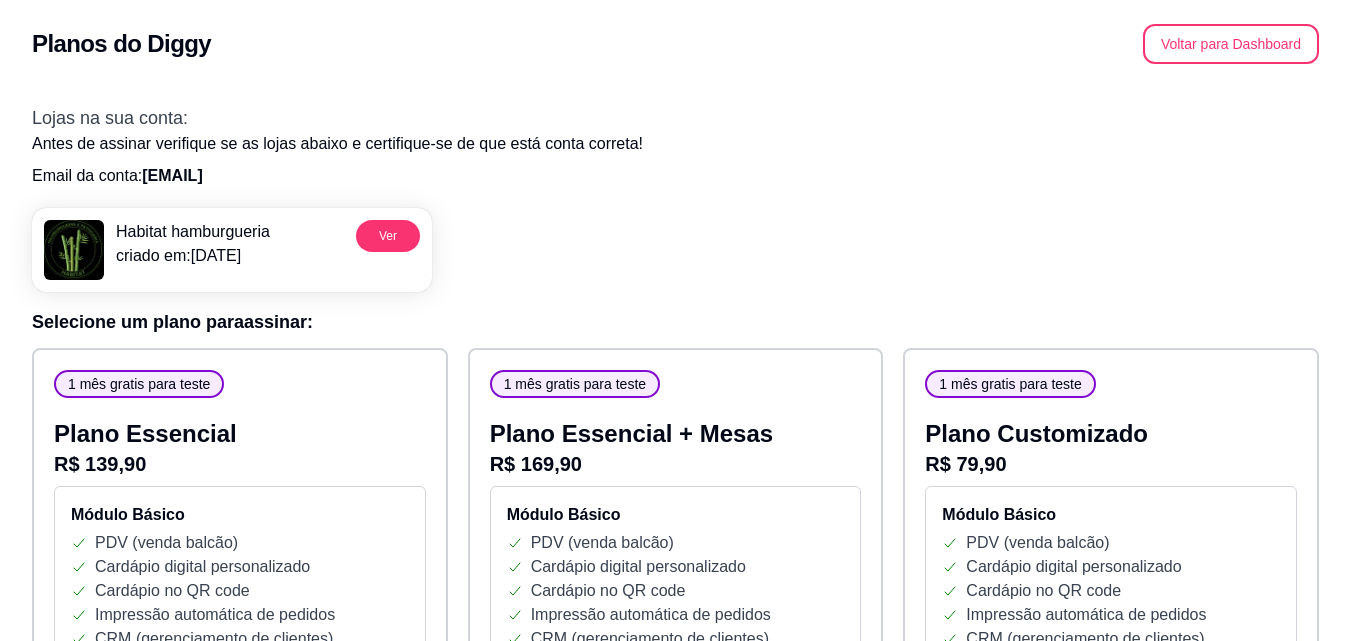 click on "Módulo Básico PDV (venda balcão) Cardápio digital personalizado Cardápio no QR code Impressão automática de pedidos CRM (gerenciamento de clientes) Sem limite de pedidos Taxa de entrega por km, bairro ou fixa Pixel do Facebook Integração com o iFood Entrega Fácil do iFood Estoque para produtos e complementos Relatório de vendas Controle de caixa Pix automatizado" at bounding box center [240, 685] 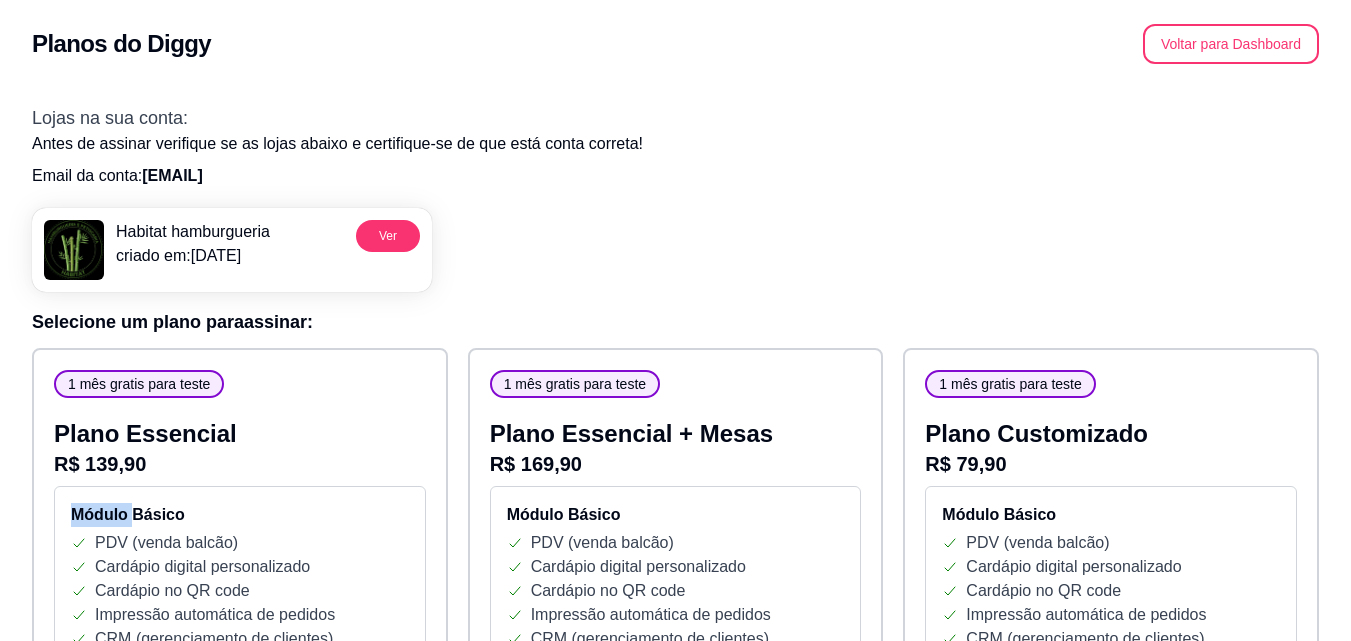 click on "Módulo Básico PDV (venda balcão) Cardápio digital personalizado Cardápio no QR code Impressão automática de pedidos CRM (gerenciamento de clientes) Sem limite de pedidos Taxa de entrega por km, bairro ou fixa Pixel do Facebook Integração com o iFood Entrega Fácil do iFood Estoque para produtos e complementos Relatório de vendas Controle de caixa Pix automatizado" at bounding box center (240, 685) 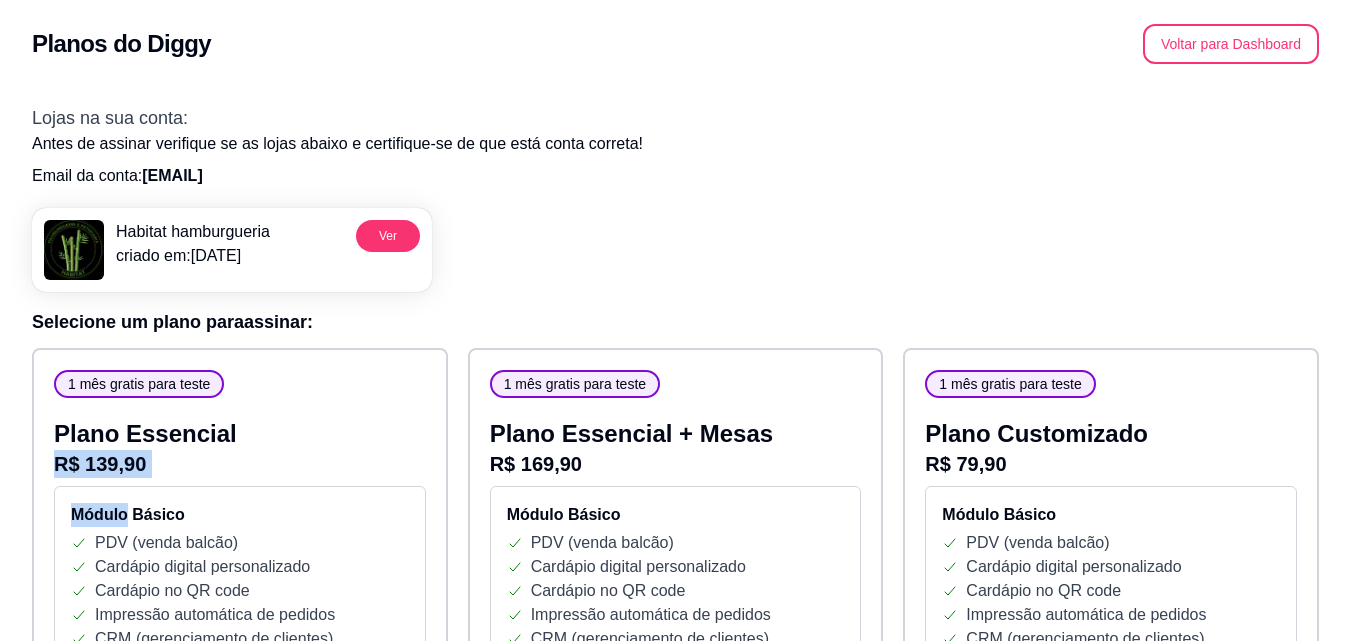 drag, startPoint x: 66, startPoint y: 518, endPoint x: 342, endPoint y: 423, distance: 291.8921 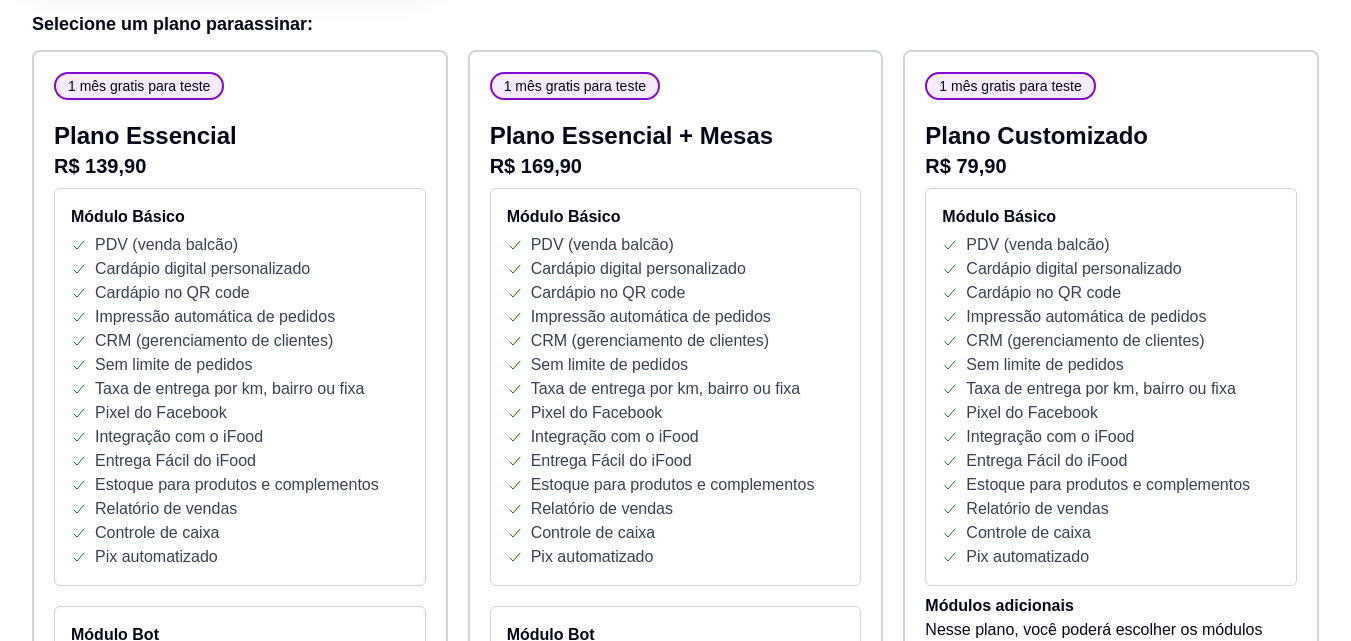 scroll, scrollTop: 302, scrollLeft: 0, axis: vertical 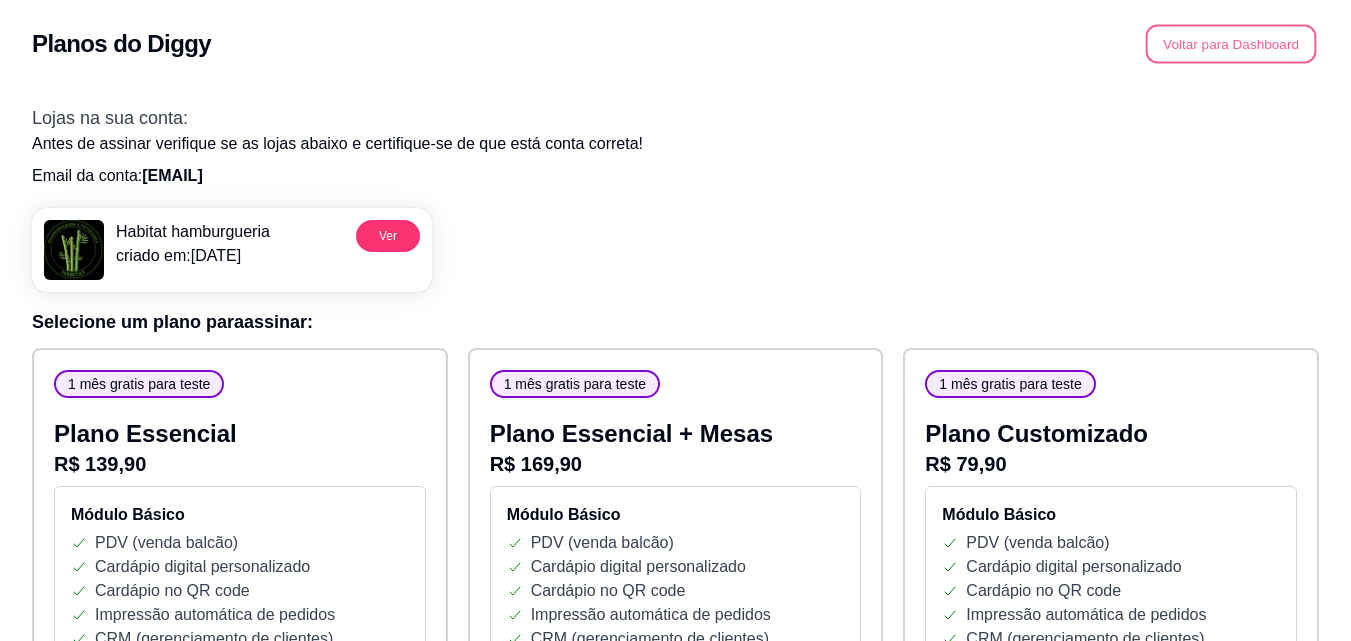 click on "Voltar para Dashboard" at bounding box center (1231, 44) 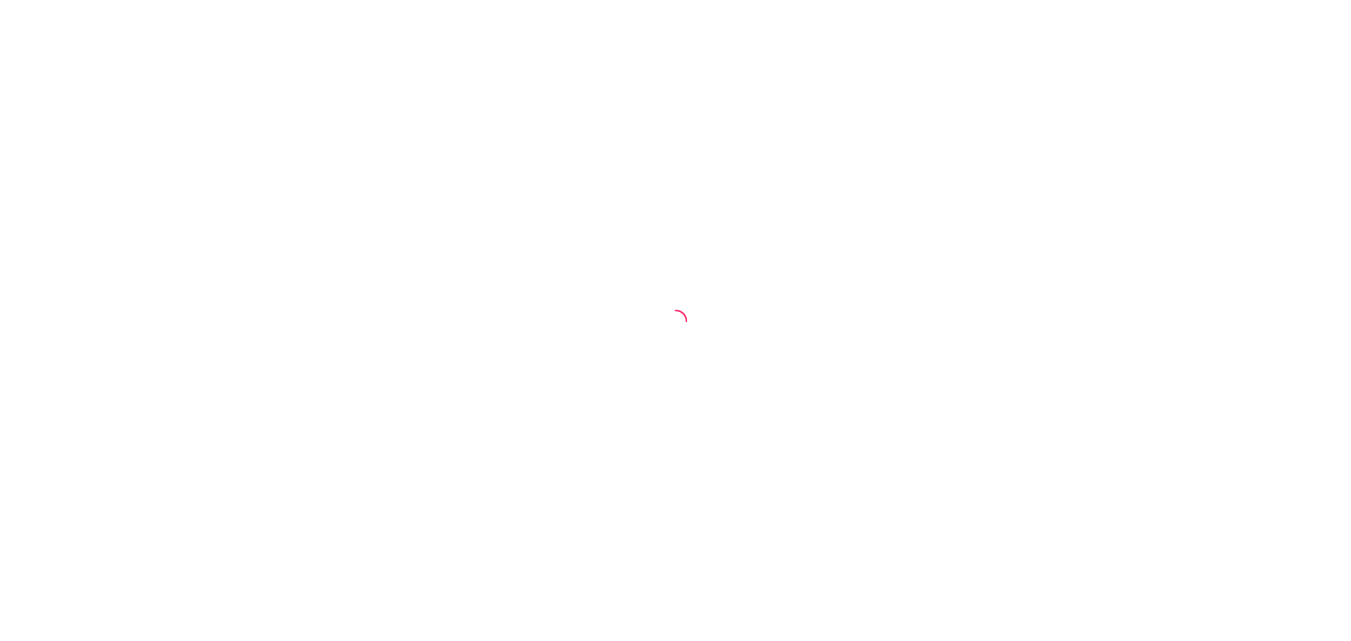 scroll, scrollTop: 0, scrollLeft: 0, axis: both 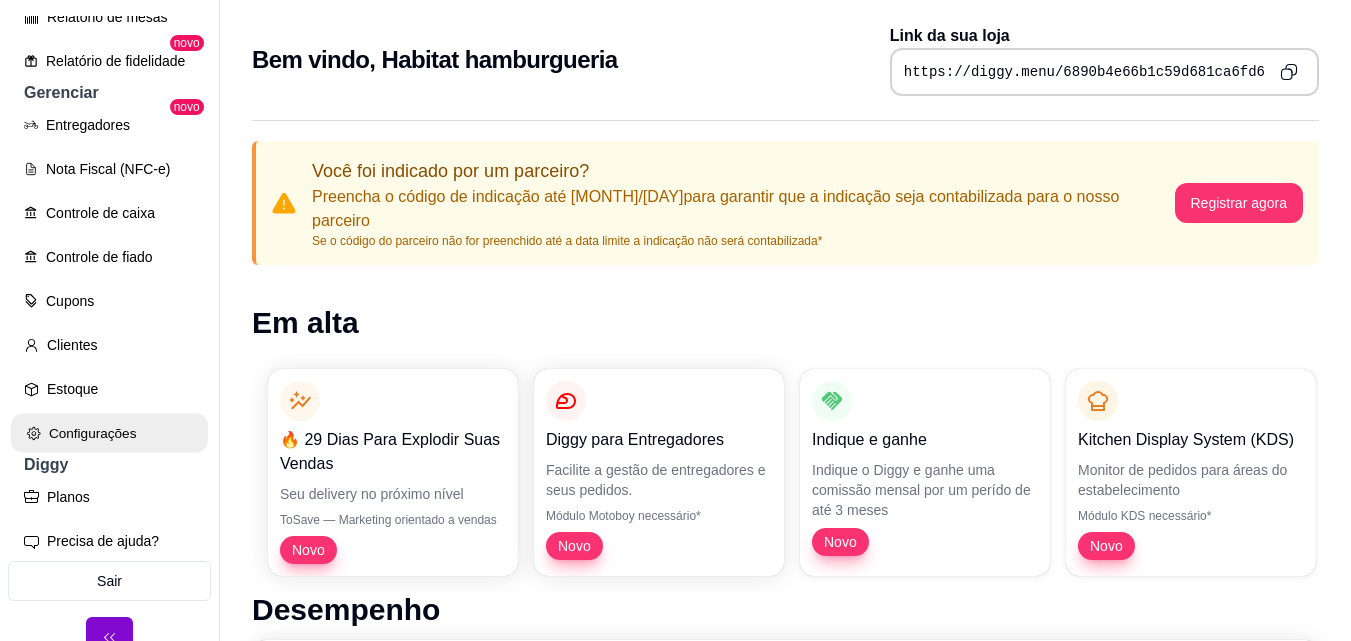 click on "Configurações" at bounding box center [109, 433] 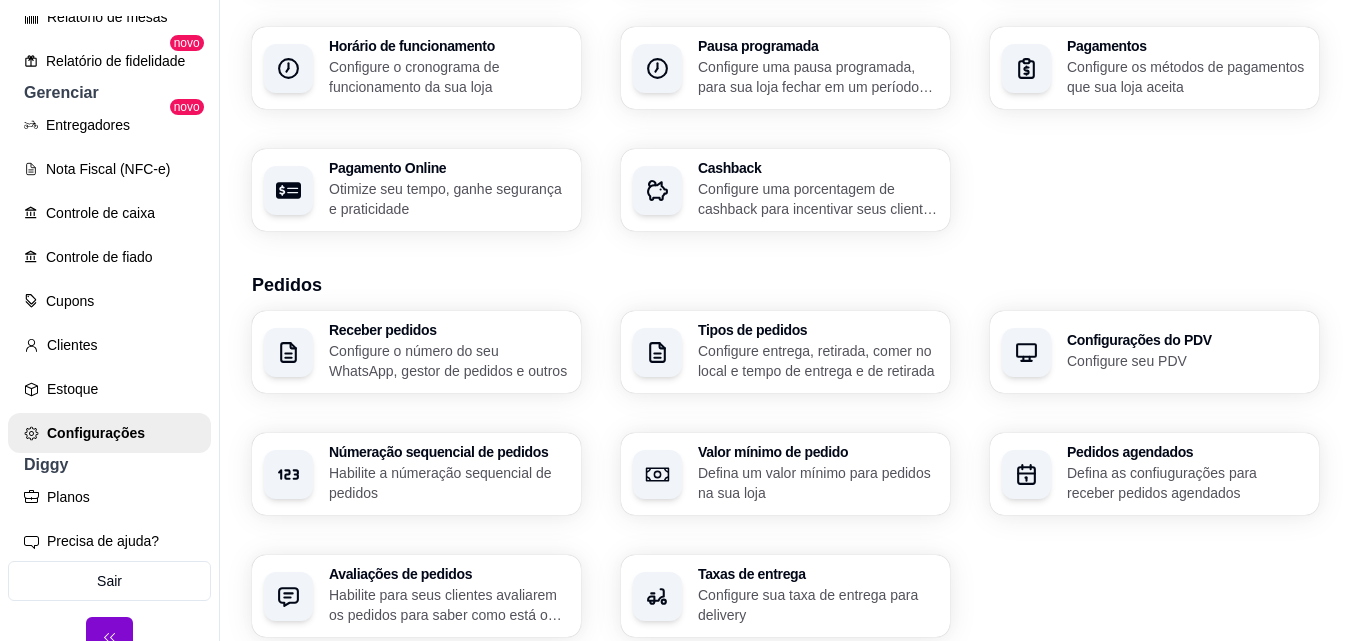 scroll, scrollTop: 224, scrollLeft: 0, axis: vertical 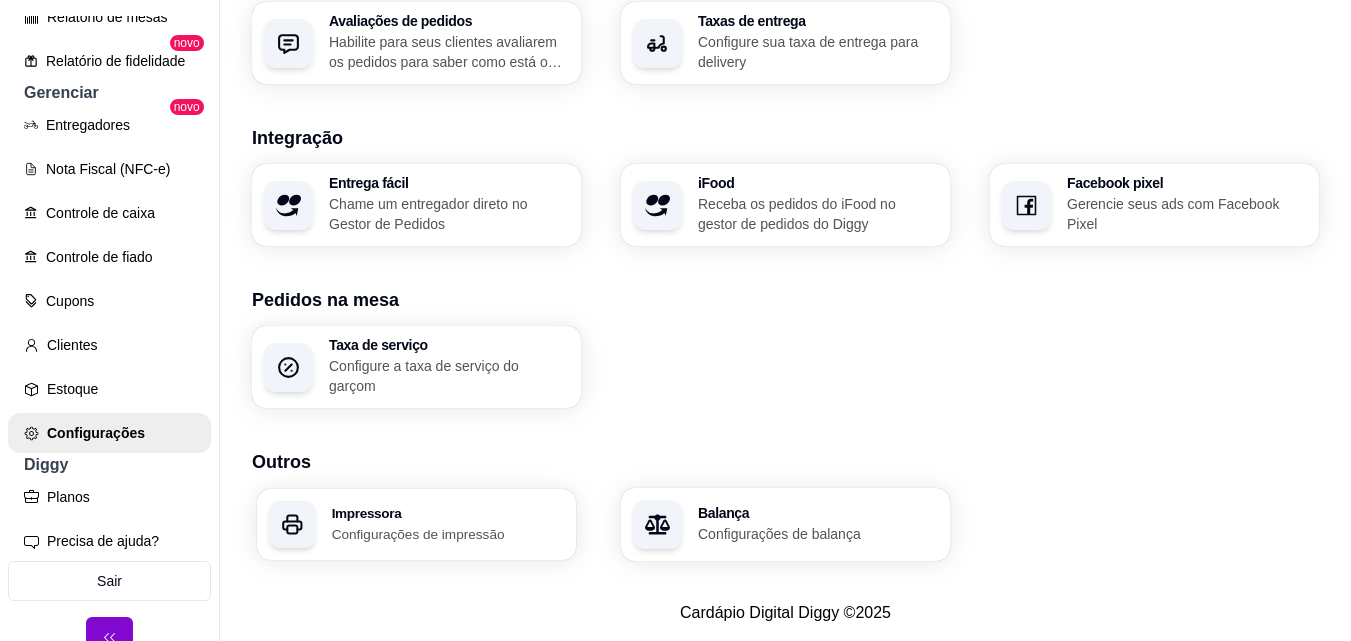 click on "Impressora Configurações de impressão" at bounding box center [416, 524] 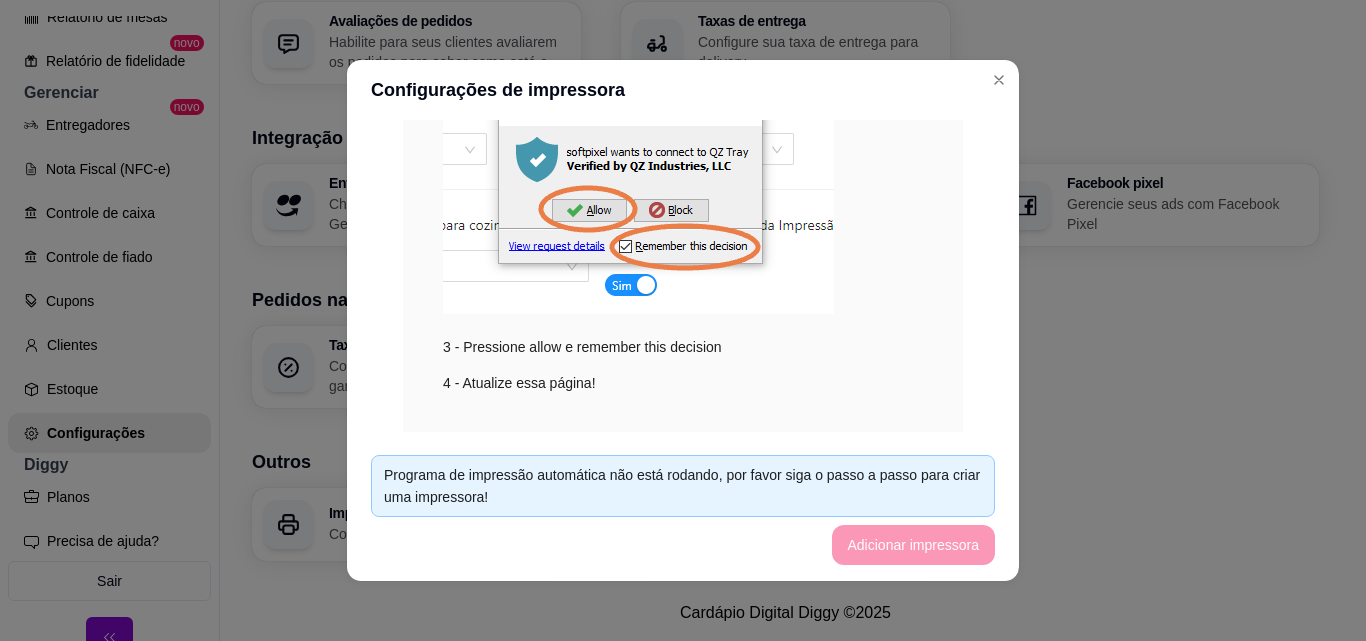scroll, scrollTop: 491, scrollLeft: 0, axis: vertical 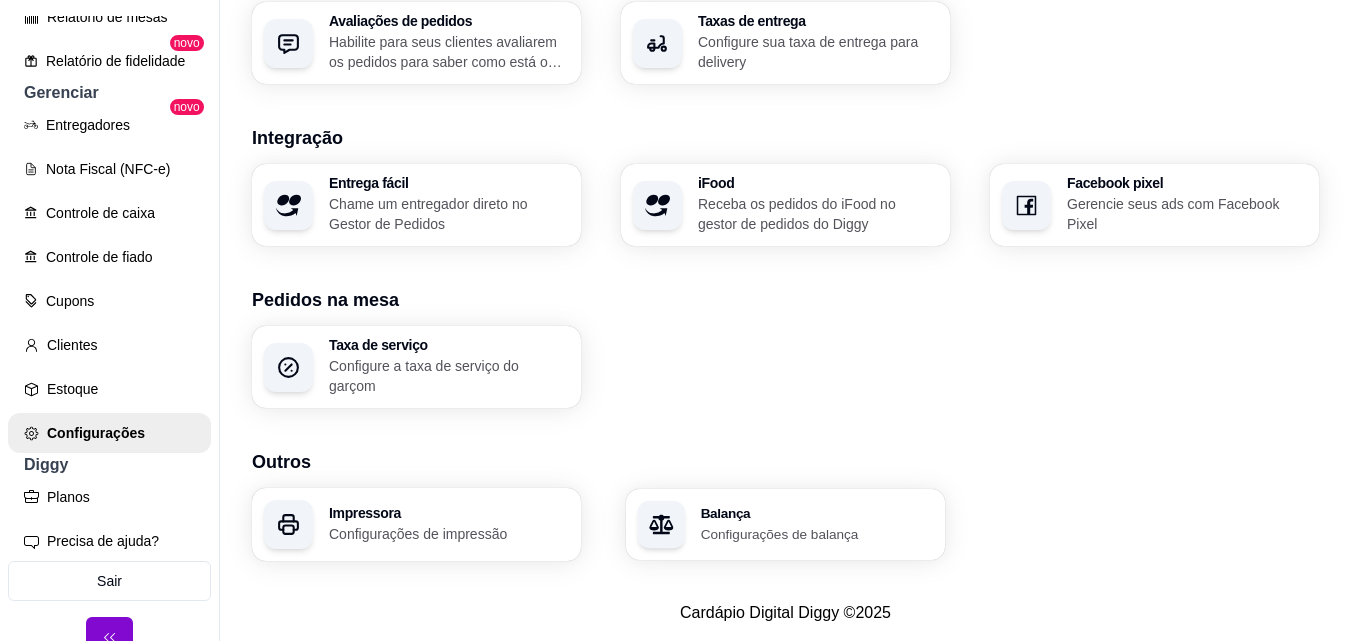 click on "Configurações de balança" at bounding box center [817, 533] 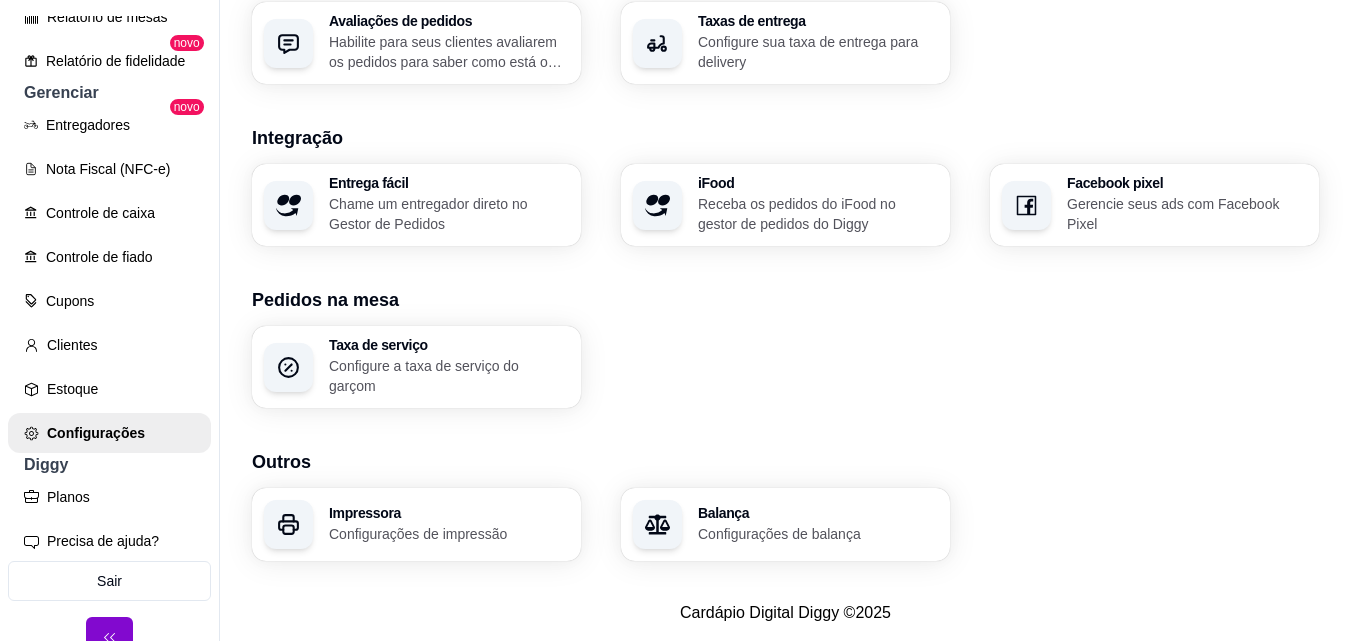click on "Chame um entregador direto no Gestor de Pedidos" at bounding box center (449, 214) 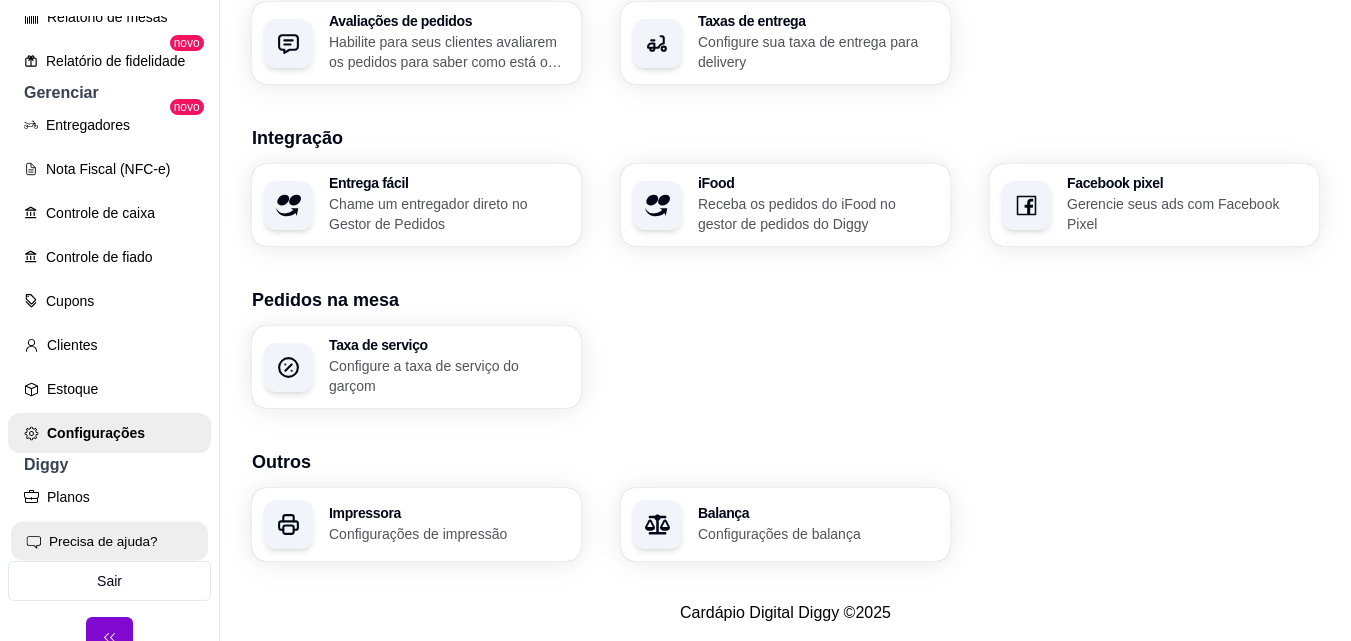 click on "Precisa de ajuda?" at bounding box center [109, 541] 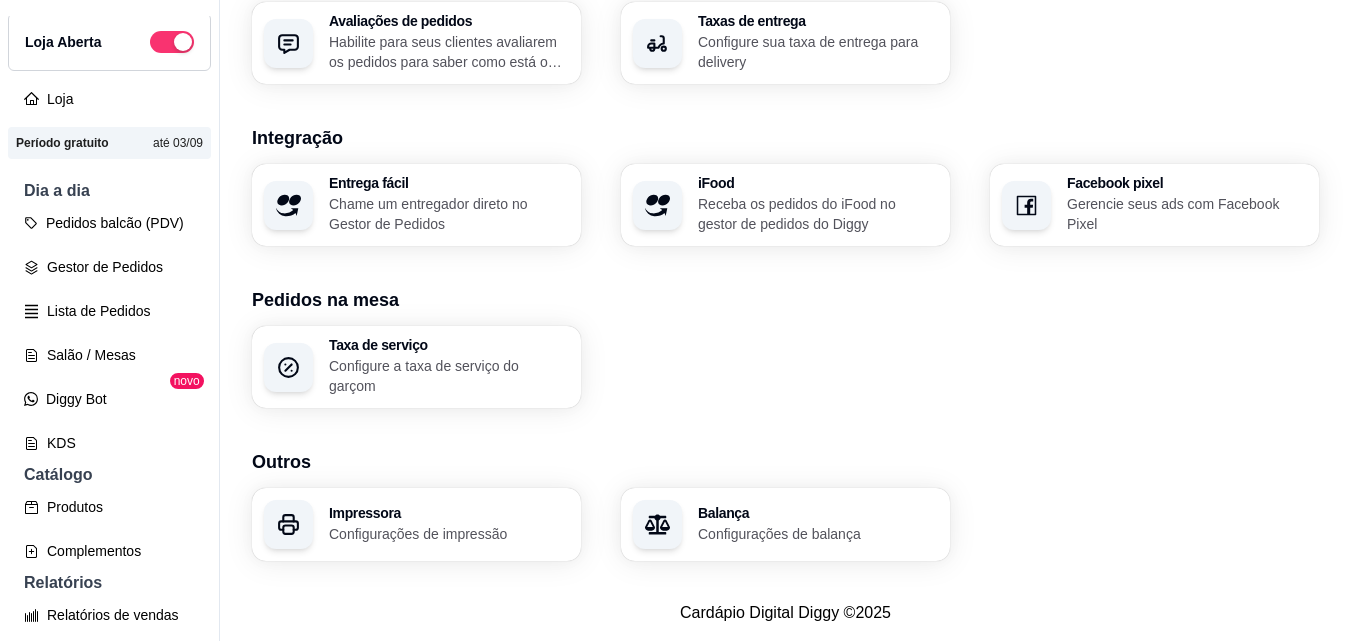 scroll, scrollTop: 0, scrollLeft: 0, axis: both 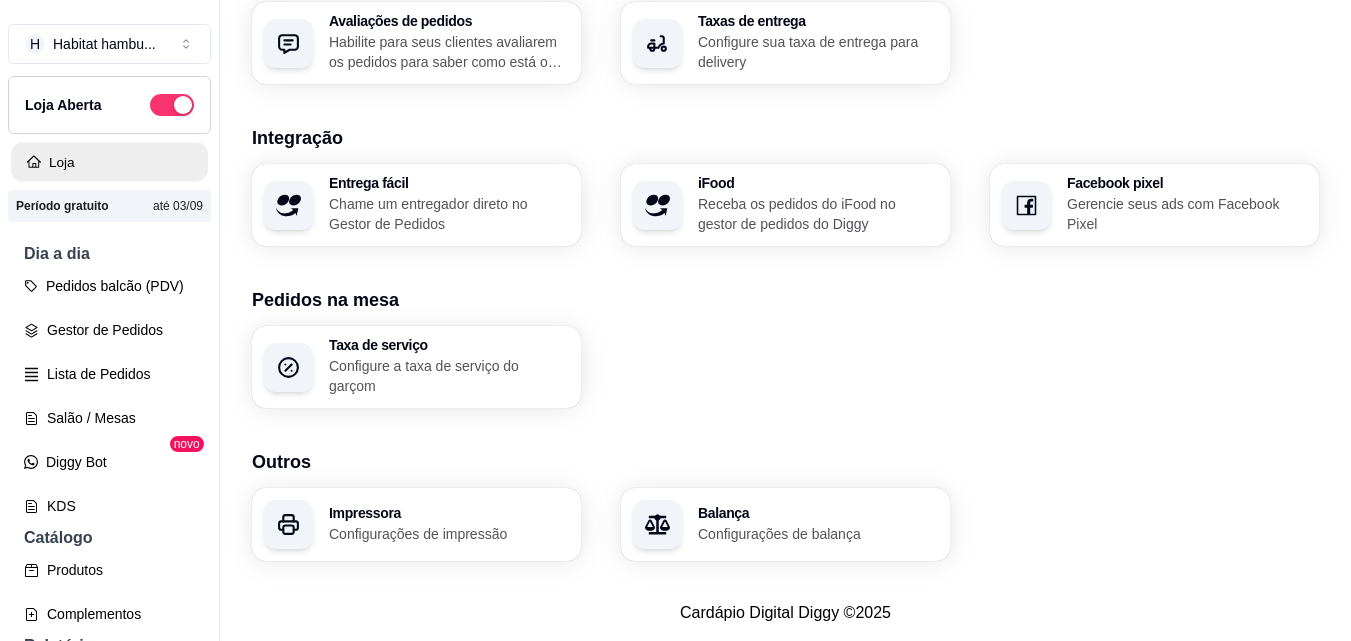 click on "Loja" at bounding box center (109, 162) 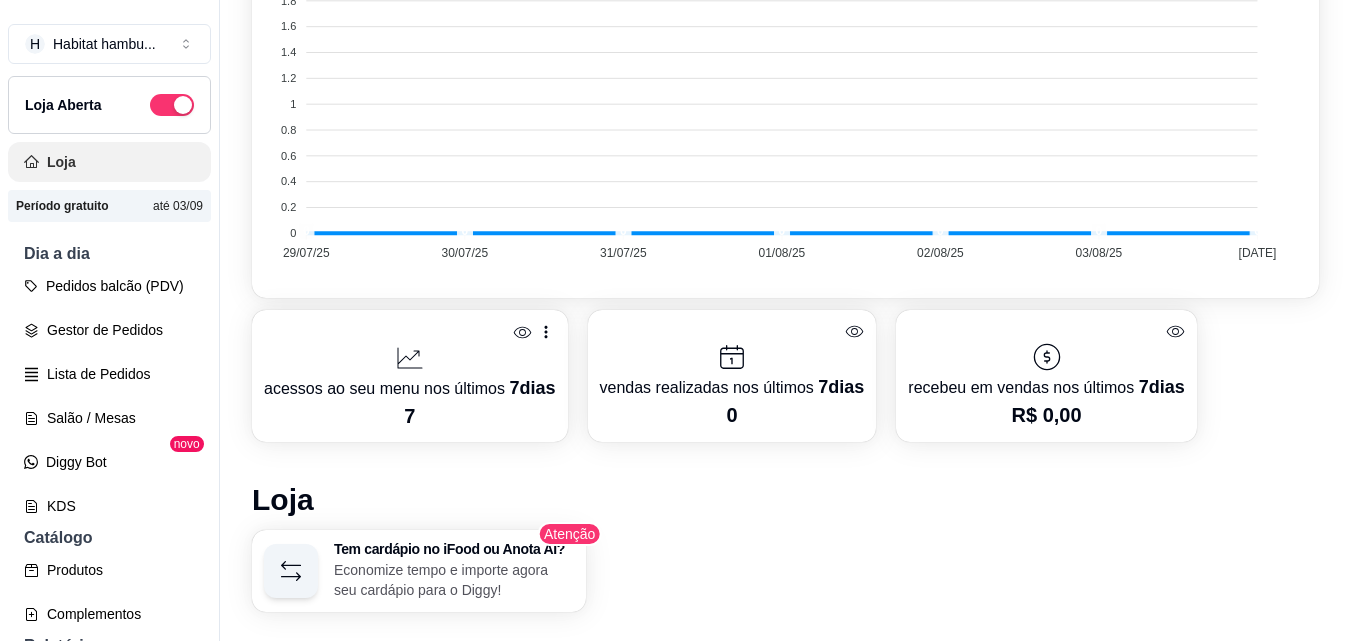 scroll, scrollTop: 0, scrollLeft: 0, axis: both 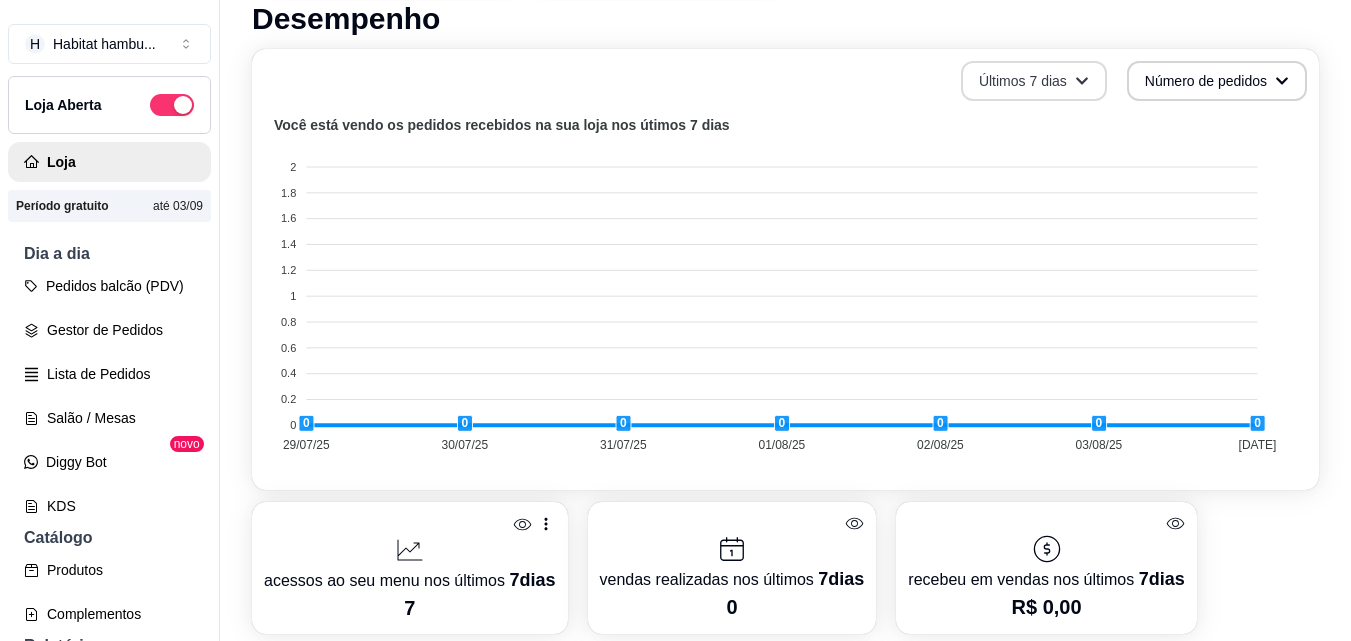 click 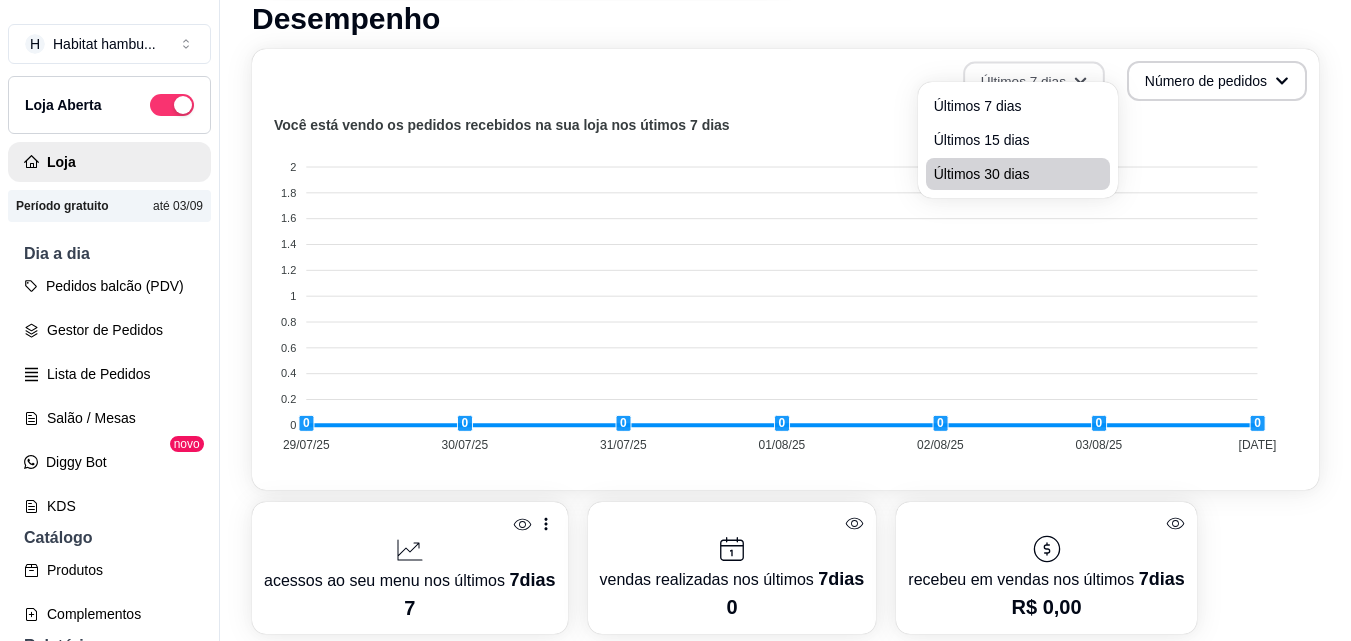 click on "Últimos 30 dias" at bounding box center [1018, 174] 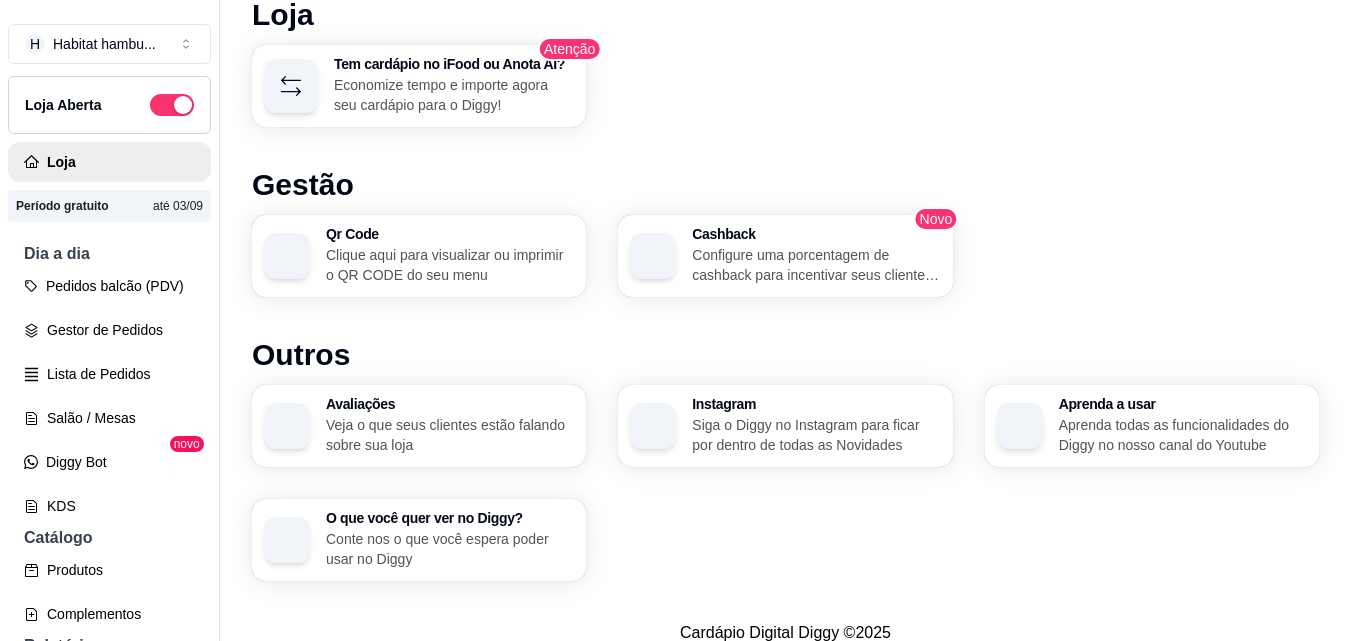 scroll, scrollTop: 1272, scrollLeft: 0, axis: vertical 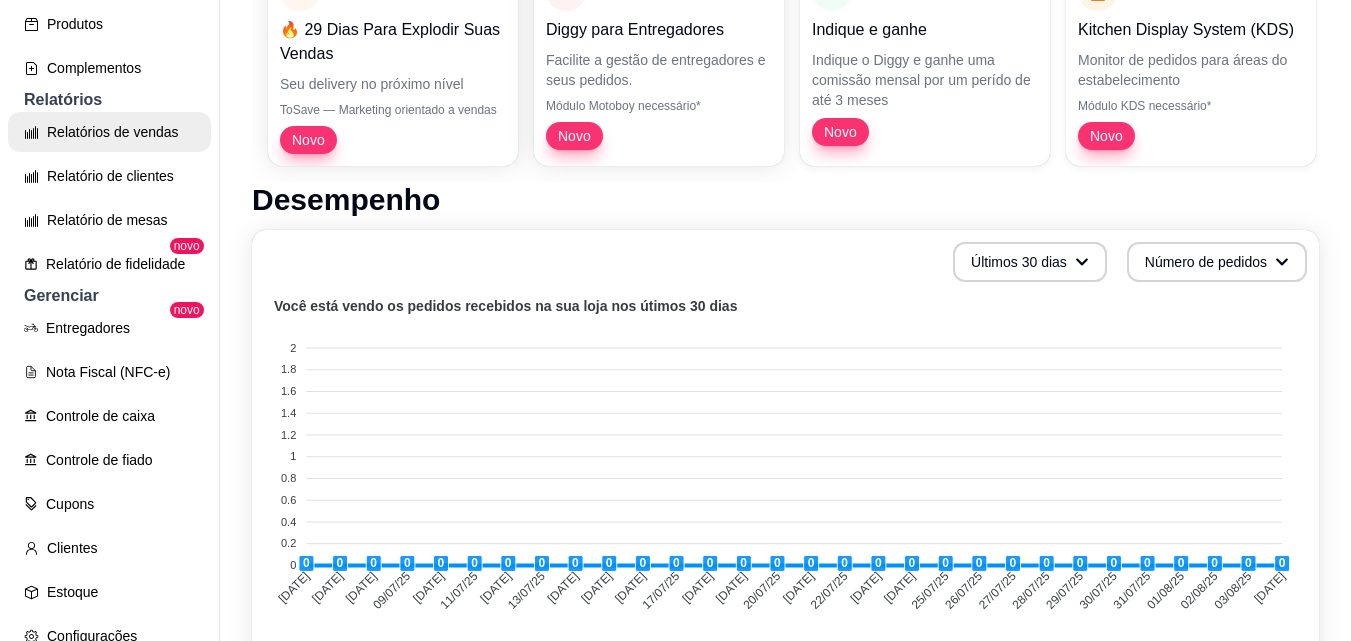 click on "Relatórios de vendas" at bounding box center (109, 132) 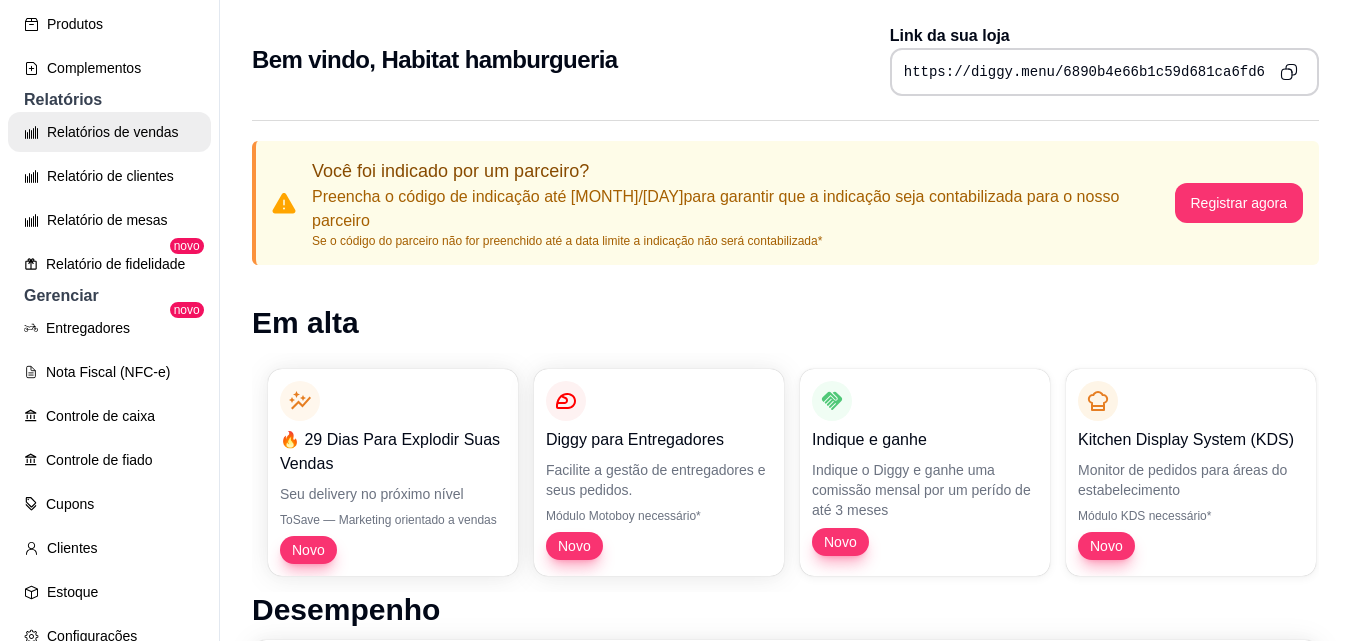 select on "ALL" 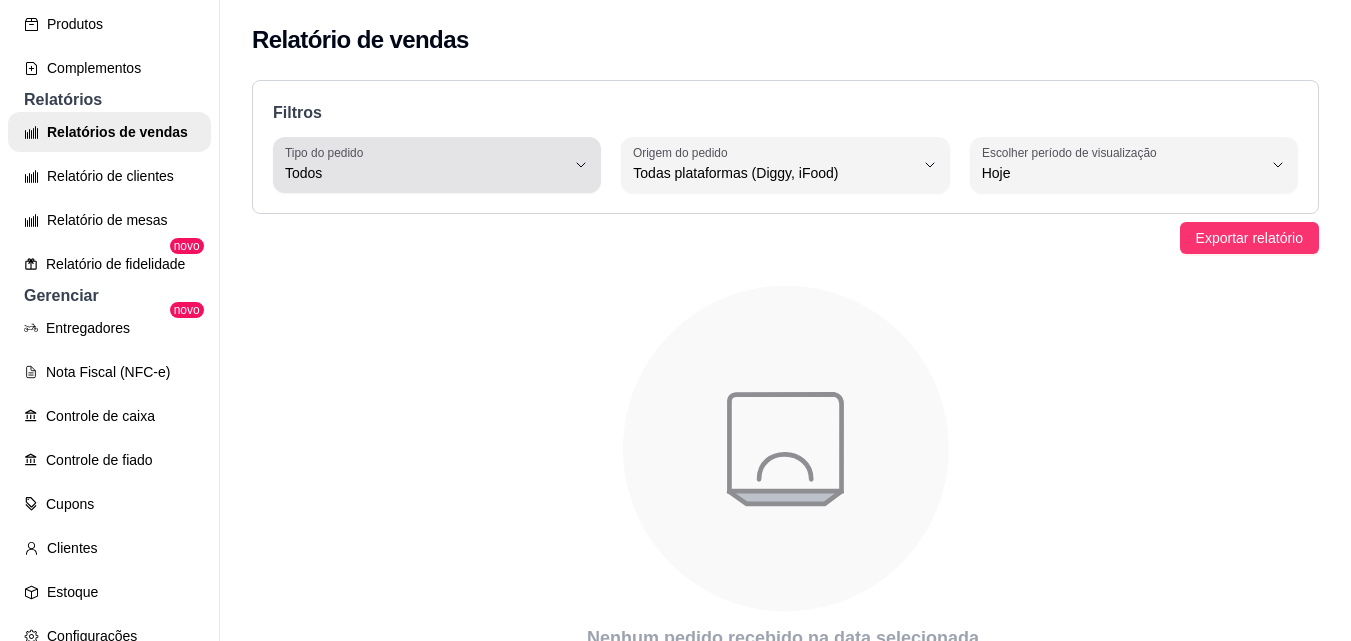 click 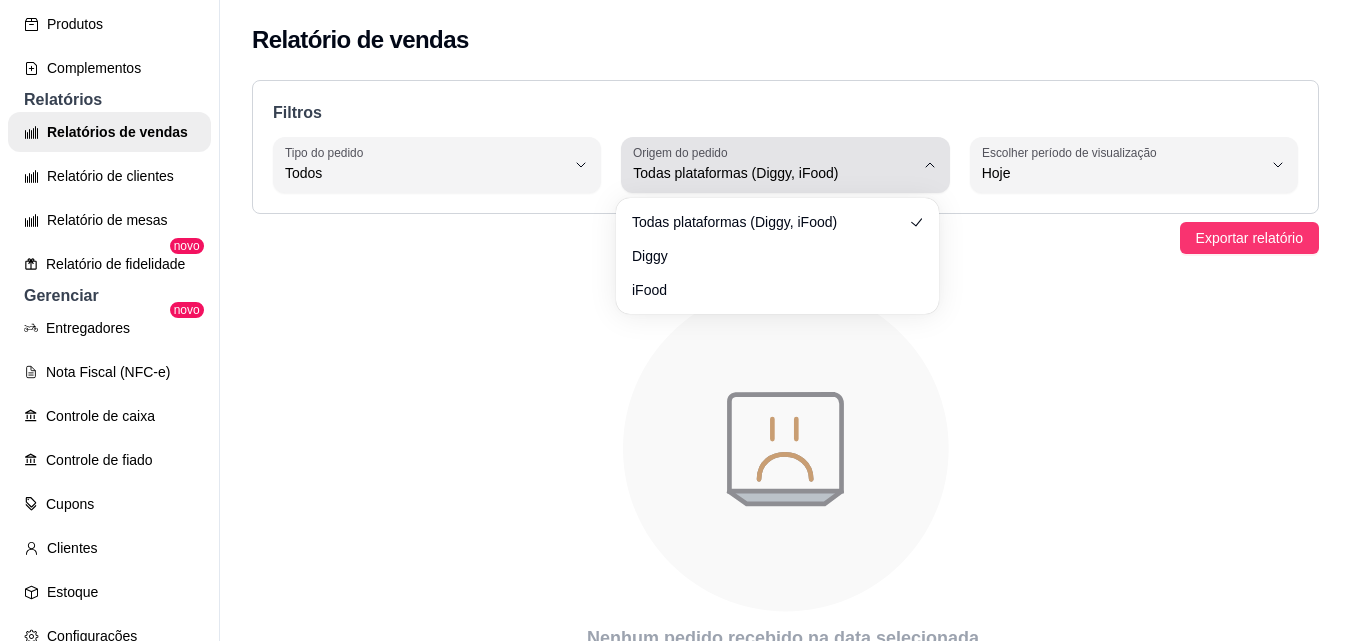 click 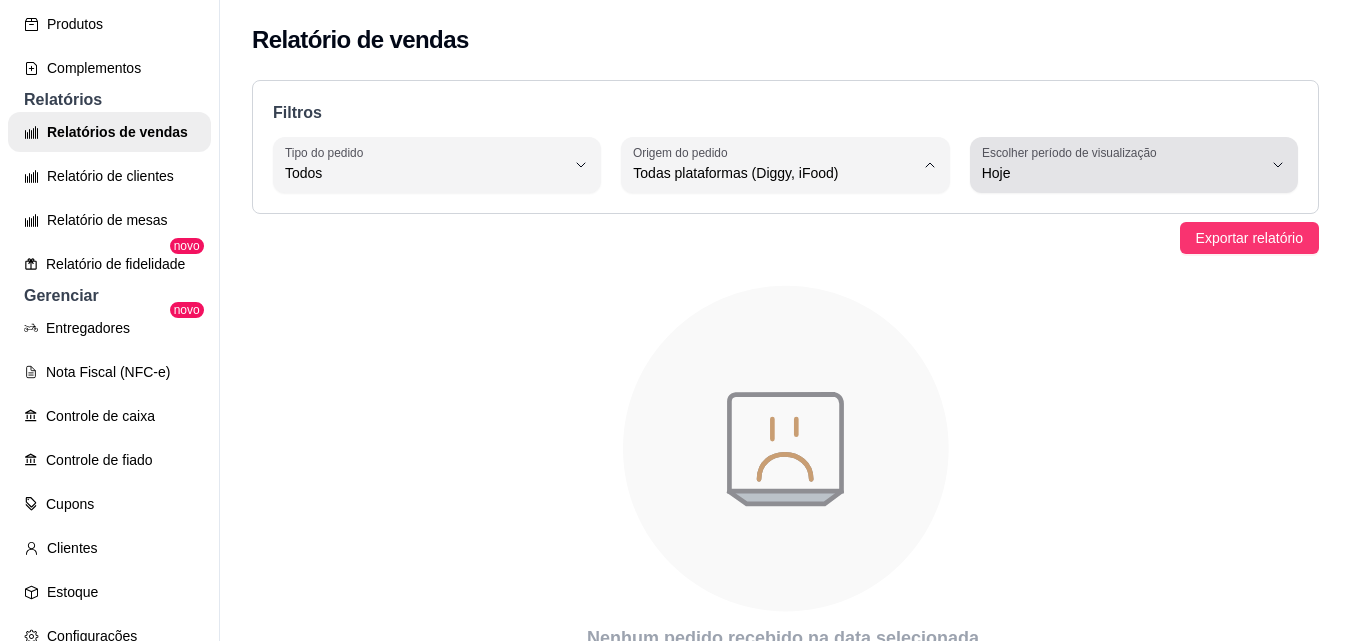 click 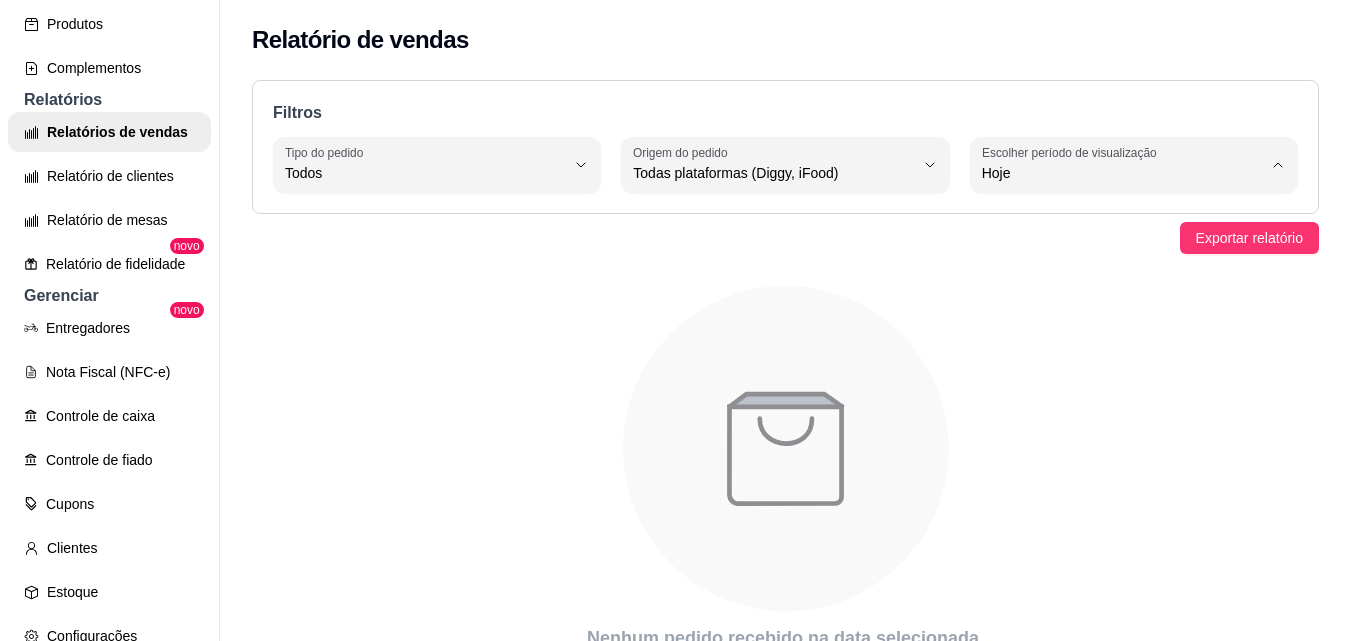 click on "Filtros ALL Tipo do pedido Todos Entrega Retirada Mesa Consumo local Tipo do pedido Todos ALL Origem do pedido Todas plataformas (Diggy, iFood) Diggy iFood Origem do pedido Todas plataformas (Diggy, iFood) 0 Escolher período de visualização Hoje Ontem  7 dias 15 dias 30 dias 45 dias Customizado Escolher período de visualização Hoje Exportar relatório Nenhum pedido recebido na data selecionada." at bounding box center [785, 372] 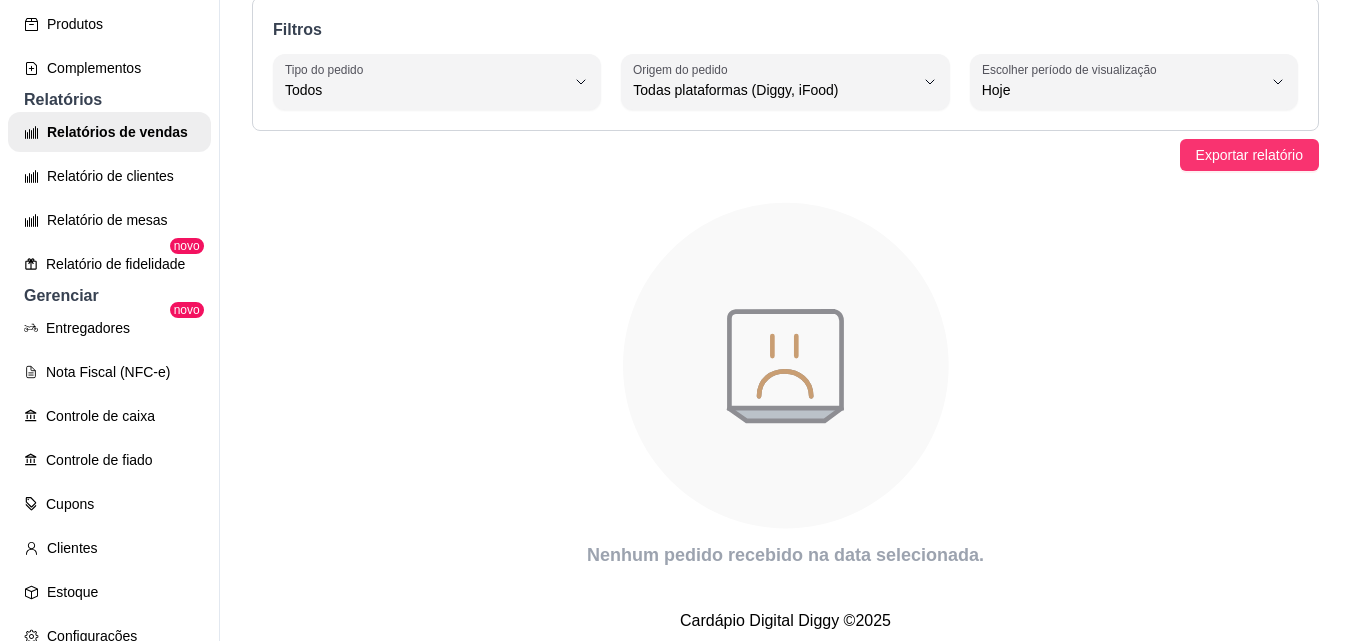 scroll, scrollTop: 88, scrollLeft: 0, axis: vertical 